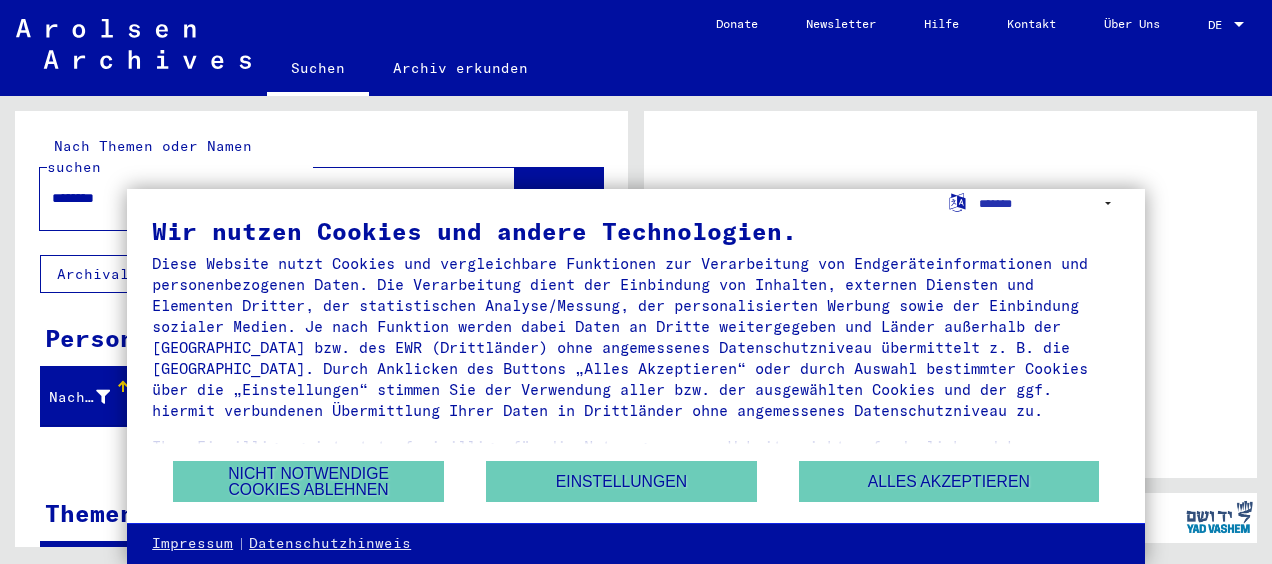 scroll, scrollTop: 0, scrollLeft: 0, axis: both 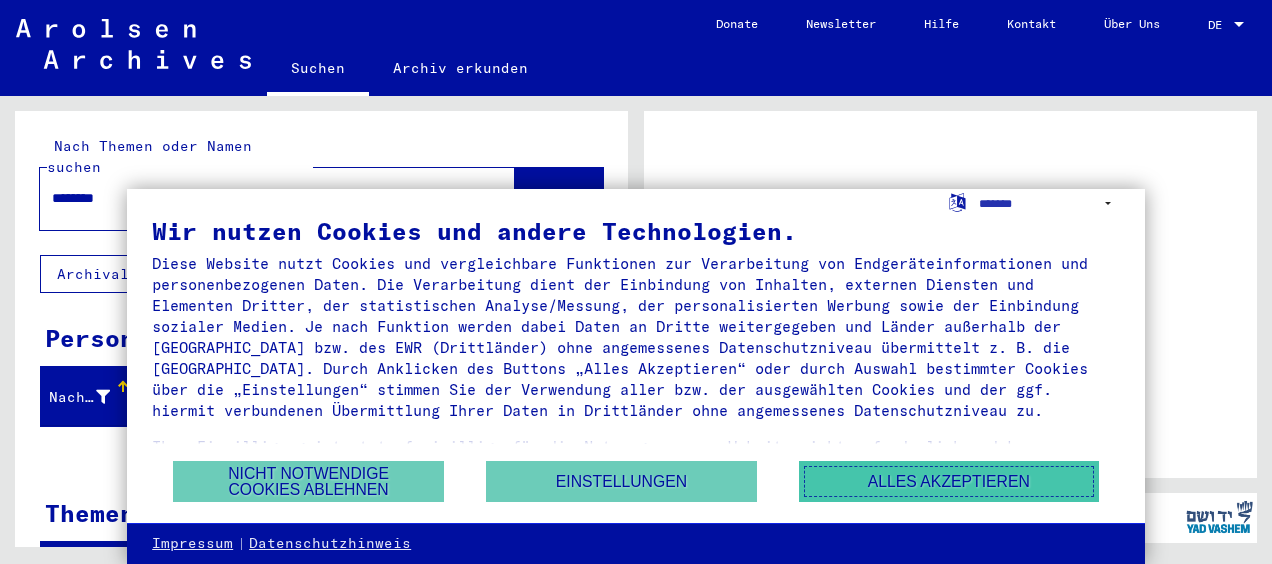 click on "Alles akzeptieren" at bounding box center (949, 481) 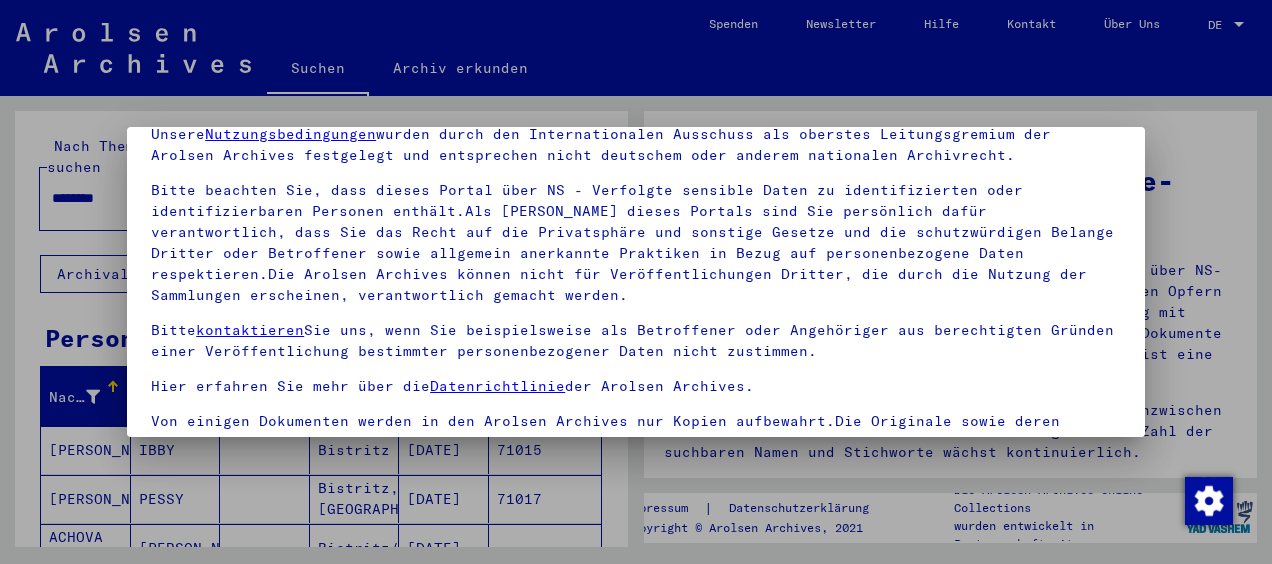 scroll, scrollTop: 157, scrollLeft: 0, axis: vertical 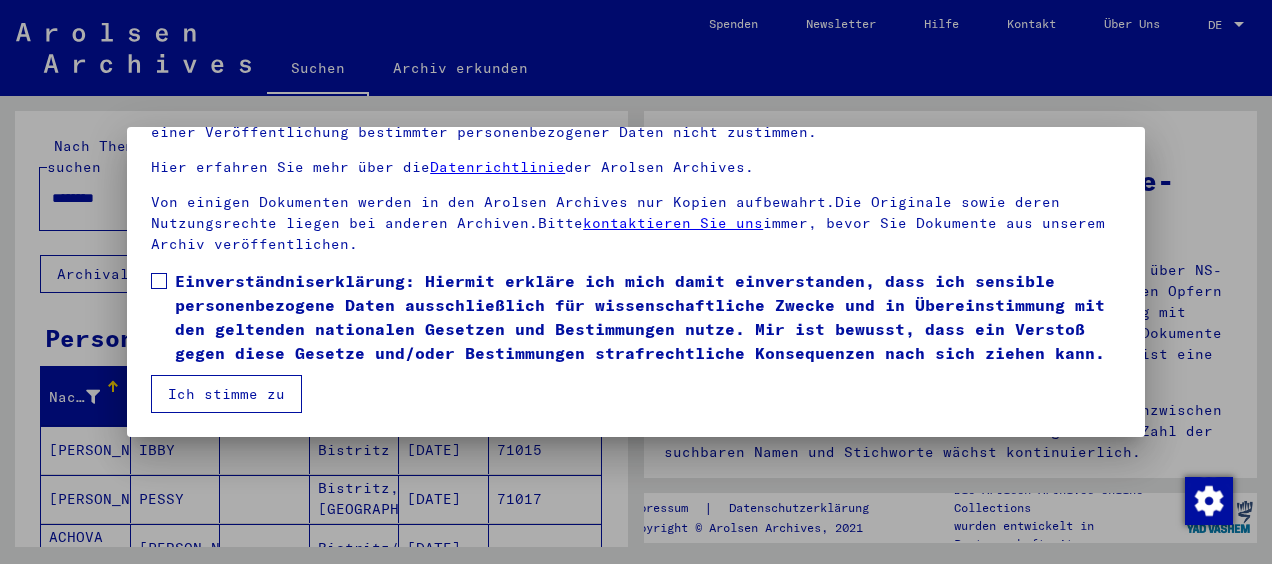 click on "Ich stimme zu" at bounding box center [226, 394] 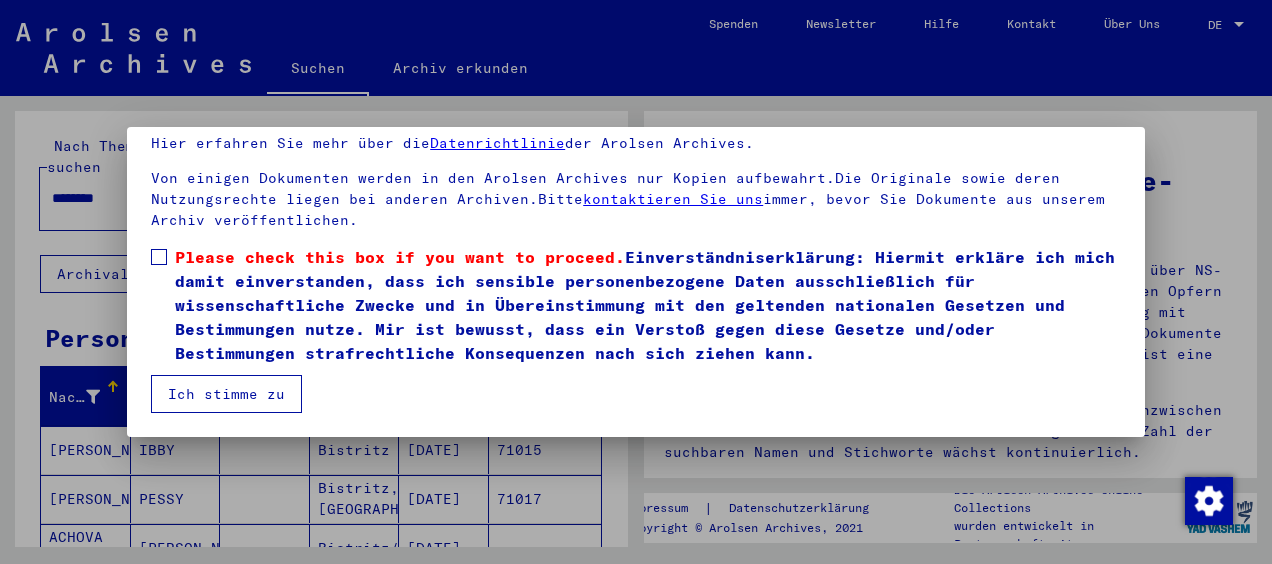 click on "Unsere  Nutzungsbedingungen  wurden durch den Internationalen Ausschuss als oberstes Leitungsgremium der Arolsen Archives festgelegt und entsprechen nicht deutschem oder anderem nationalen Archivrecht. Bitte beachten Sie, dass dieses Portal über NS - Verfolgte sensible Daten zu identifizierten oder identifizierbaren Personen enthält.Als [PERSON_NAME] dieses Portals sind Sie persönlich dafür verantwortlich, dass Sie das Recht auf die Privatsphäre und sonstige Gesetze und die schutzwürdigen Belange Dritter oder Betroffener sowie allgemein anerkannte Praktiken in Bezug auf personenbezogene Daten respektieren.Die Arolsen Archives können nicht für Veröffentlichungen Dritter, die durch die Nutzung der Sammlungen erscheinen, verantwortlich gemacht werden. Bitte  kontaktieren  Sie uns, wenn Sie beispielsweise als Betroffener oder Angehöriger aus berechtigten Gründen einer Veröffentlichung bestimmter personenbezogener Daten nicht zustimmen. Hier erfahren Sie mehr über die  Datenrichtlinie  der Arolsen Archives." at bounding box center [636, 229] 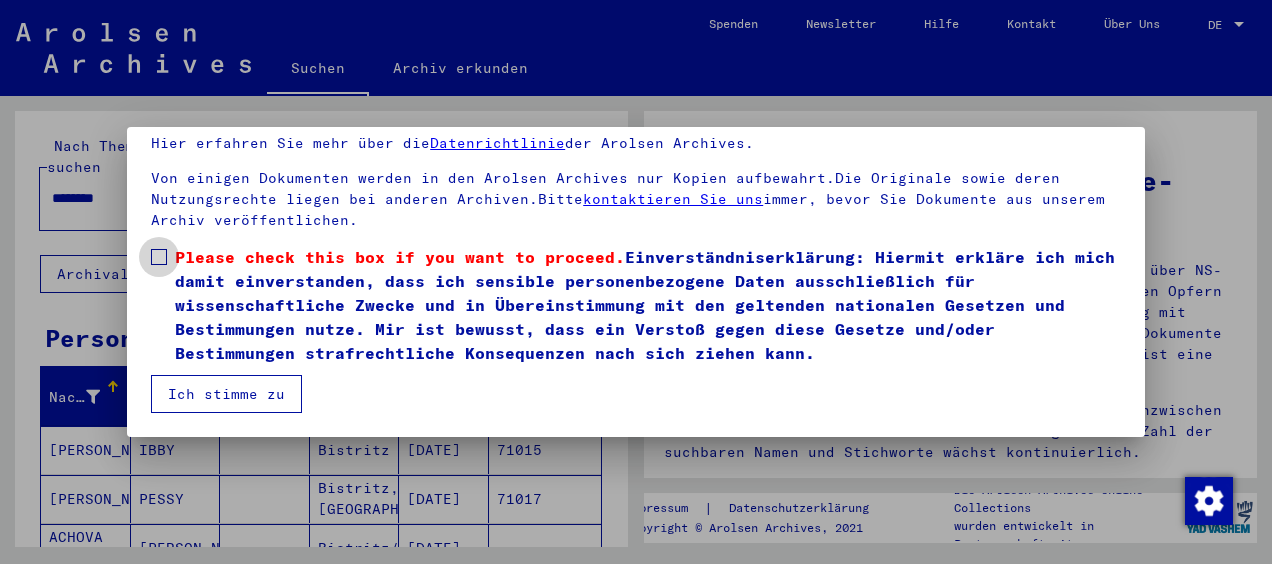 click at bounding box center (159, 257) 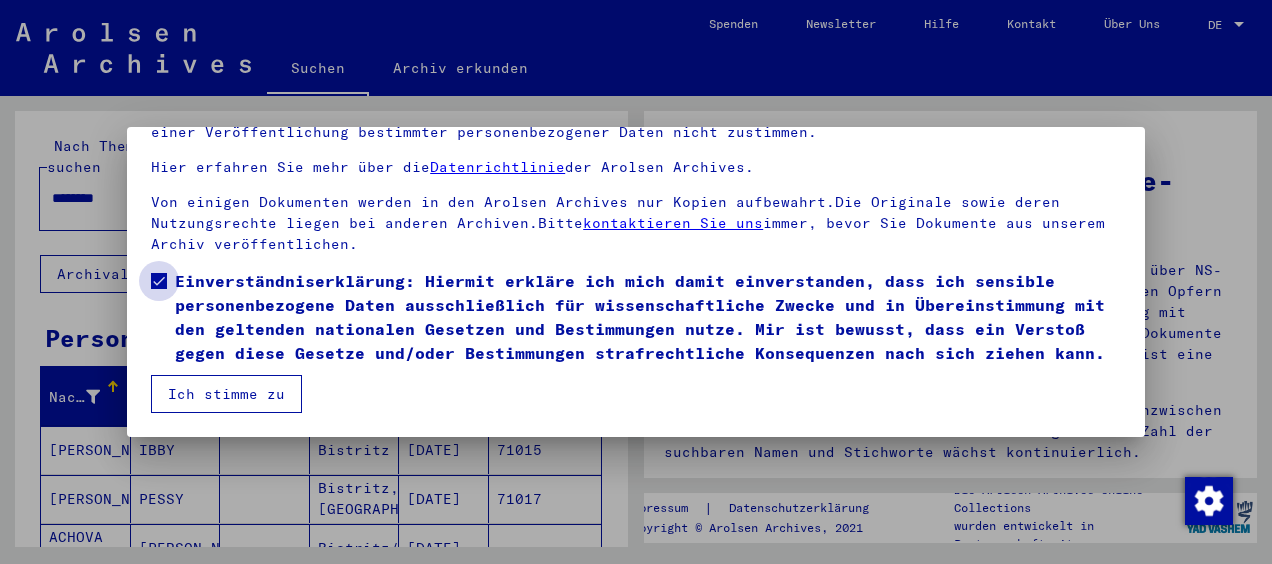 click on "Einverständniserklärung: Hiermit erkläre ich mich damit einverstanden, dass ich sensible personenbezogene Daten ausschließlich für wissenschaftliche Zwecke und in Übereinstimmung mit den geltenden nationalen Gesetzen und Bestimmungen nutze. Mir ist bewusst, dass ein Verstoß gegen diese Gesetze und/oder Bestimmungen strafrechtliche Konsequenzen nach sich ziehen kann." at bounding box center [648, 317] 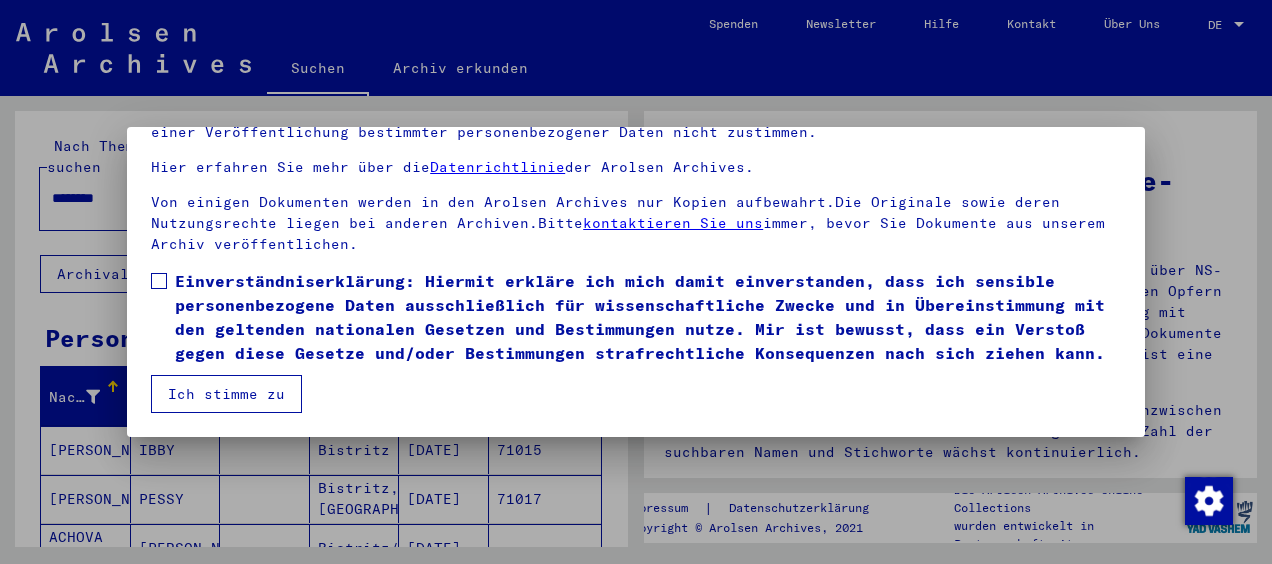 click on "Ich stimme zu" at bounding box center (226, 394) 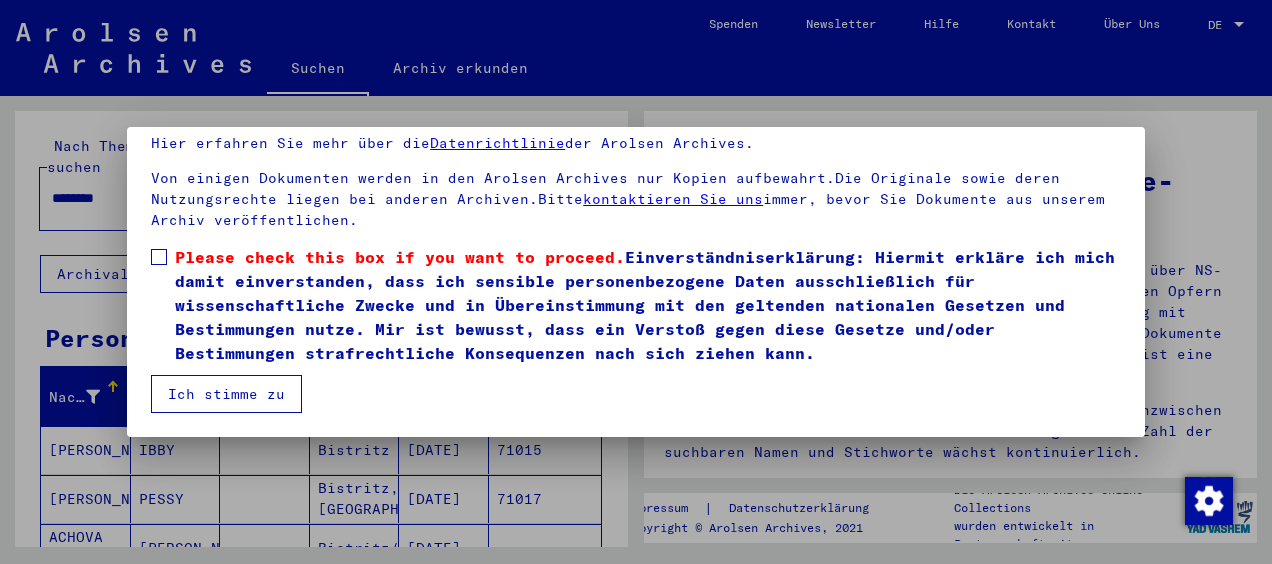 click on "Ich stimme zu" at bounding box center [226, 394] 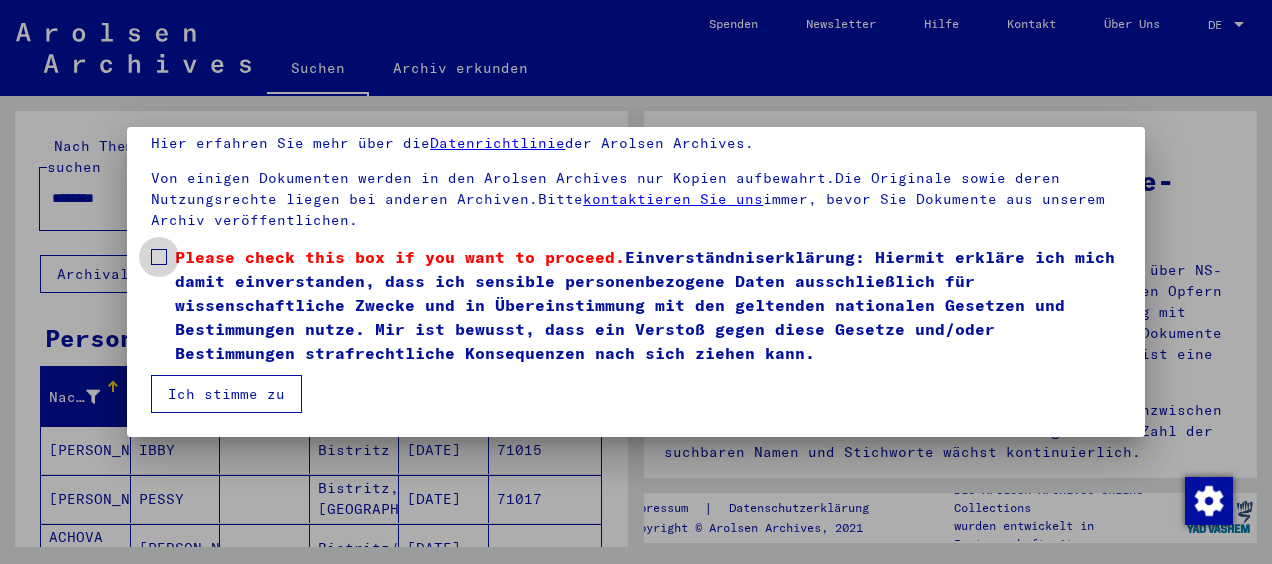 click at bounding box center (159, 257) 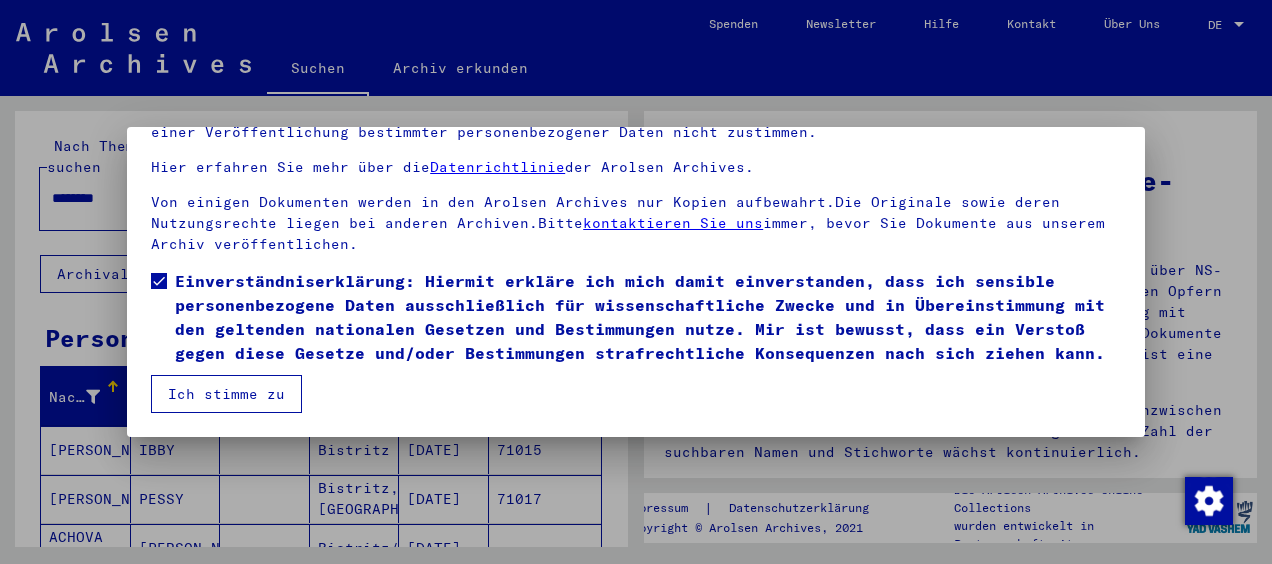 click on "Einverständniserklärung: Hiermit erkläre ich mich damit einverstanden, dass ich sensible personenbezogene Daten ausschließlich für wissenschaftliche Zwecke und in Übereinstimmung mit den geltenden nationalen Gesetzen und Bestimmungen nutze. Mir ist bewusst, dass ein Verstoß gegen diese Gesetze und/oder Bestimmungen strafrechtliche Konsequenzen nach sich ziehen kann." at bounding box center (636, 322) 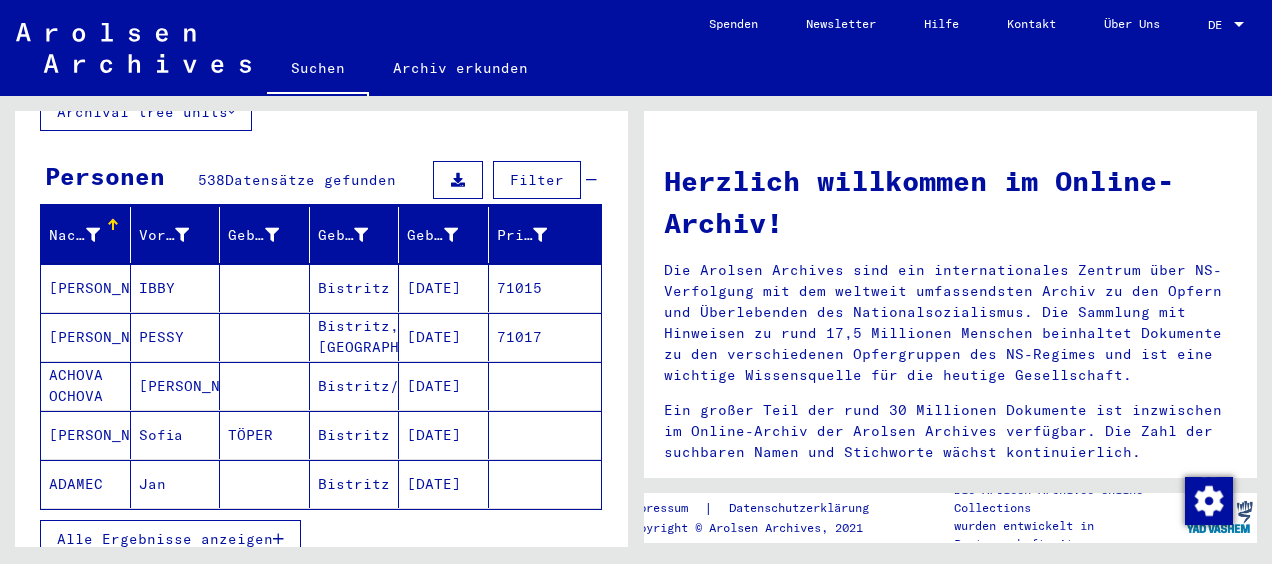 scroll, scrollTop: 200, scrollLeft: 0, axis: vertical 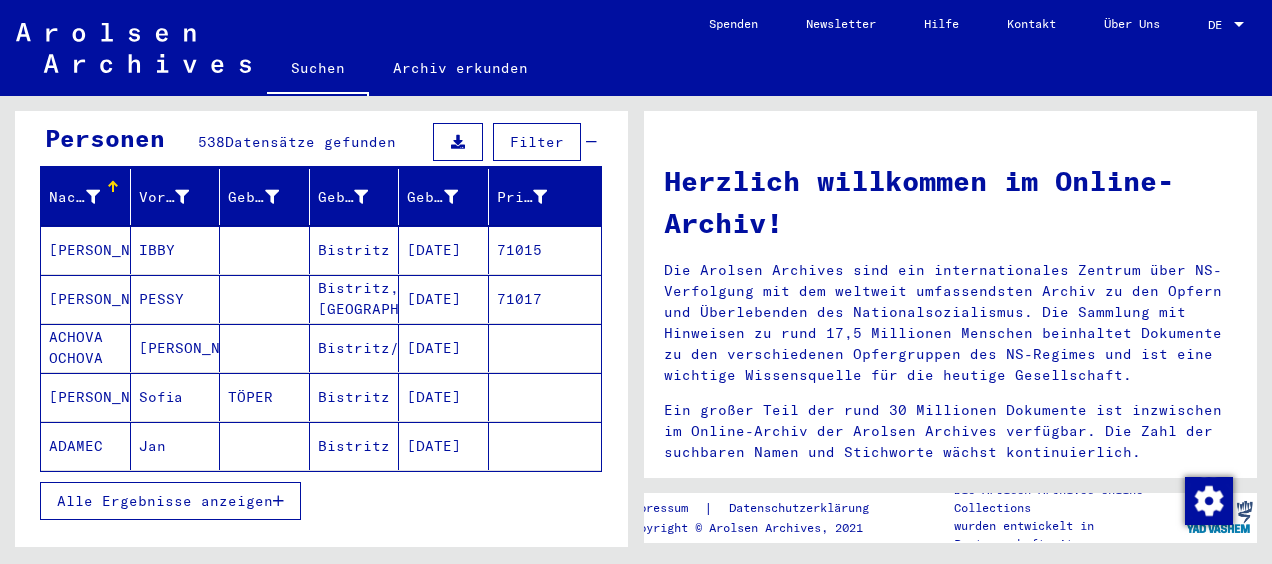 click on "Alle Ergebnisse anzeigen" at bounding box center (165, 501) 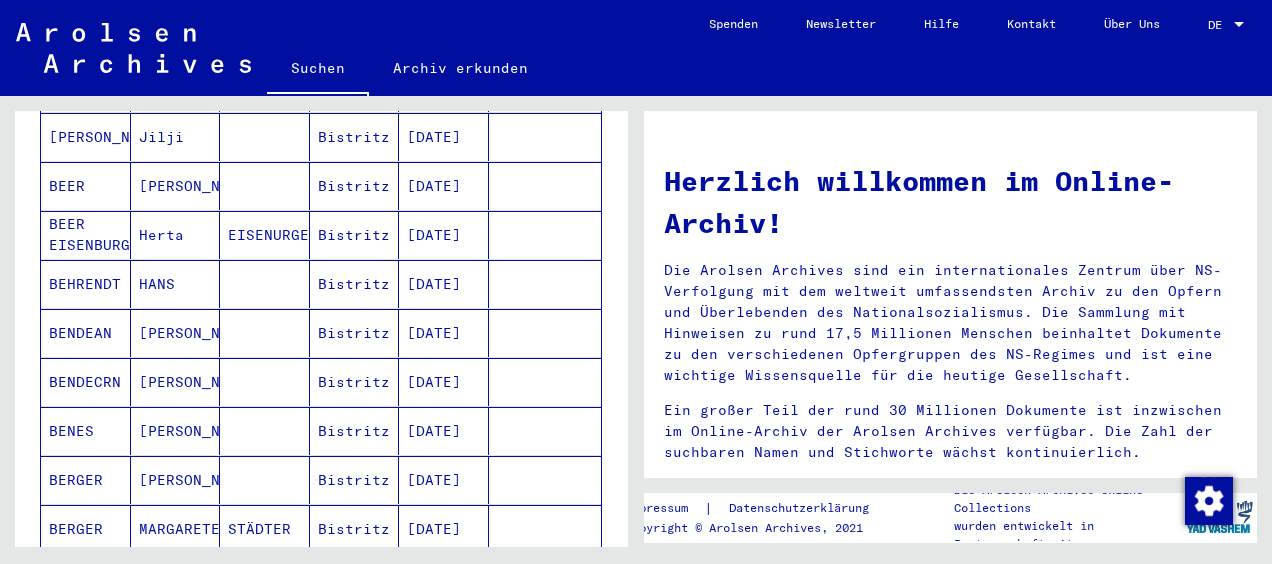 scroll, scrollTop: 1000, scrollLeft: 0, axis: vertical 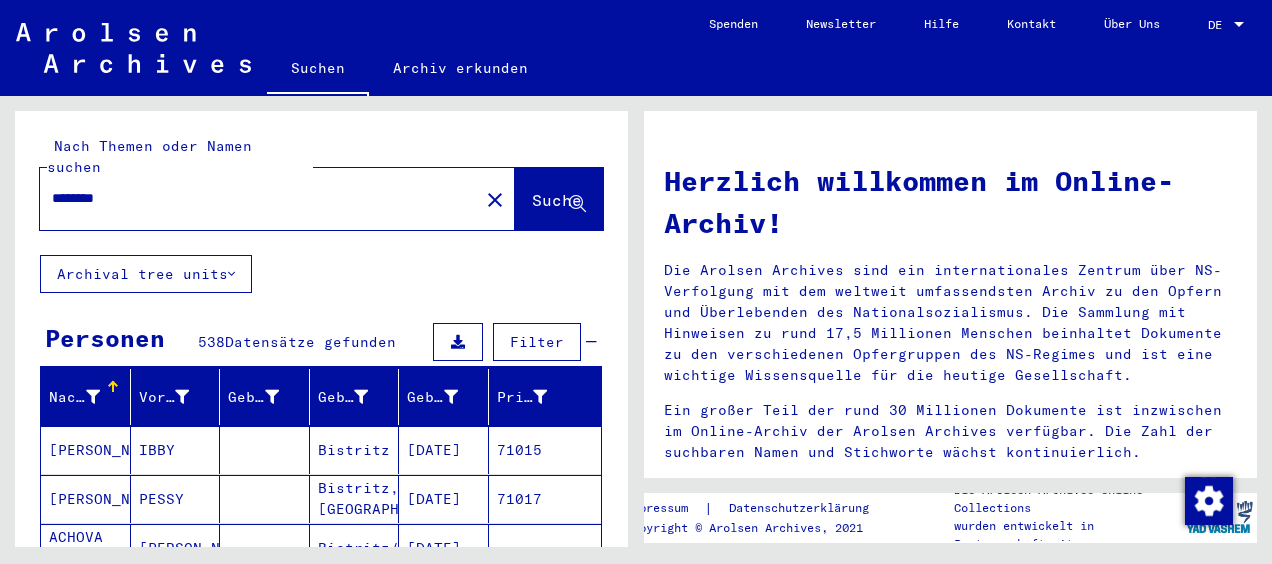 drag, startPoint x: 178, startPoint y: 182, endPoint x: 23, endPoint y: 184, distance: 155.01291 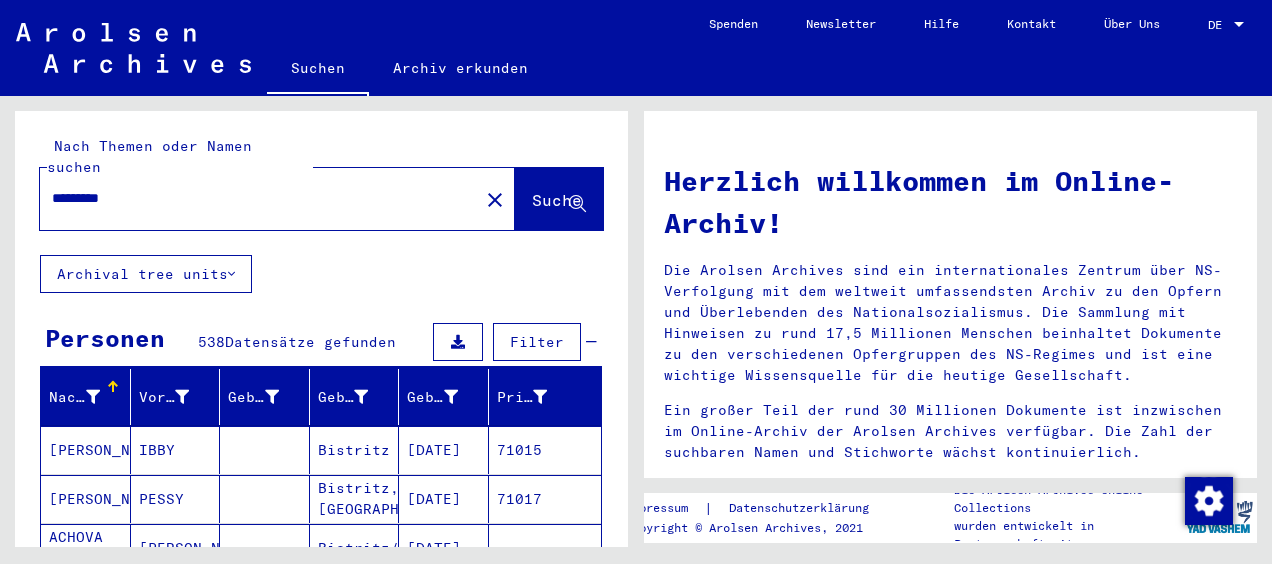 type on "*********" 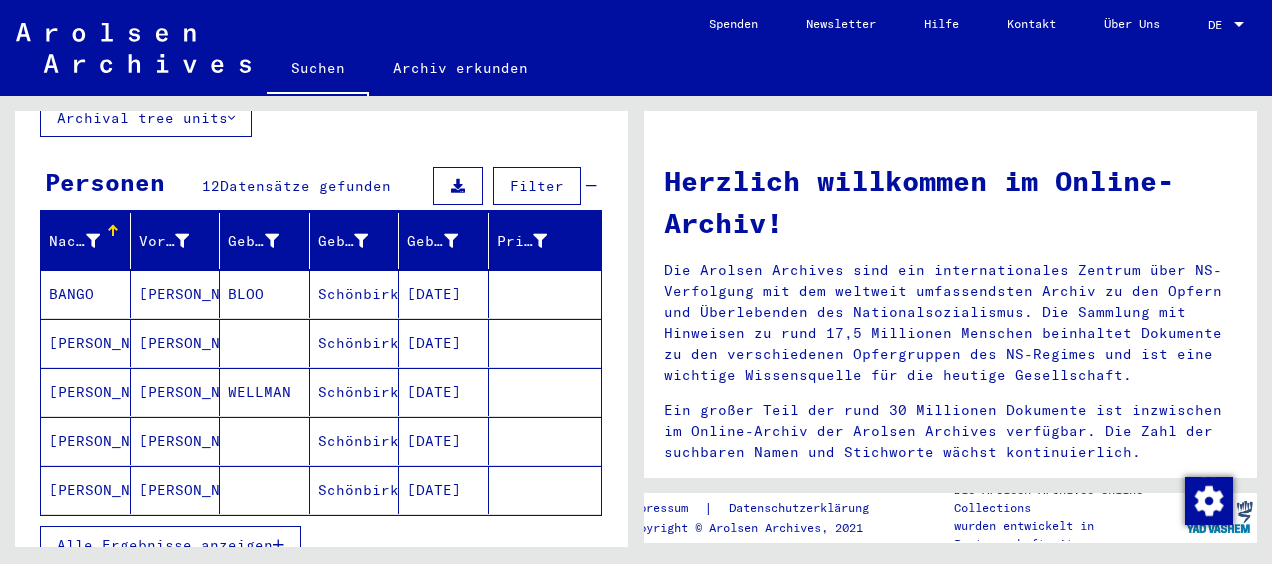 scroll, scrollTop: 200, scrollLeft: 0, axis: vertical 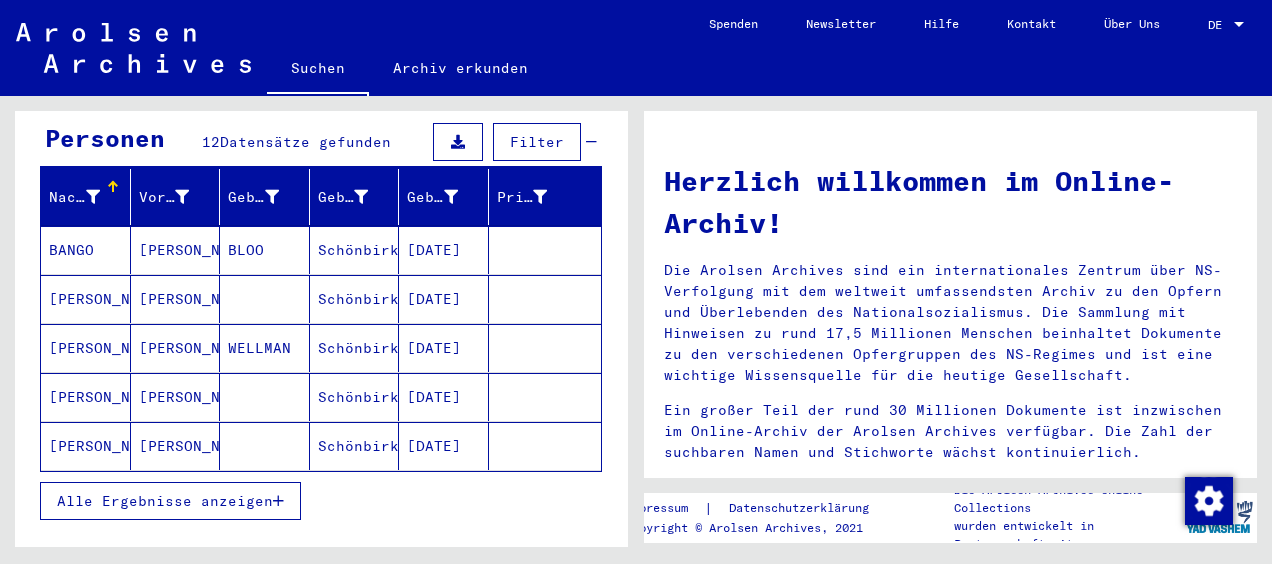 click on "Alle Ergebnisse anzeigen" at bounding box center [165, 501] 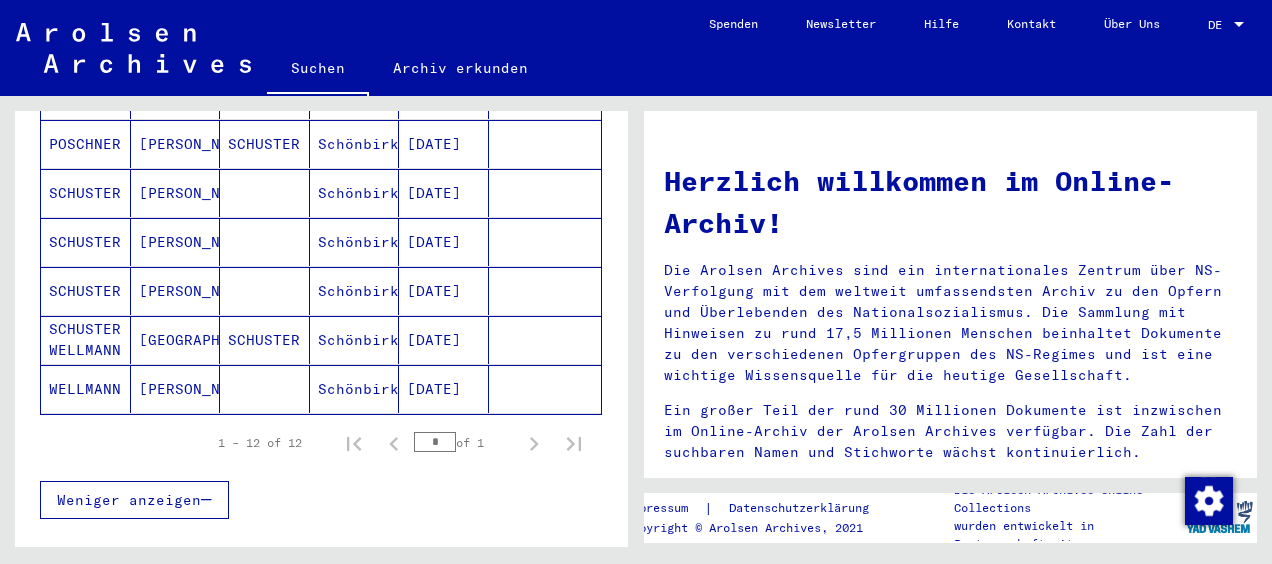 scroll, scrollTop: 500, scrollLeft: 0, axis: vertical 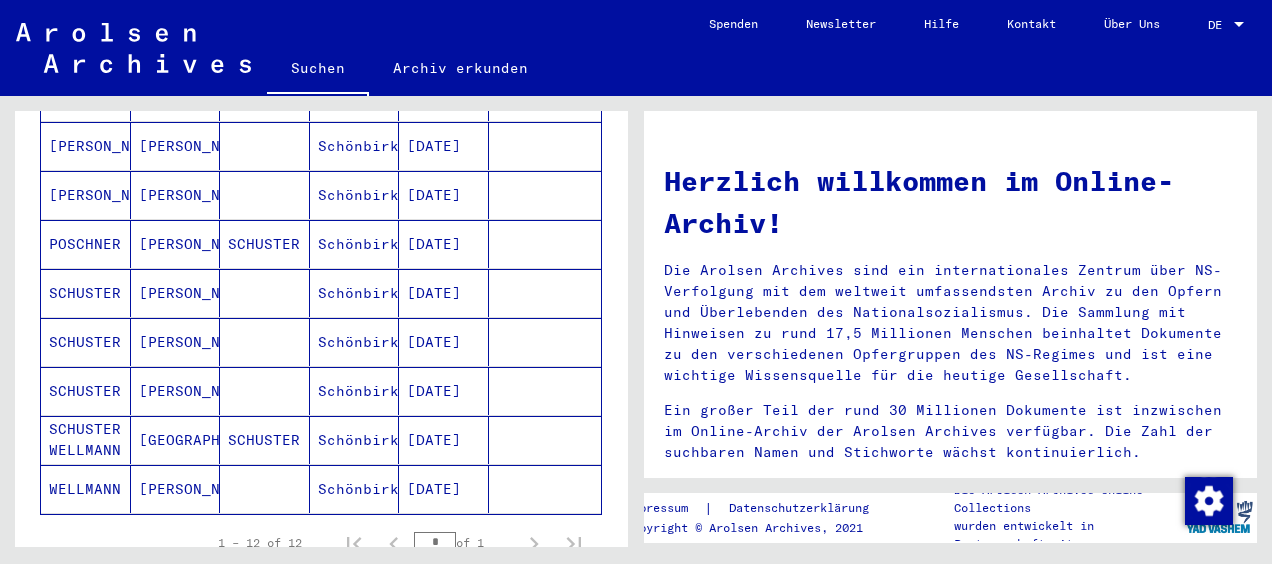 click on "POSCHNER" at bounding box center [86, 293] 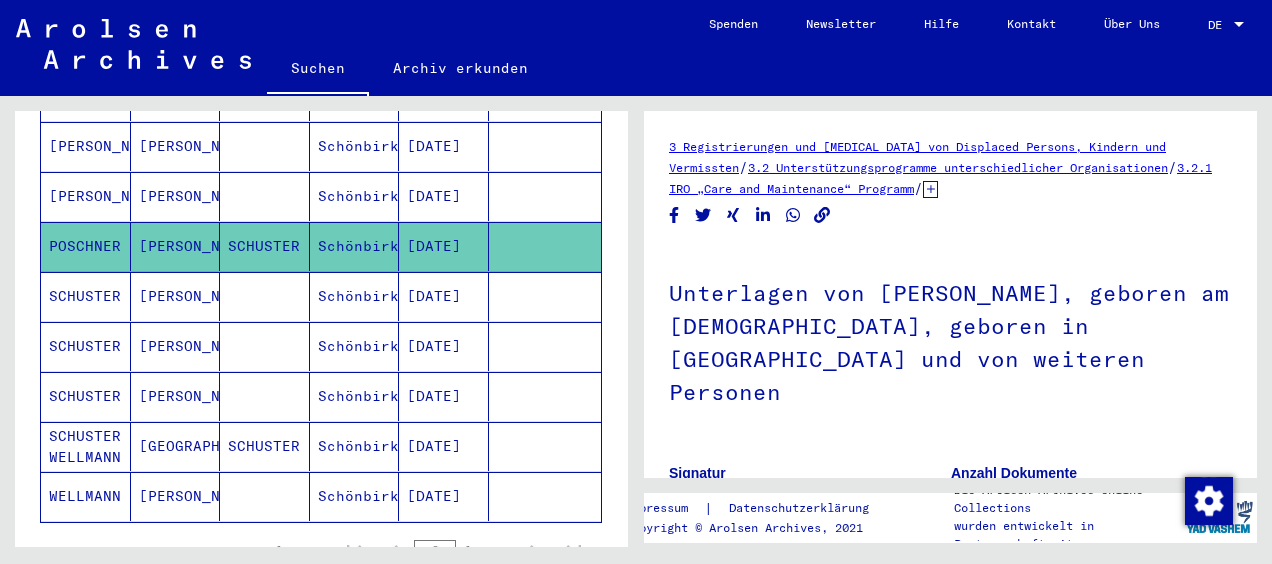 click on "POSCHNER" 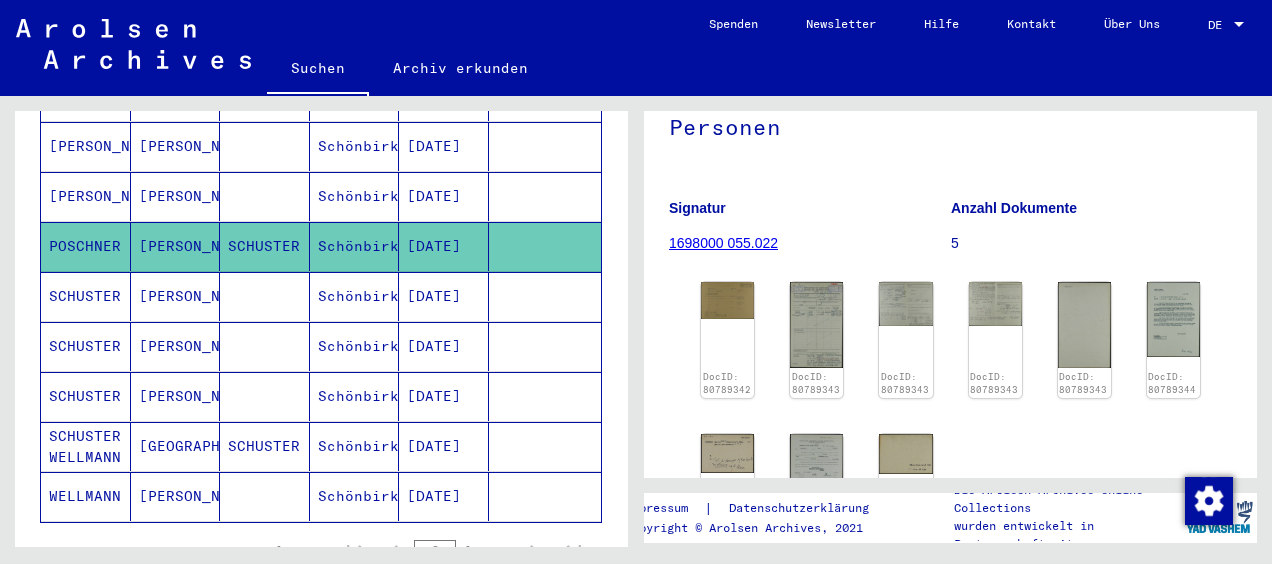 scroll, scrollTop: 300, scrollLeft: 0, axis: vertical 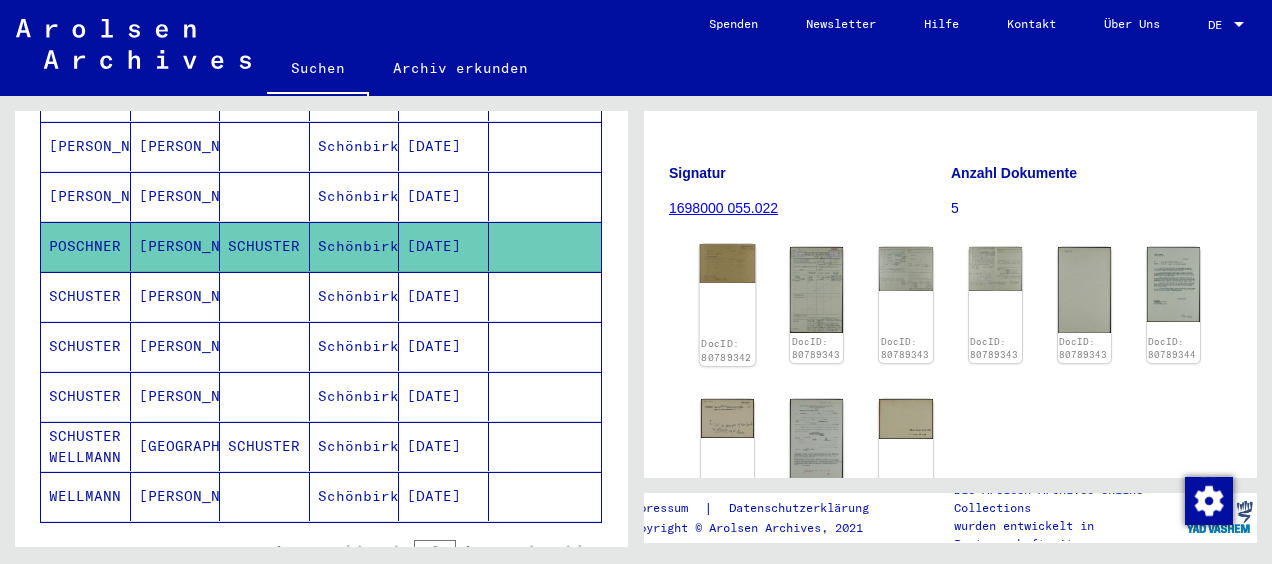 click 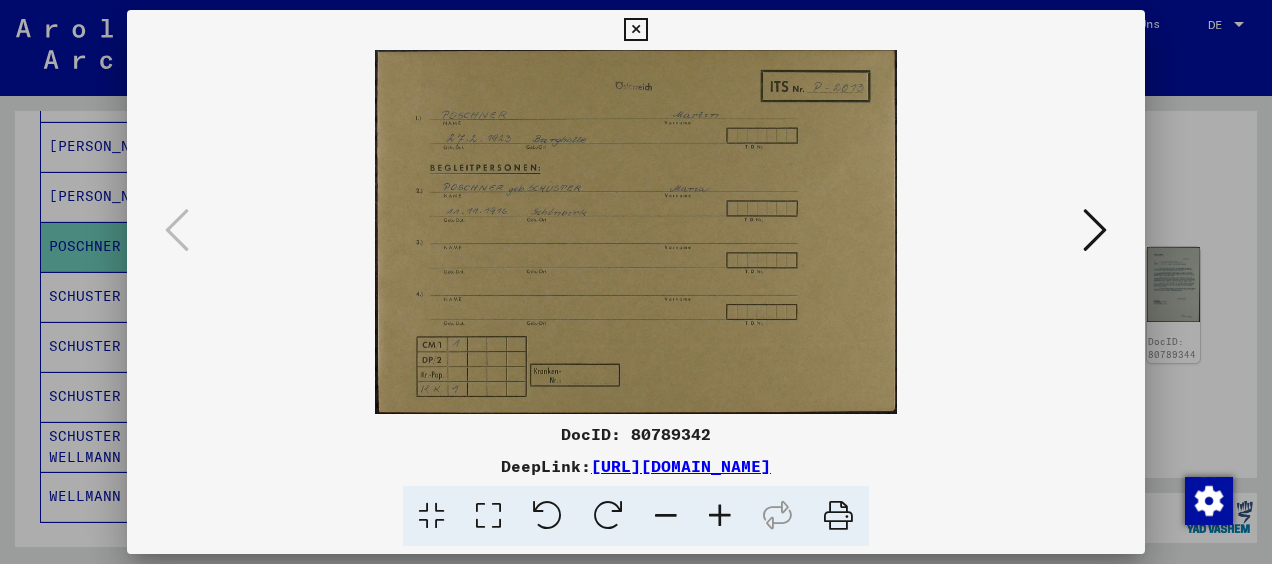 click at bounding box center [720, 516] 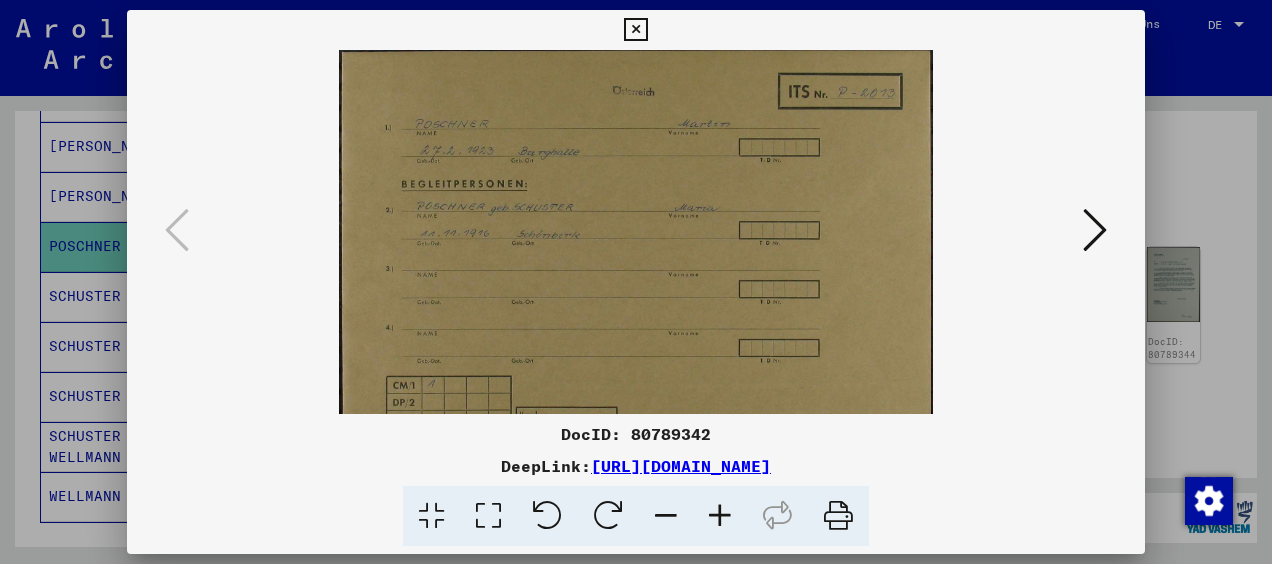 click at bounding box center [720, 516] 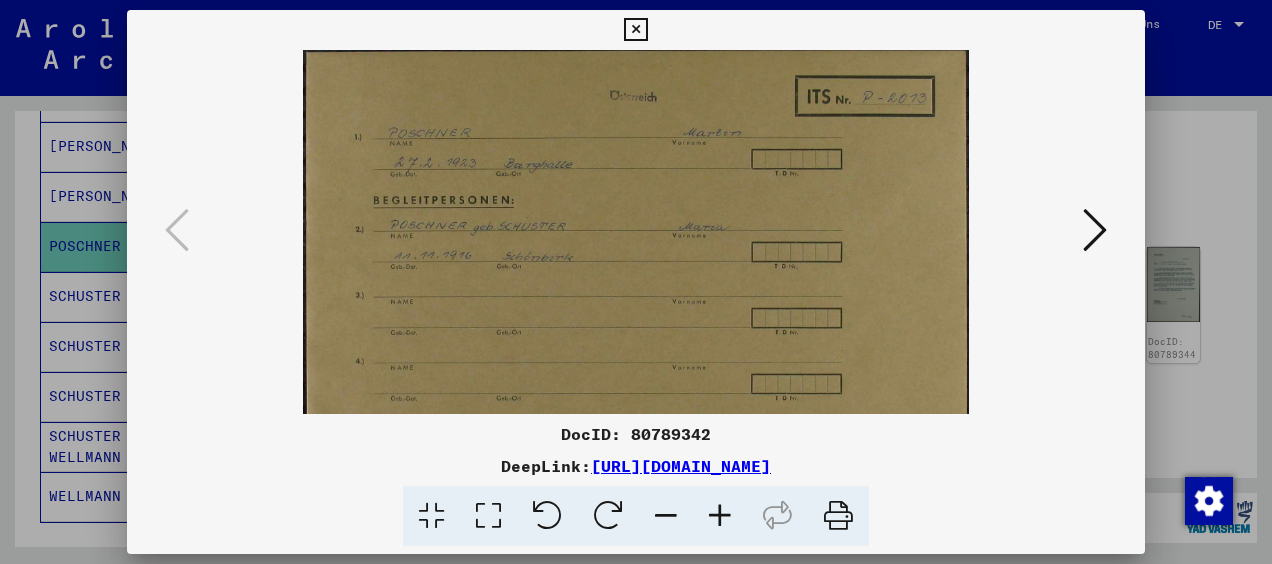 click at bounding box center [720, 516] 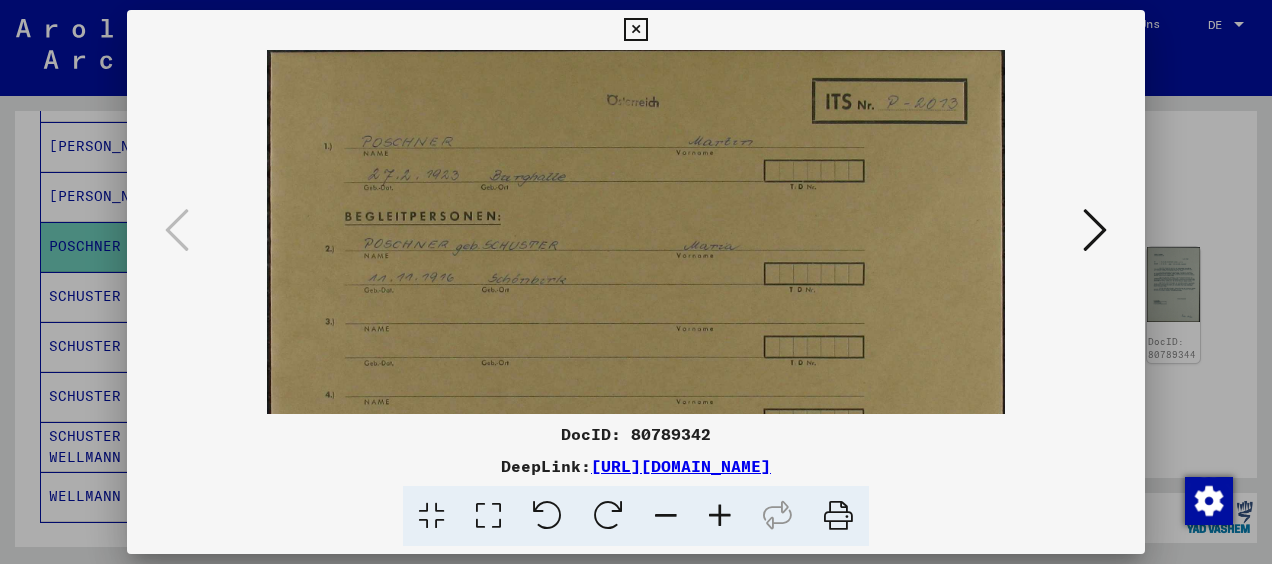 click at bounding box center [720, 516] 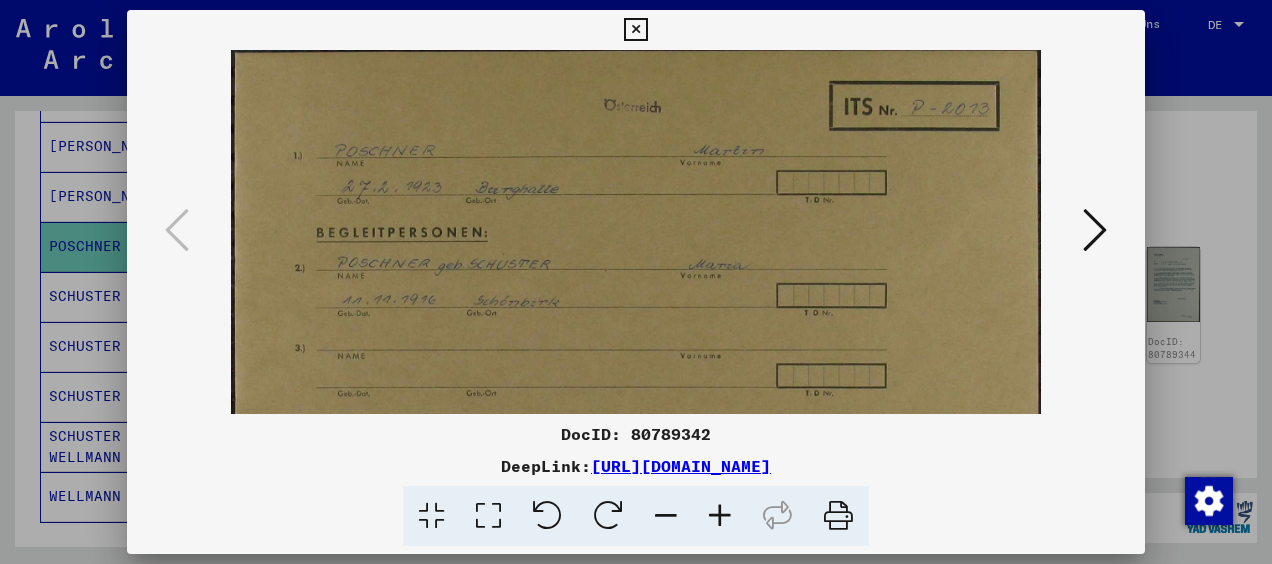 click at bounding box center (720, 516) 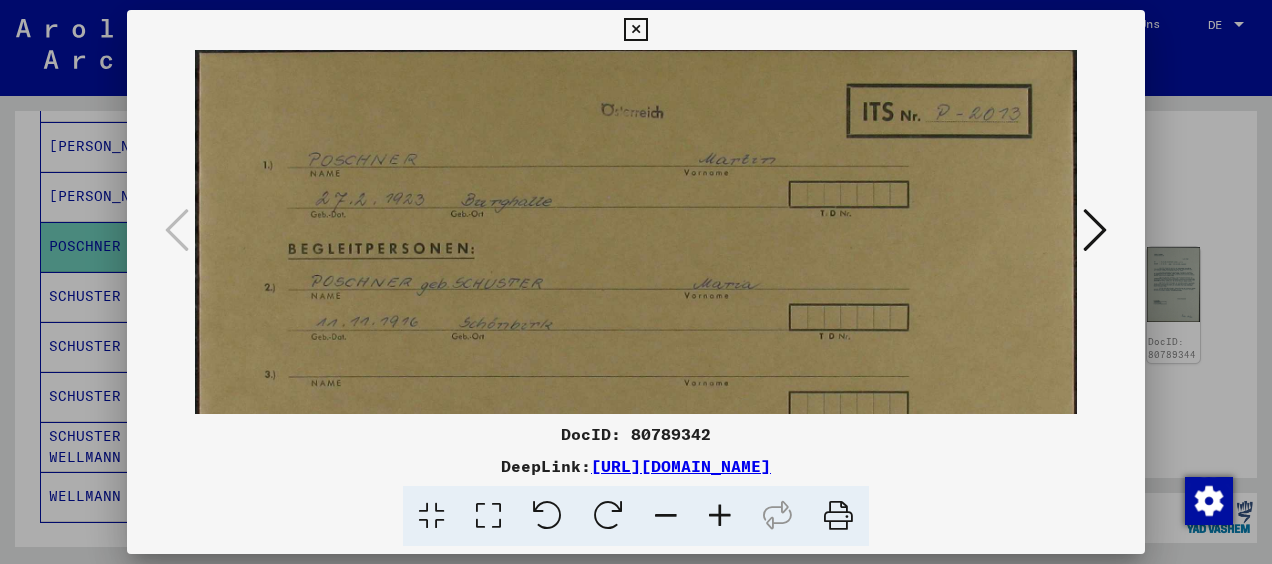 click at bounding box center (636, 282) 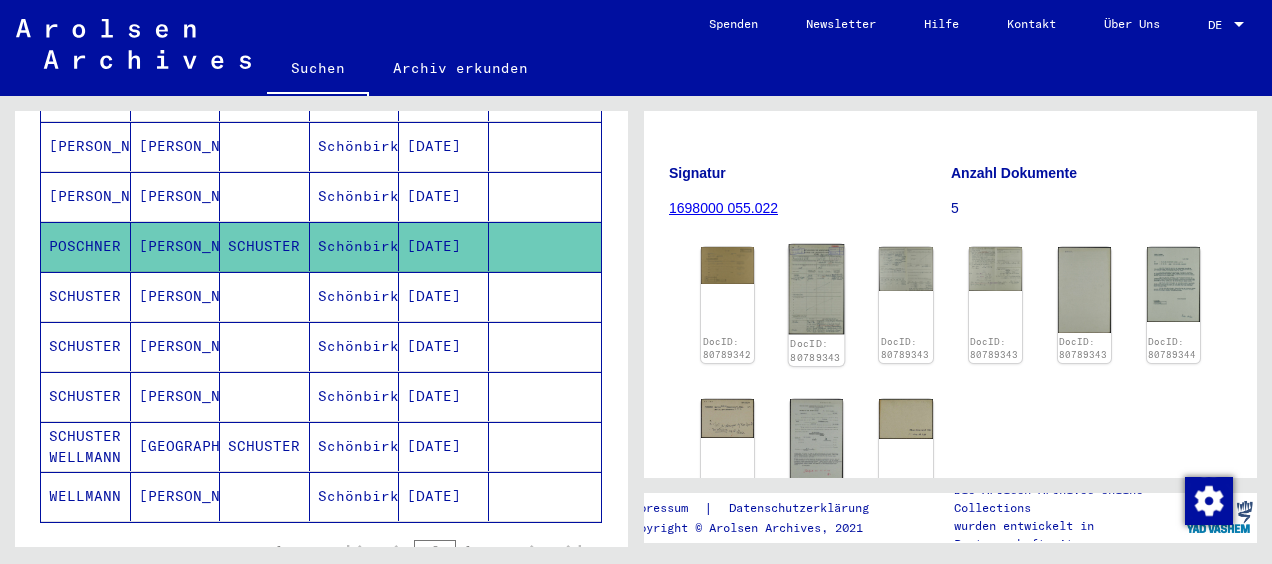 click 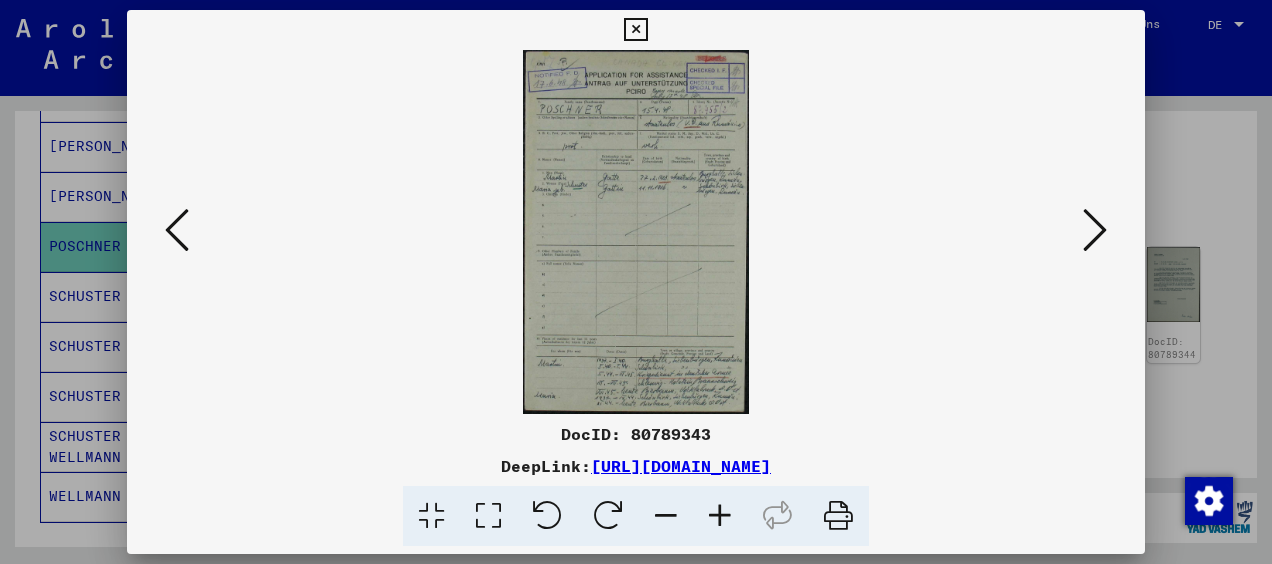 click at bounding box center [720, 516] 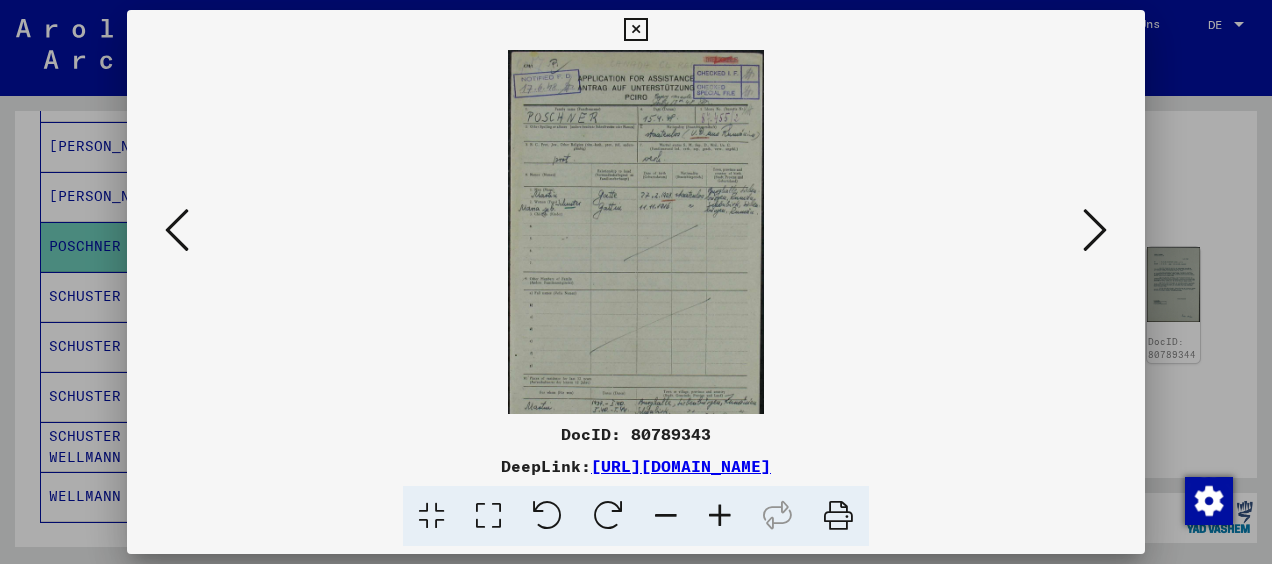click at bounding box center (720, 516) 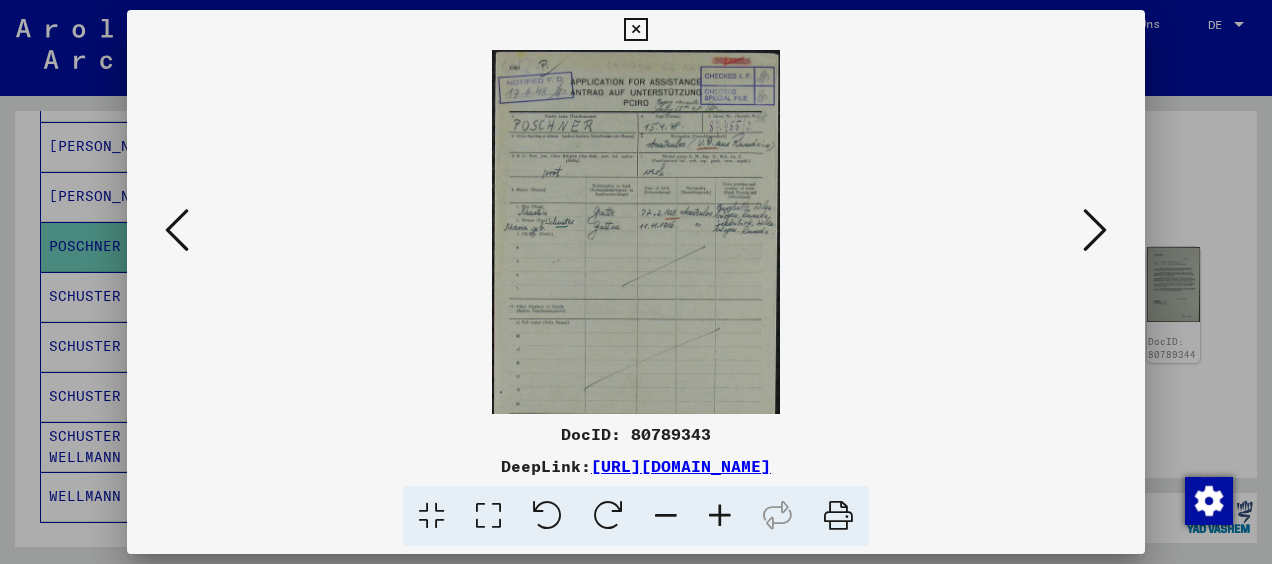 click at bounding box center (720, 516) 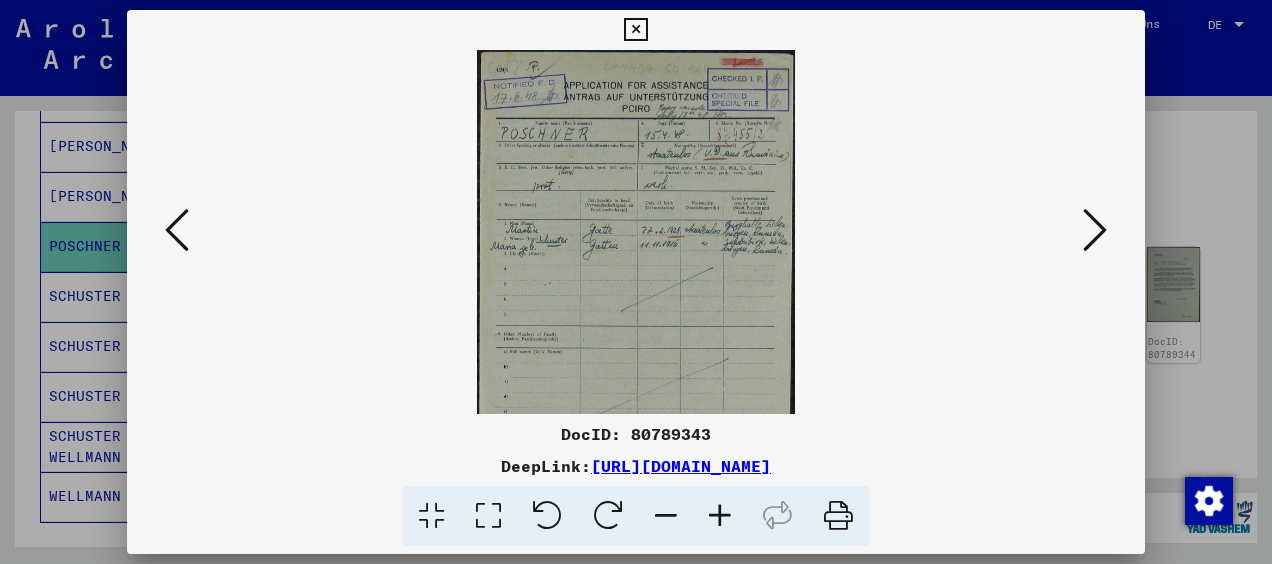 click at bounding box center [720, 516] 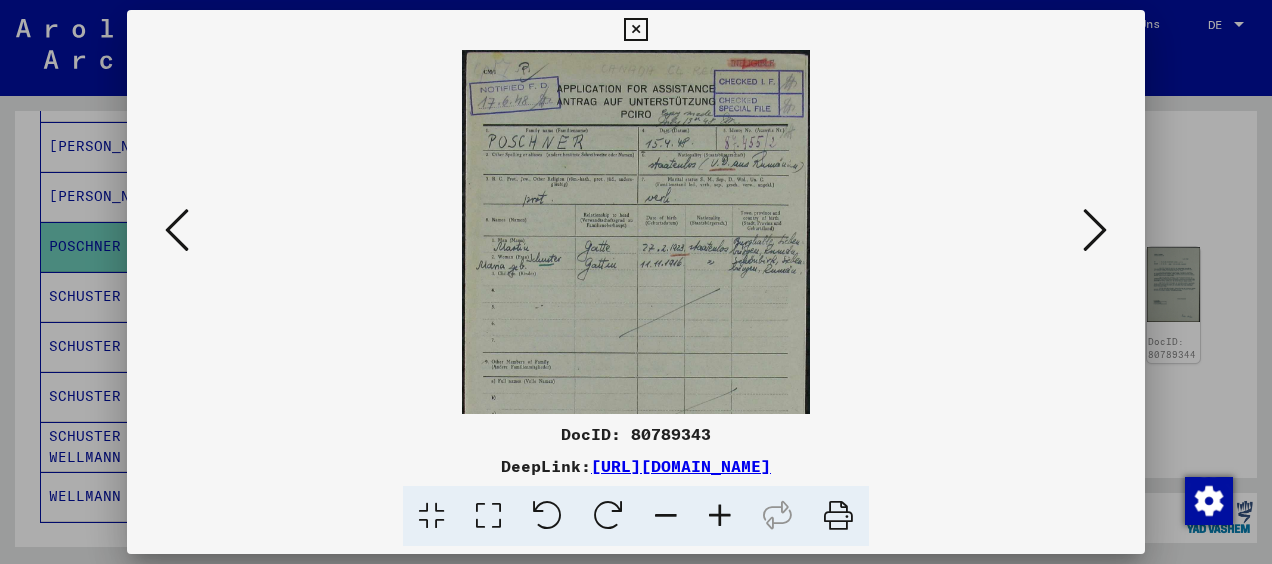 click at bounding box center (720, 516) 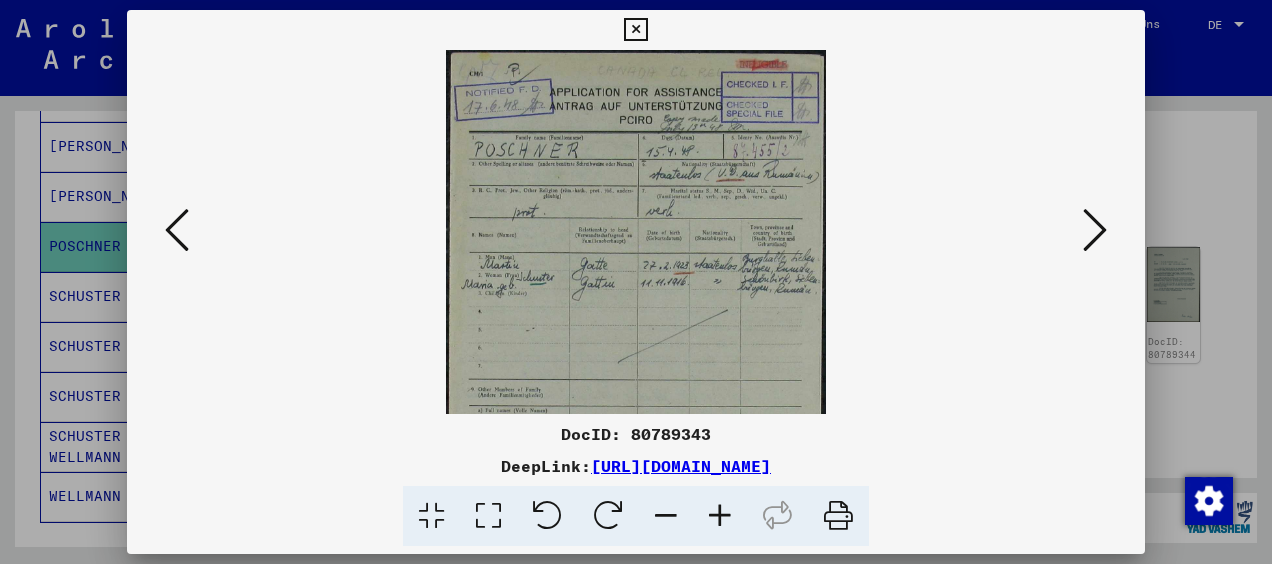 click at bounding box center (720, 516) 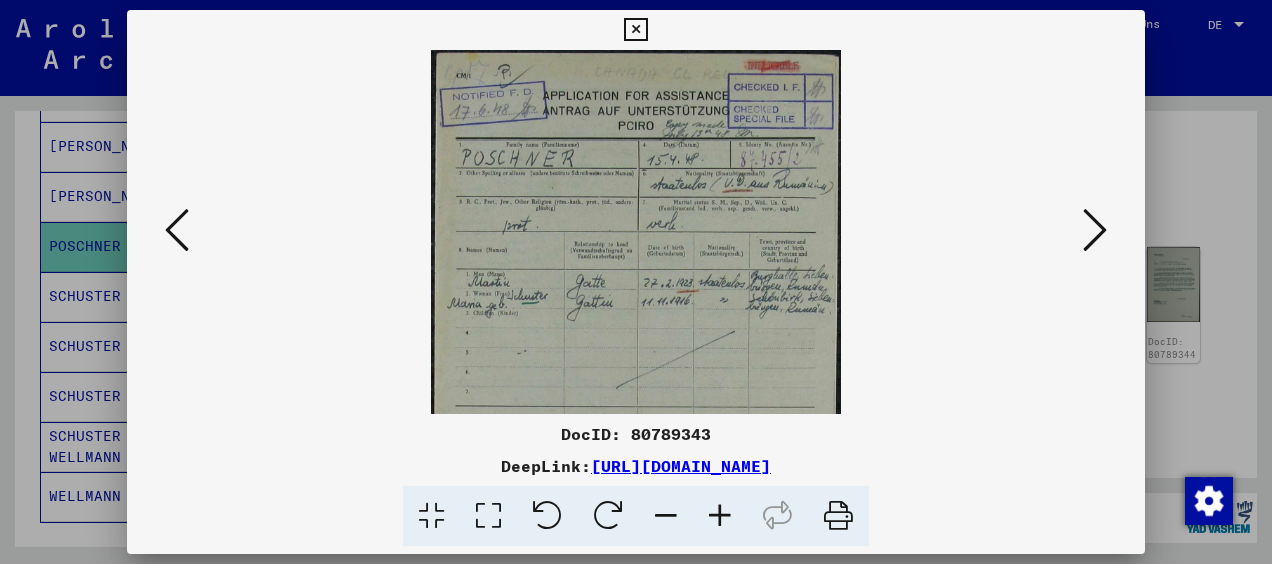 click at bounding box center (720, 516) 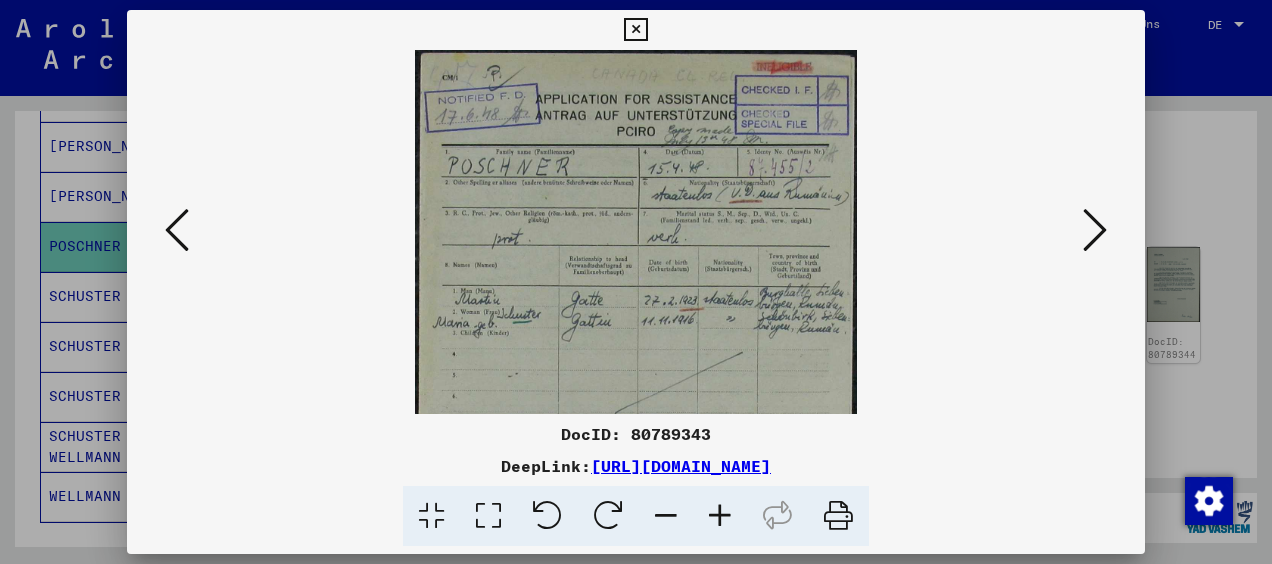click at bounding box center [720, 516] 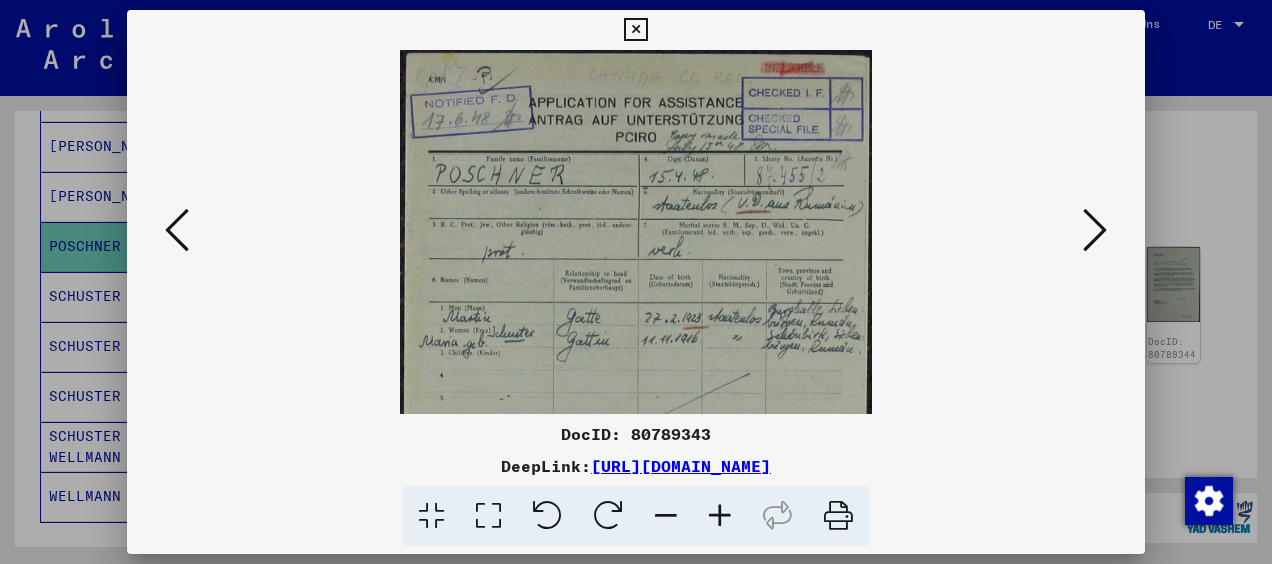 click at bounding box center [1095, 230] 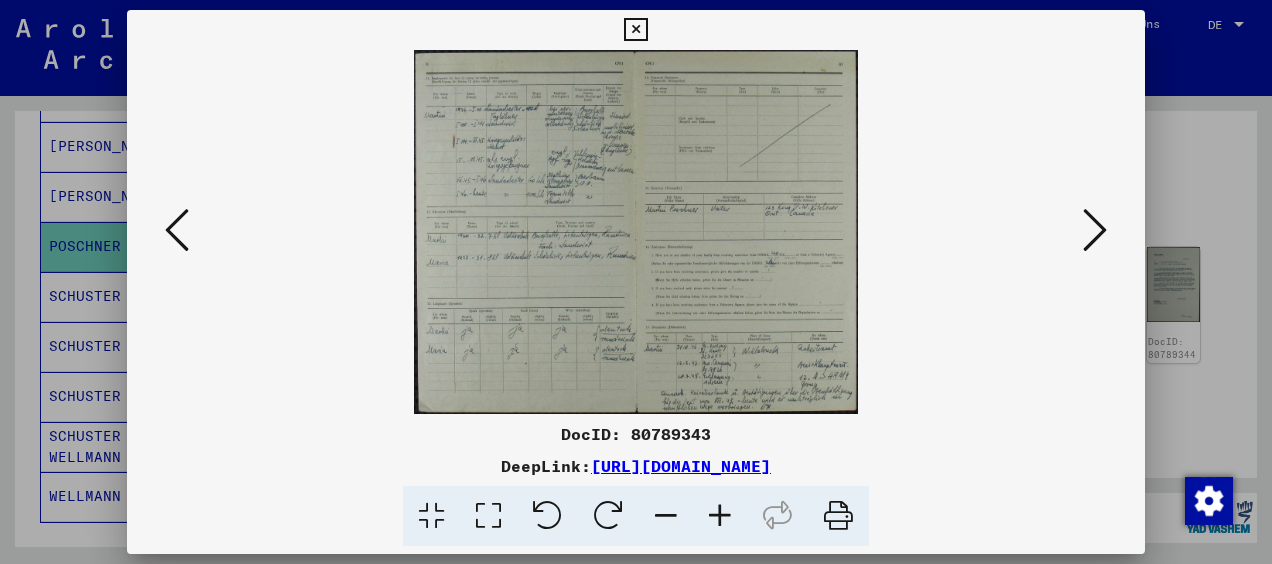 click at bounding box center [1095, 230] 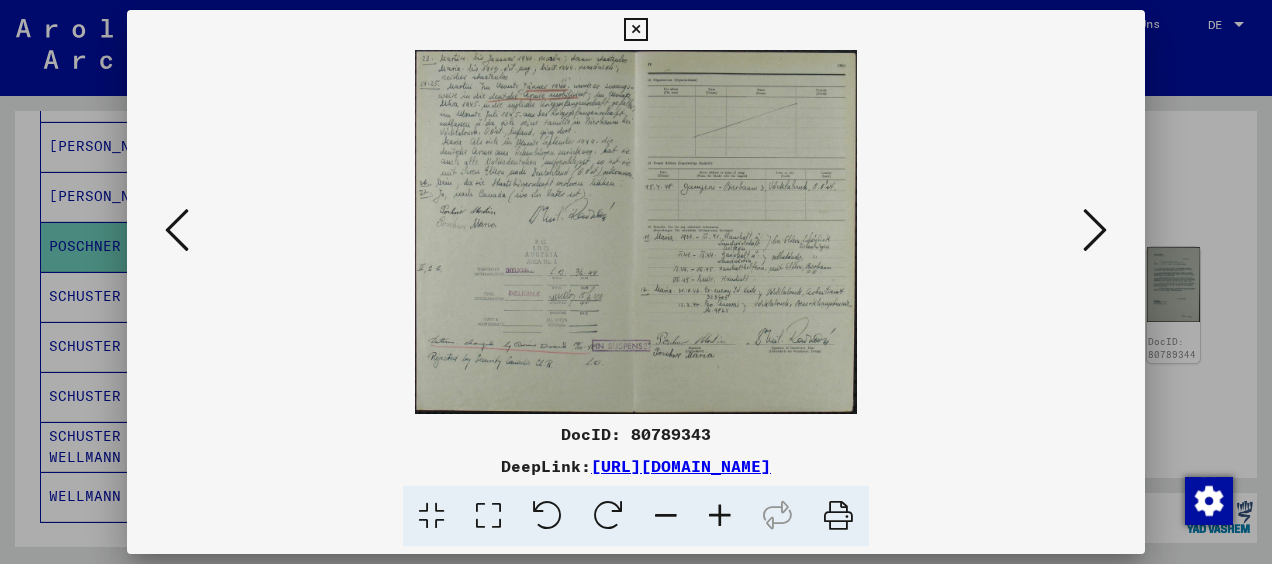 click at bounding box center (177, 230) 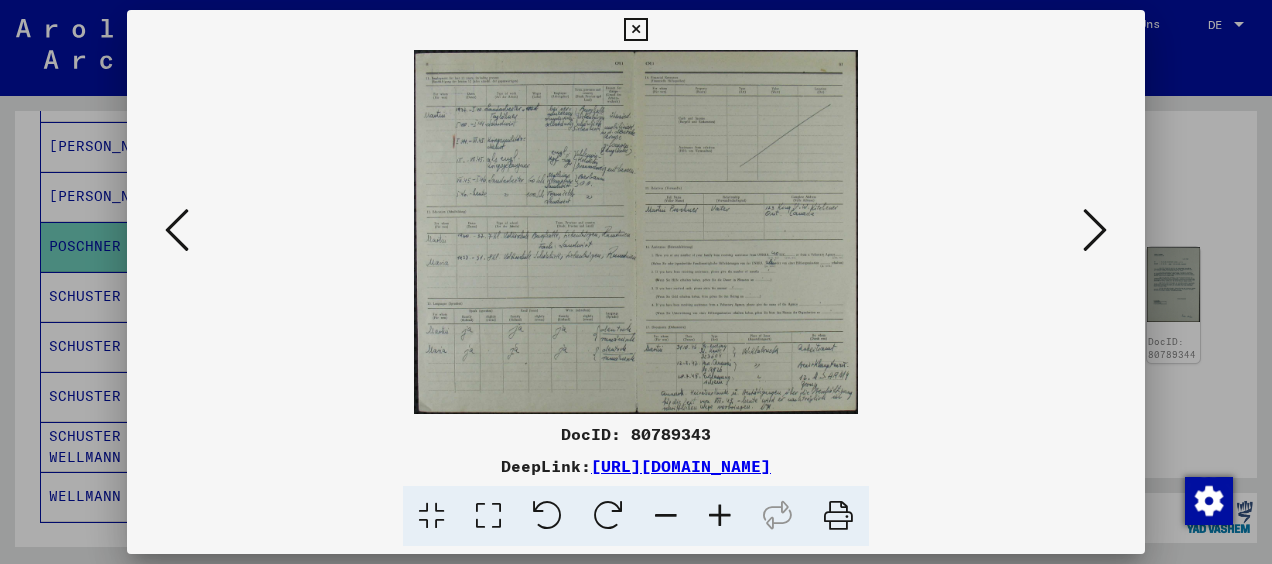 click at bounding box center [720, 516] 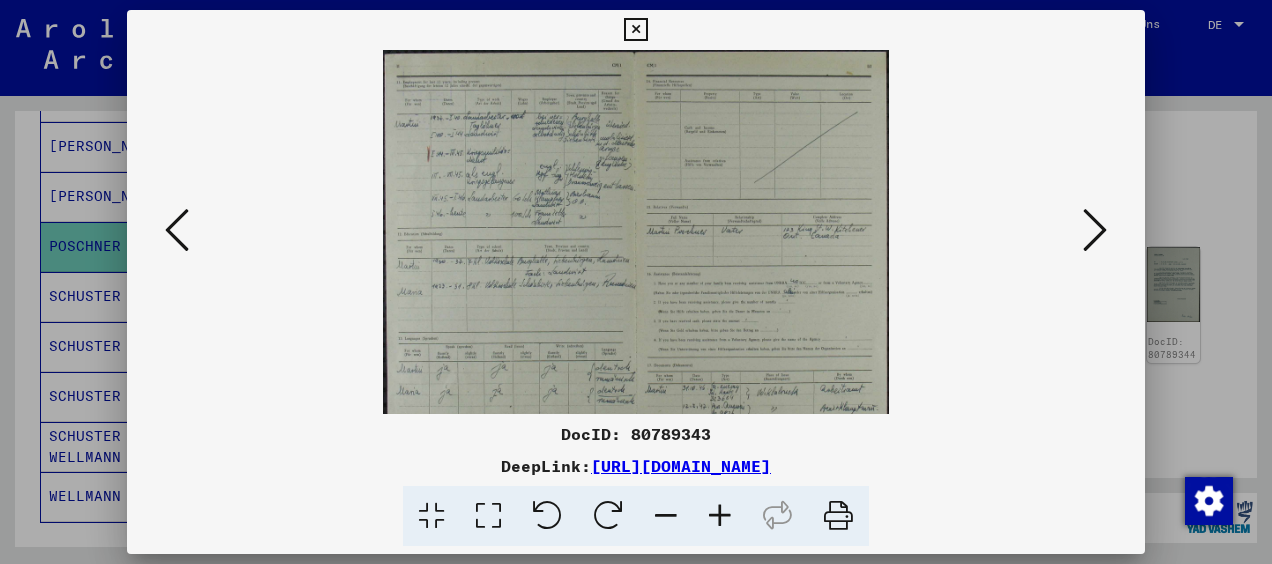 click at bounding box center [720, 516] 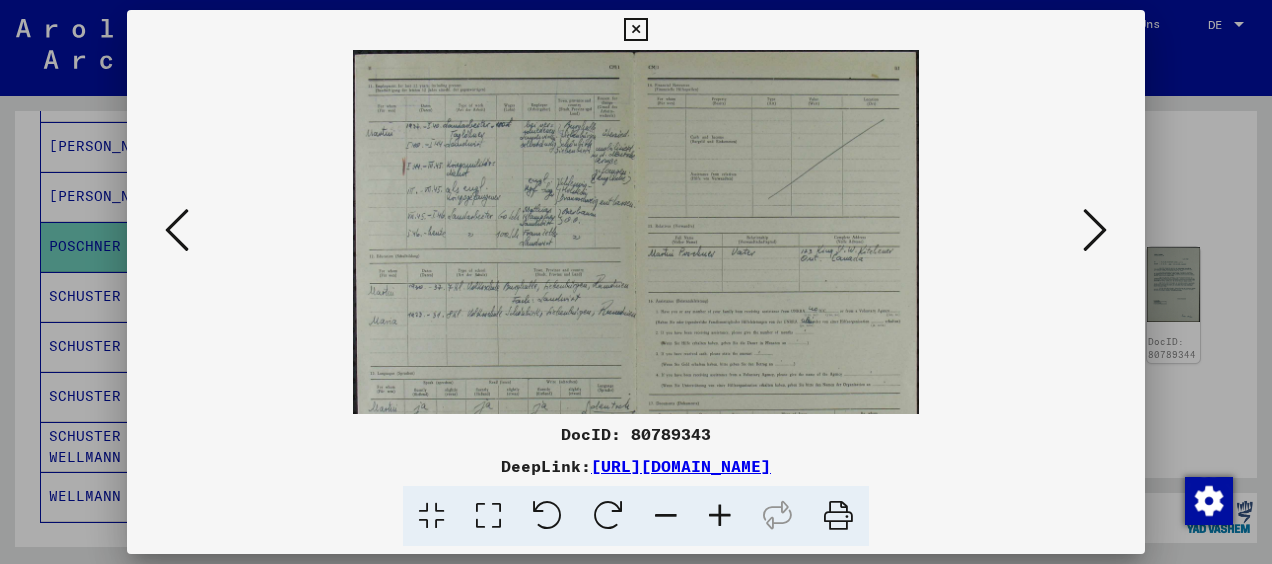 click at bounding box center [720, 516] 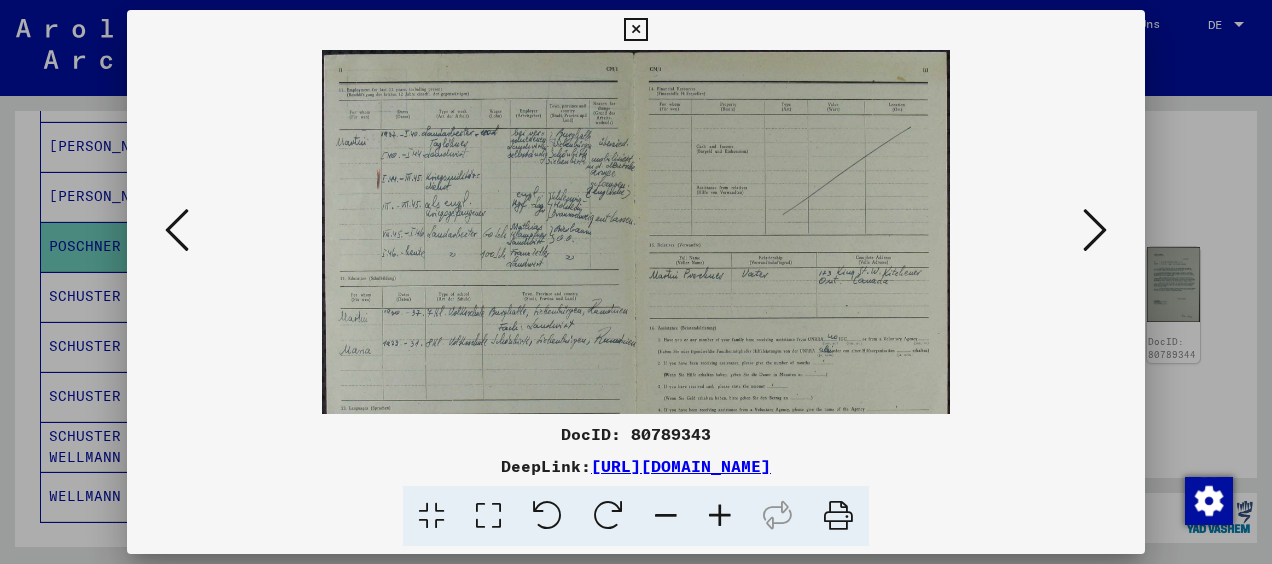 click at bounding box center (720, 516) 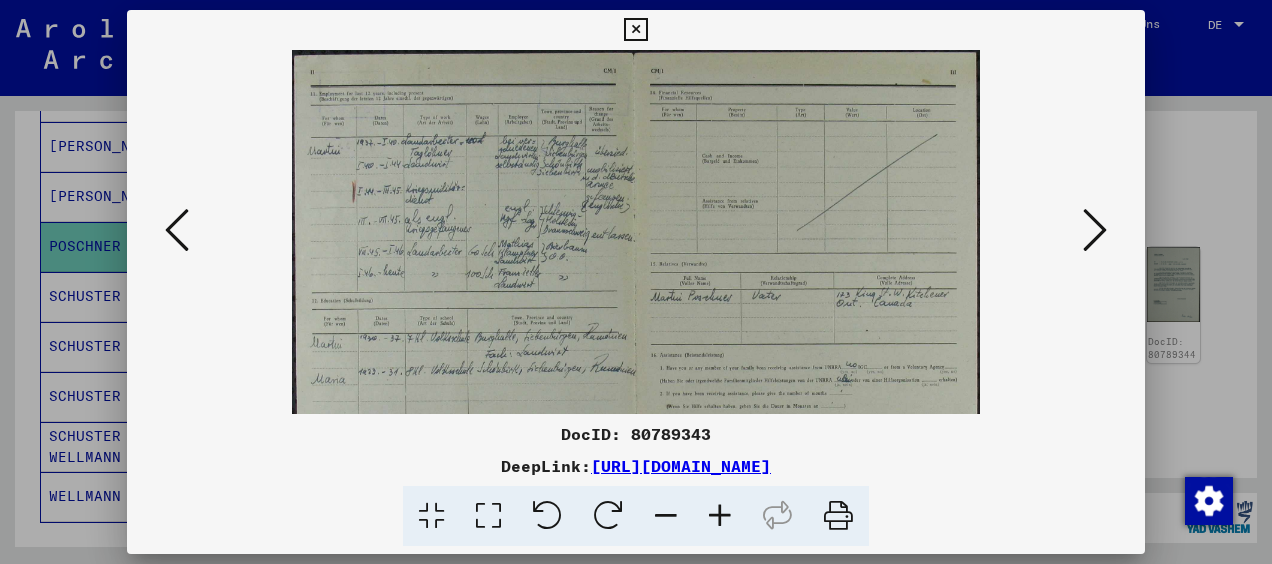 click at bounding box center (720, 516) 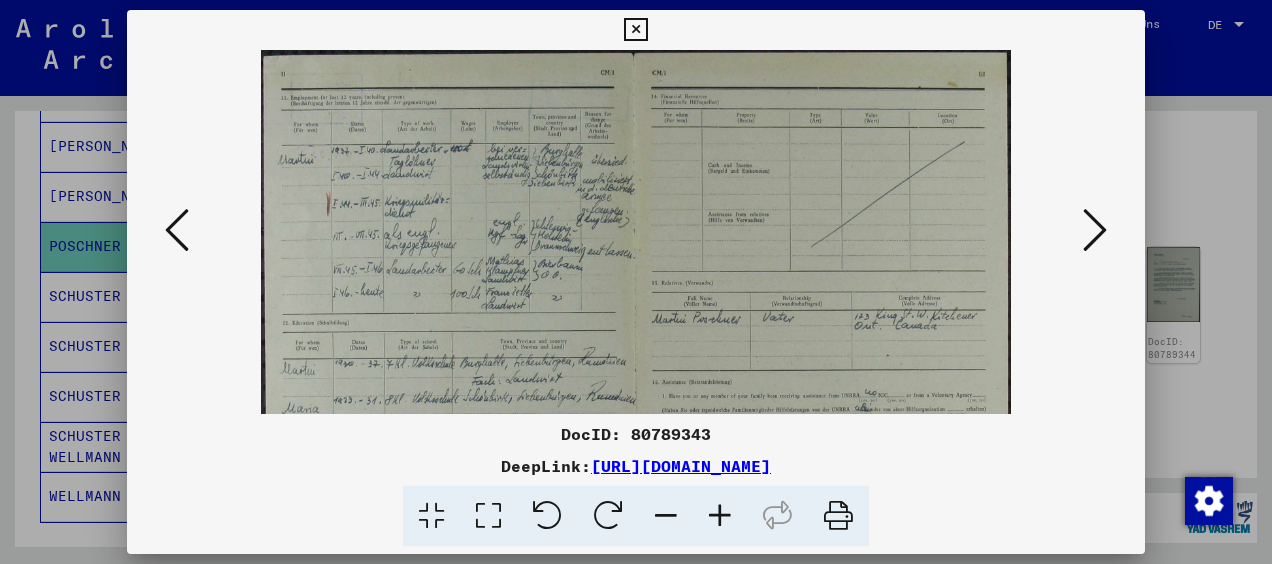 click at bounding box center (720, 516) 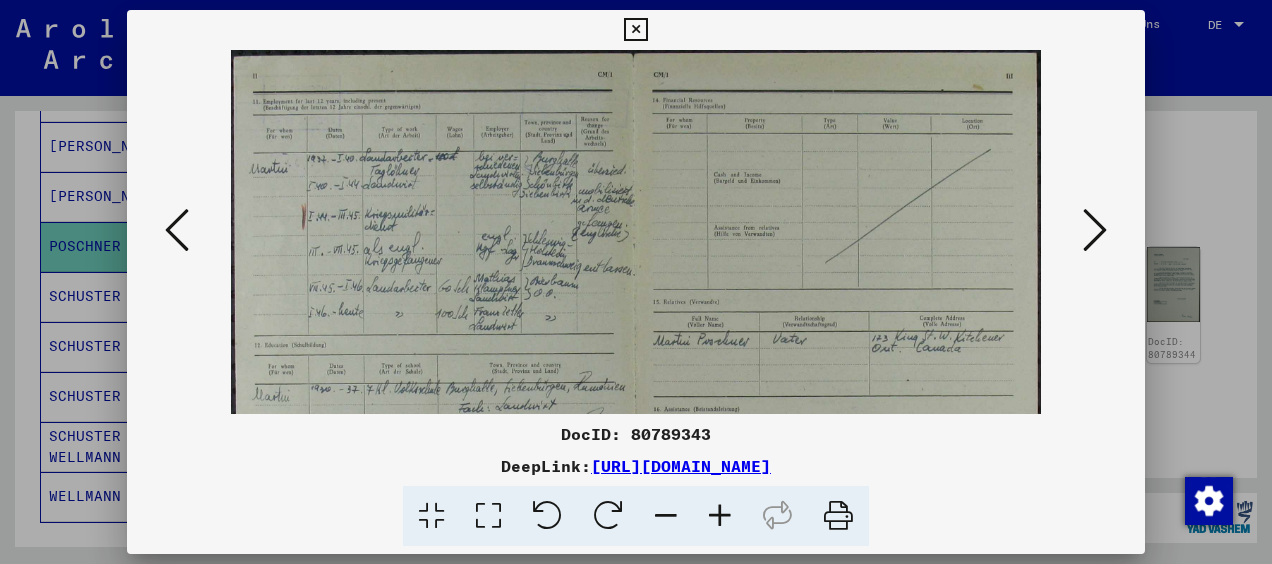 click at bounding box center (720, 516) 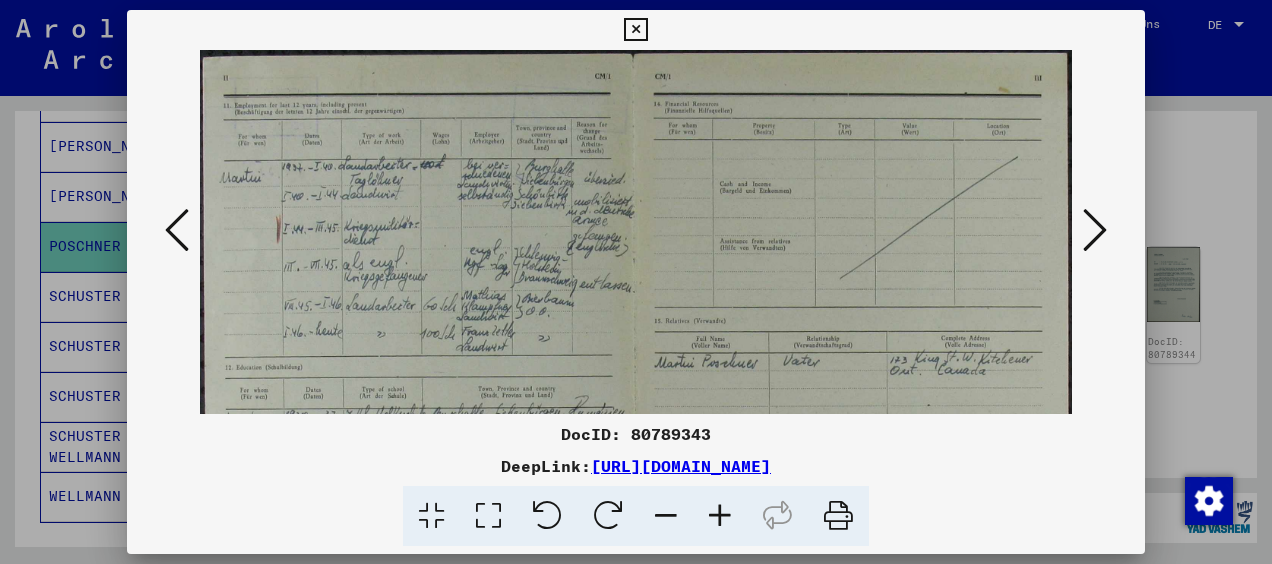 click at bounding box center (720, 516) 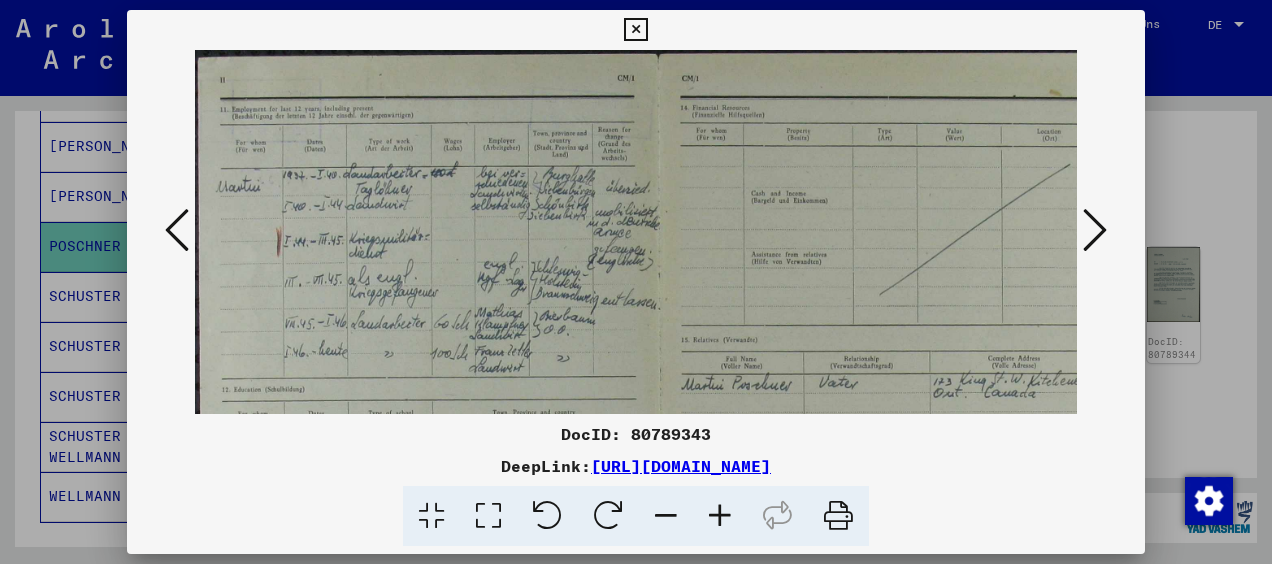 click at bounding box center [720, 516] 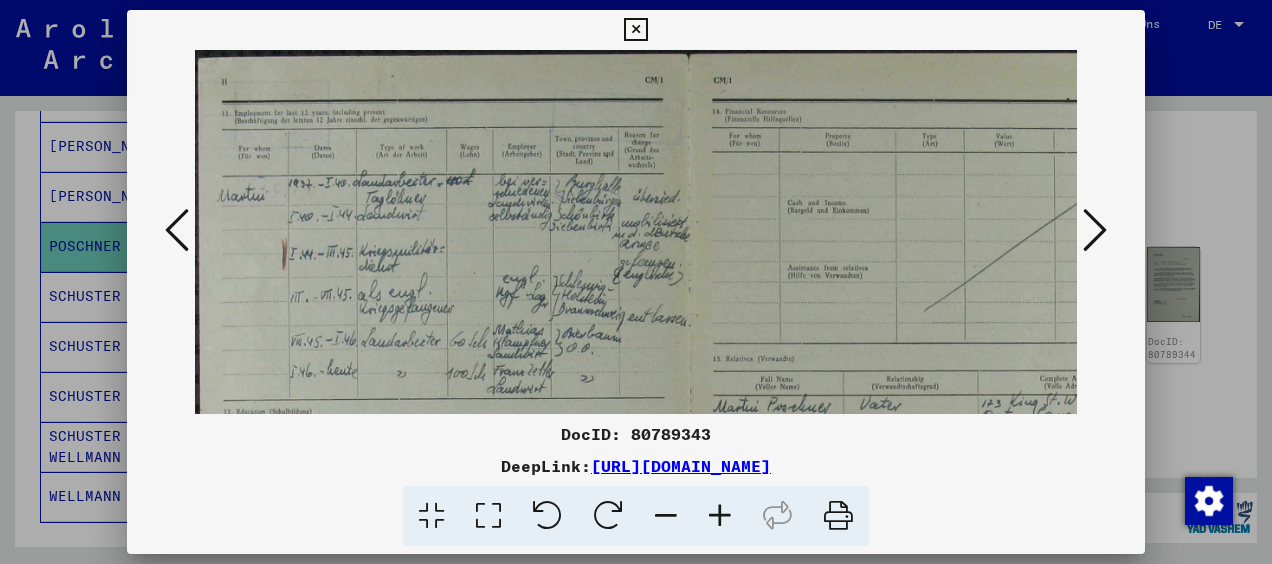 click at bounding box center (720, 516) 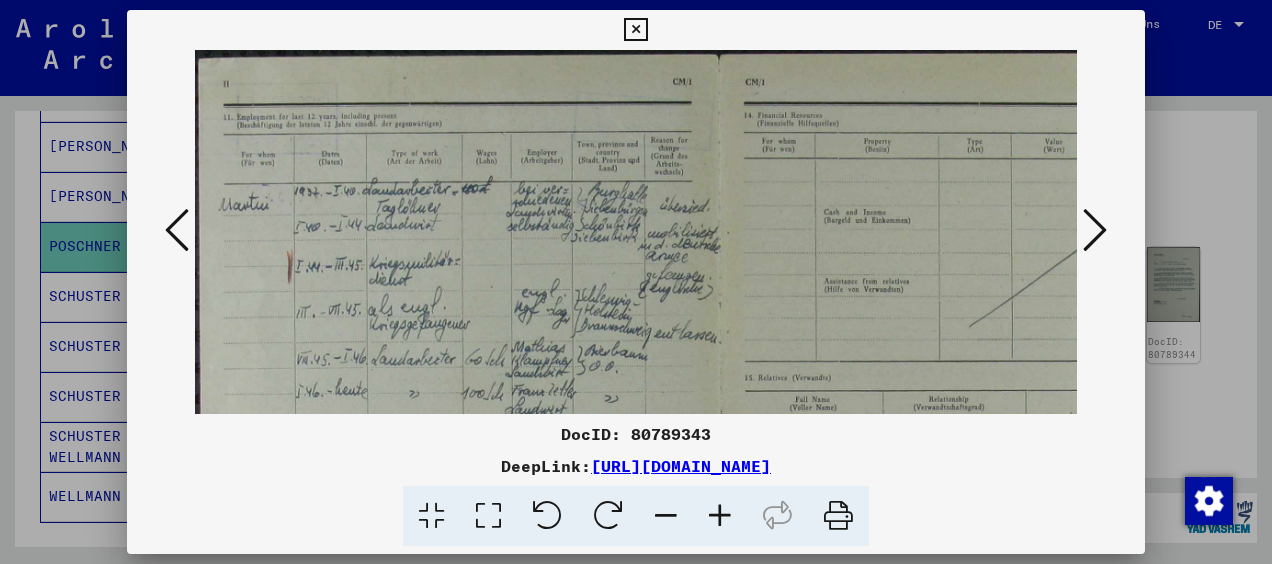 click at bounding box center (720, 516) 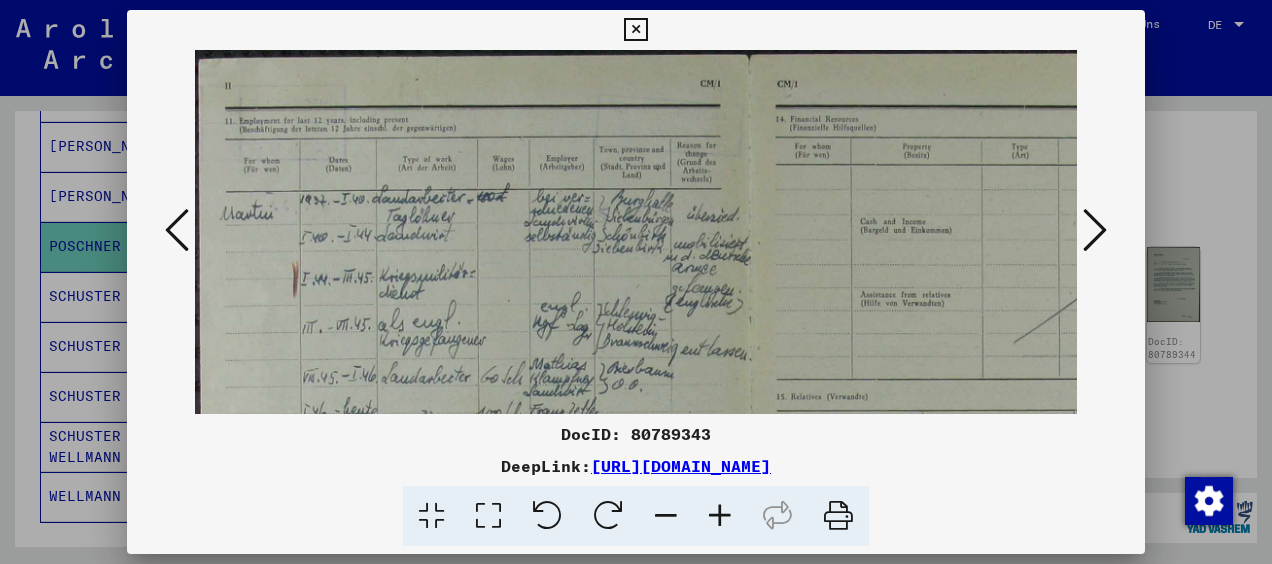 click at bounding box center [720, 516] 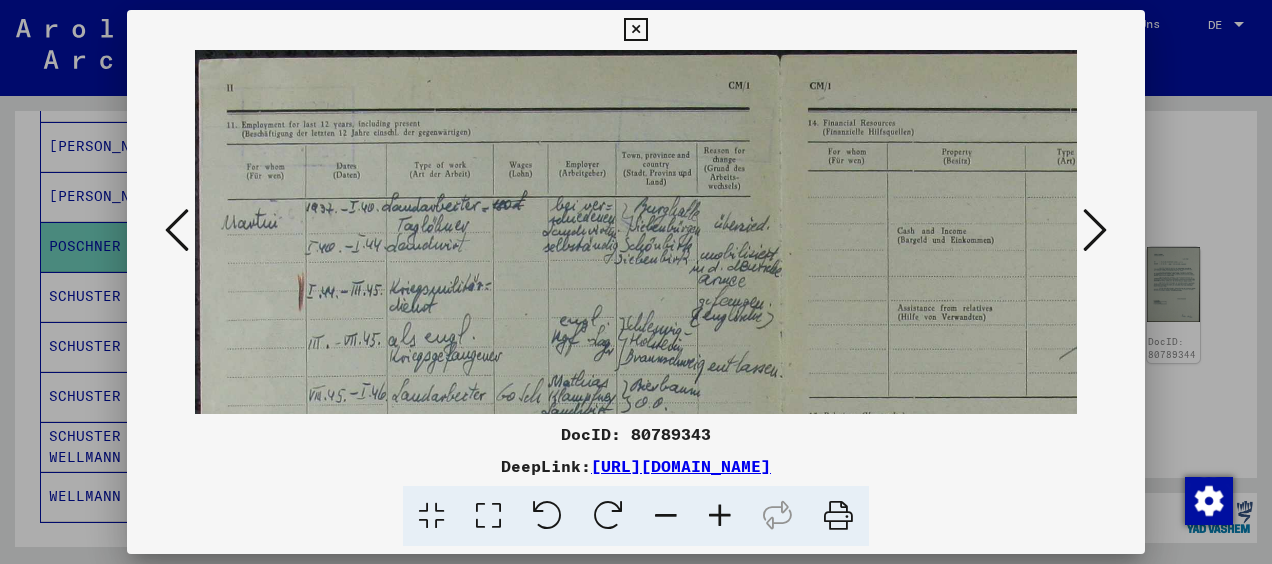 click at bounding box center (720, 516) 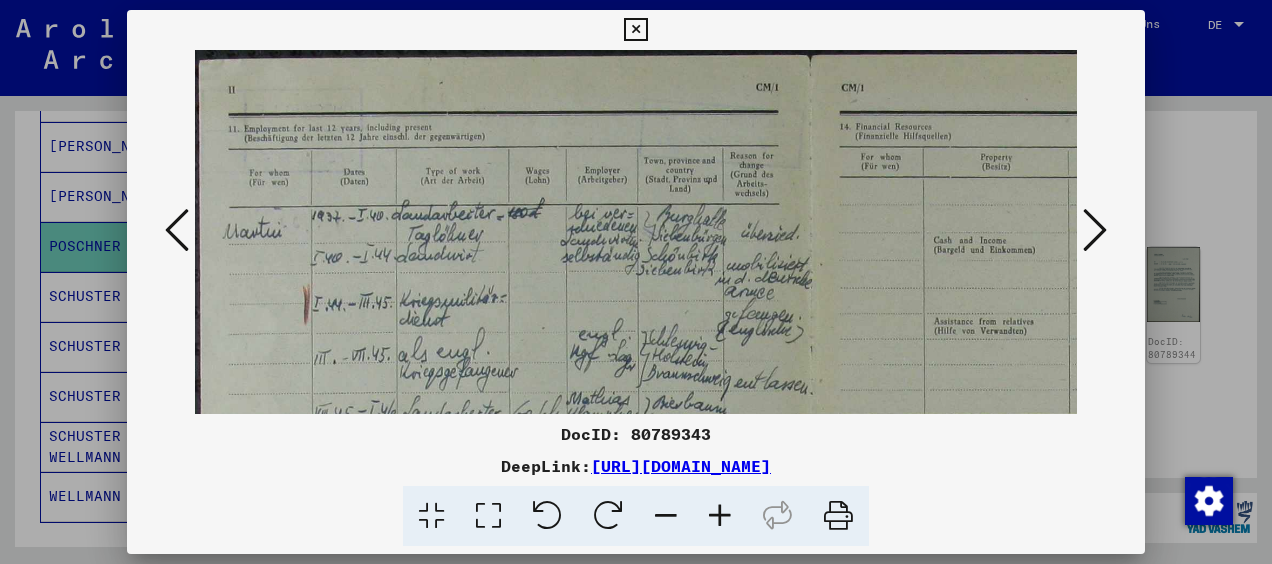 click at bounding box center (720, 516) 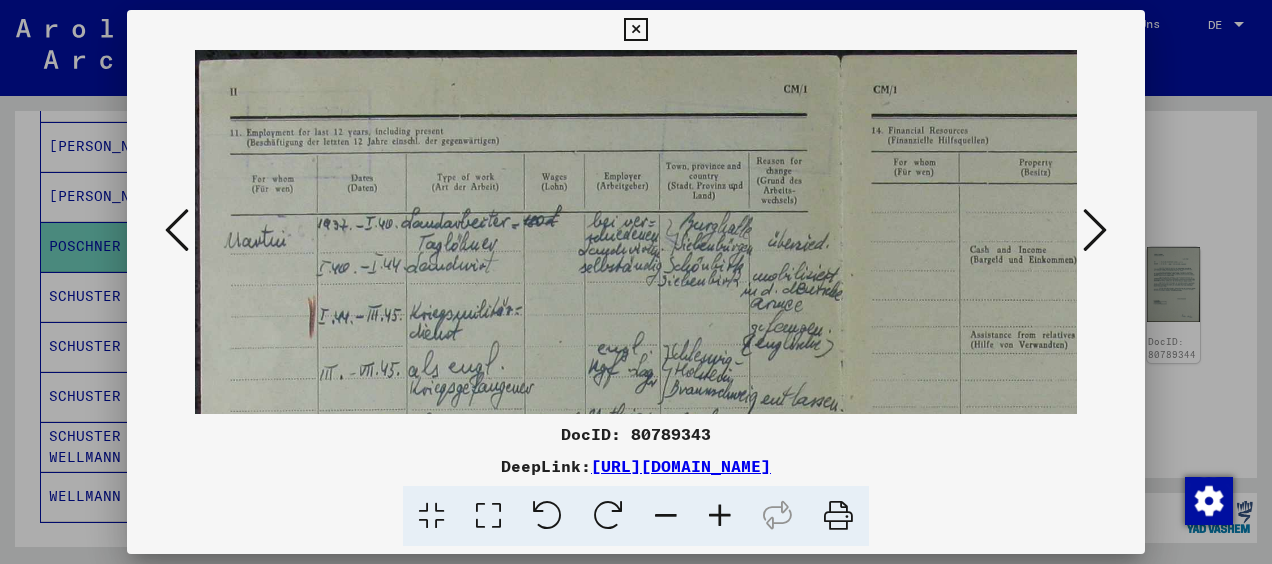 click at bounding box center (720, 516) 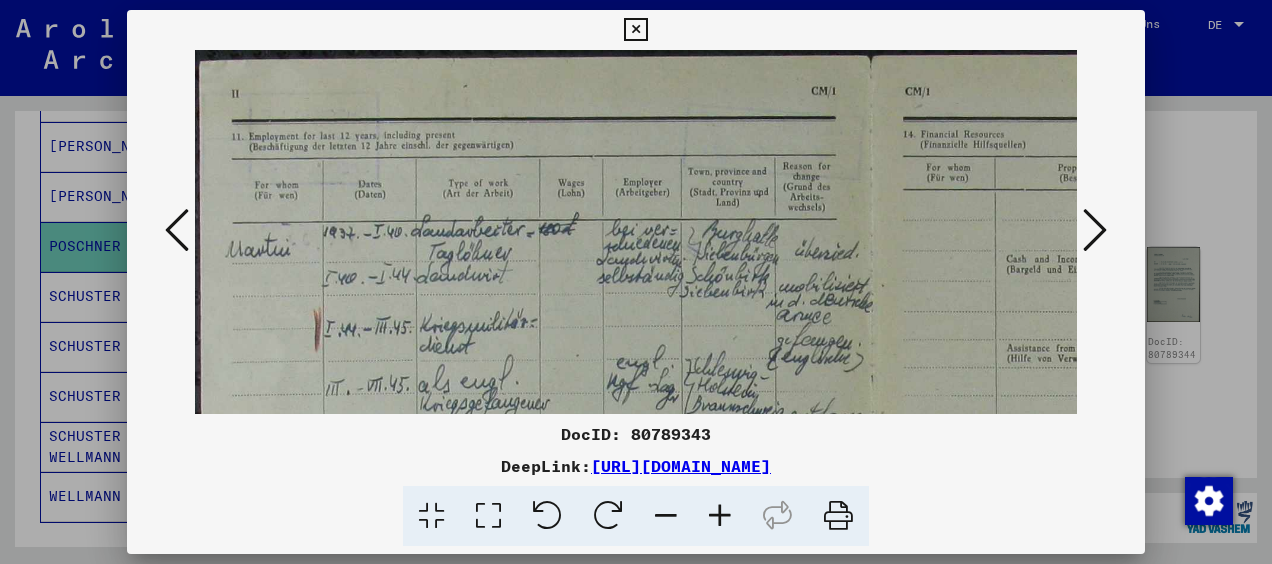 click at bounding box center (720, 516) 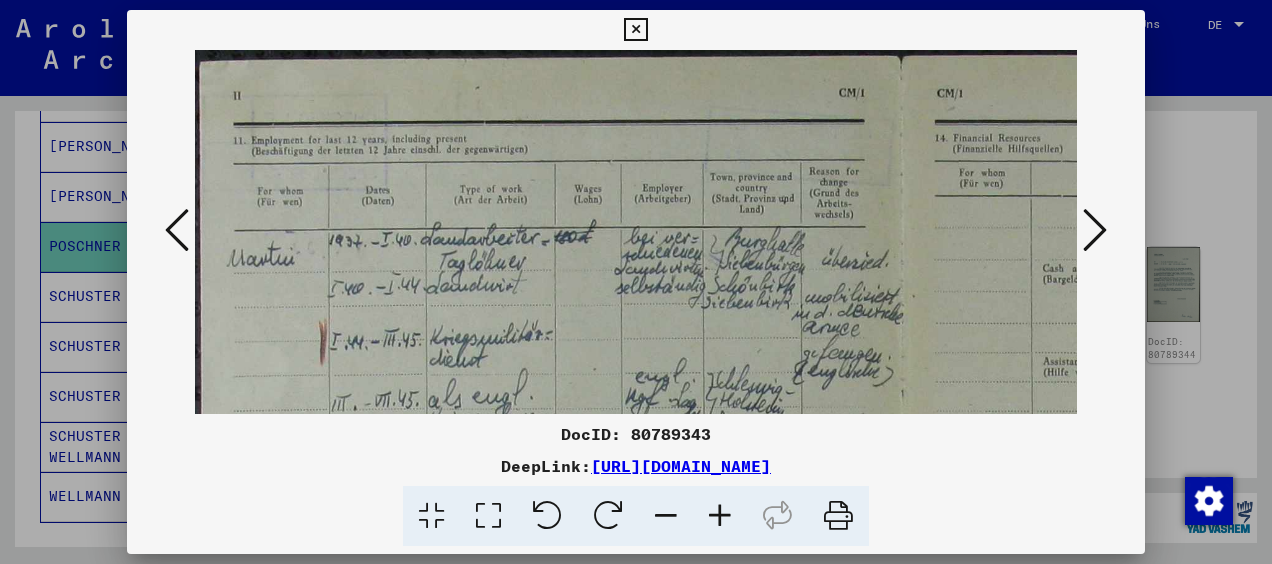 click at bounding box center (720, 516) 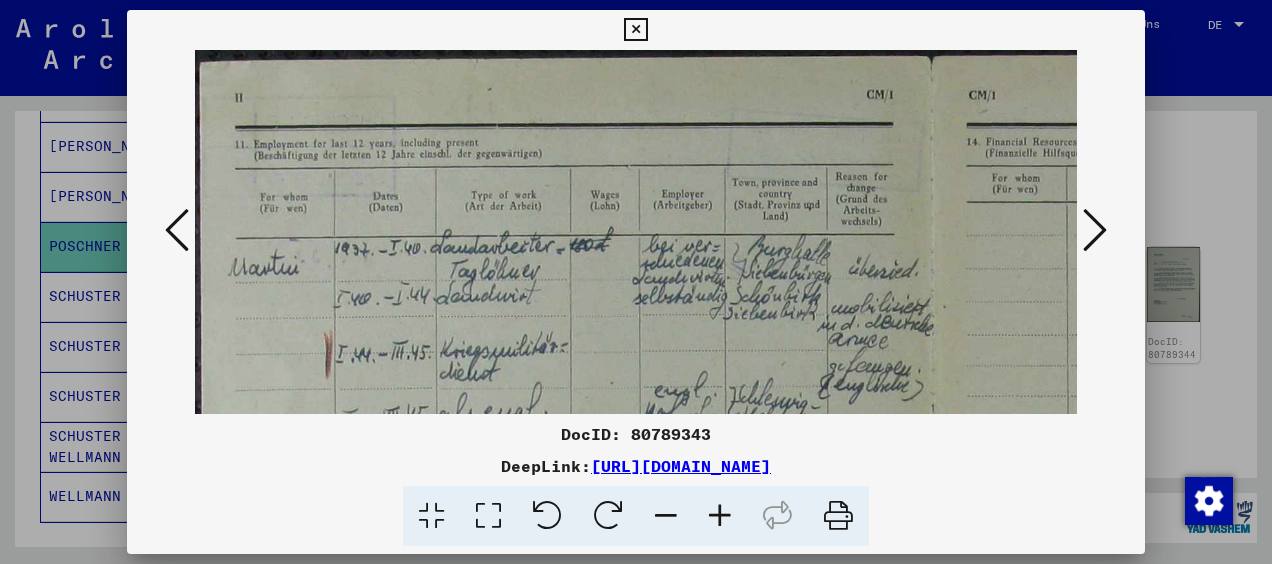 click at bounding box center [720, 516] 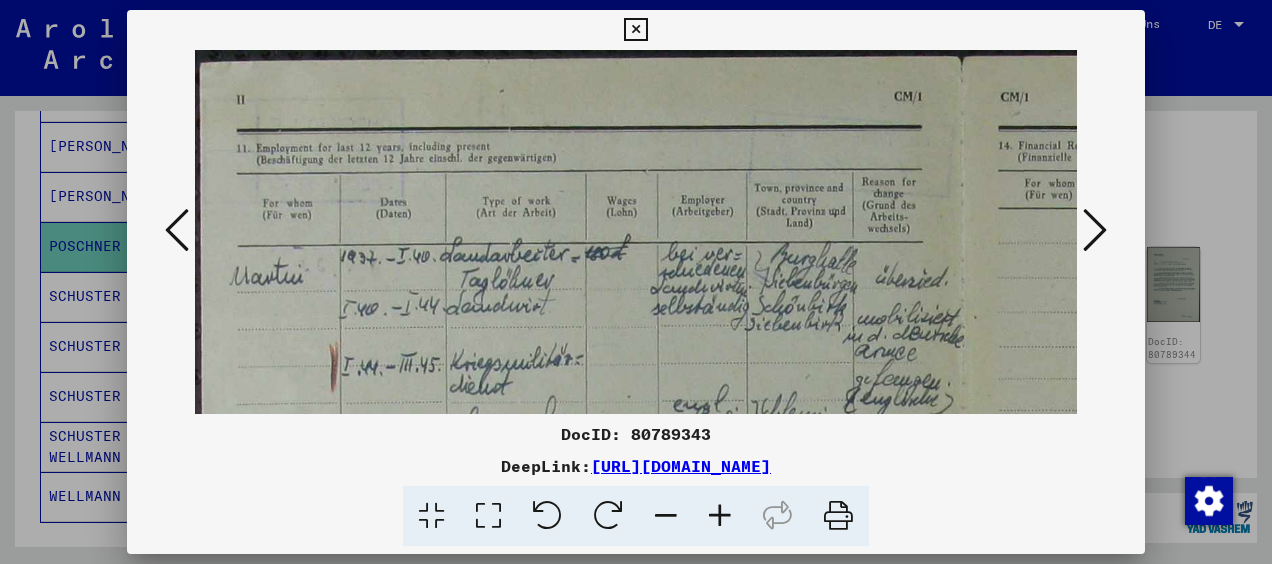 click at bounding box center [720, 516] 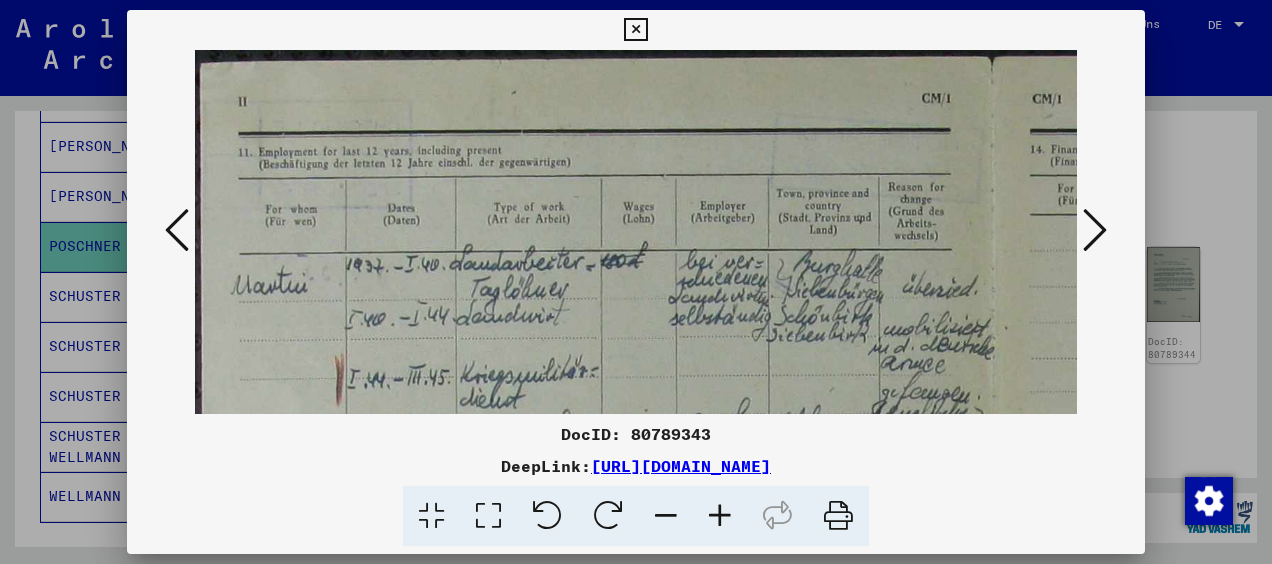click at bounding box center [720, 516] 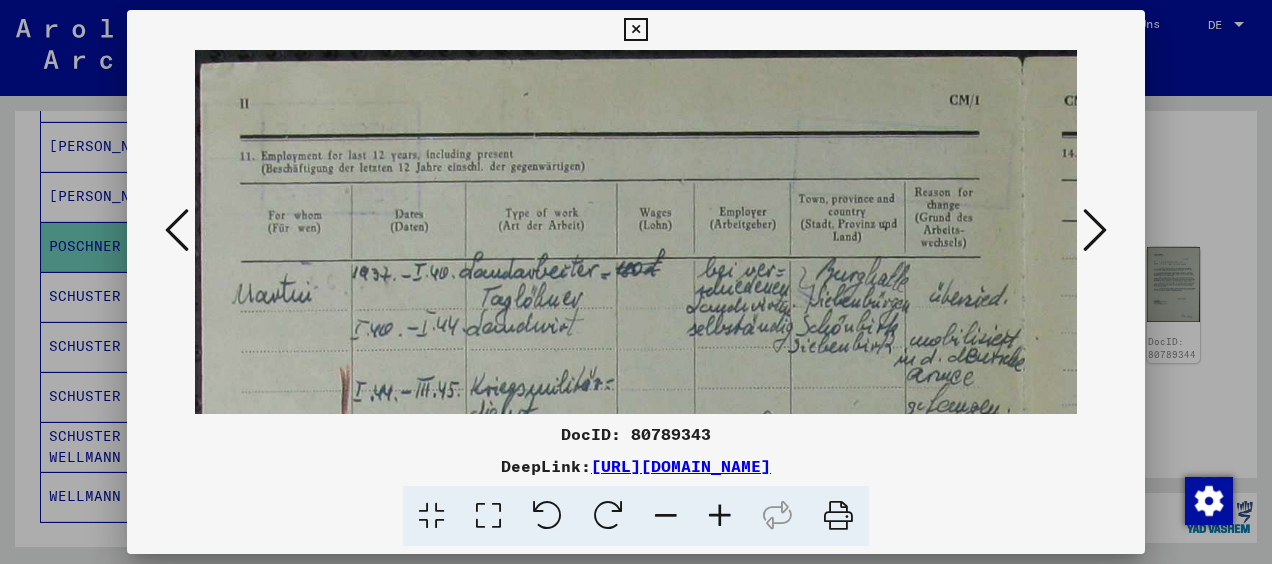 click at bounding box center (720, 516) 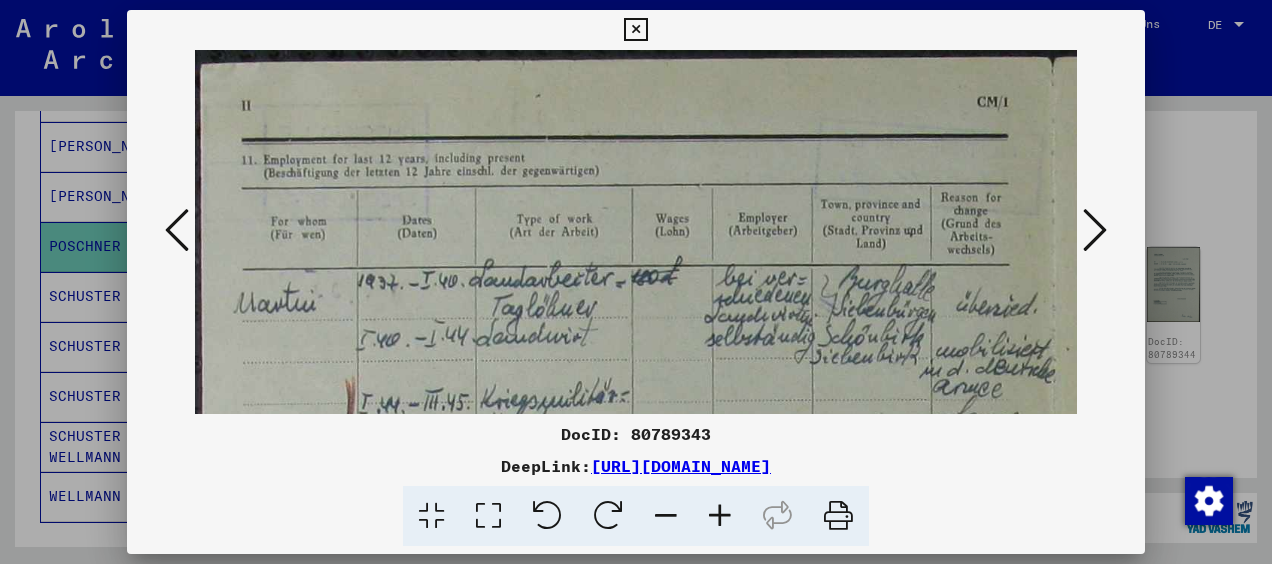 click at bounding box center (720, 516) 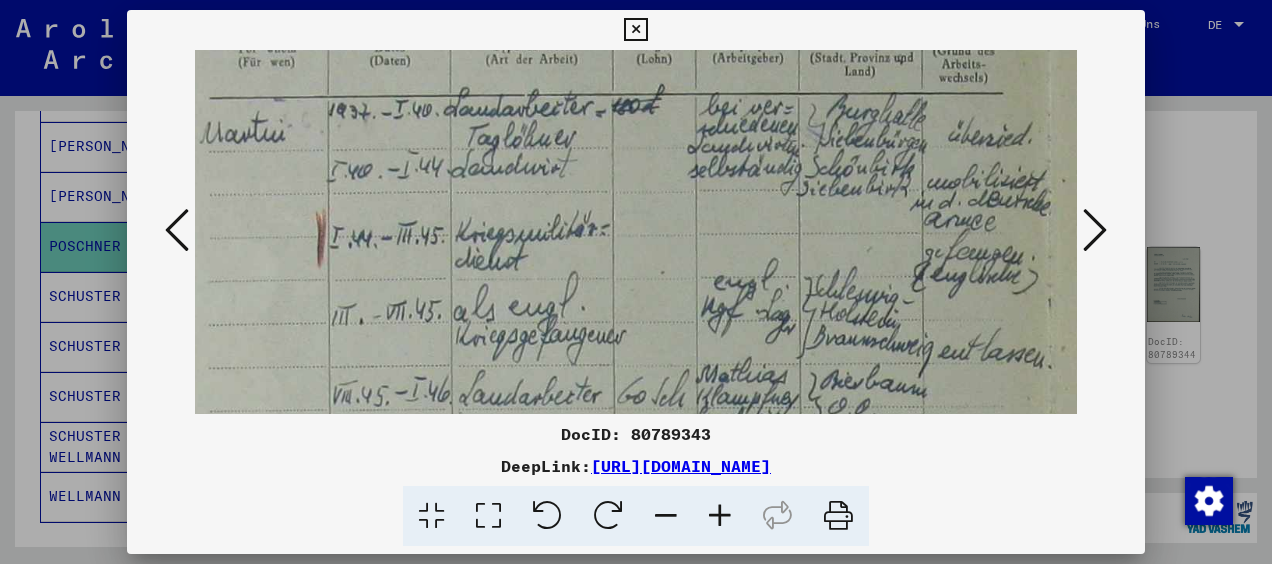 scroll, scrollTop: 195, scrollLeft: 37, axis: both 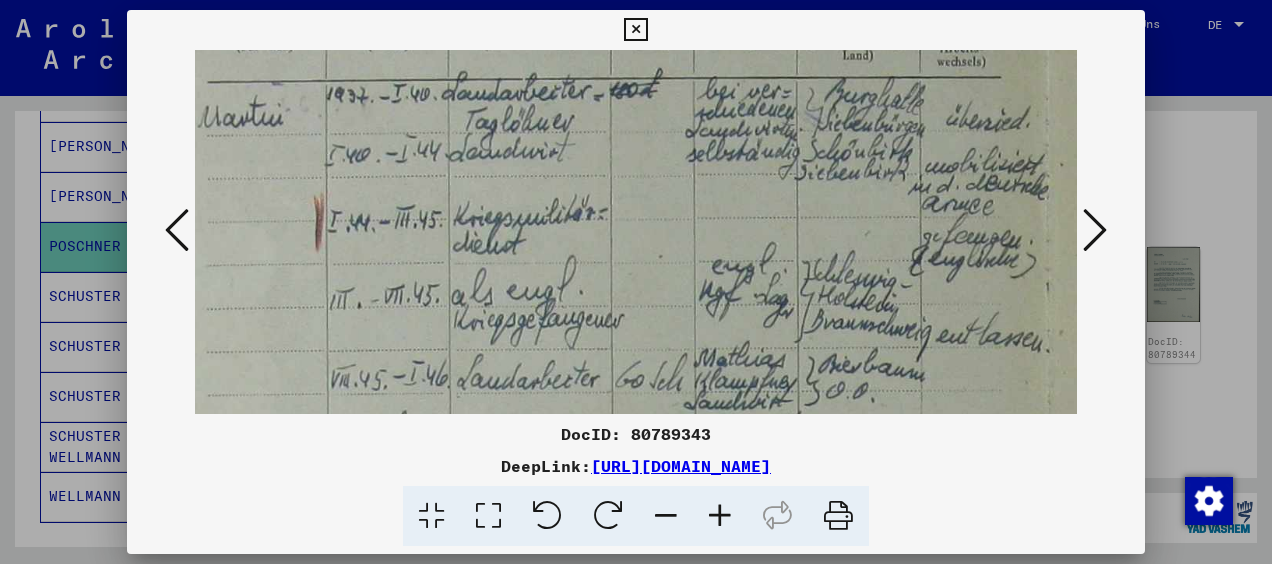drag, startPoint x: 820, startPoint y: 358, endPoint x: 783, endPoint y: 163, distance: 198.47922 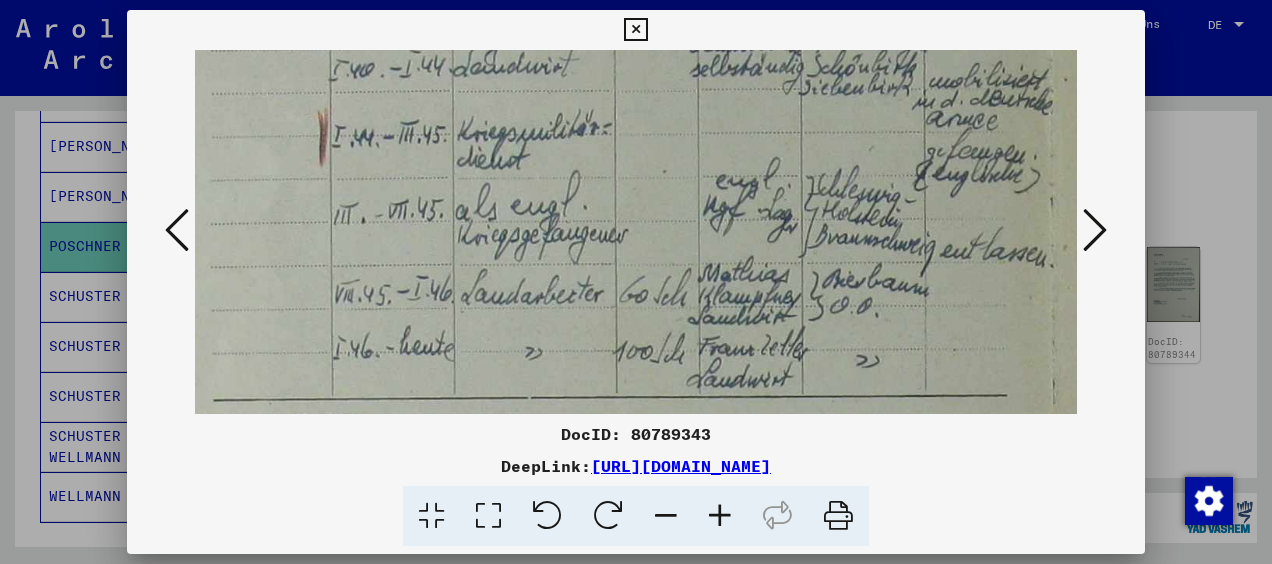 drag, startPoint x: 859, startPoint y: 294, endPoint x: 863, endPoint y: 198, distance: 96.0833 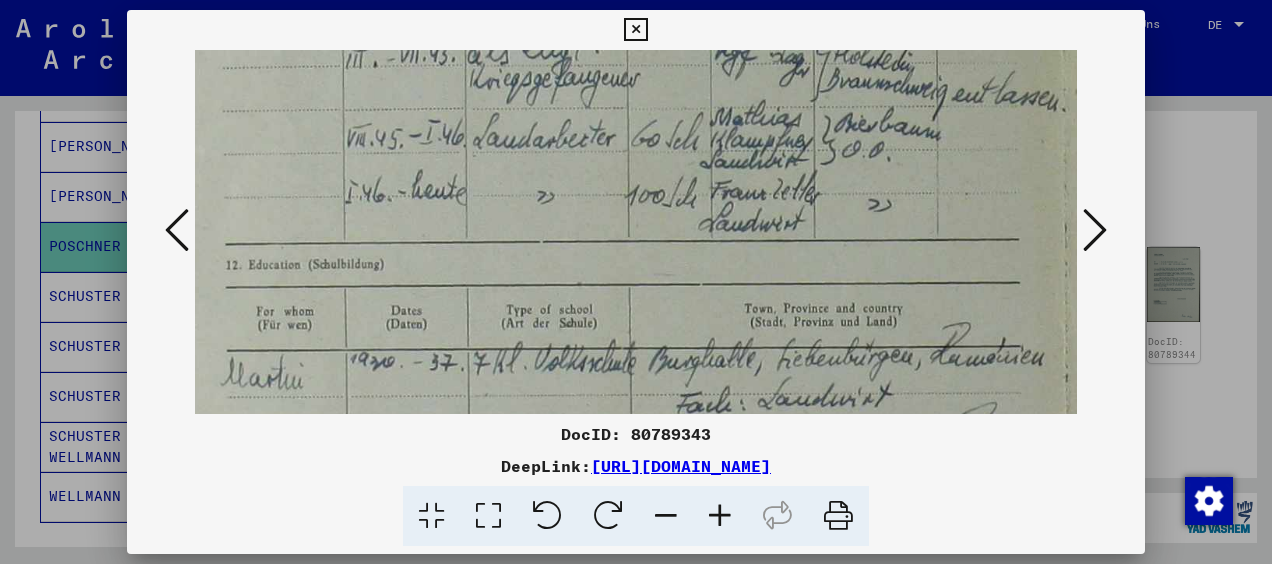 drag, startPoint x: 833, startPoint y: 343, endPoint x: 845, endPoint y: 198, distance: 145.4957 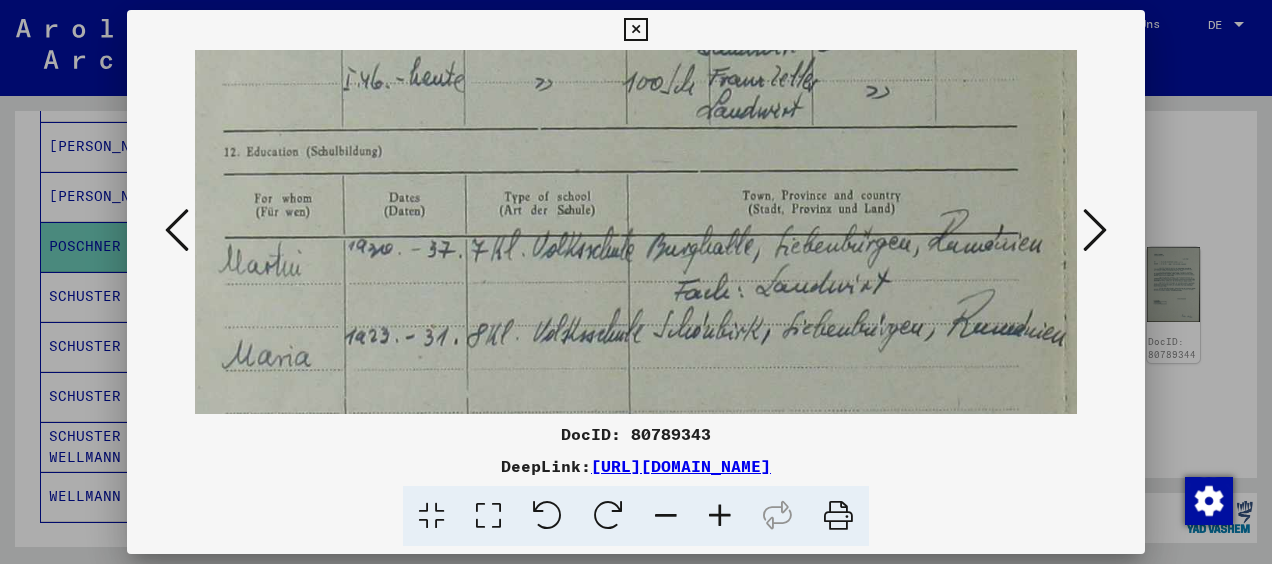 drag, startPoint x: 852, startPoint y: 341, endPoint x: 846, endPoint y: 243, distance: 98.1835 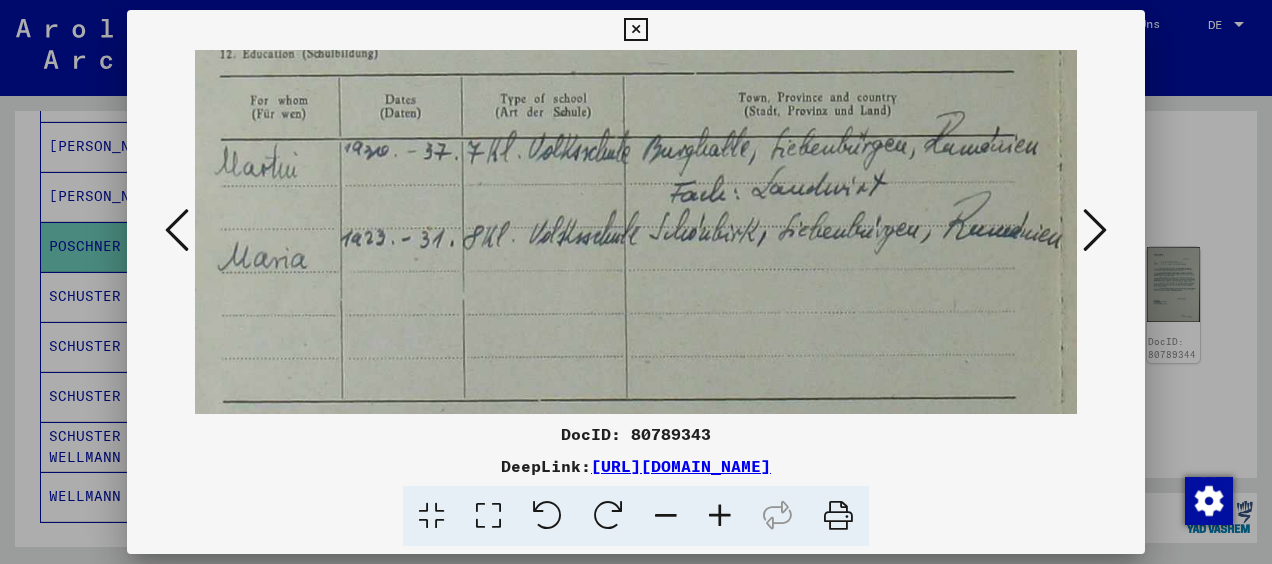 scroll, scrollTop: 681, scrollLeft: 32, axis: both 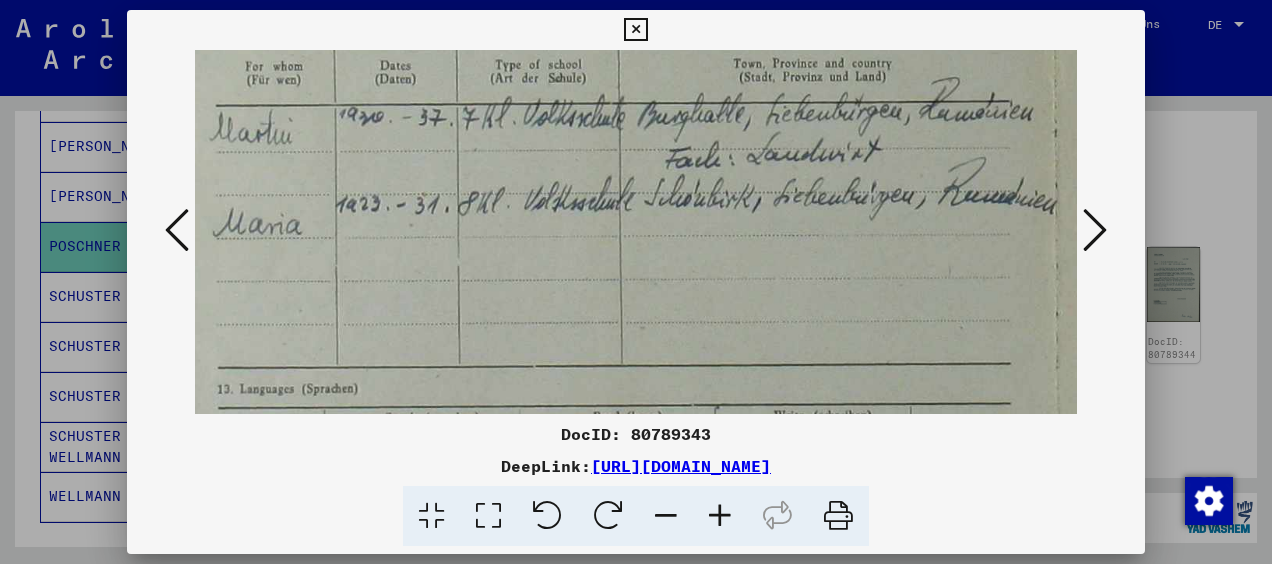 drag, startPoint x: 868, startPoint y: 300, endPoint x: 859, endPoint y: 183, distance: 117.34564 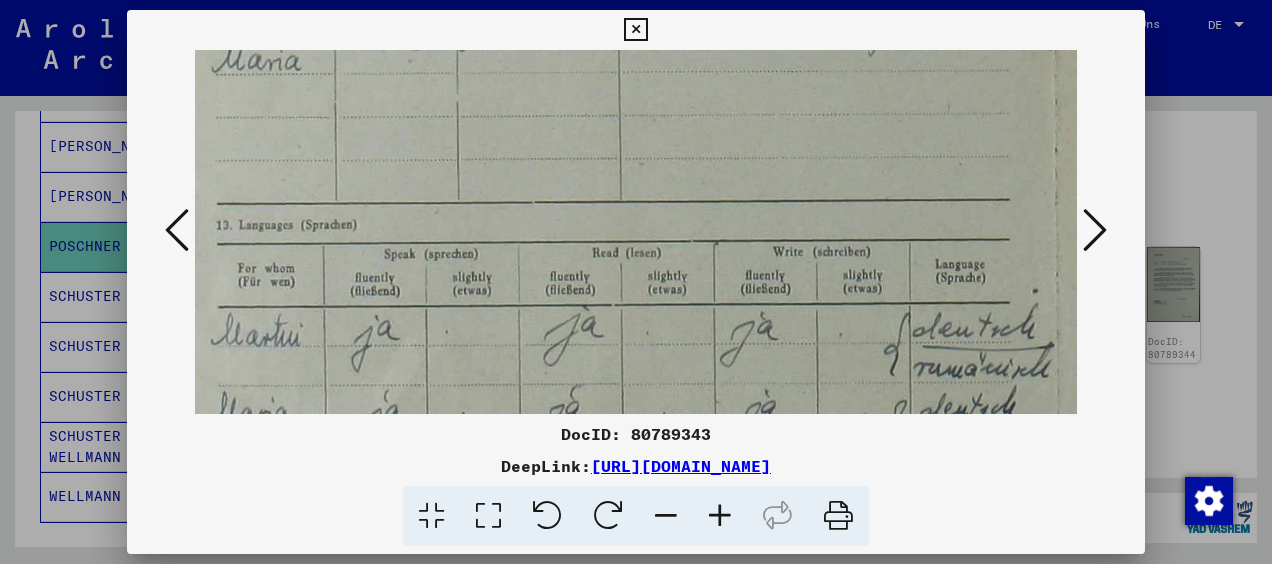 scroll, scrollTop: 848, scrollLeft: 33, axis: both 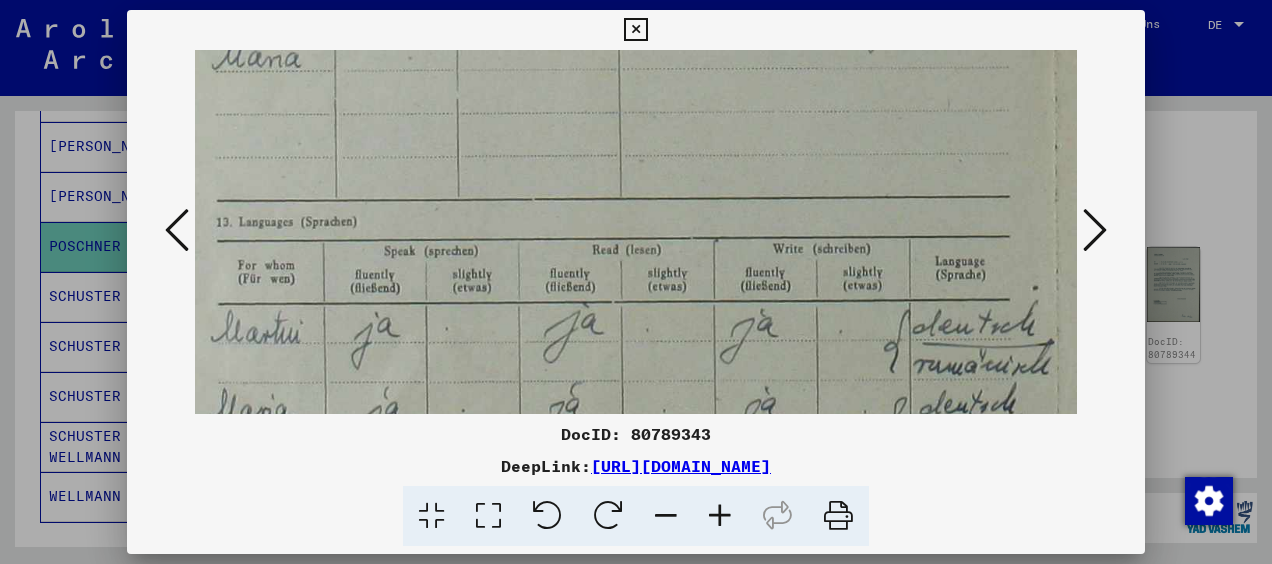 drag, startPoint x: 830, startPoint y: 310, endPoint x: 829, endPoint y: 143, distance: 167.00299 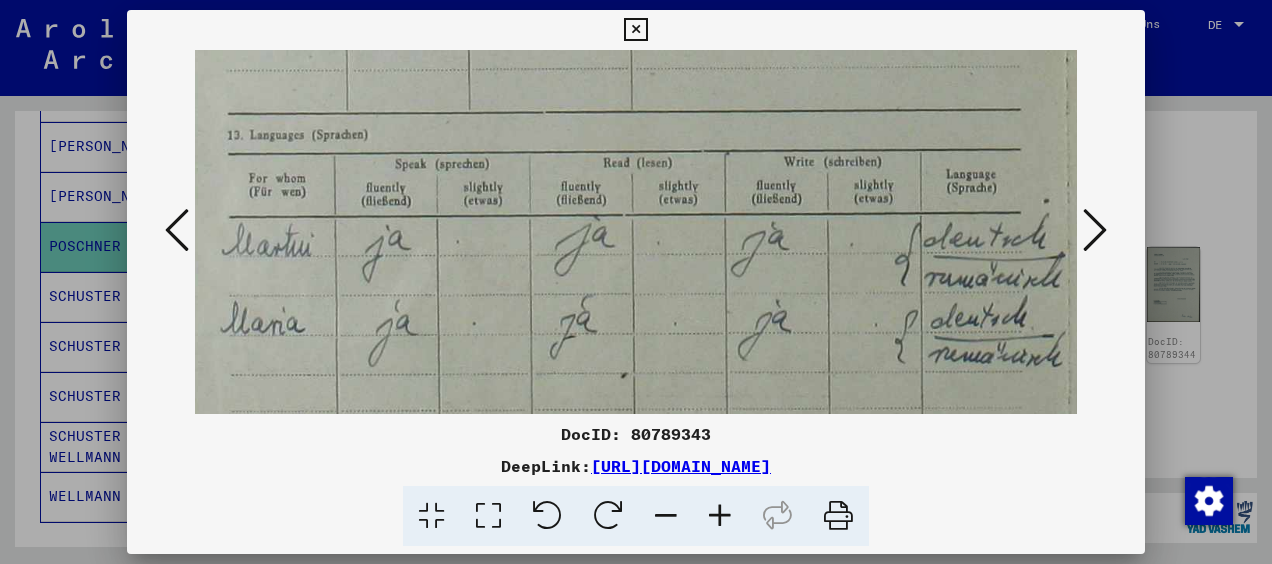 scroll, scrollTop: 960, scrollLeft: 22, axis: both 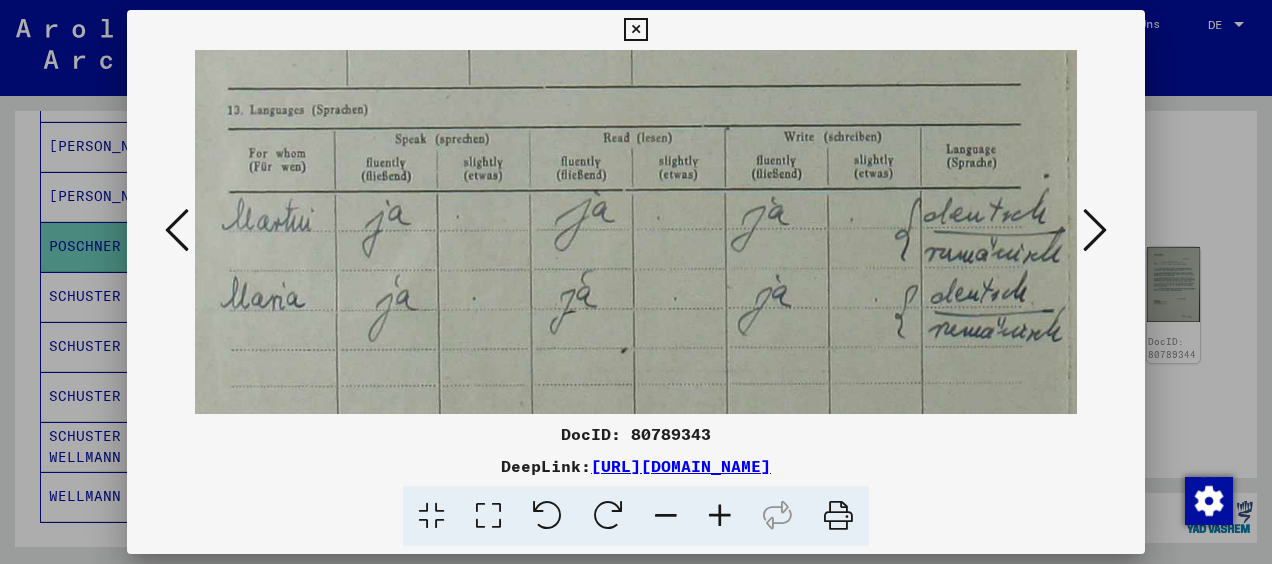 drag, startPoint x: 782, startPoint y: 296, endPoint x: 793, endPoint y: 184, distance: 112.53888 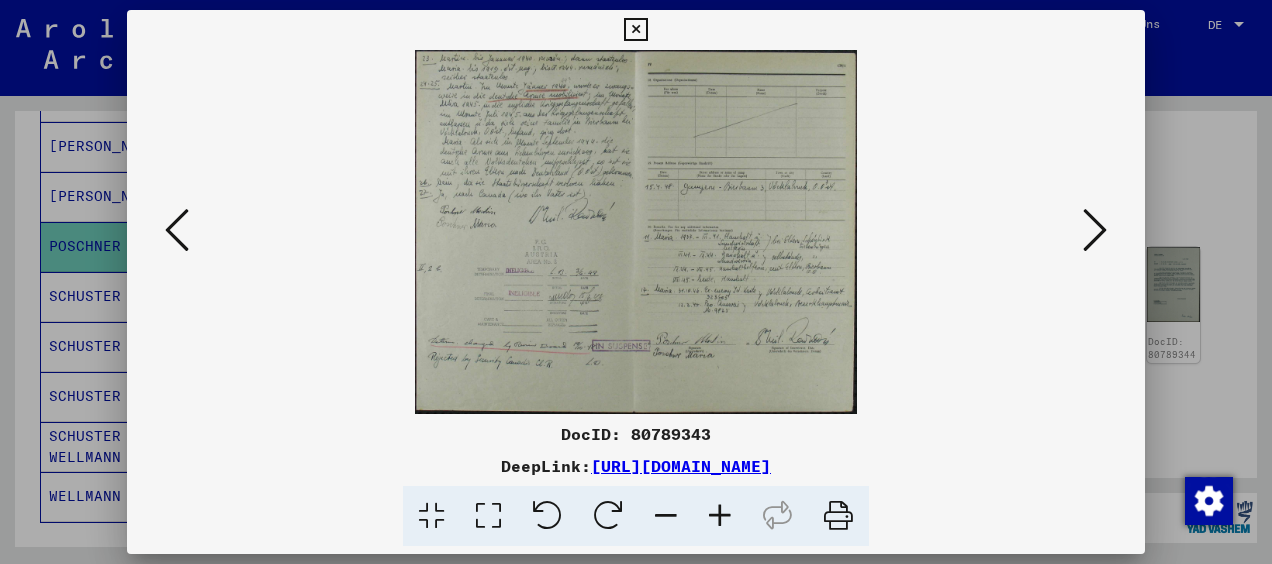 scroll, scrollTop: 0, scrollLeft: 0, axis: both 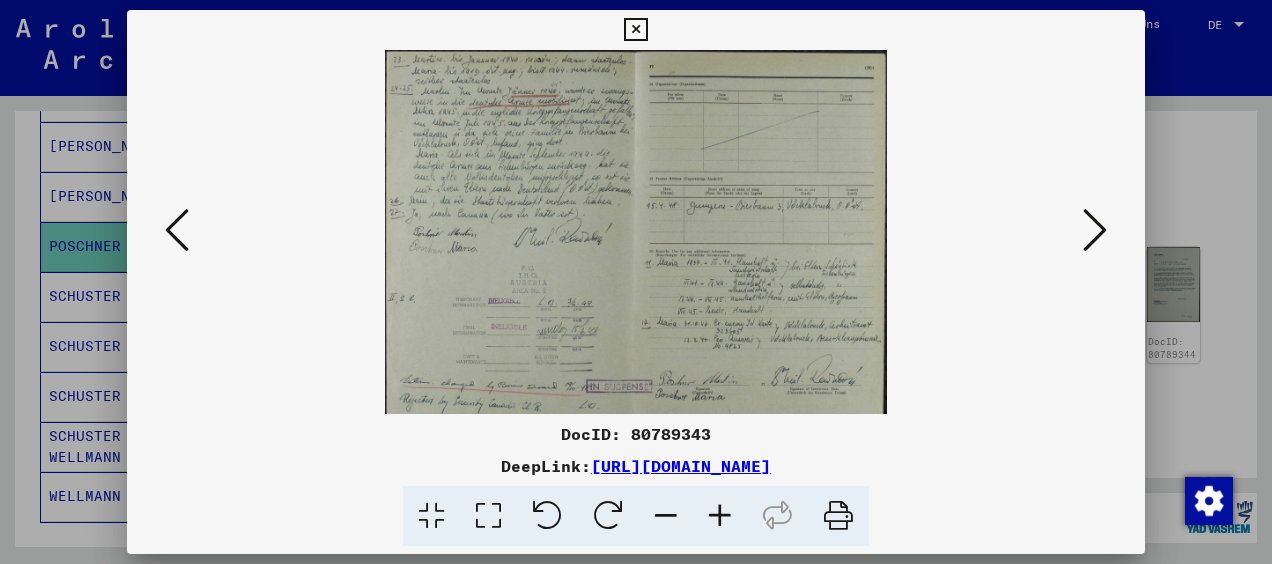 click at bounding box center (720, 516) 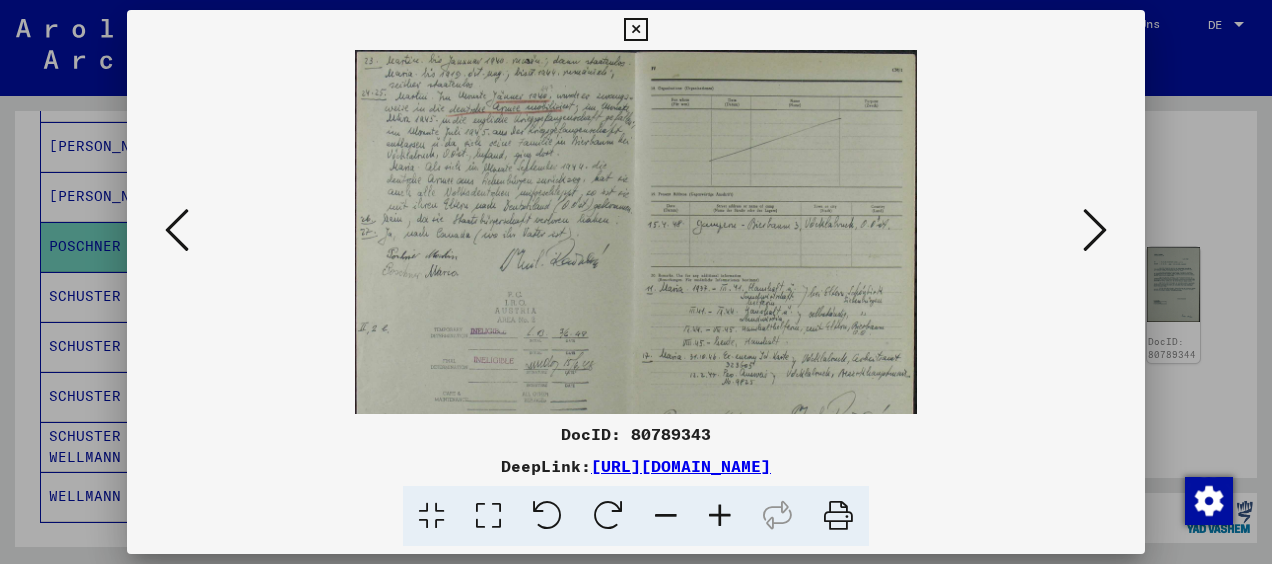 click at bounding box center [720, 516] 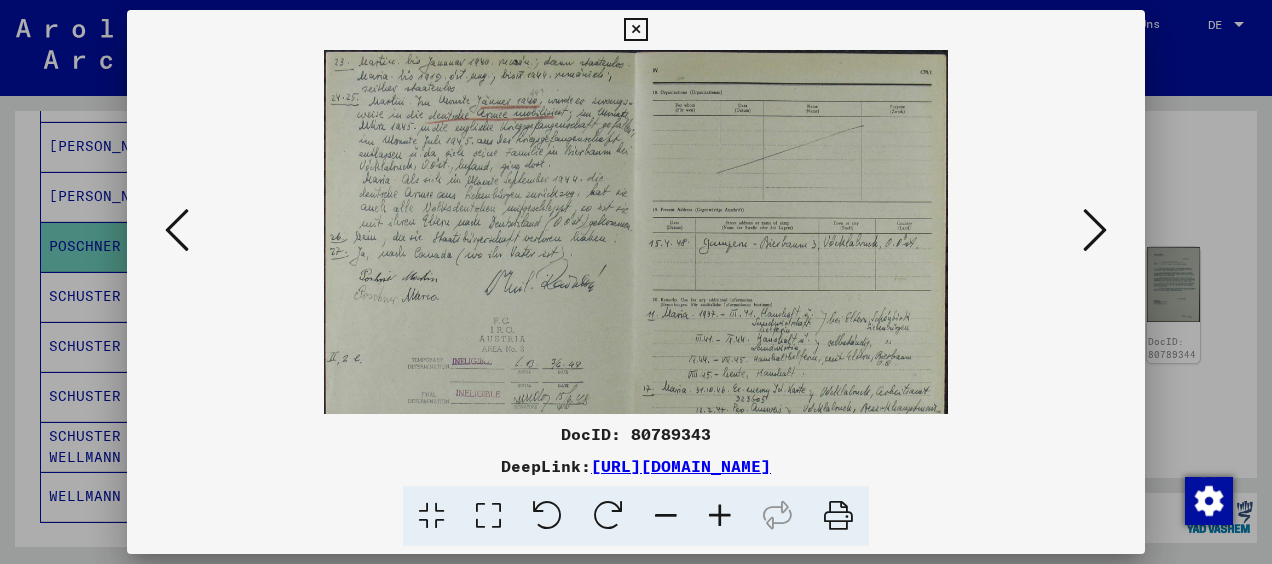 click at bounding box center [720, 516] 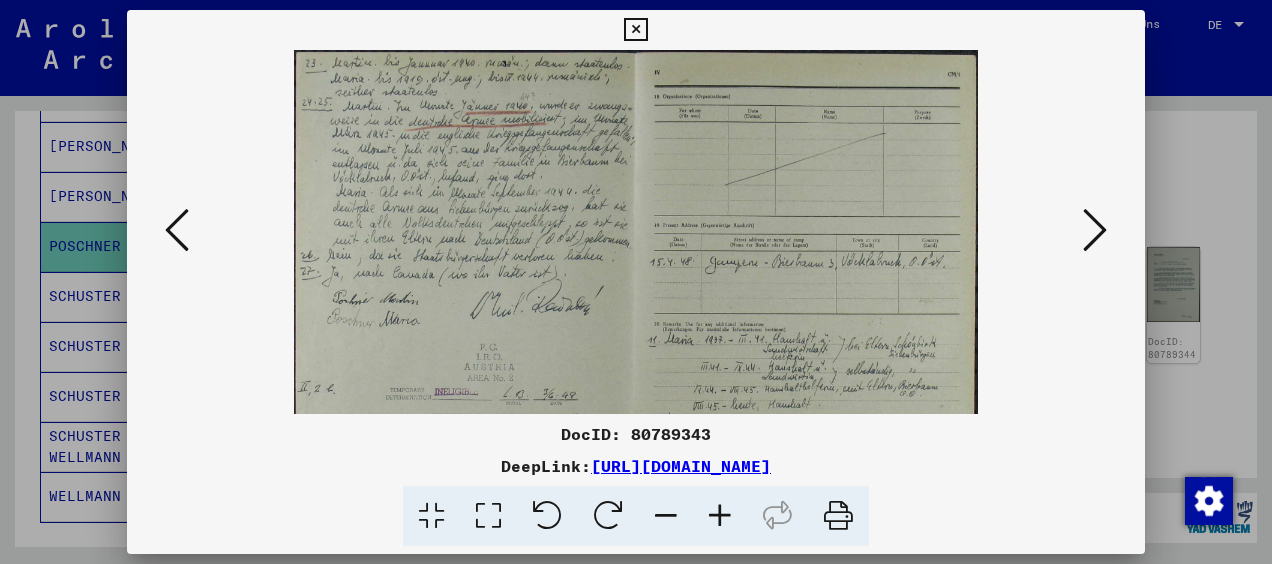 click at bounding box center (720, 516) 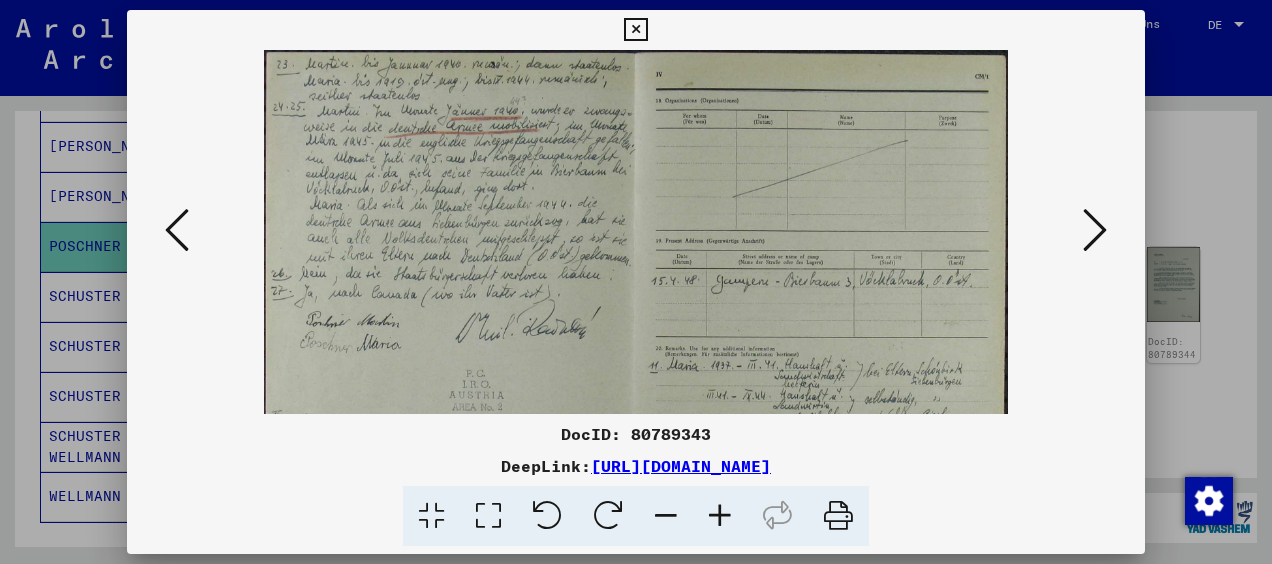 click at bounding box center [720, 516] 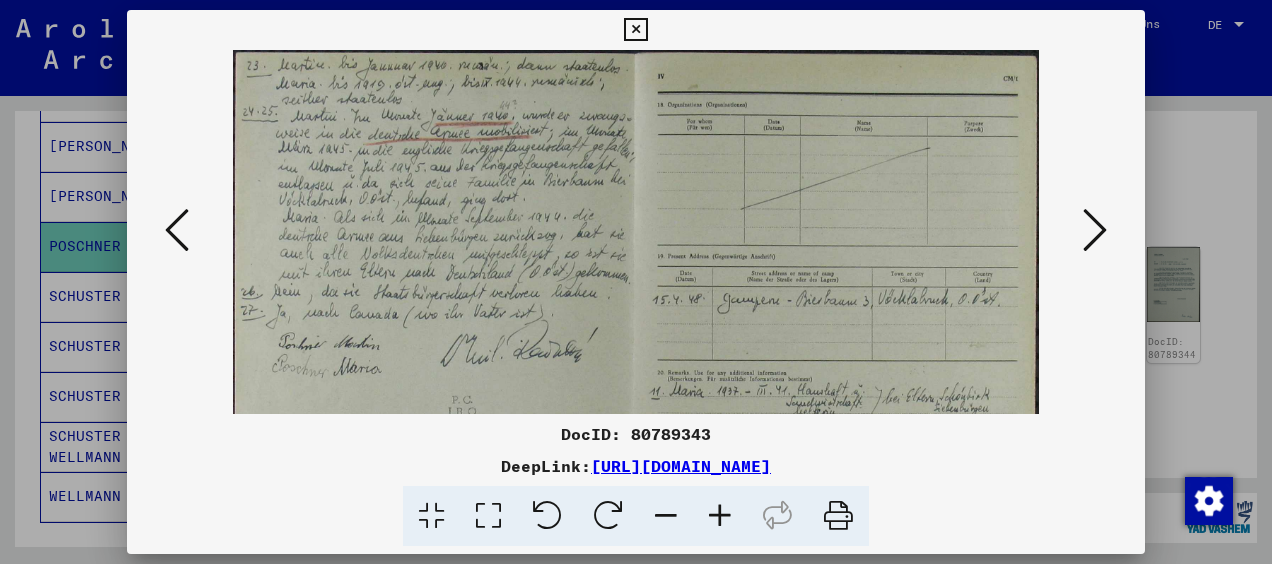 click at bounding box center [720, 516] 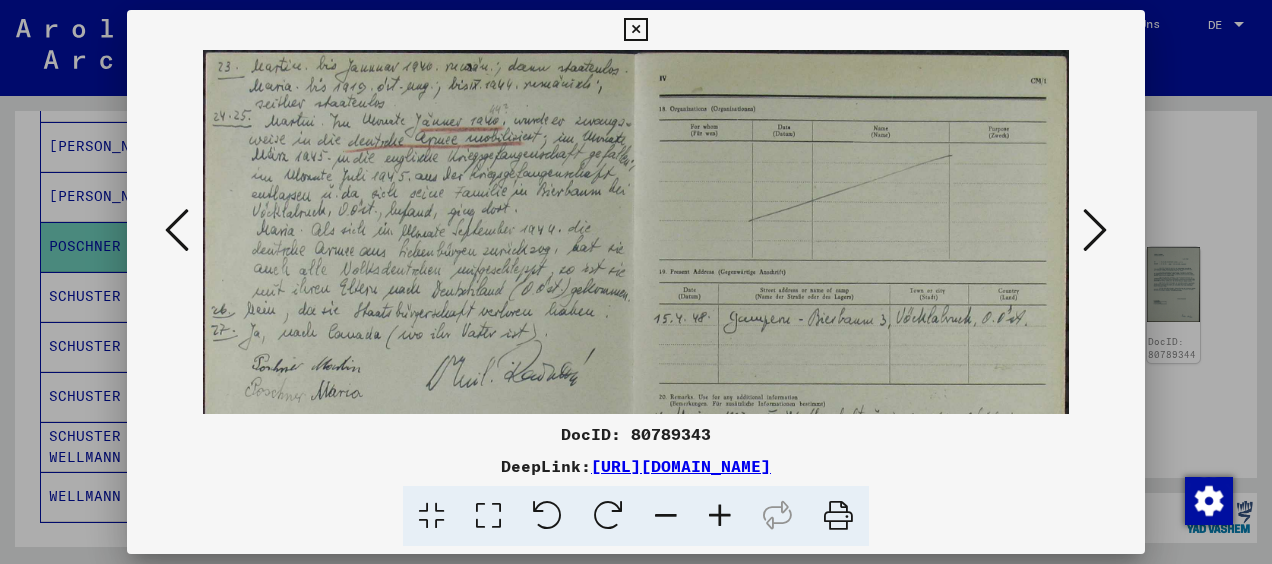 click at bounding box center (720, 516) 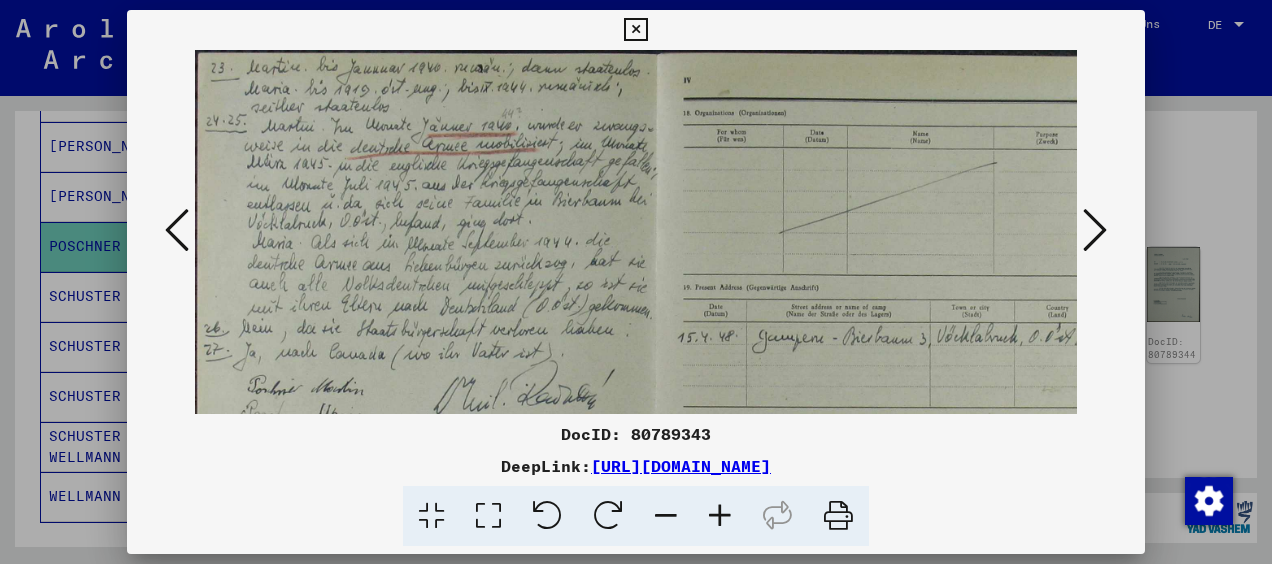 click at bounding box center (720, 516) 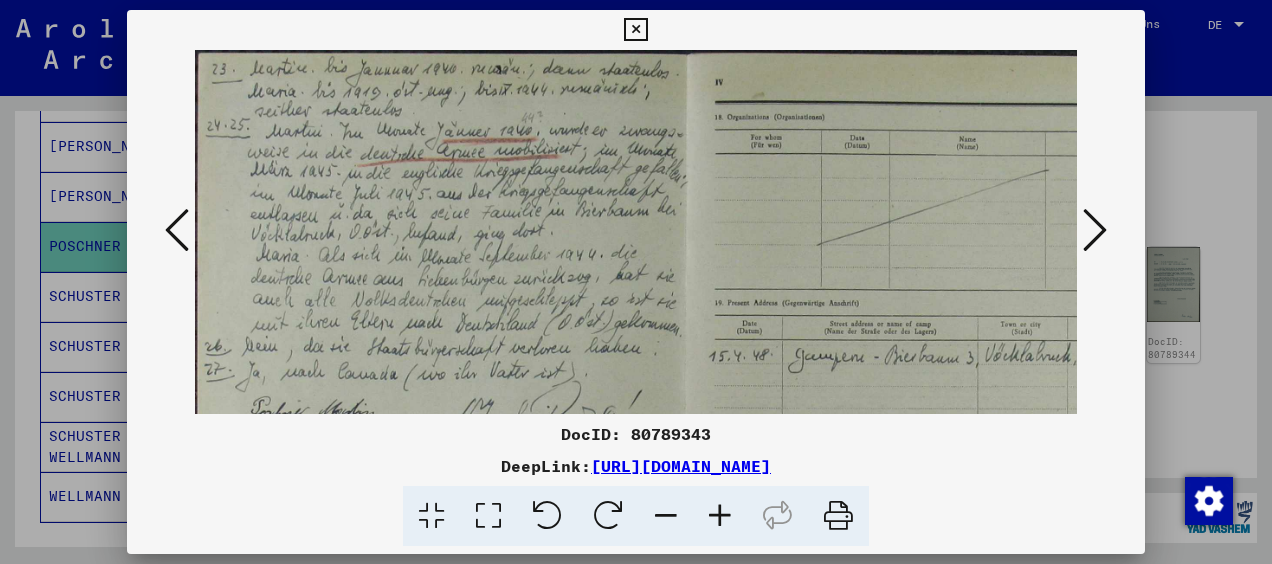 click at bounding box center (720, 516) 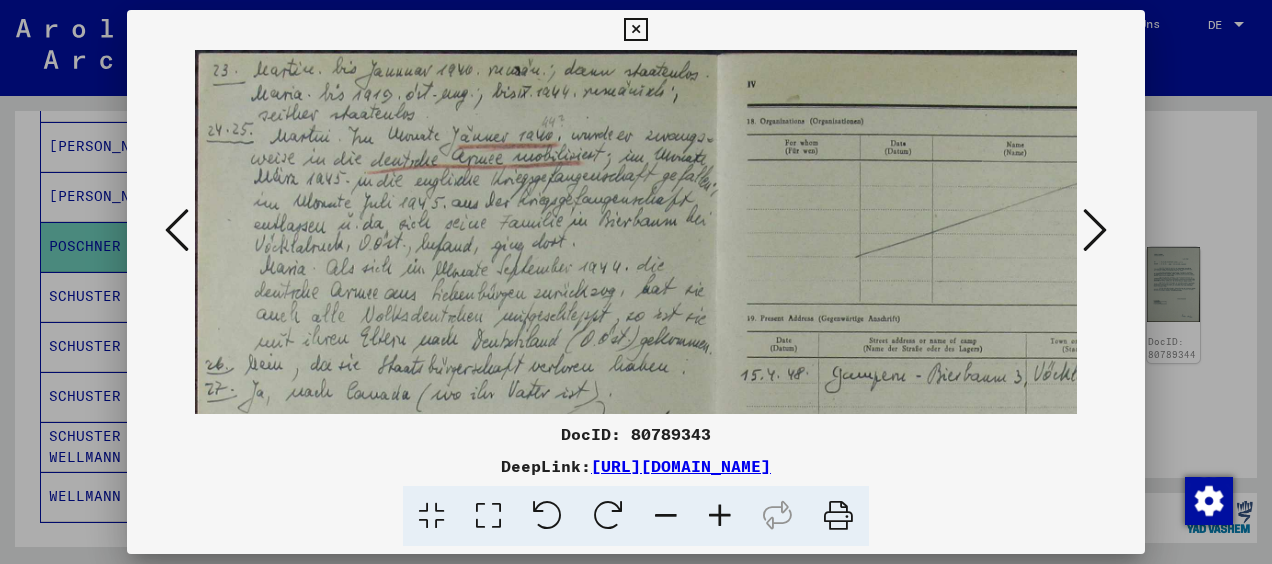 click at bounding box center [720, 516] 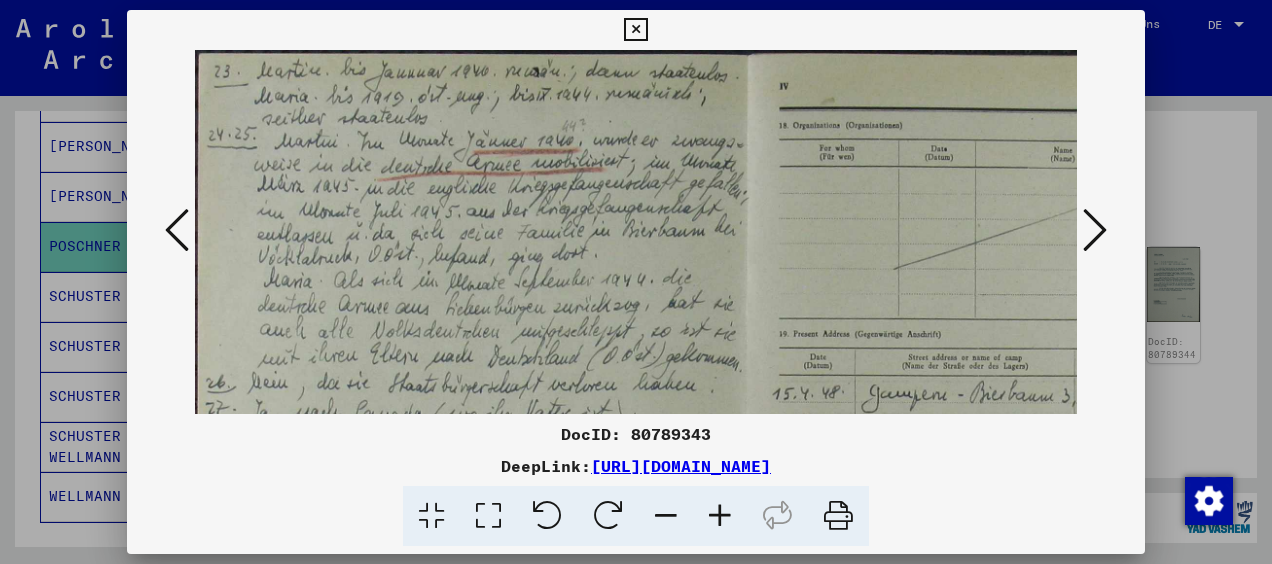click at bounding box center [720, 516] 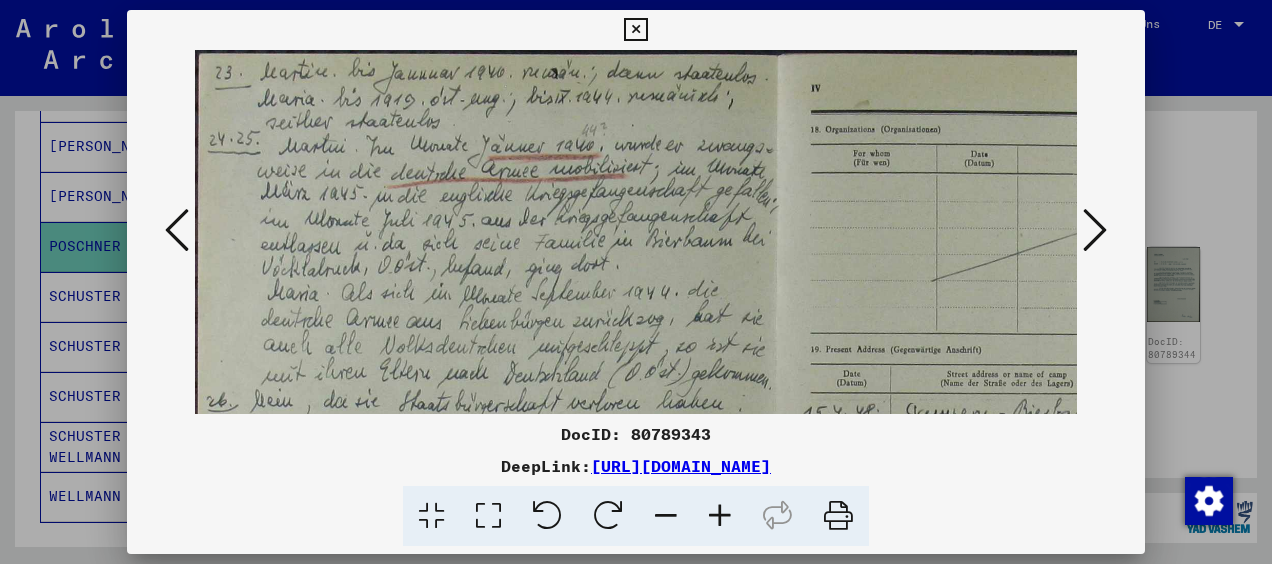 click at bounding box center [720, 516] 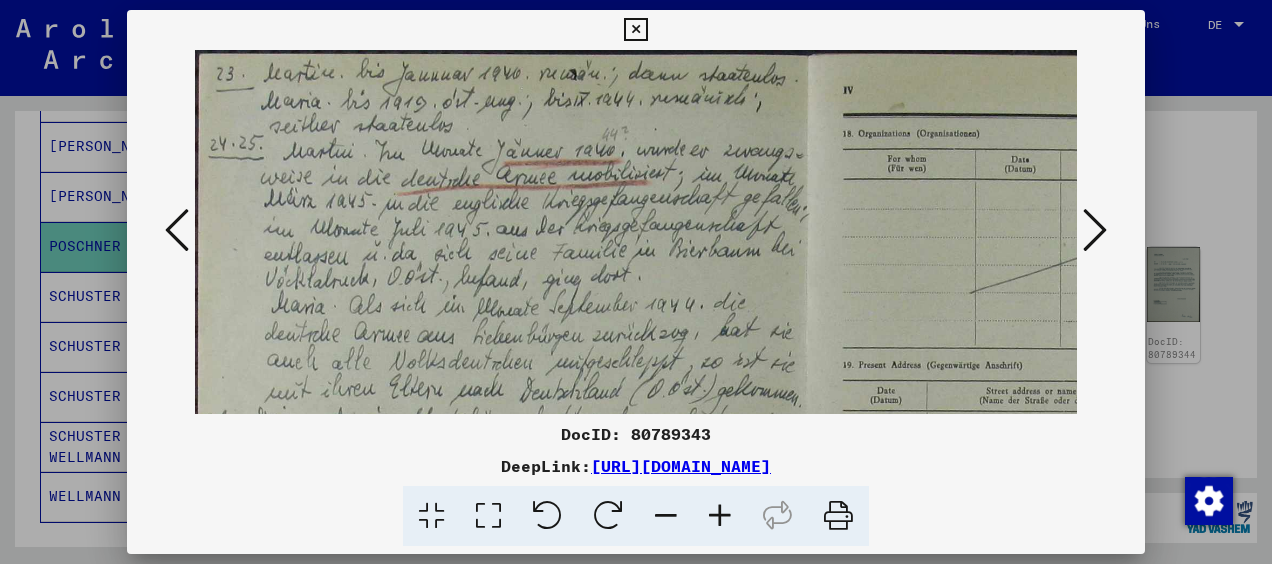 click at bounding box center [720, 516] 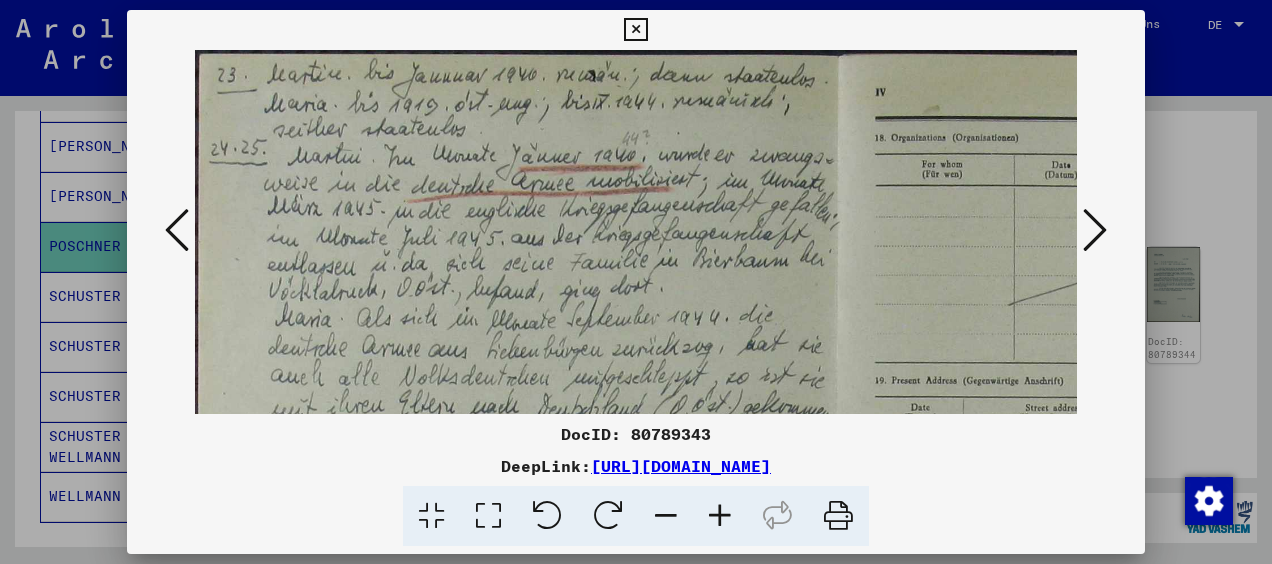 click at bounding box center (720, 516) 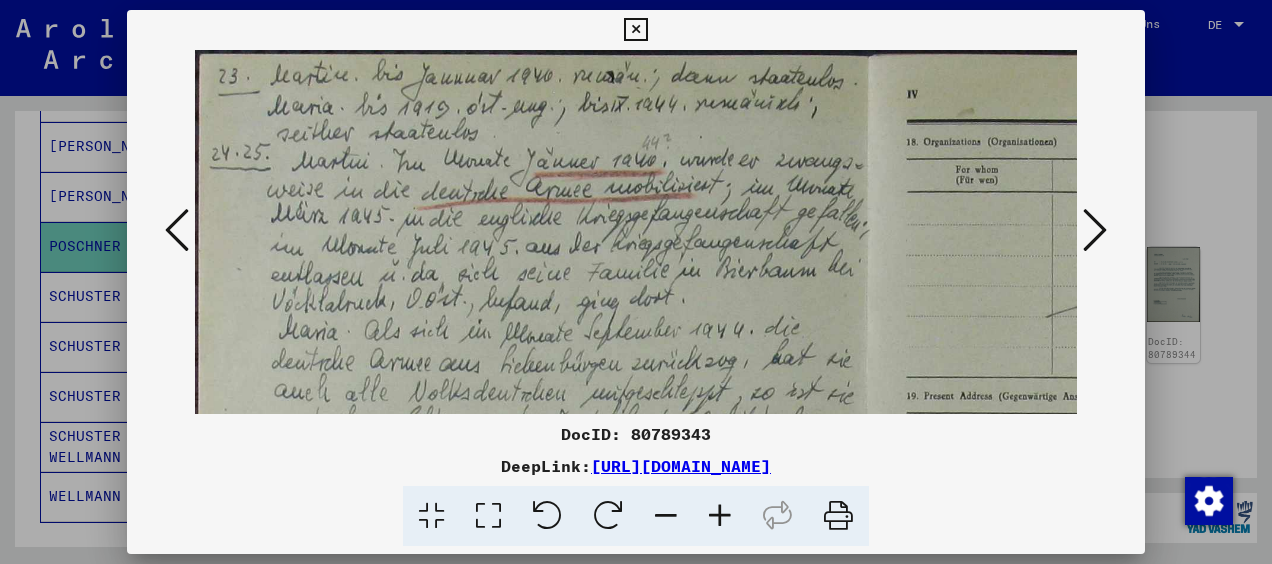 click at bounding box center [720, 516] 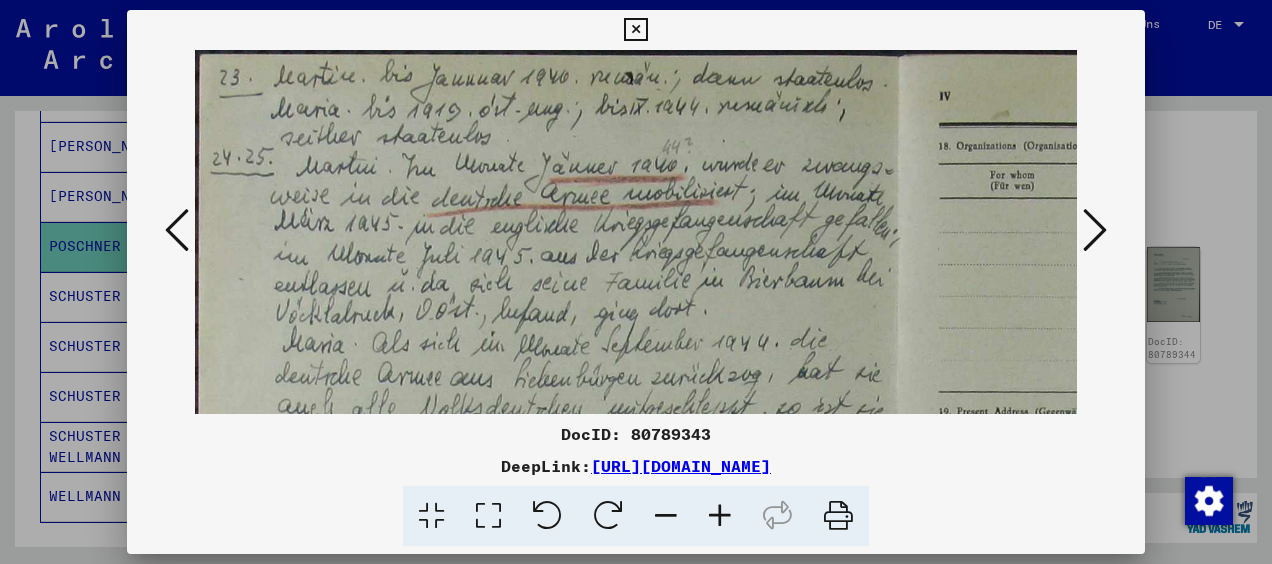 click at bounding box center (720, 516) 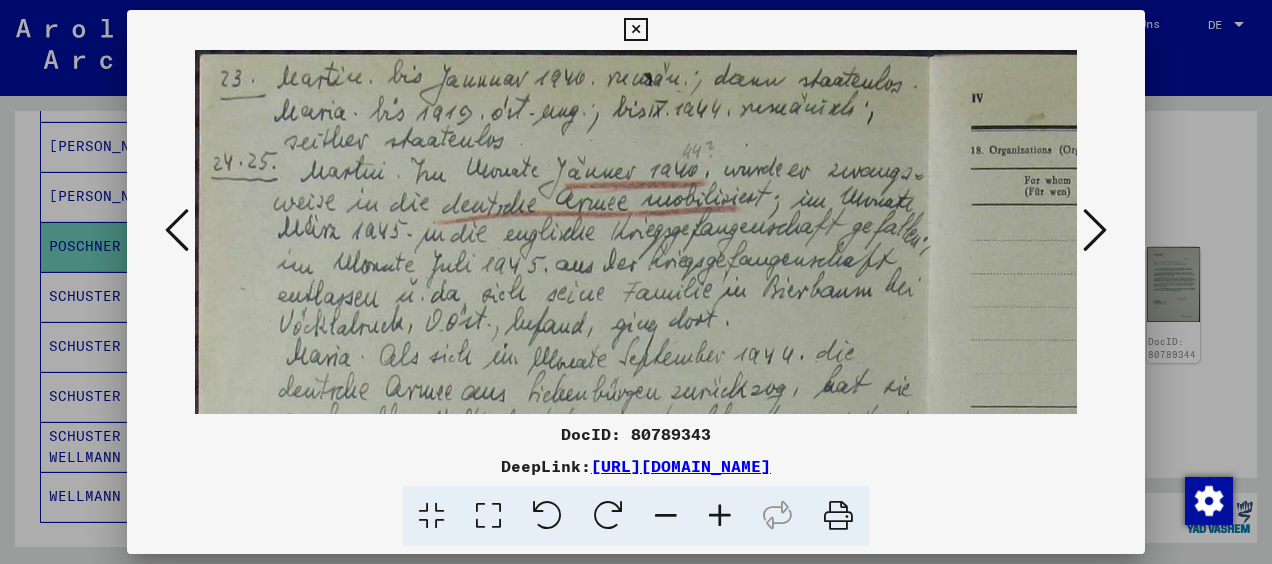 click at bounding box center [720, 516] 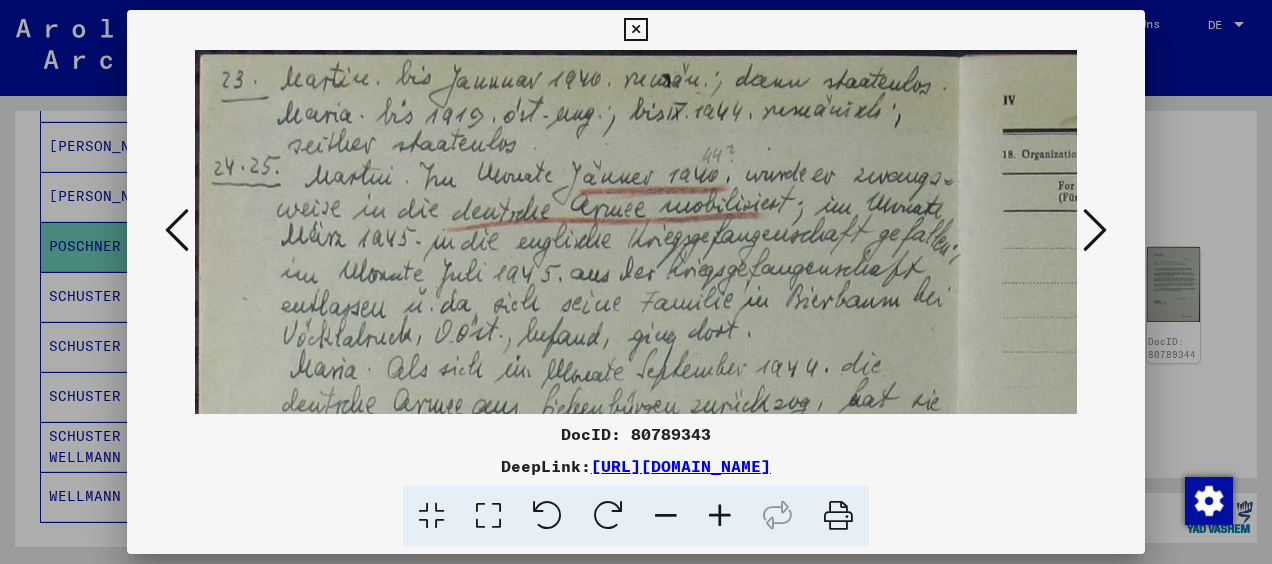 click at bounding box center (720, 516) 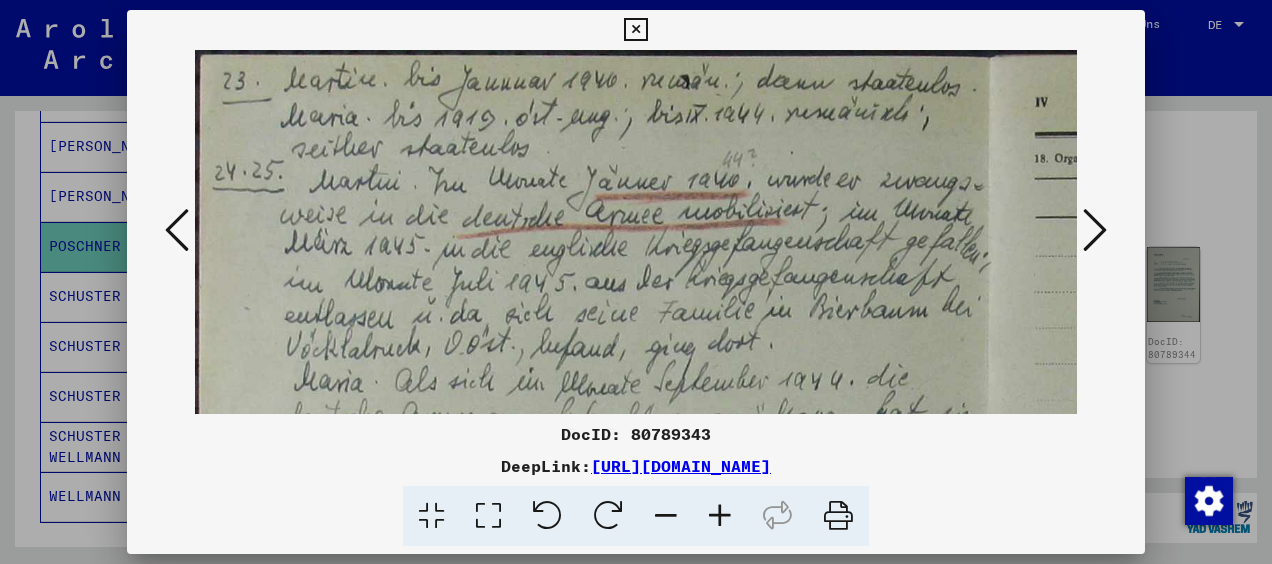 click at bounding box center (720, 516) 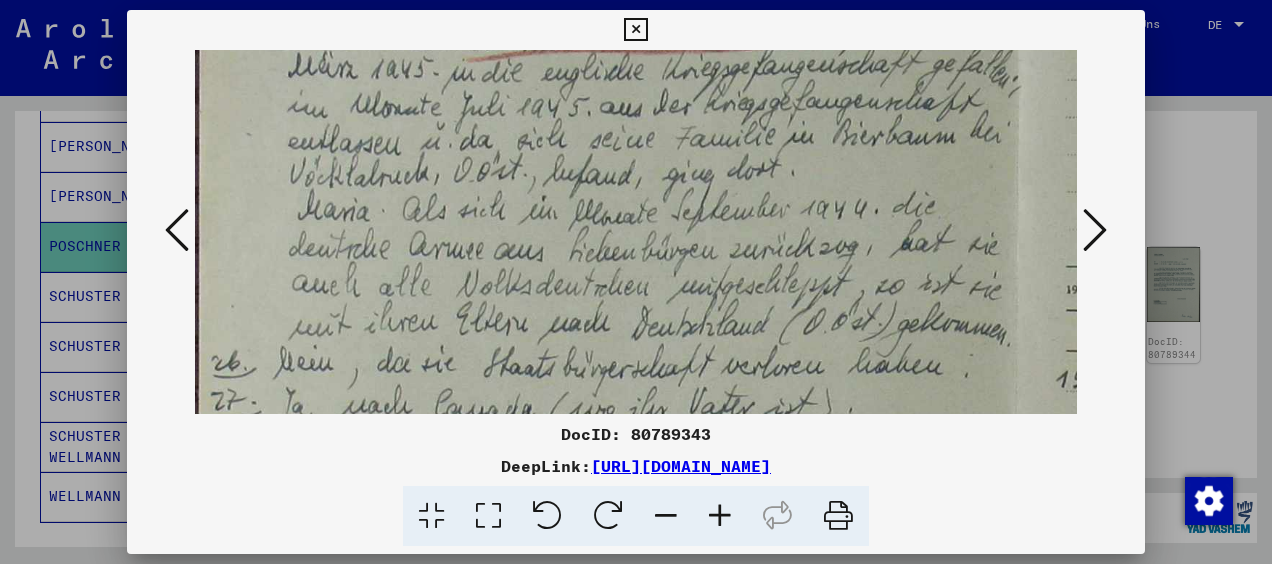 scroll, scrollTop: 186, scrollLeft: 0, axis: vertical 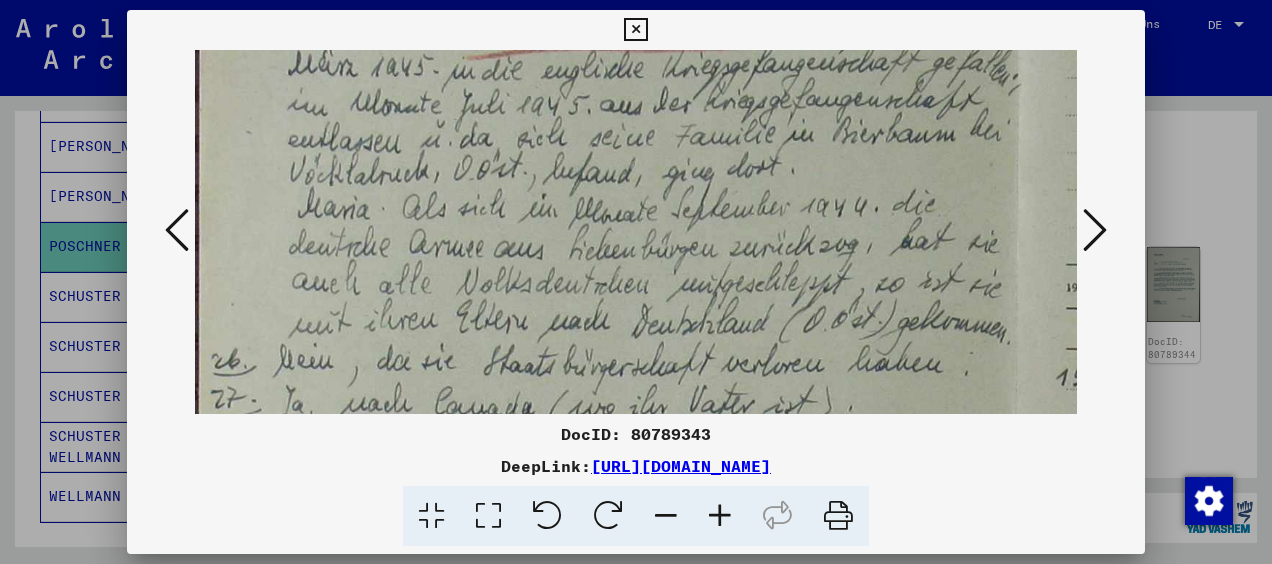 drag, startPoint x: 758, startPoint y: 261, endPoint x: 772, endPoint y: 75, distance: 186.52614 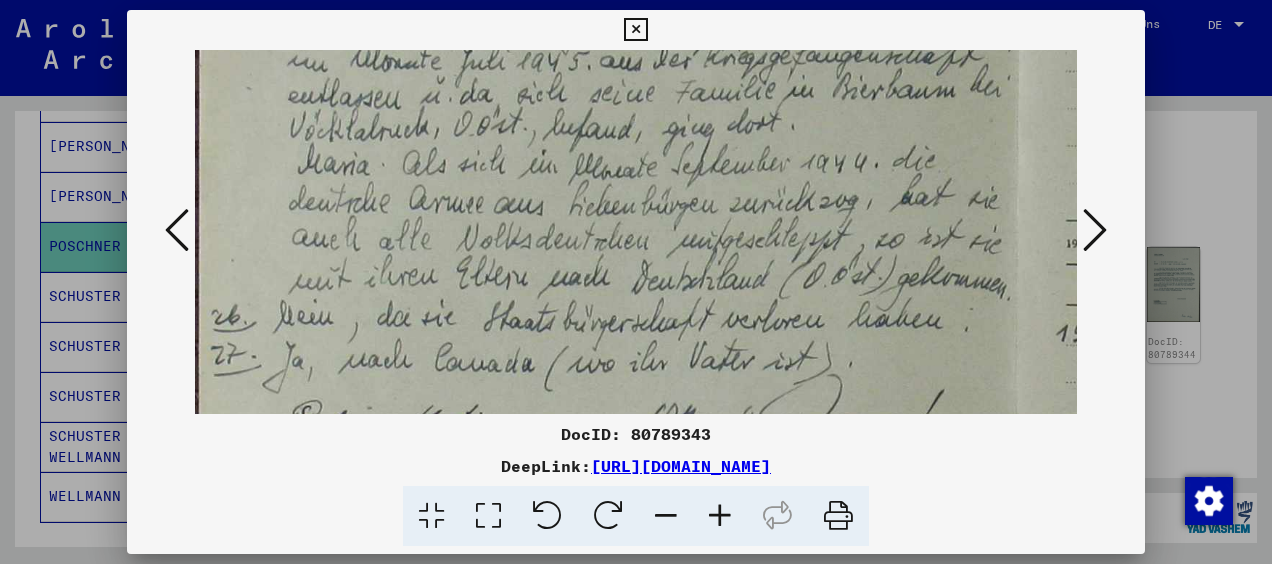 drag, startPoint x: 810, startPoint y: 235, endPoint x: 814, endPoint y: 188, distance: 47.169907 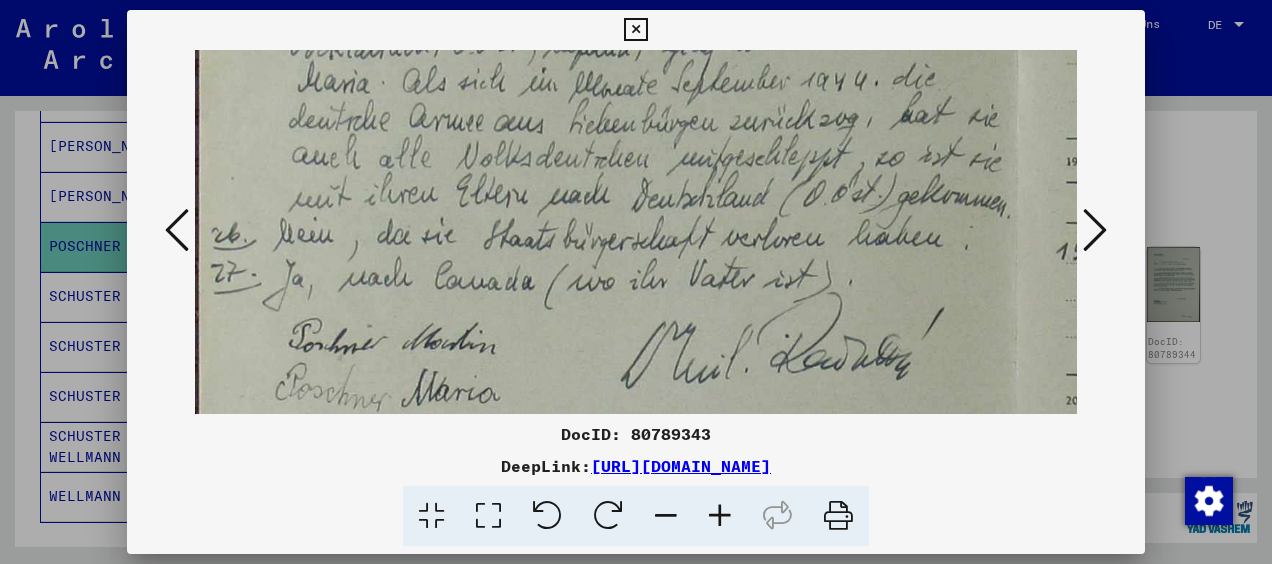 scroll, scrollTop: 319, scrollLeft: 0, axis: vertical 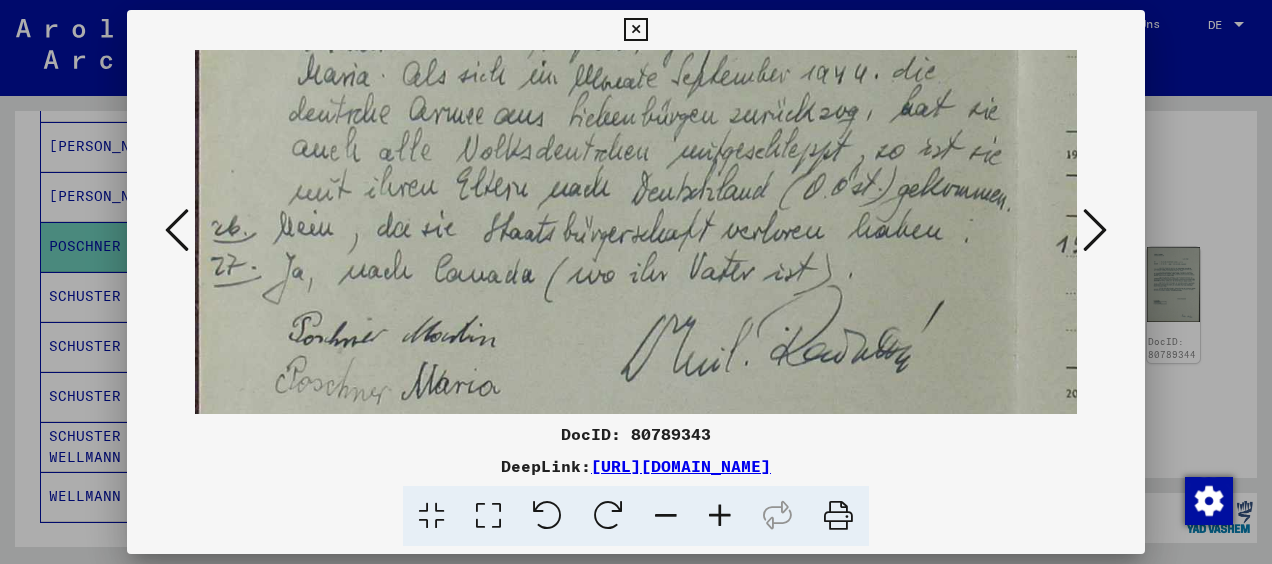 drag, startPoint x: 814, startPoint y: 188, endPoint x: 823, endPoint y: 101, distance: 87.46428 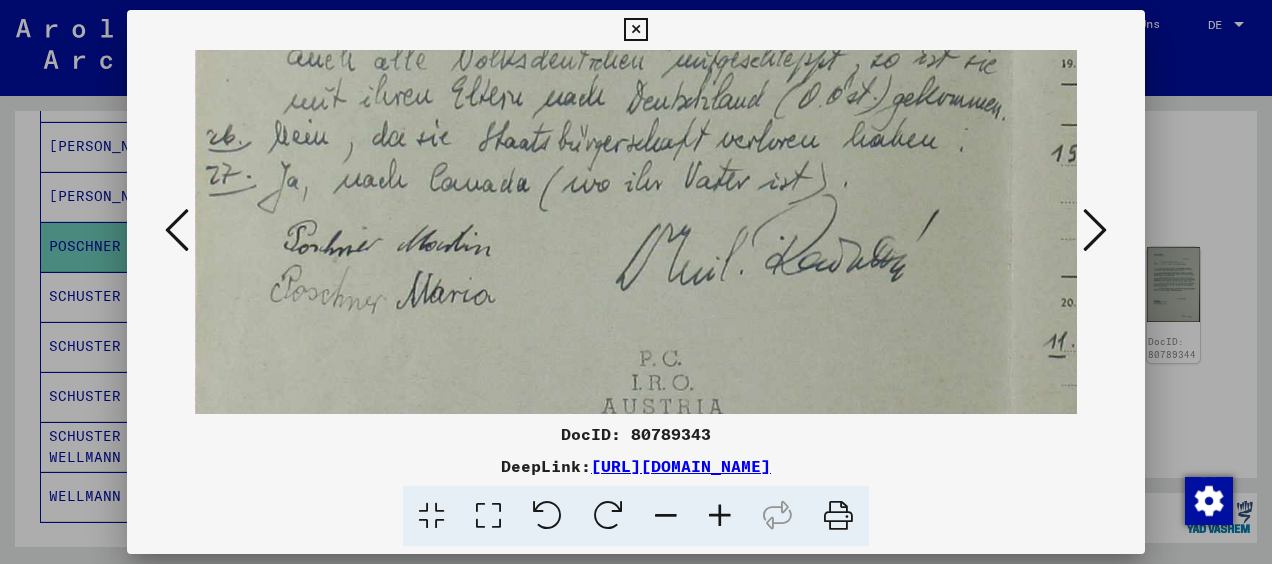 scroll, scrollTop: 411, scrollLeft: 5, axis: both 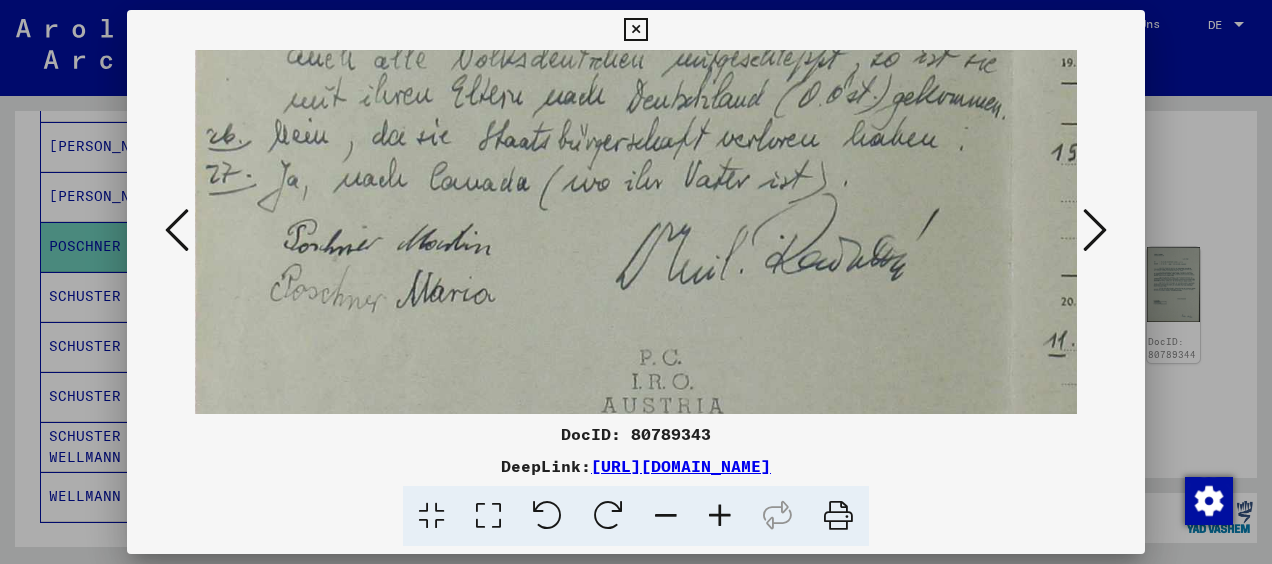 drag, startPoint x: 905, startPoint y: 288, endPoint x: 904, endPoint y: 196, distance: 92.00543 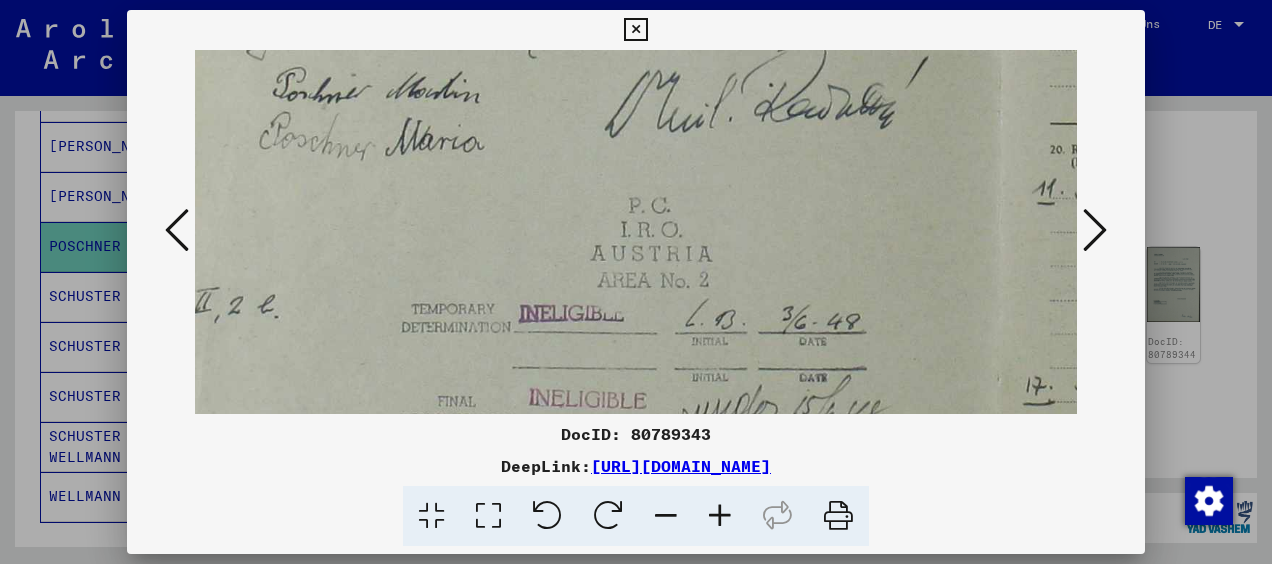 scroll, scrollTop: 575, scrollLeft: 10, axis: both 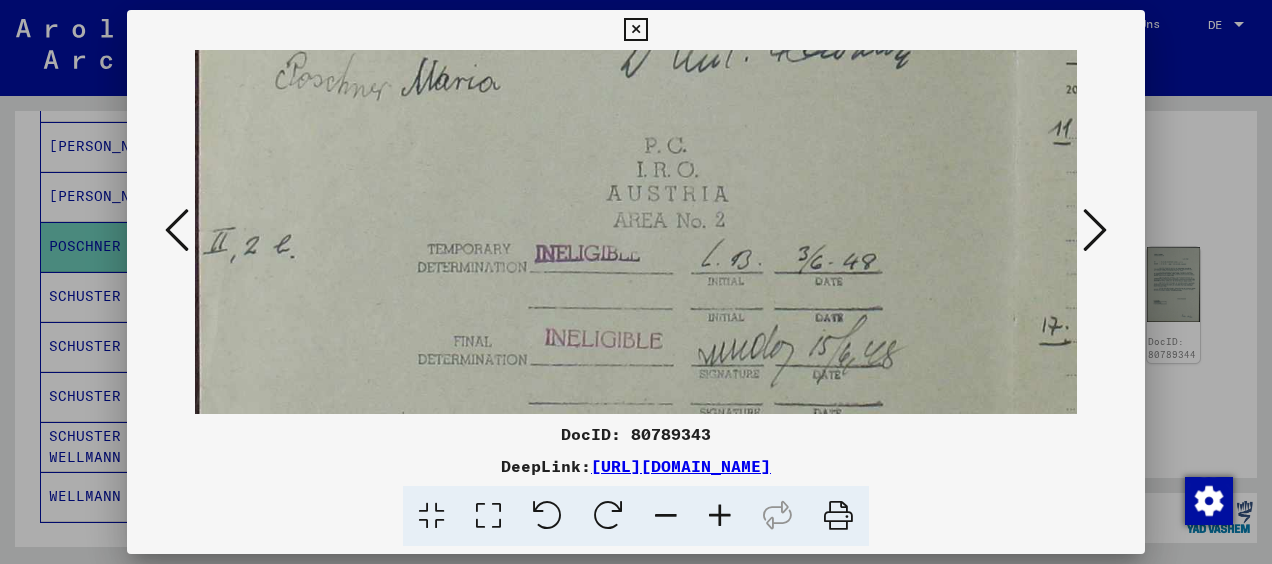 drag, startPoint x: 862, startPoint y: 232, endPoint x: 885, endPoint y: 20, distance: 213.24399 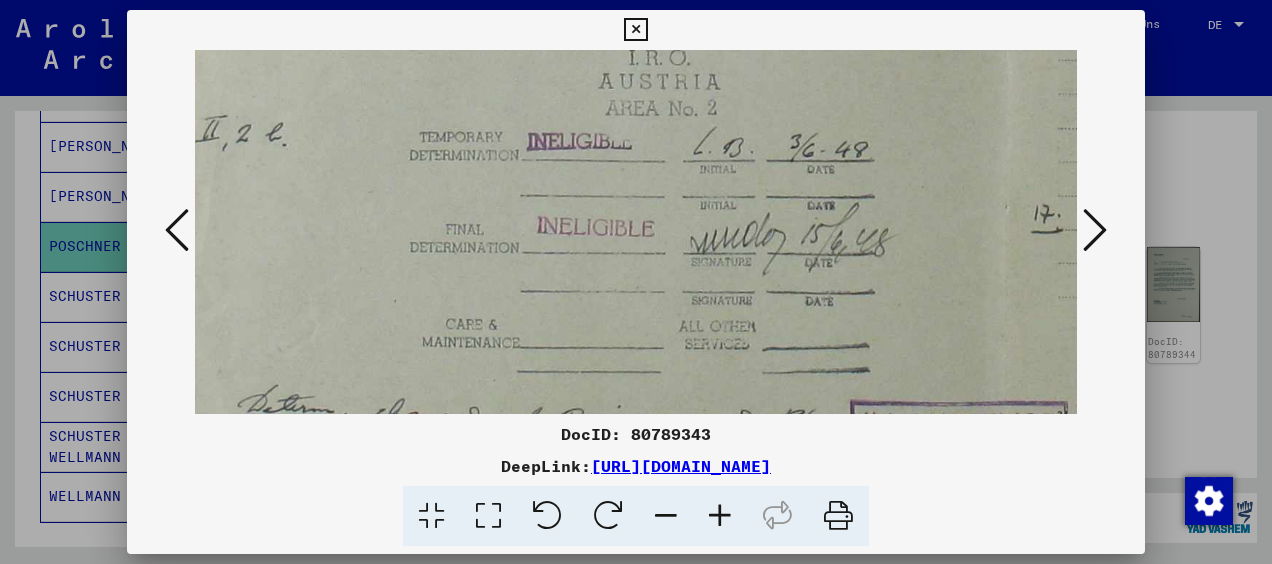 drag, startPoint x: 862, startPoint y: 149, endPoint x: 854, endPoint y: 29, distance: 120.26637 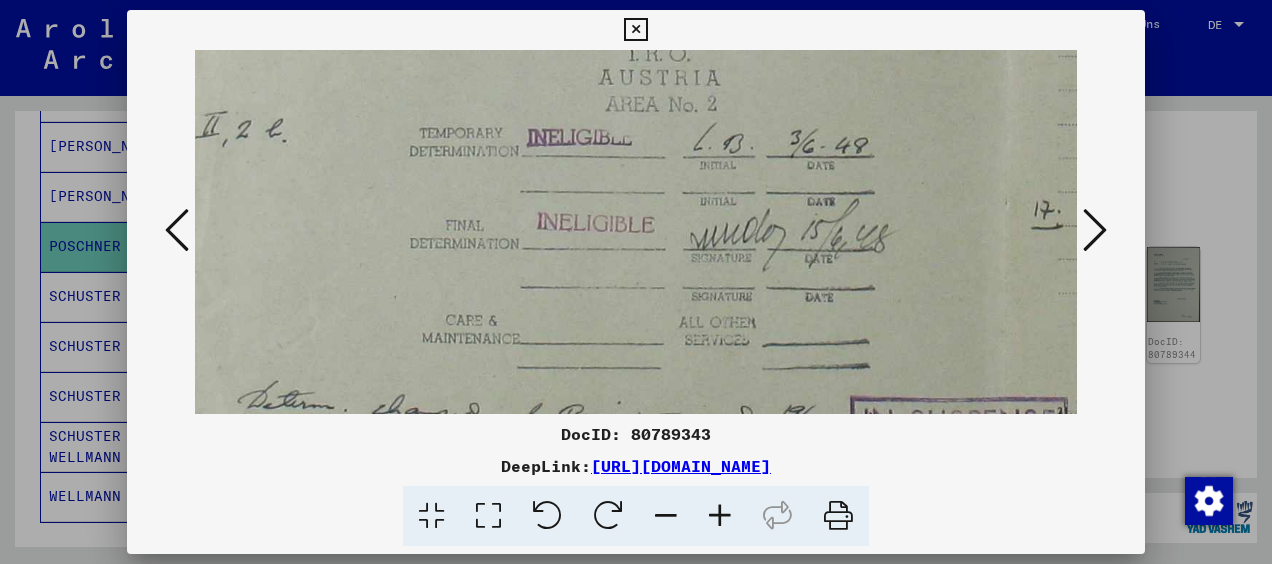 scroll, scrollTop: 816, scrollLeft: 0, axis: vertical 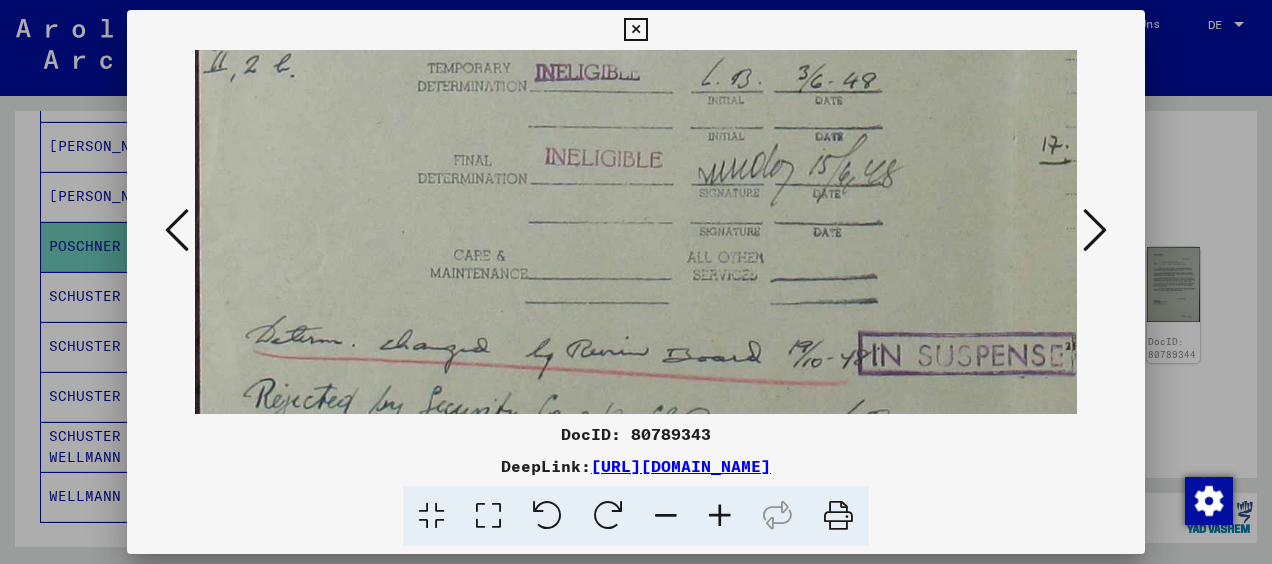 drag, startPoint x: 830, startPoint y: 102, endPoint x: 841, endPoint y: 60, distance: 43.416588 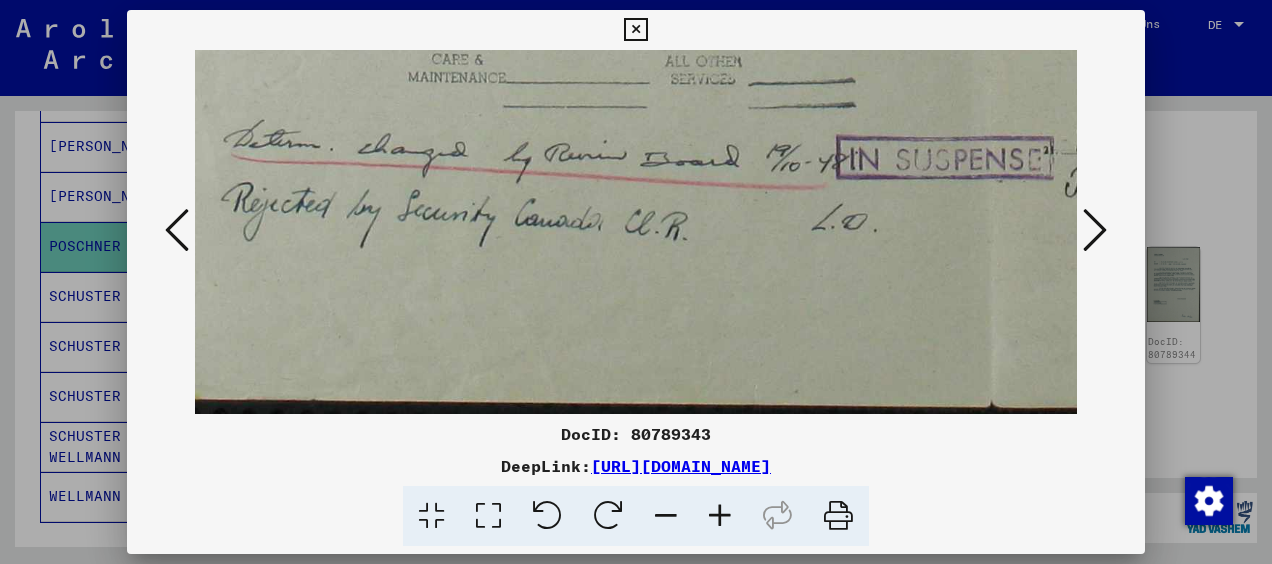 scroll, scrollTop: 1000, scrollLeft: 26, axis: both 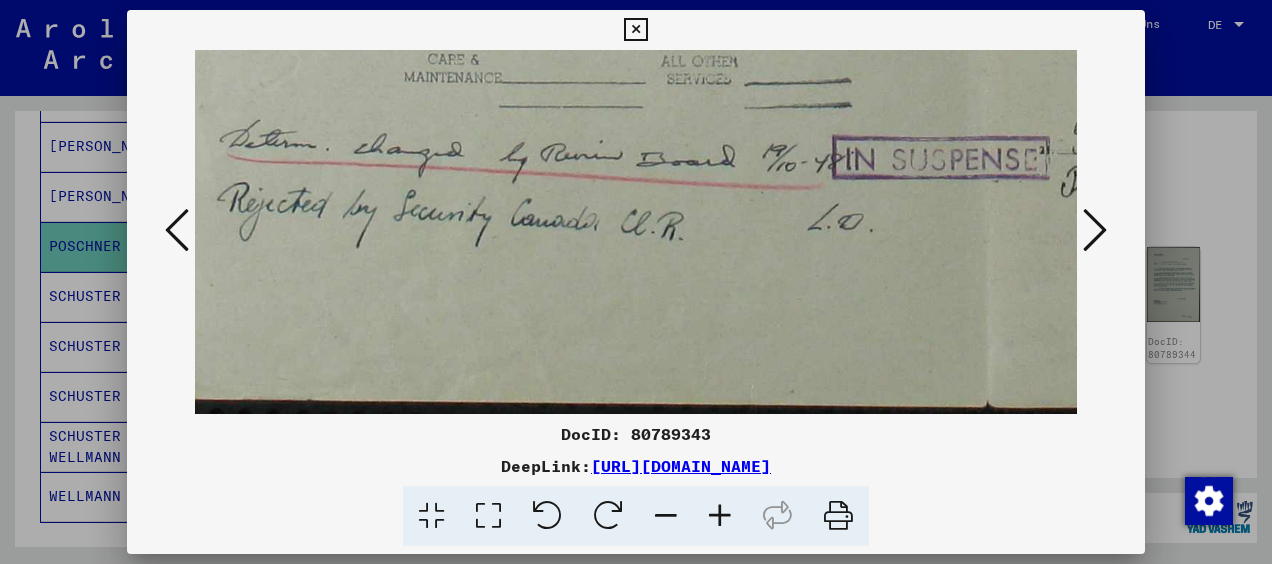 drag, startPoint x: 876, startPoint y: 282, endPoint x: 850, endPoint y: 87, distance: 196.7257 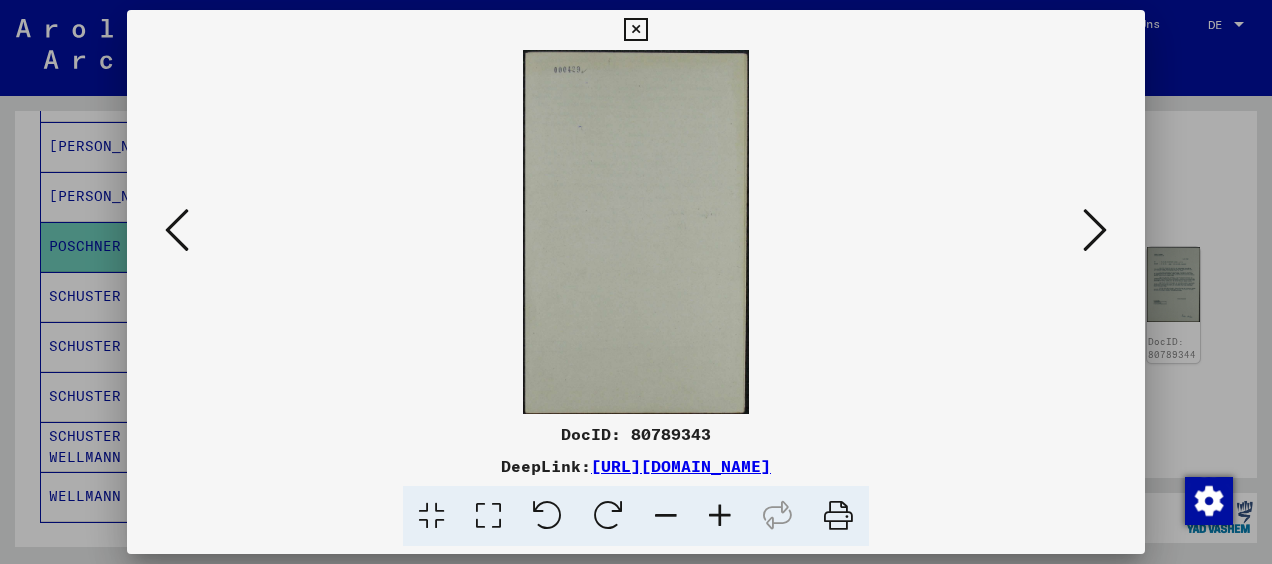 click at bounding box center (1095, 230) 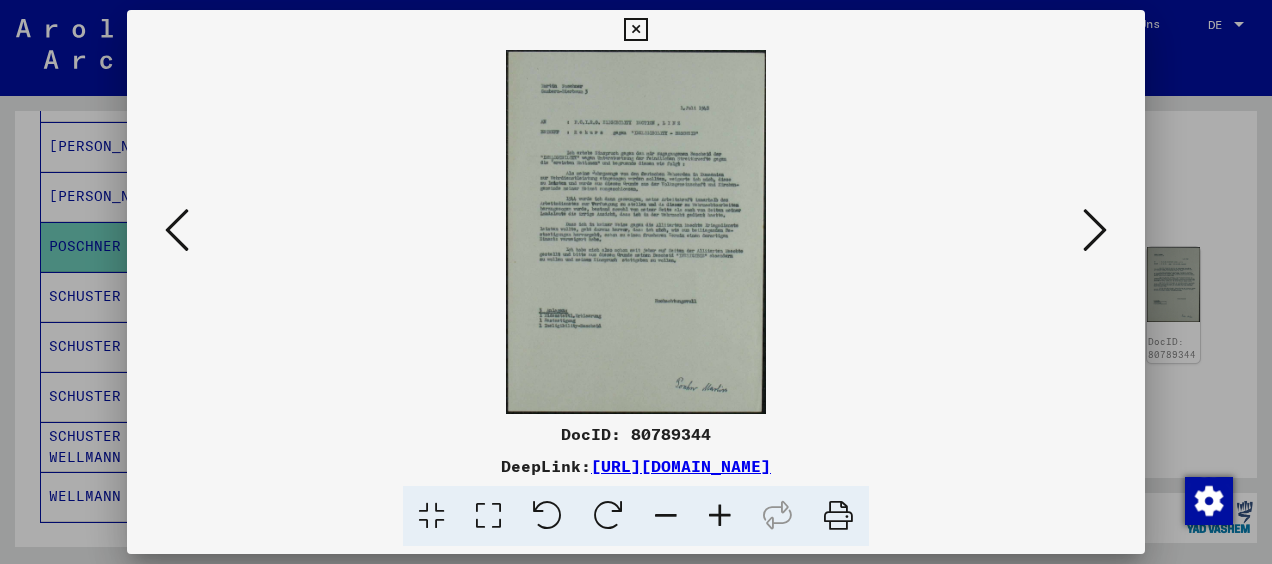 click at bounding box center [720, 516] 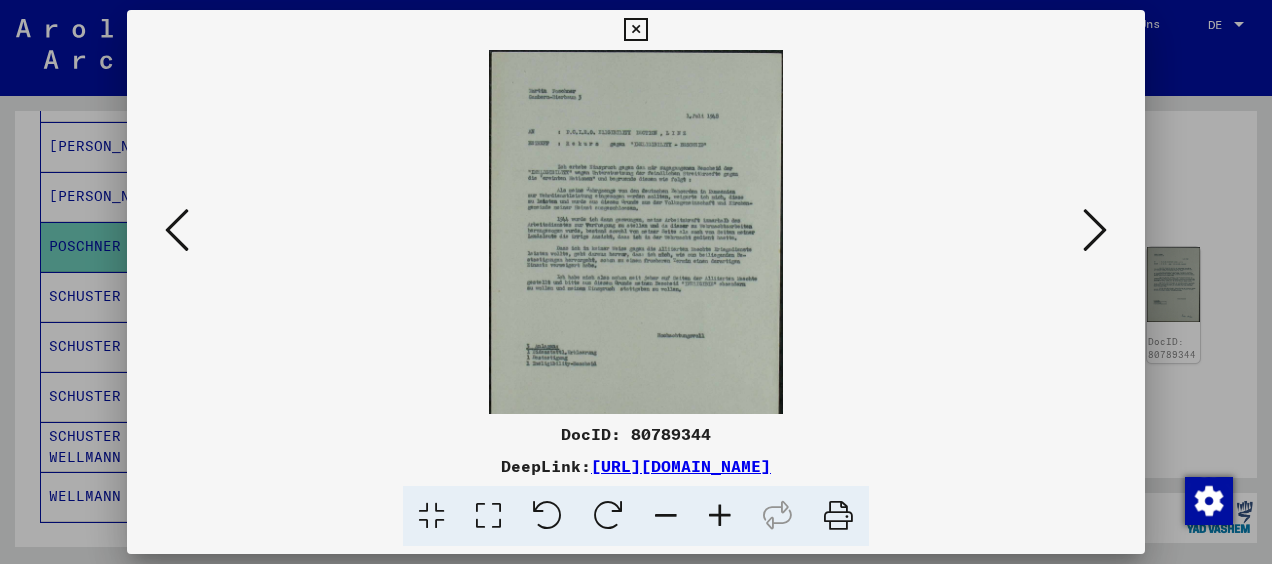 click at bounding box center [720, 516] 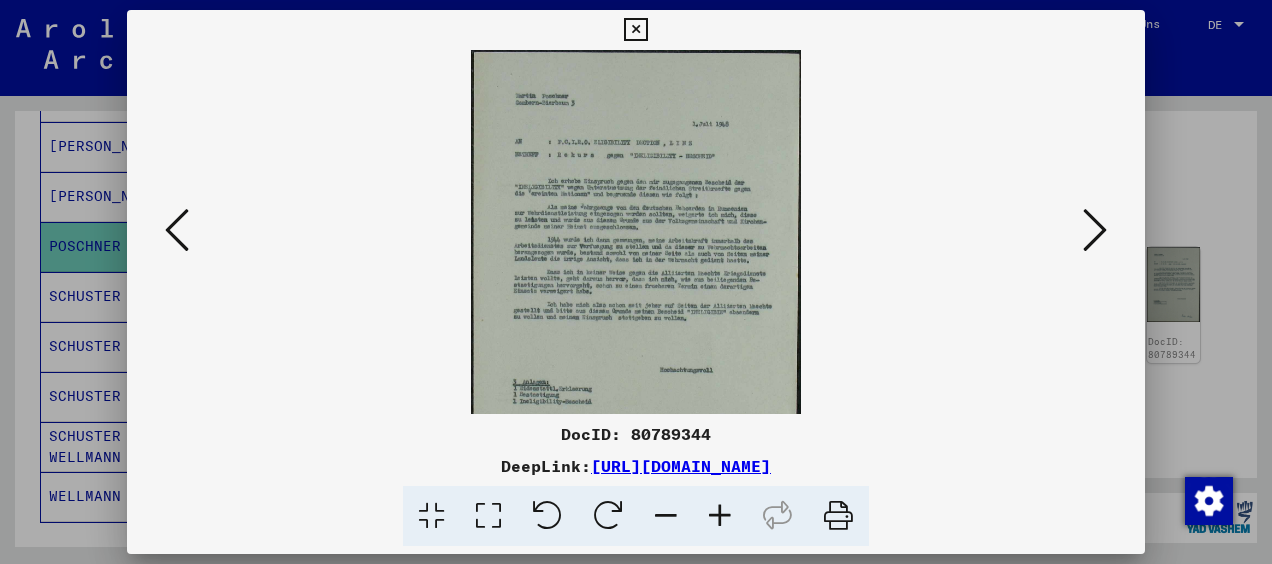 click at bounding box center [720, 516] 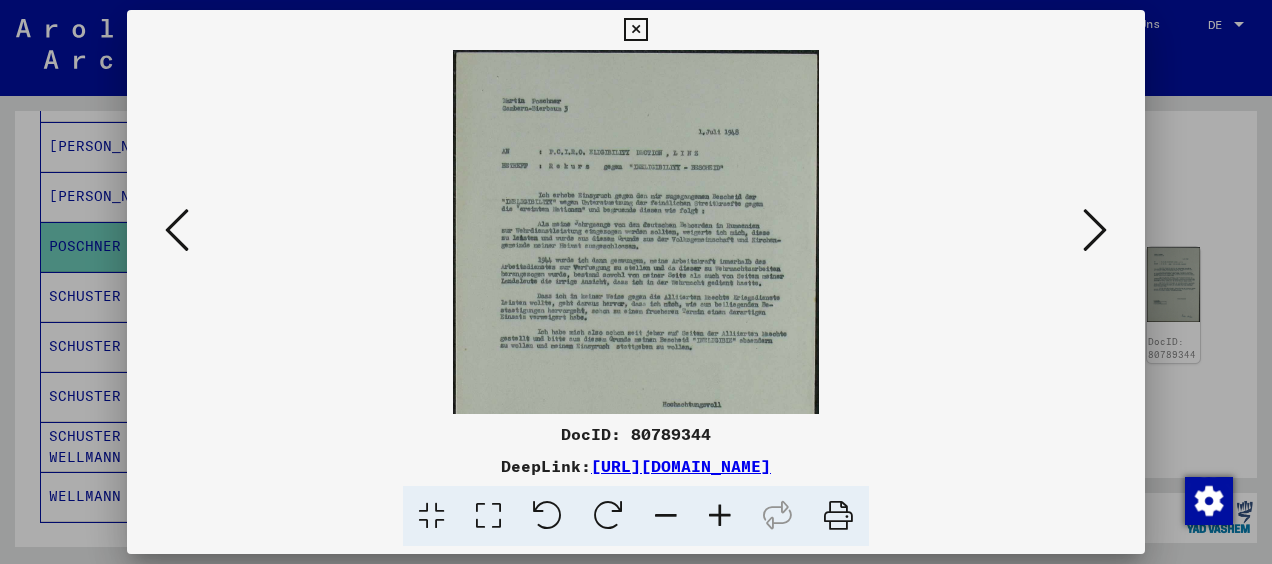 click at bounding box center (720, 516) 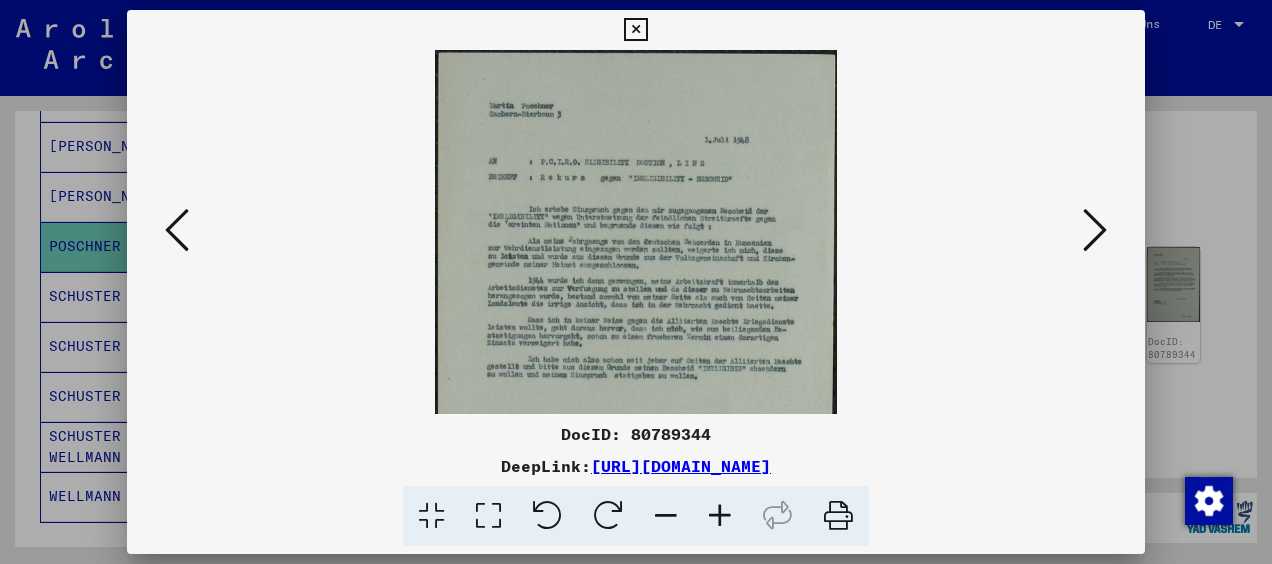 click at bounding box center [720, 516] 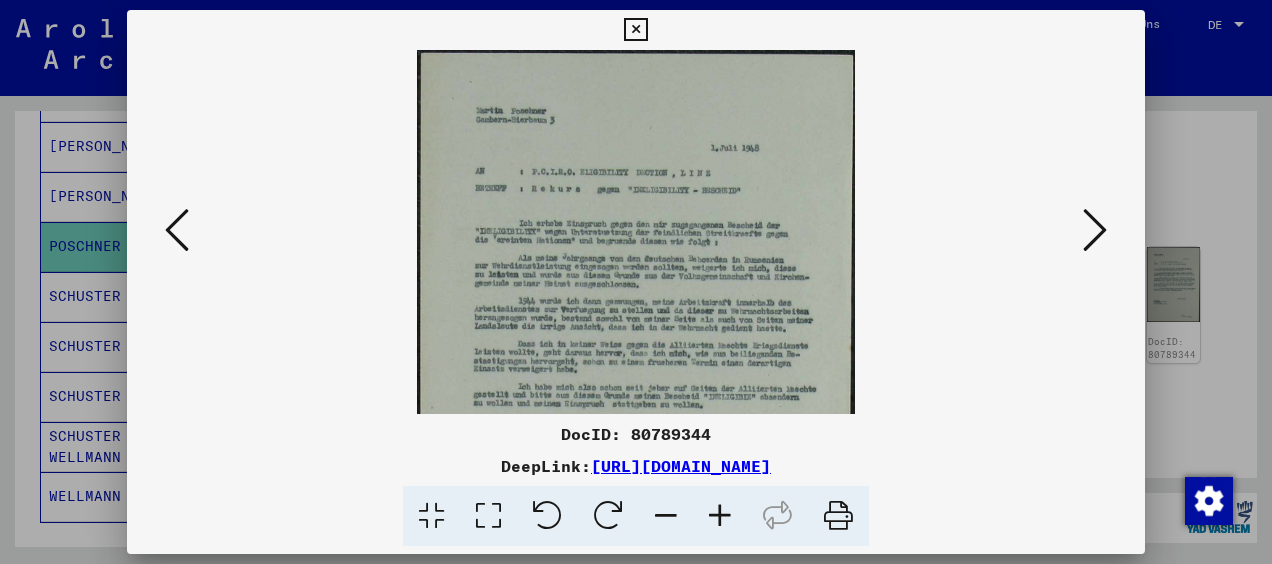 click at bounding box center (720, 516) 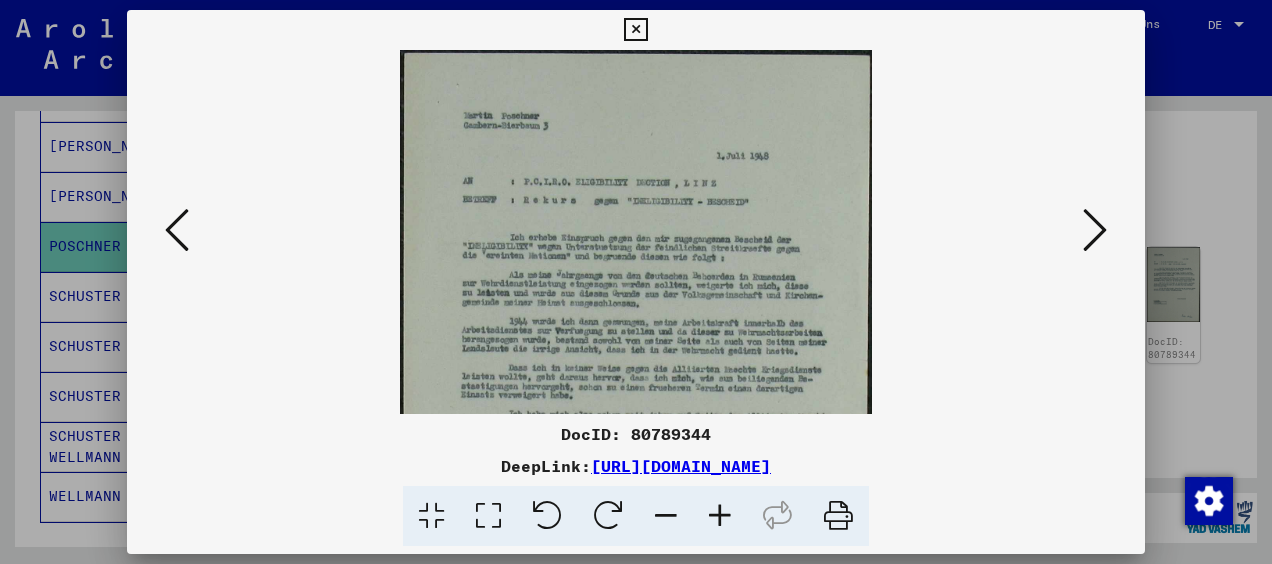 click at bounding box center (720, 516) 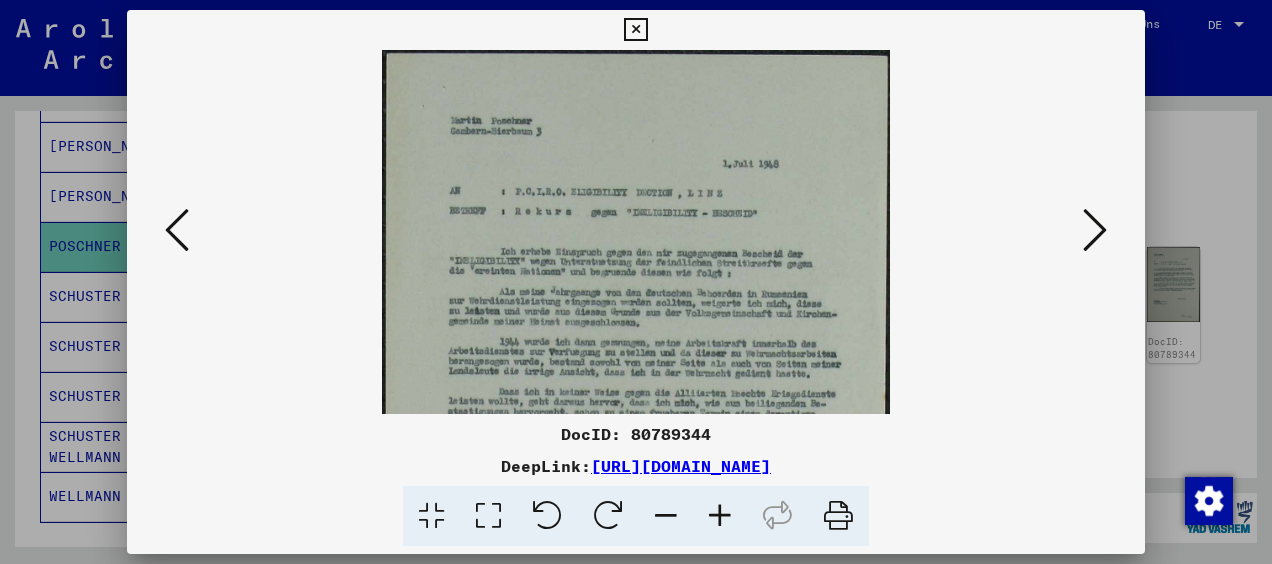 click at bounding box center [720, 516] 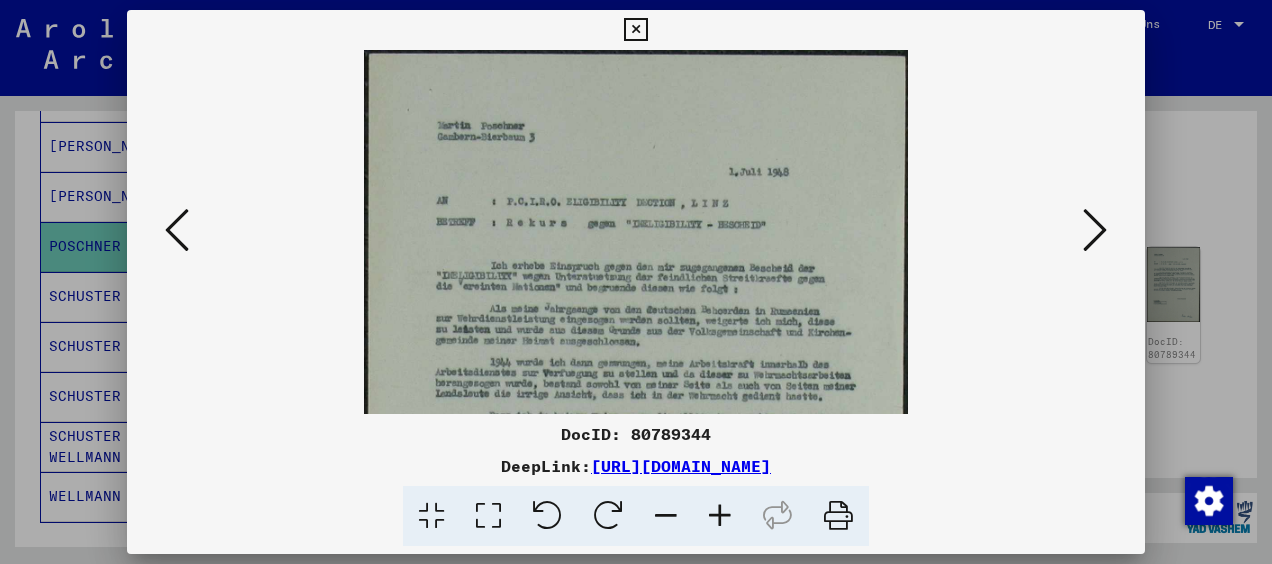 click at bounding box center [720, 516] 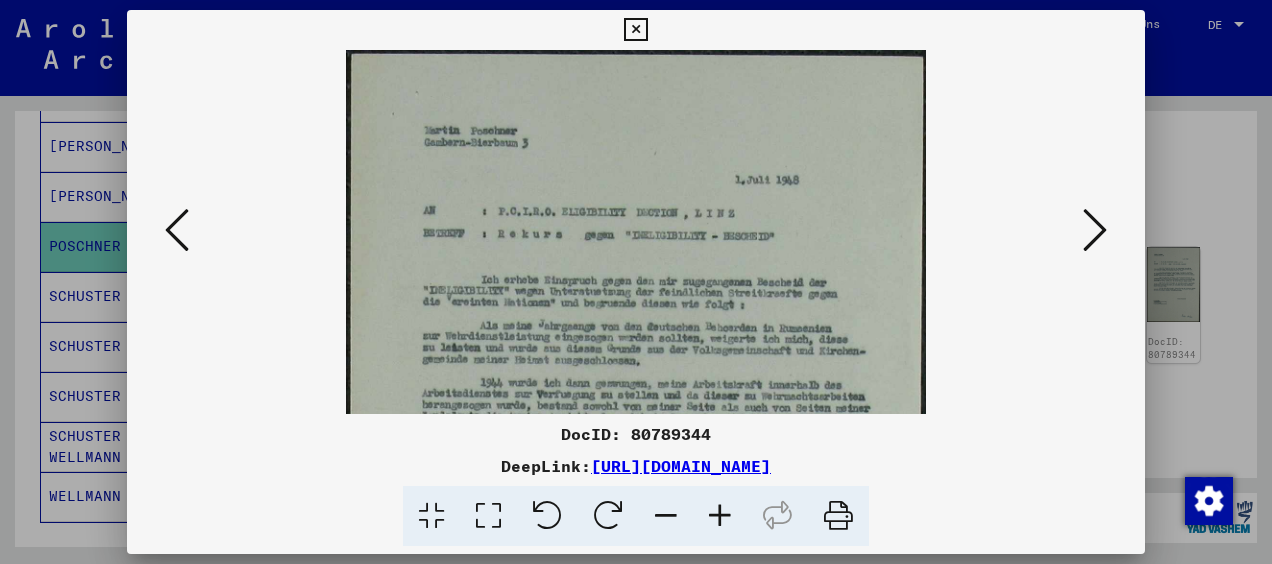 click at bounding box center (720, 516) 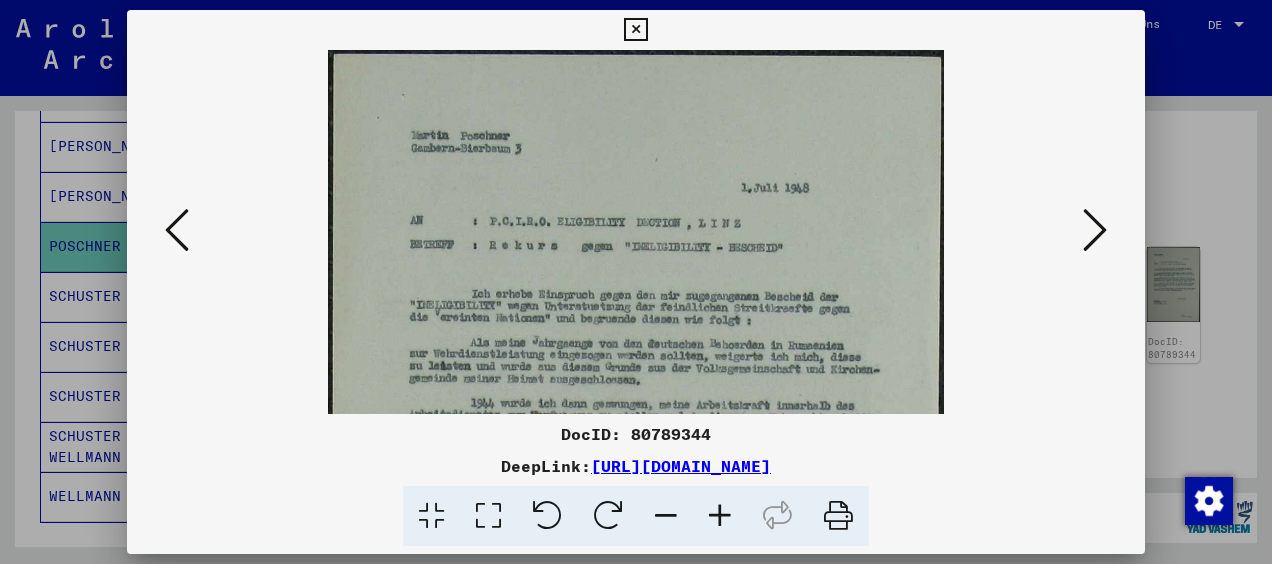 click at bounding box center [720, 516] 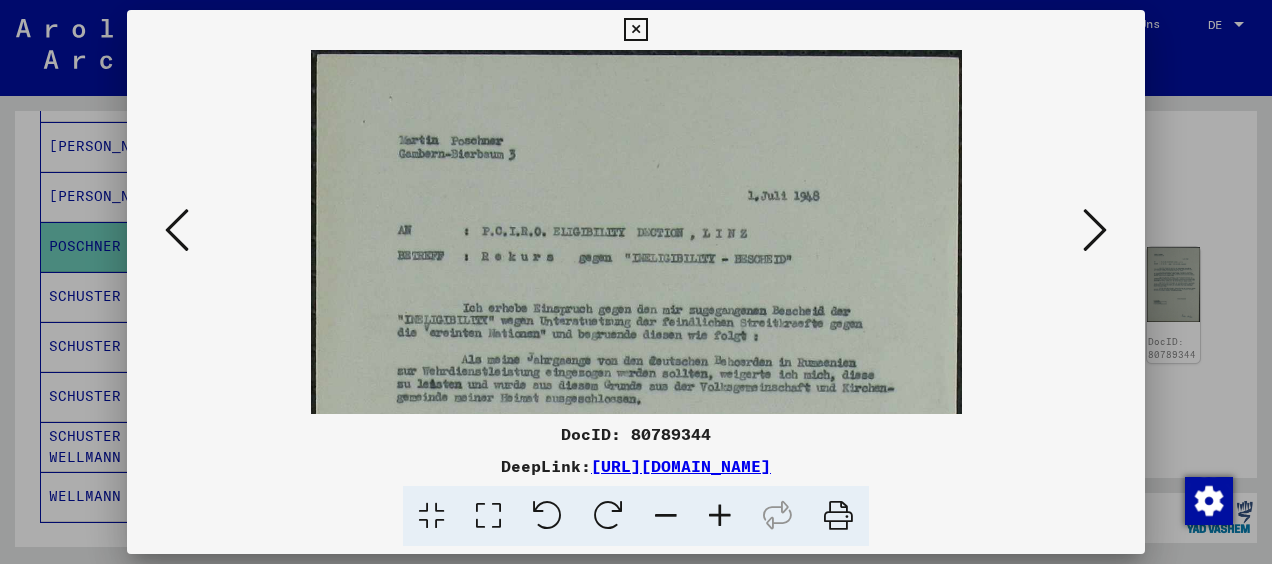 click at bounding box center [720, 516] 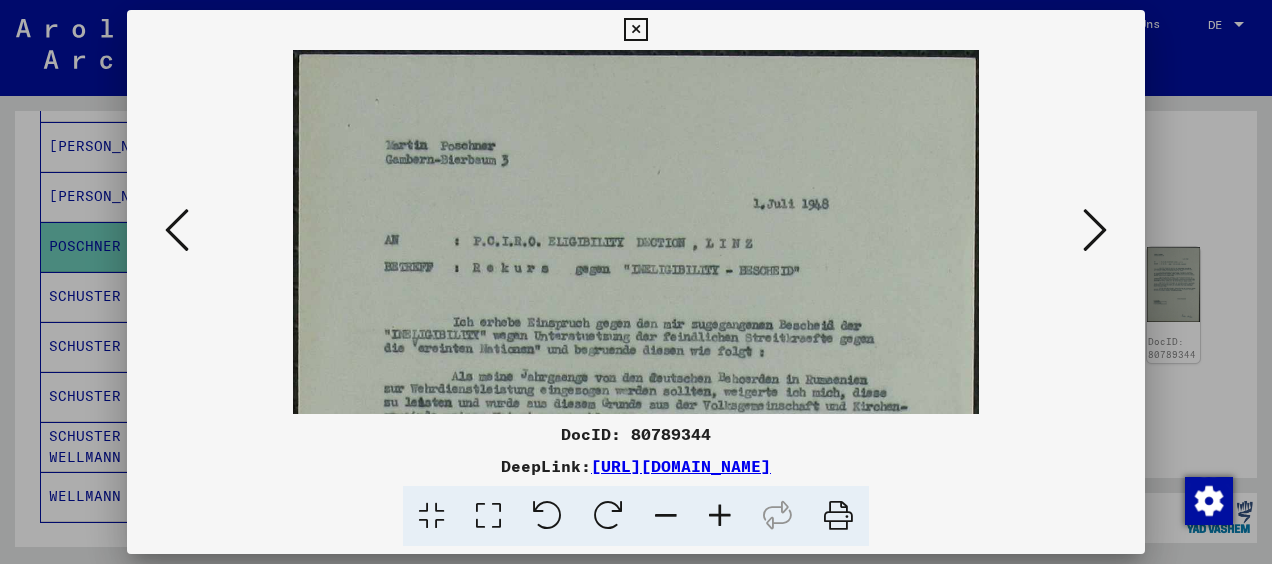 click at bounding box center [720, 516] 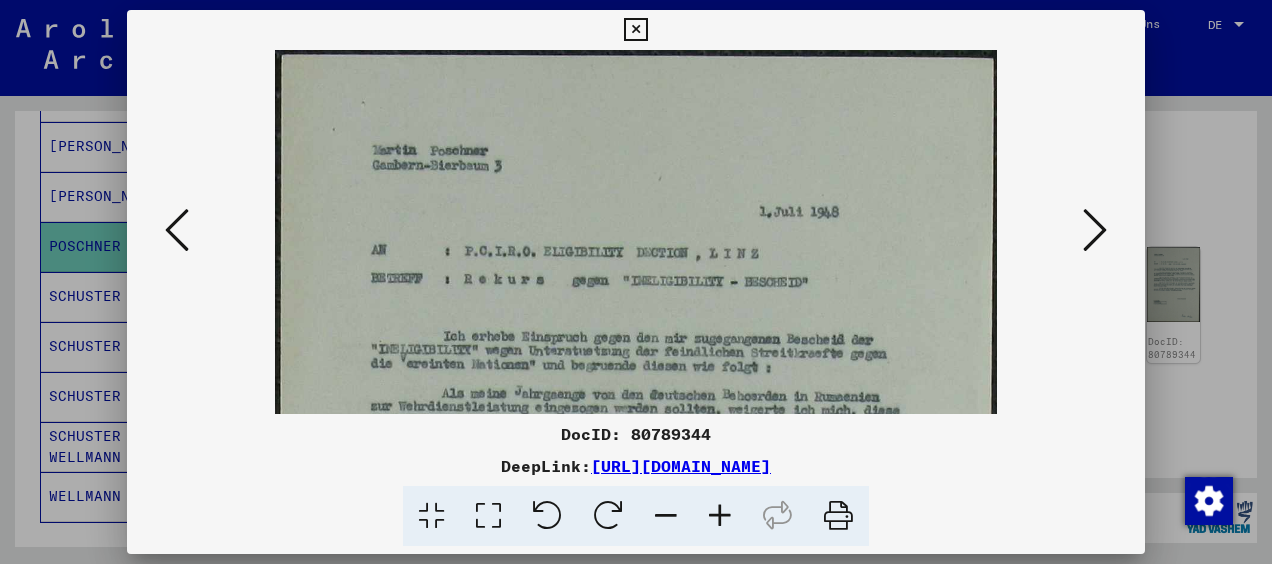 click at bounding box center (720, 516) 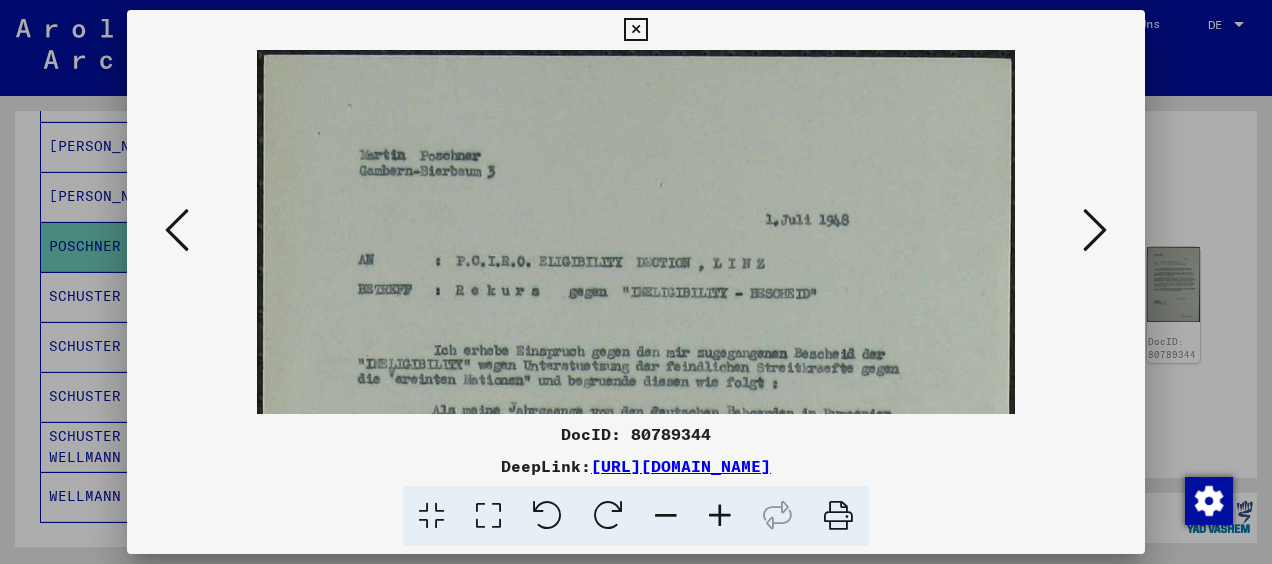 click at bounding box center [720, 516] 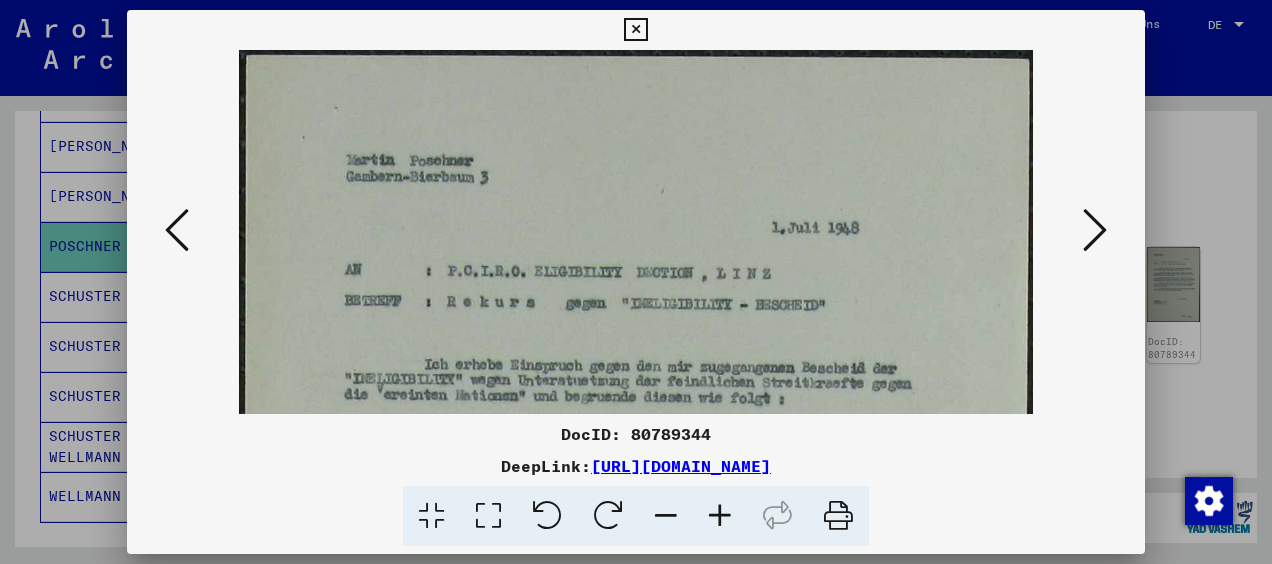 click at bounding box center [720, 516] 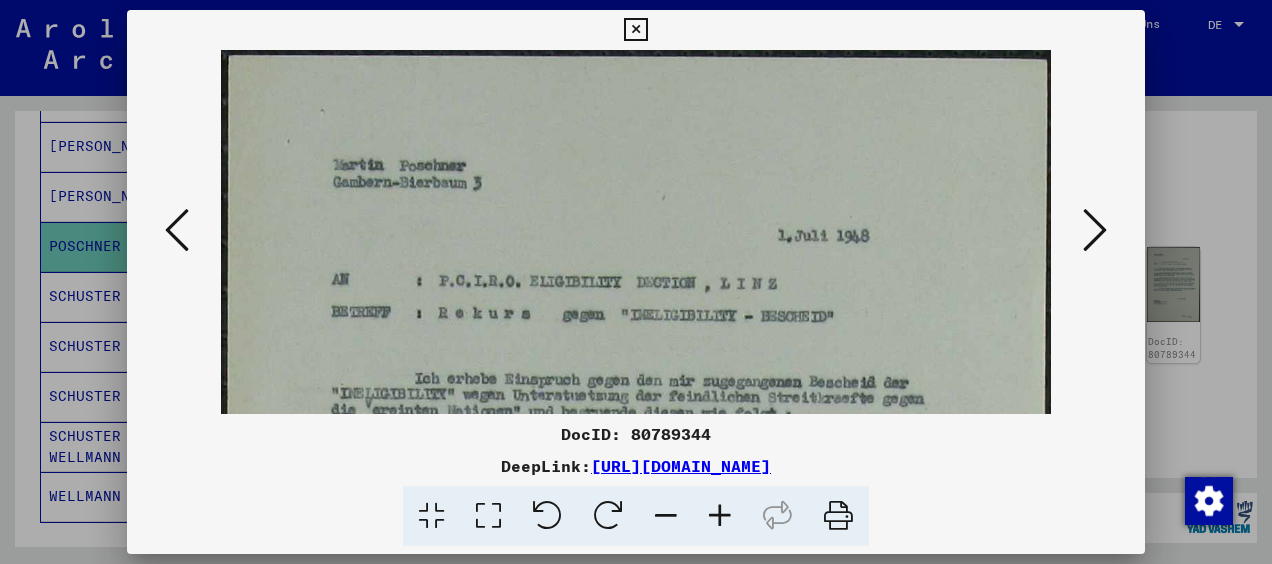 click at bounding box center [720, 516] 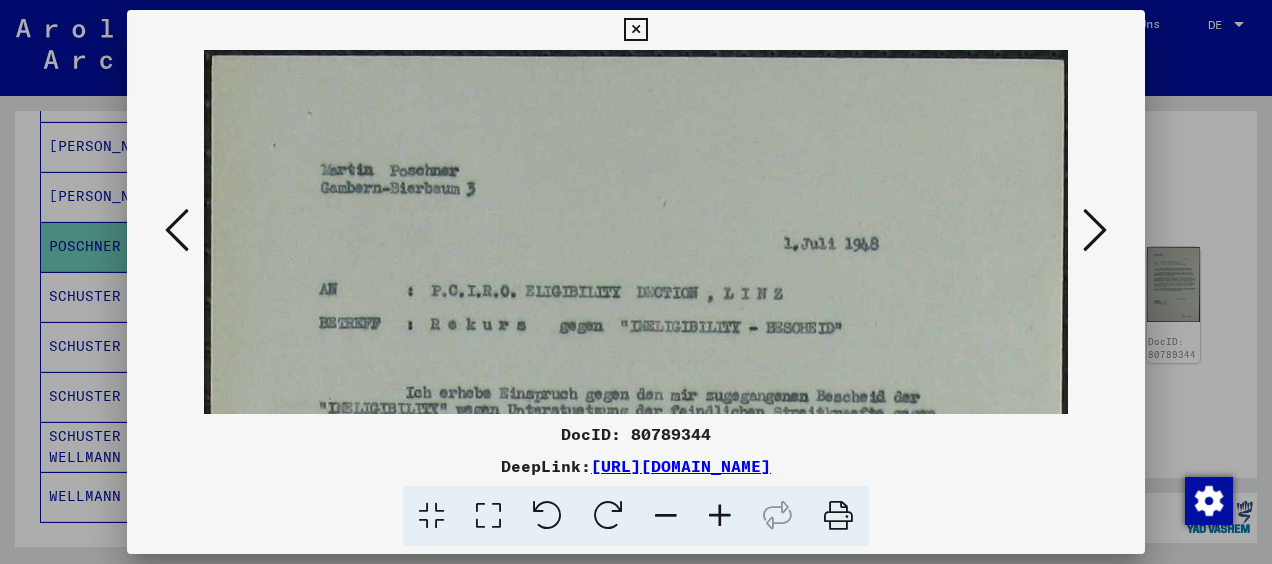 click at bounding box center [720, 516] 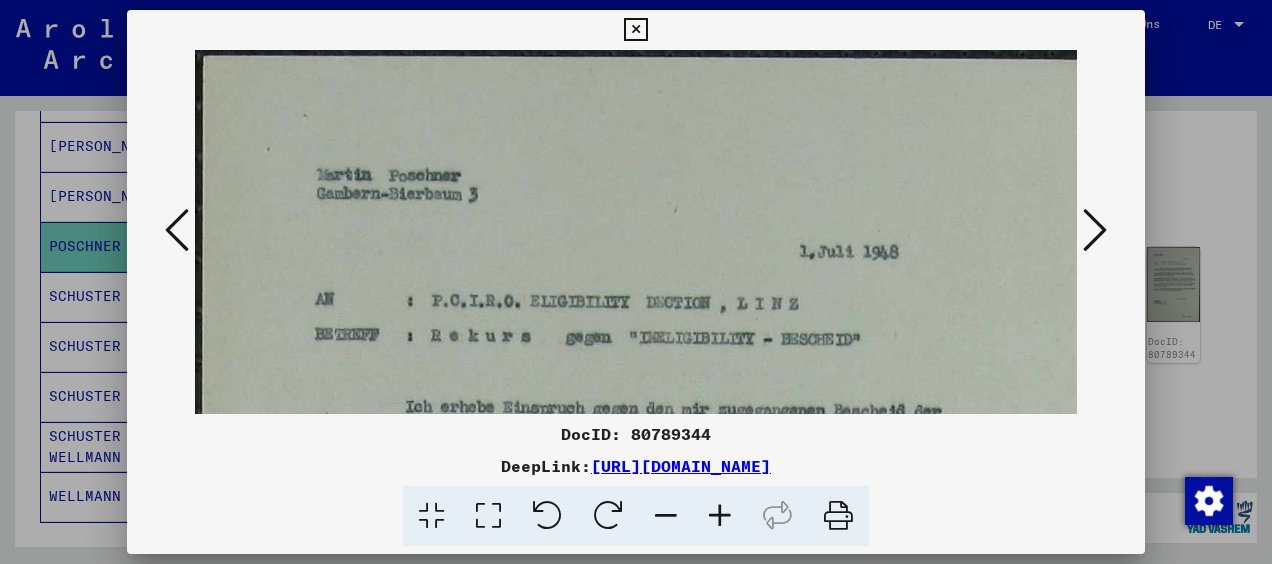 click at bounding box center [720, 516] 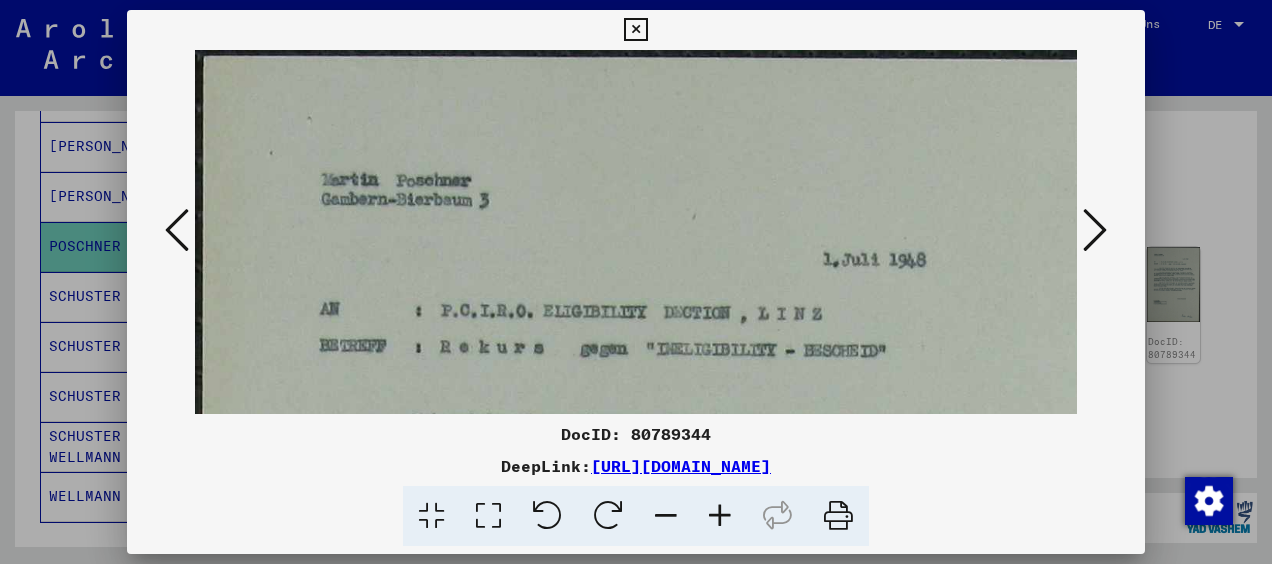 click at bounding box center [720, 516] 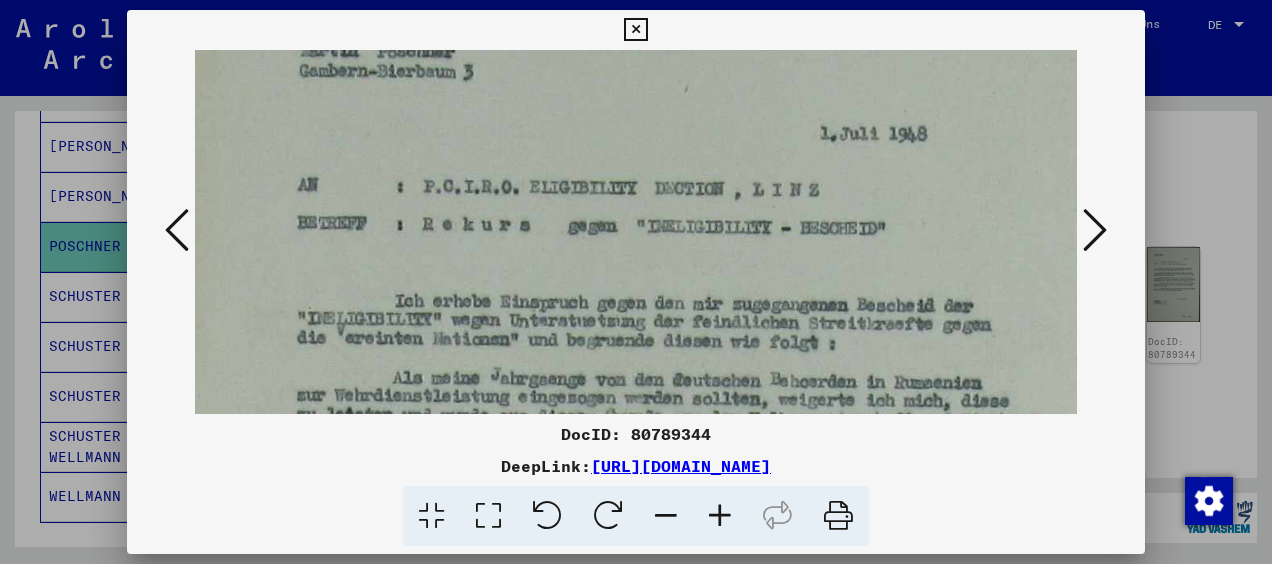 scroll, scrollTop: 137, scrollLeft: 28, axis: both 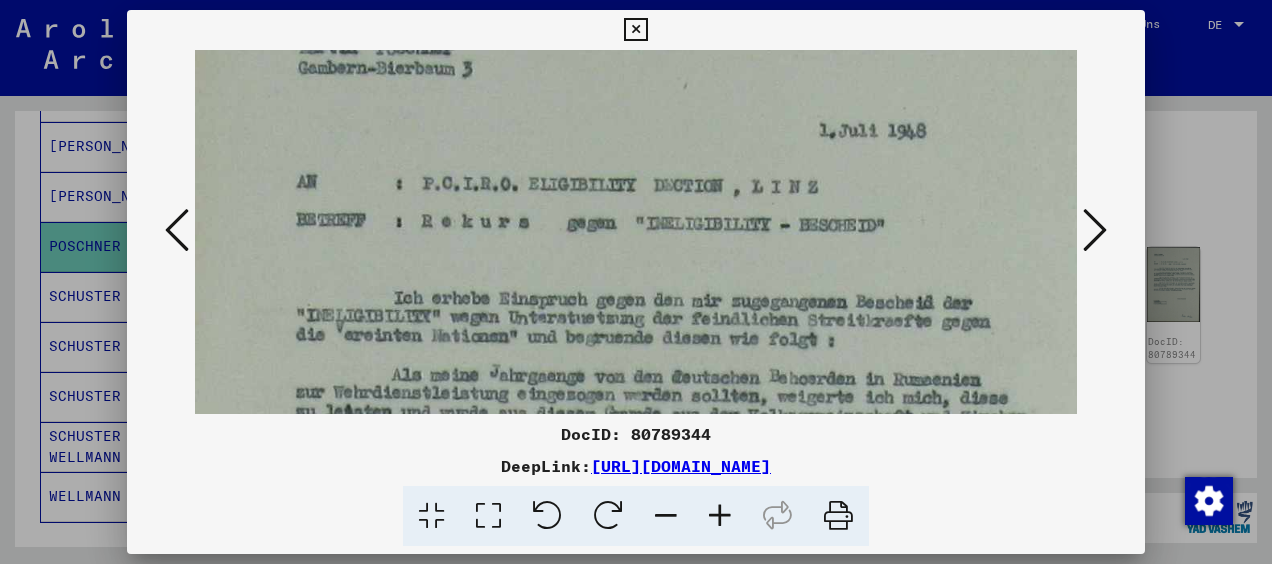 drag, startPoint x: 741, startPoint y: 252, endPoint x: 713, endPoint y: 115, distance: 139.83205 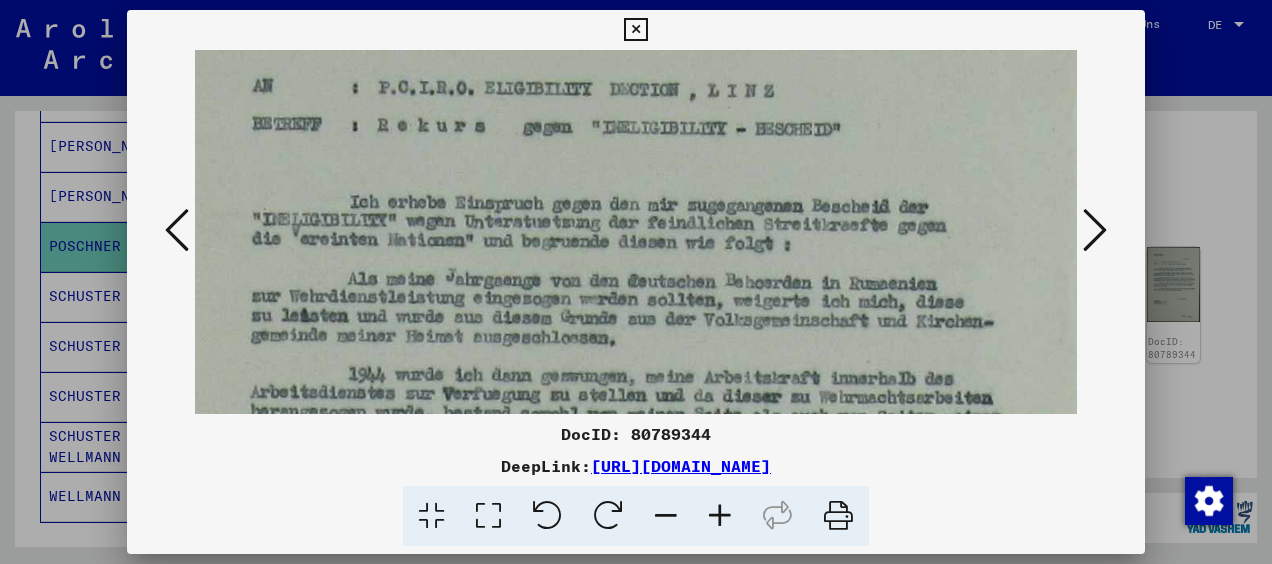 scroll, scrollTop: 271, scrollLeft: 88, axis: both 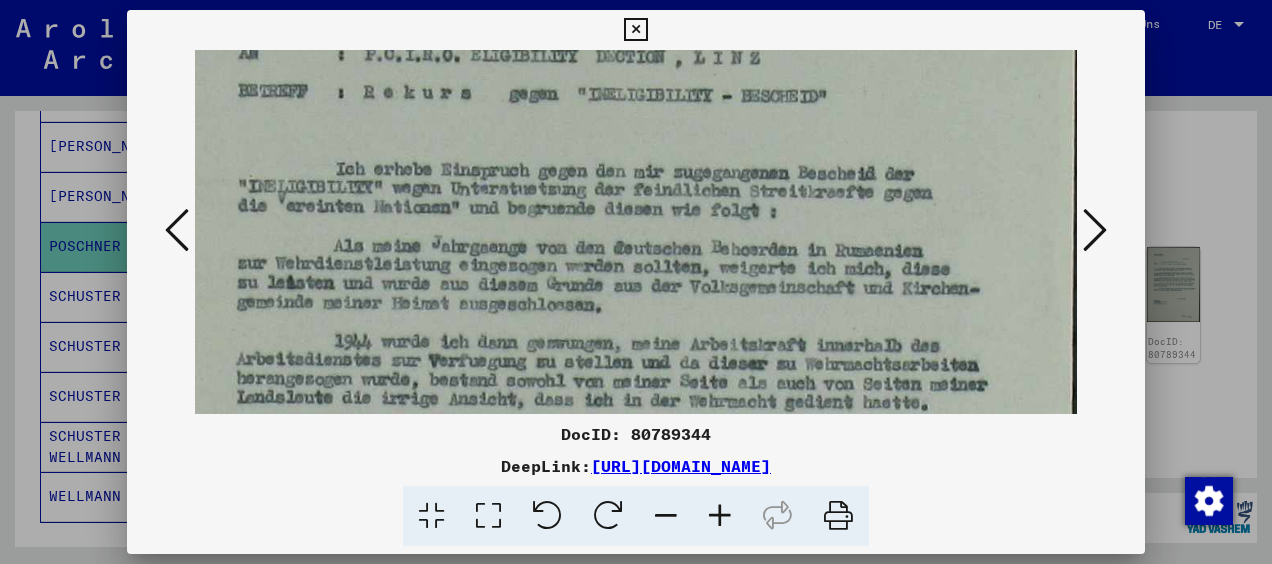 drag, startPoint x: 796, startPoint y: 221, endPoint x: 735, endPoint y: 86, distance: 148.14183 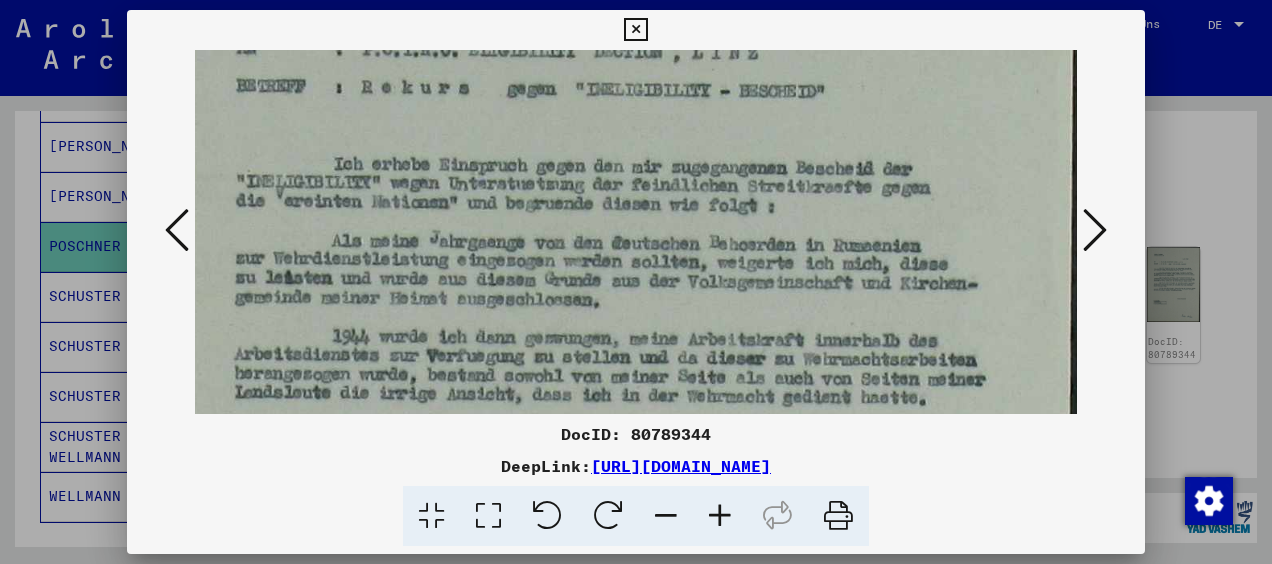 click at bounding box center (720, 516) 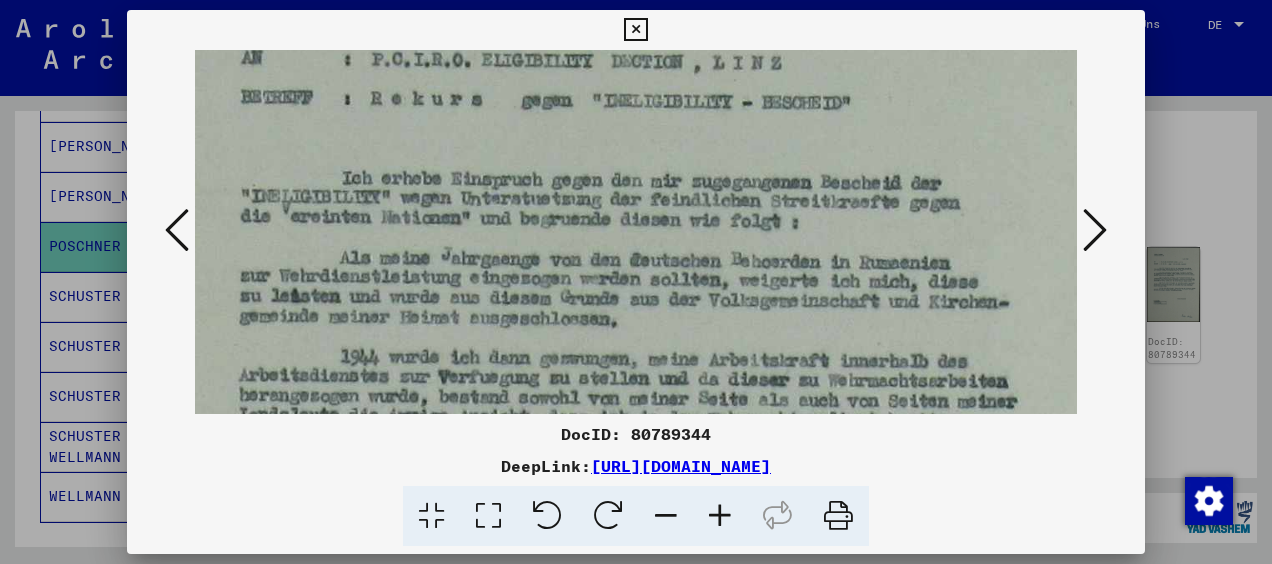 click at bounding box center (720, 516) 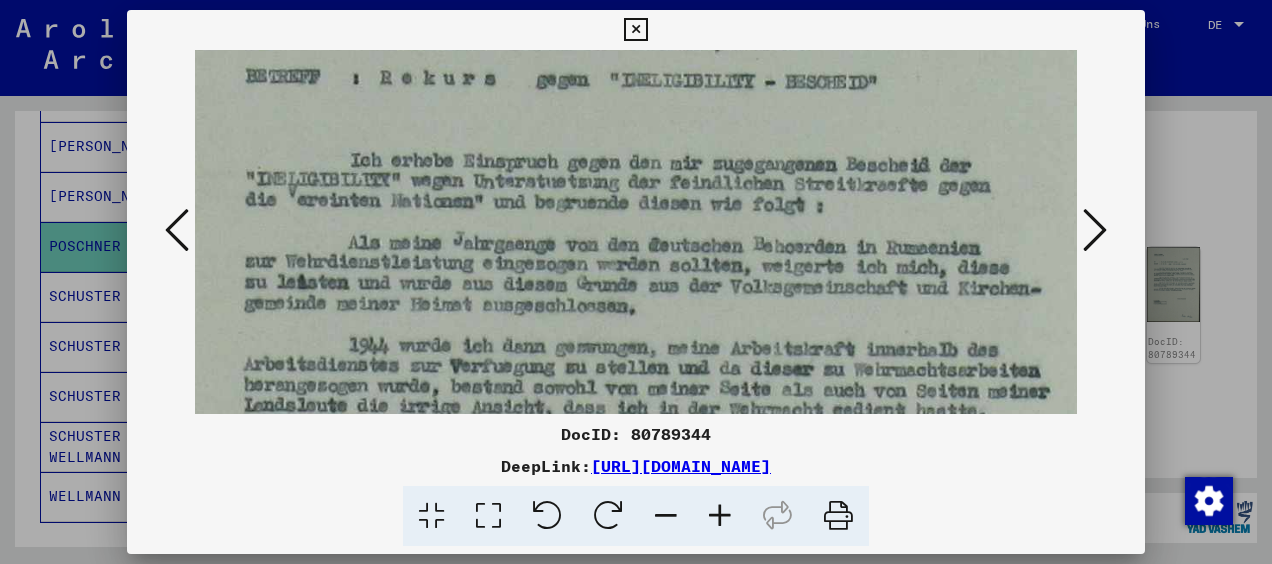 drag, startPoint x: 899, startPoint y: 304, endPoint x: 899, endPoint y: 224, distance: 80 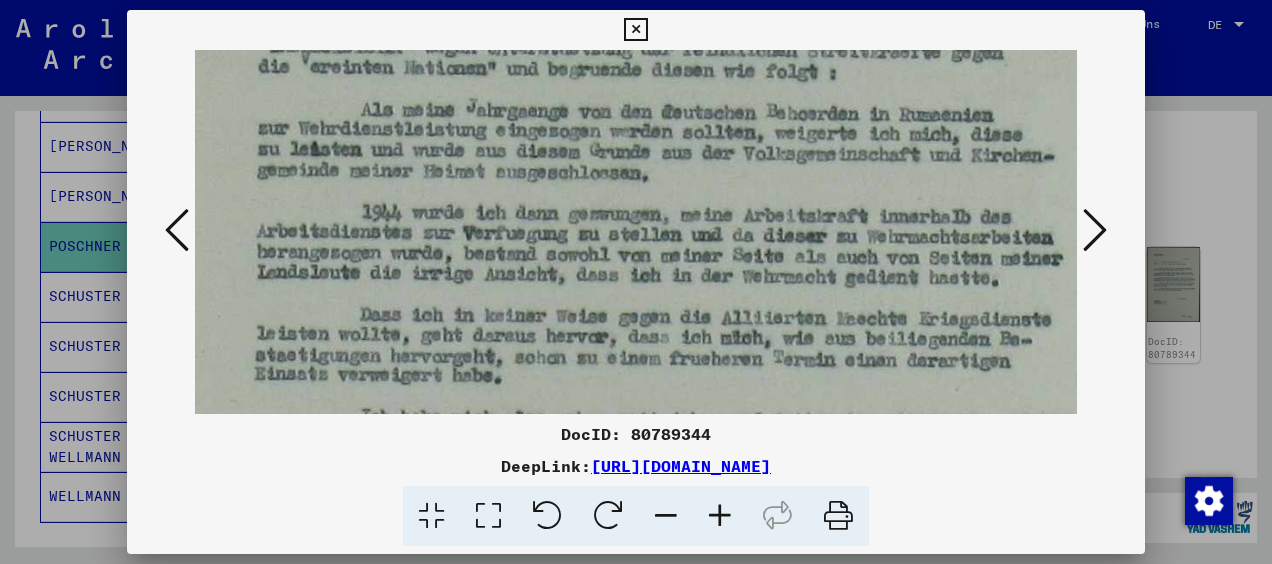 scroll, scrollTop: 437, scrollLeft: 75, axis: both 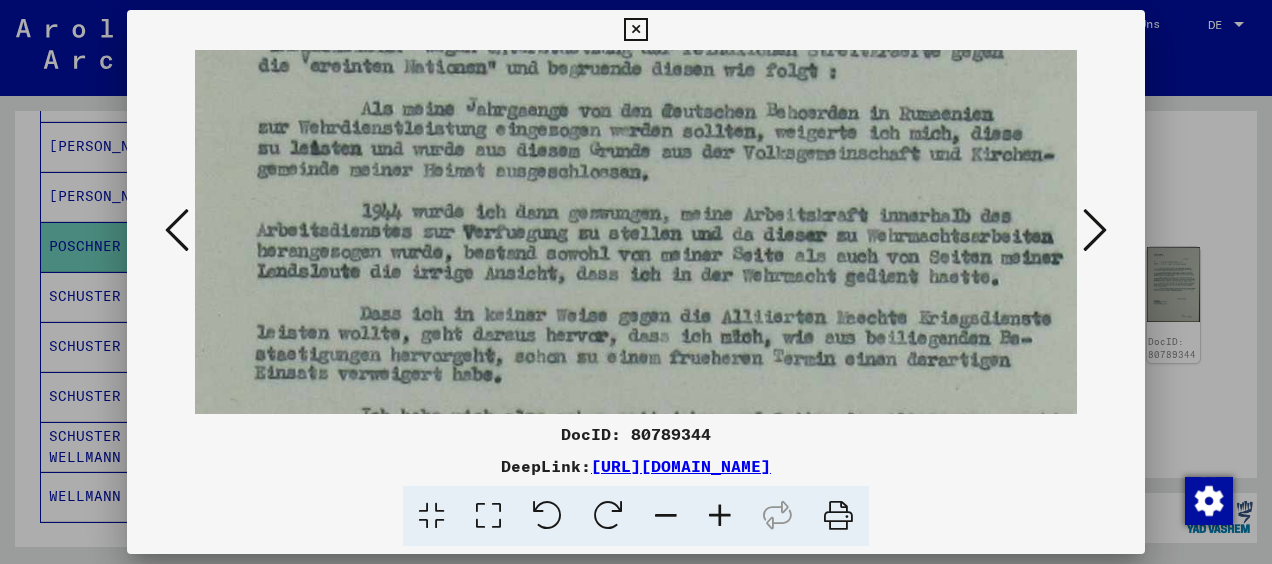 drag, startPoint x: 899, startPoint y: 224, endPoint x: 912, endPoint y: 128, distance: 96.87621 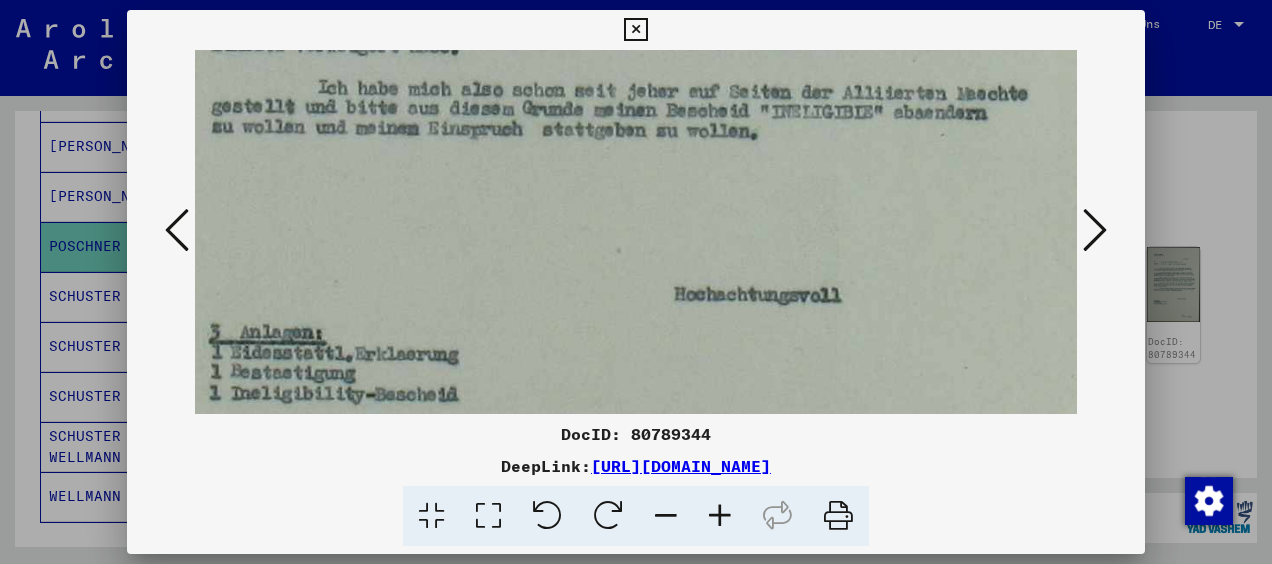 drag, startPoint x: 858, startPoint y: 334, endPoint x: 825, endPoint y: 31, distance: 304.79172 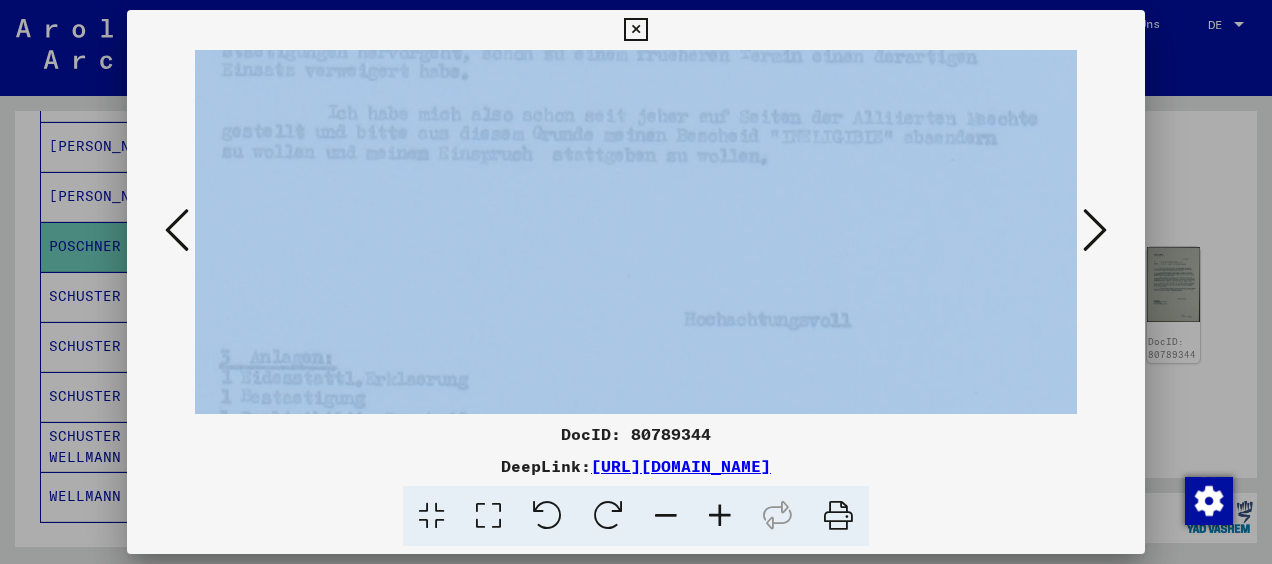 drag, startPoint x: 830, startPoint y: 42, endPoint x: 838, endPoint y: 78, distance: 36.878178 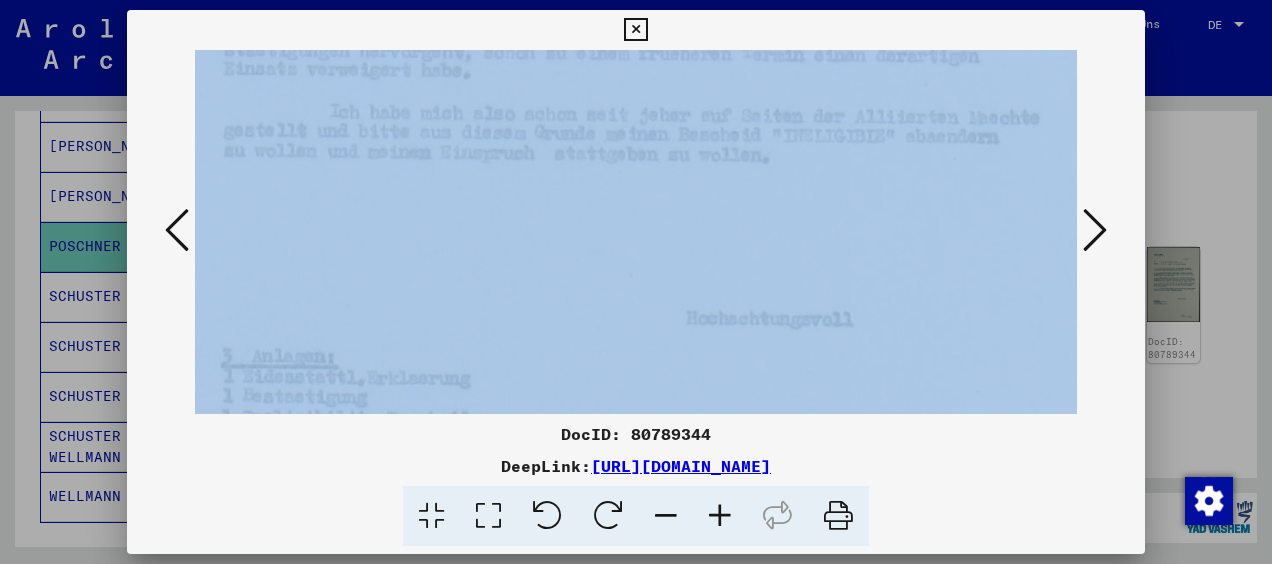 click at bounding box center (610, 41) 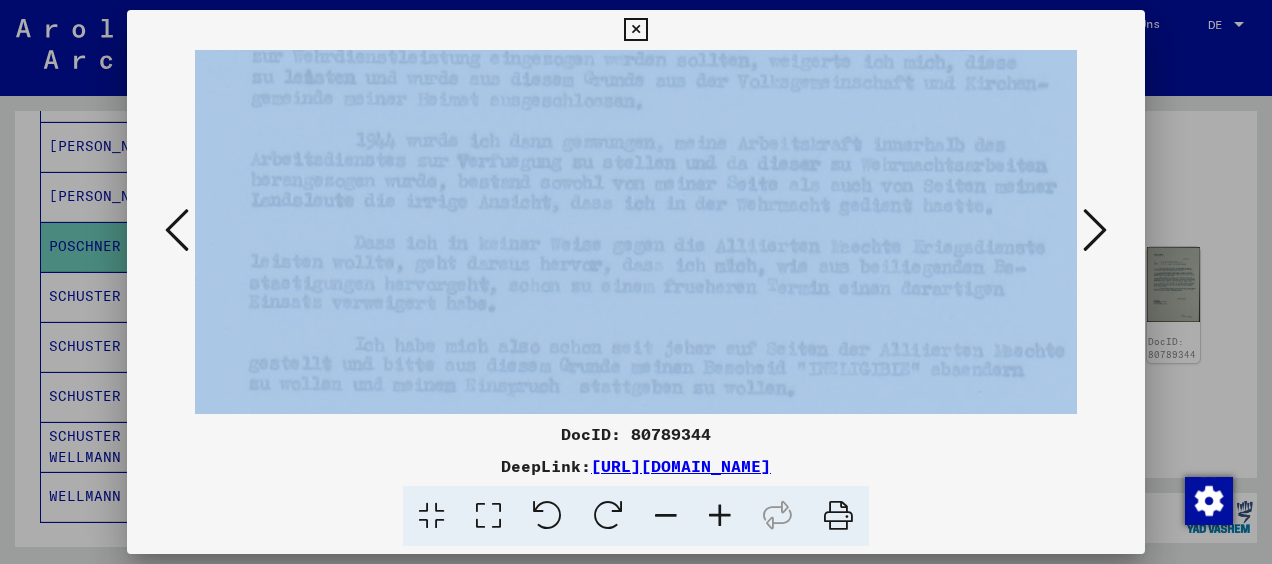 drag, startPoint x: 730, startPoint y: 133, endPoint x: 750, endPoint y: 365, distance: 232.86047 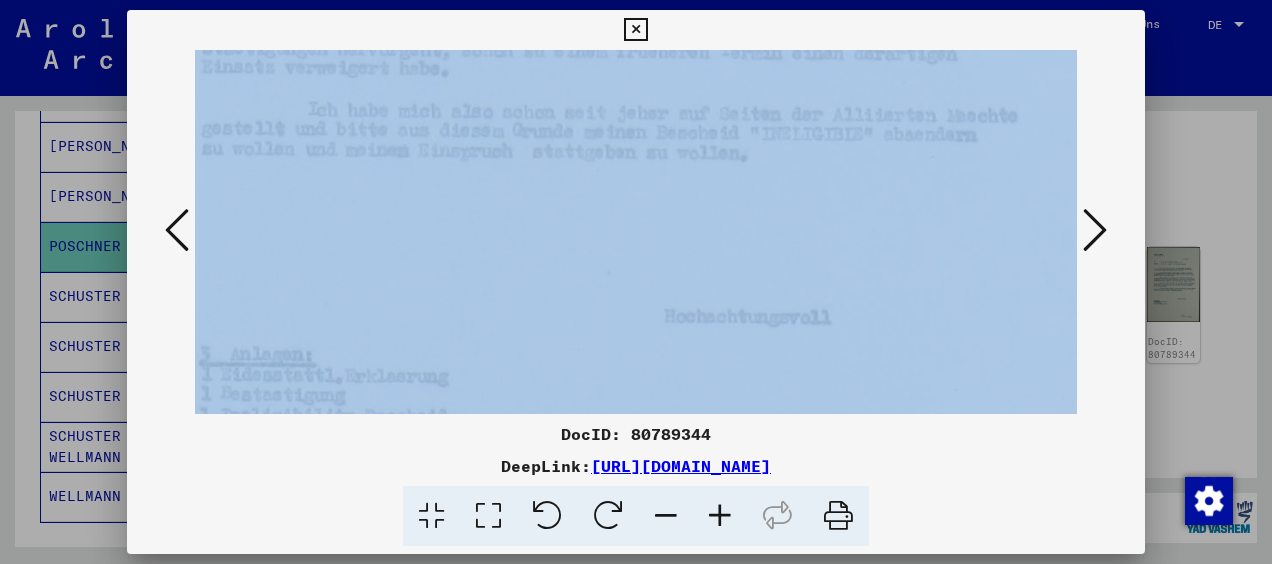 drag, startPoint x: 878, startPoint y: 243, endPoint x: 831, endPoint y: 6, distance: 241.6154 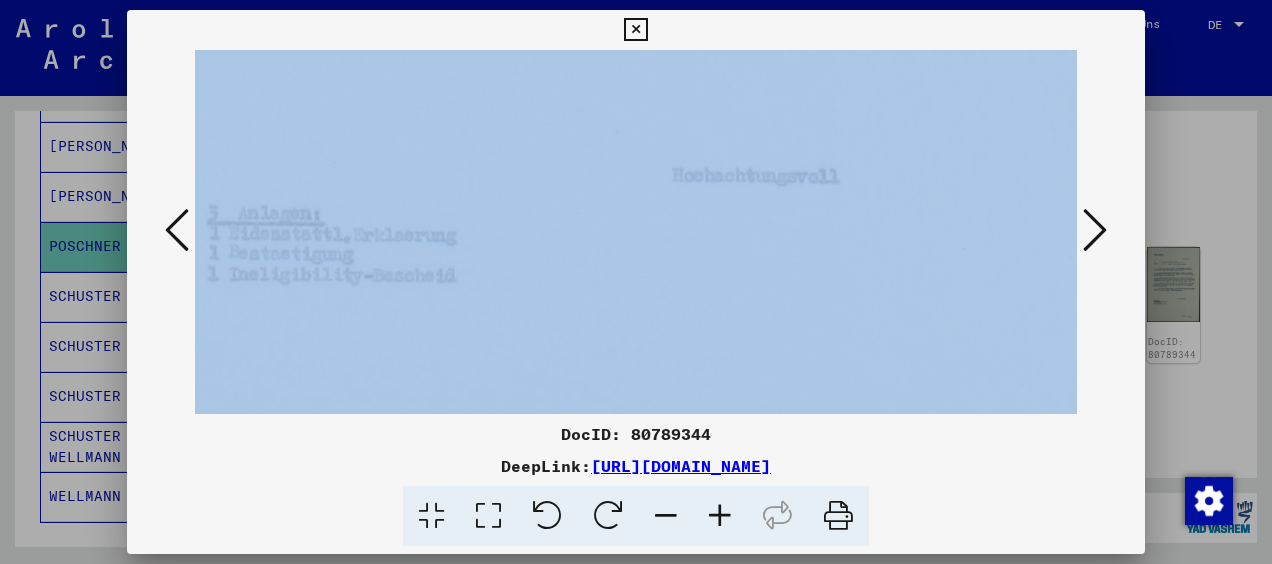 drag, startPoint x: 842, startPoint y: 227, endPoint x: 850, endPoint y: 85, distance: 142.22517 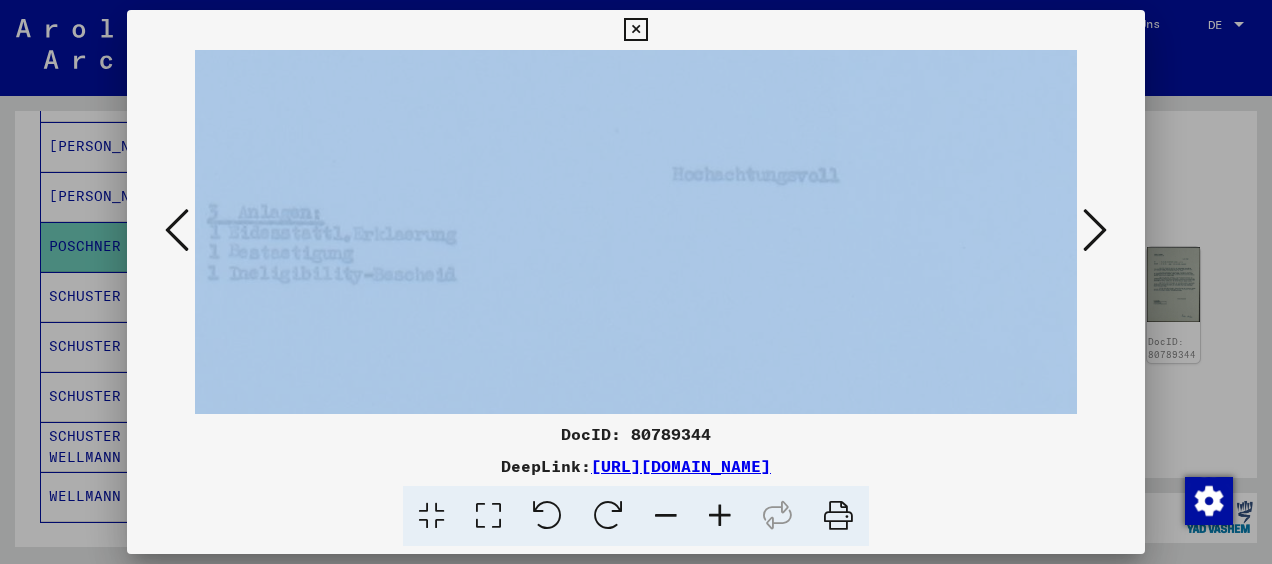 click at bounding box center [1095, 230] 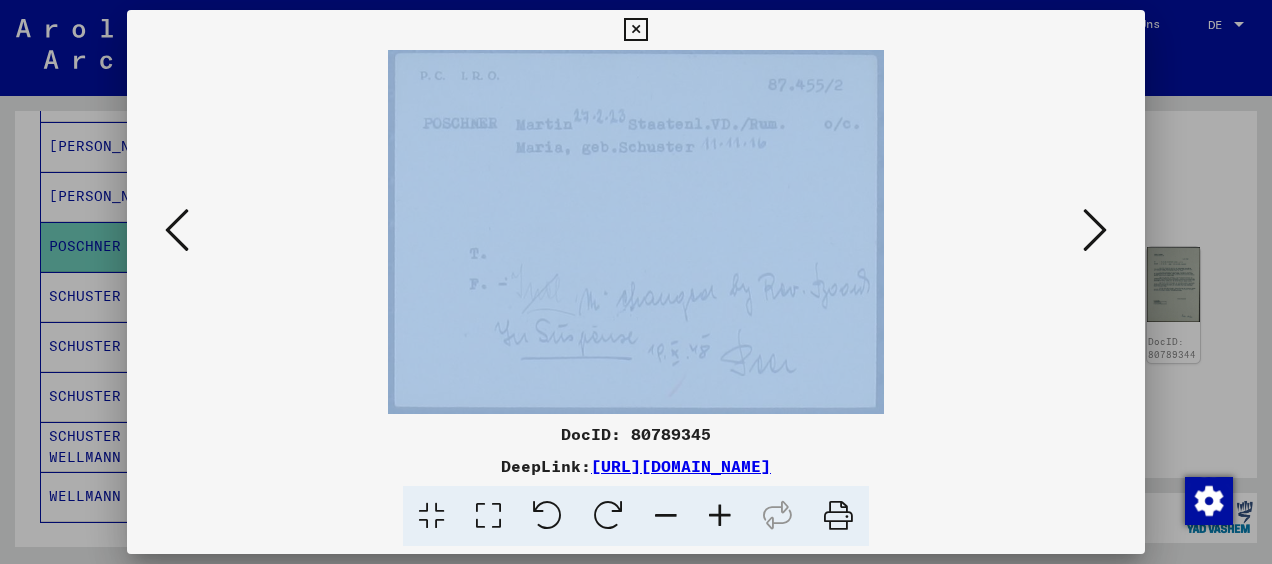 click at bounding box center [636, 232] 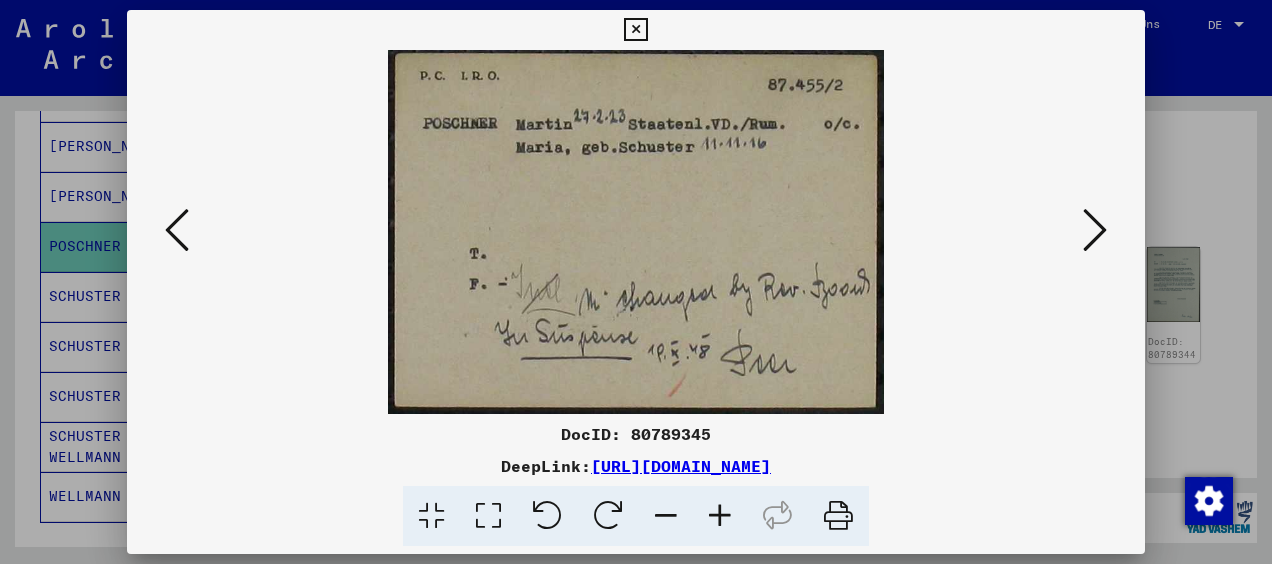 click at bounding box center [177, 230] 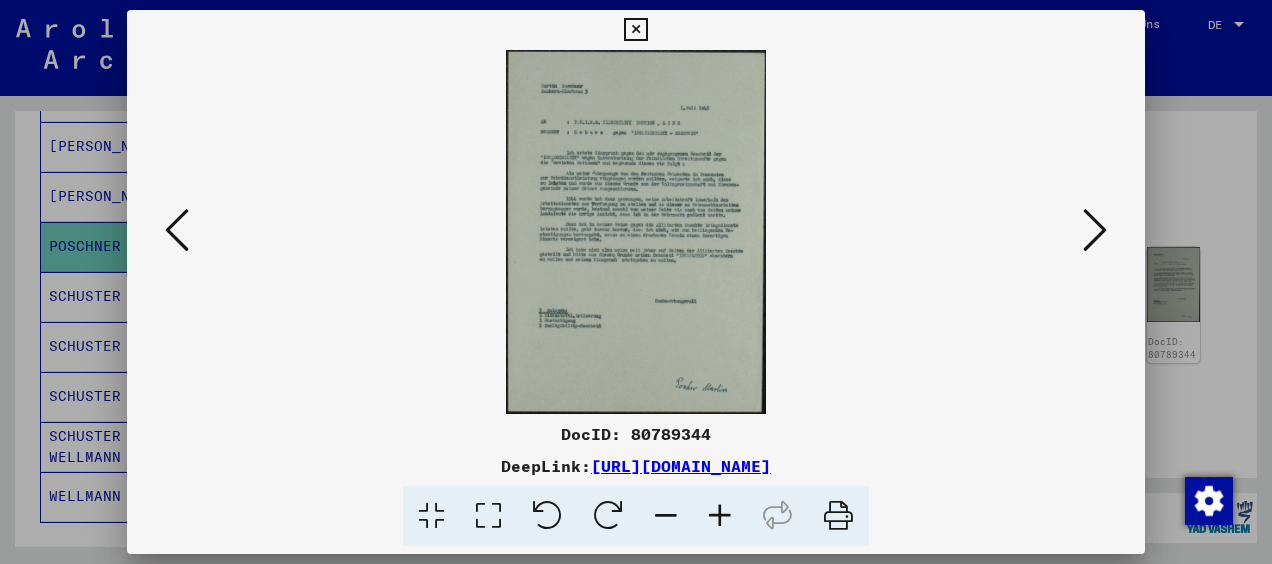 click at bounding box center [720, 516] 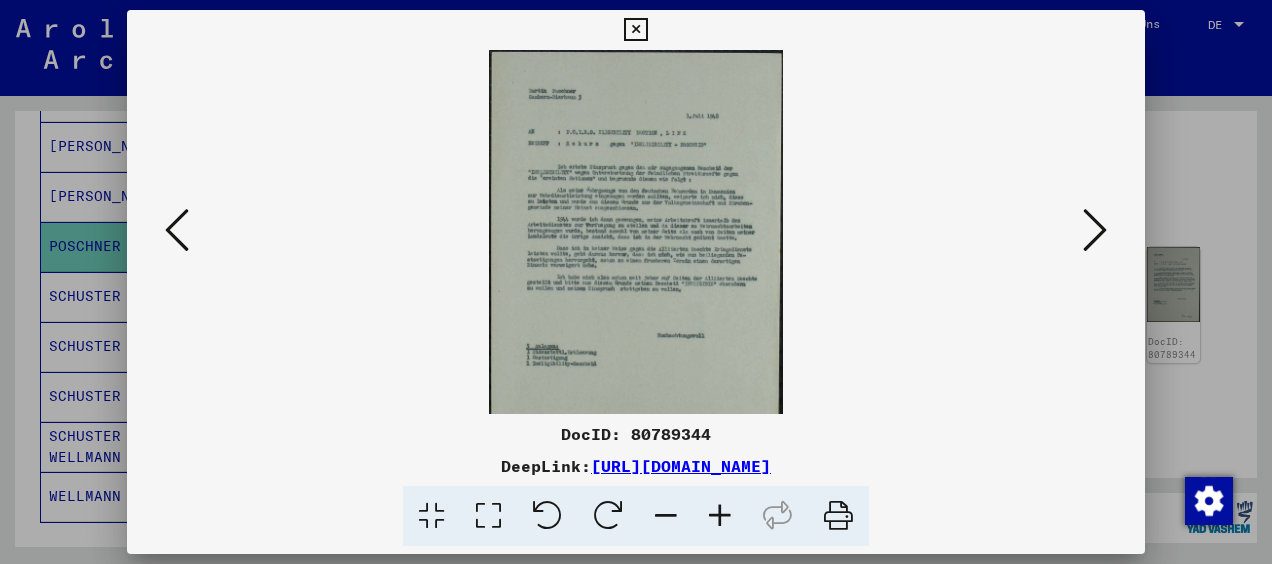 click at bounding box center (720, 516) 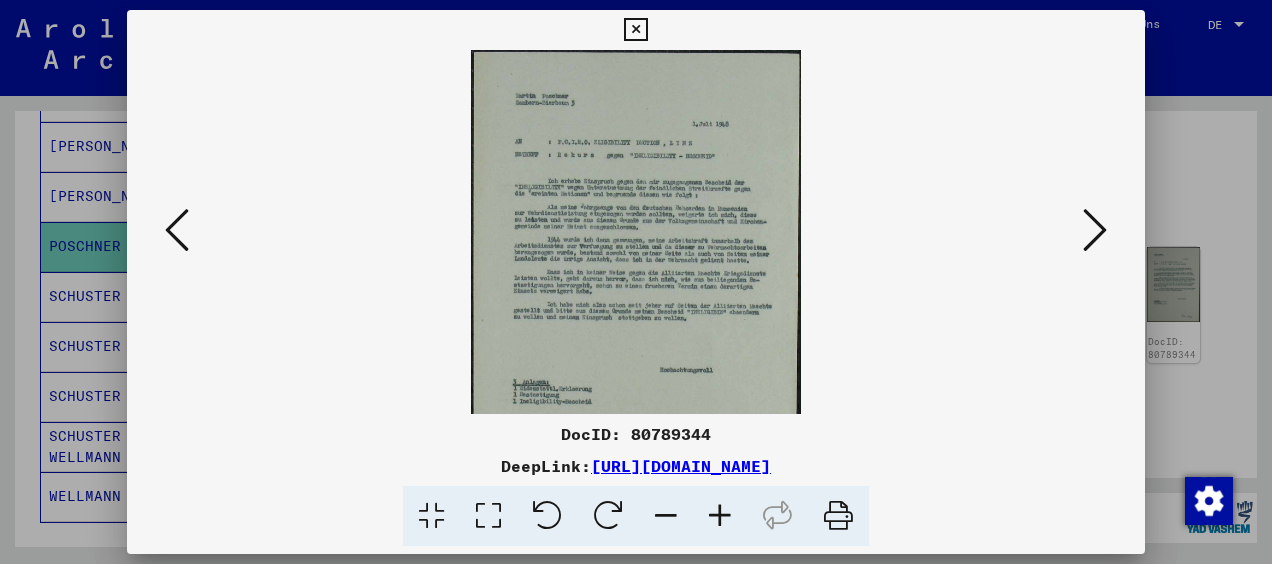 click at bounding box center (720, 516) 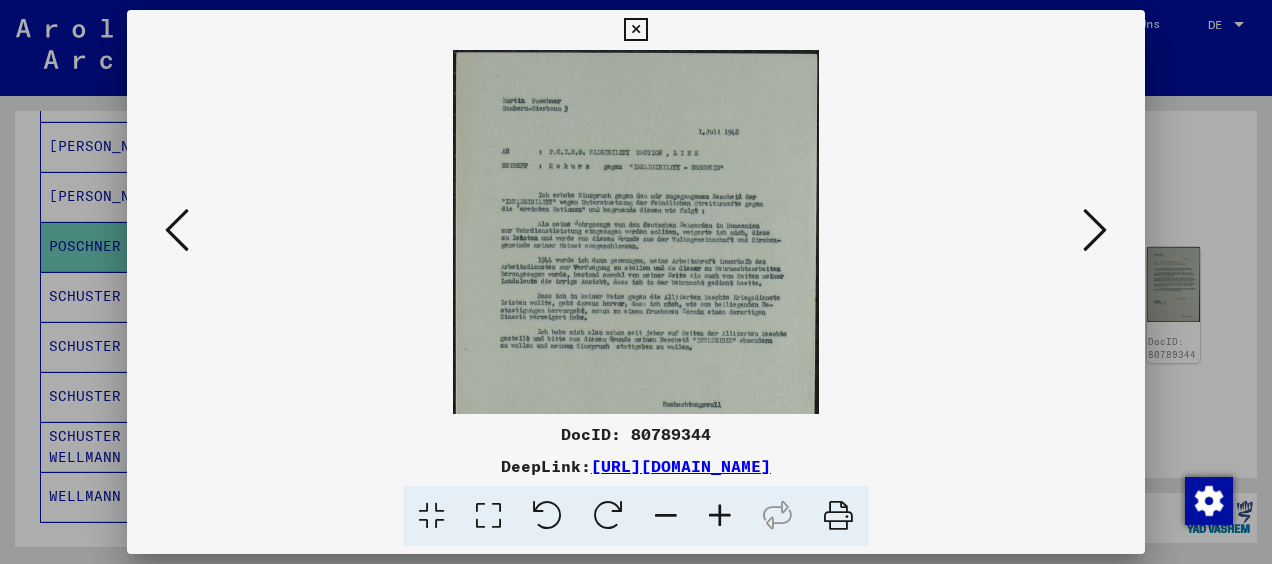 click at bounding box center [720, 516] 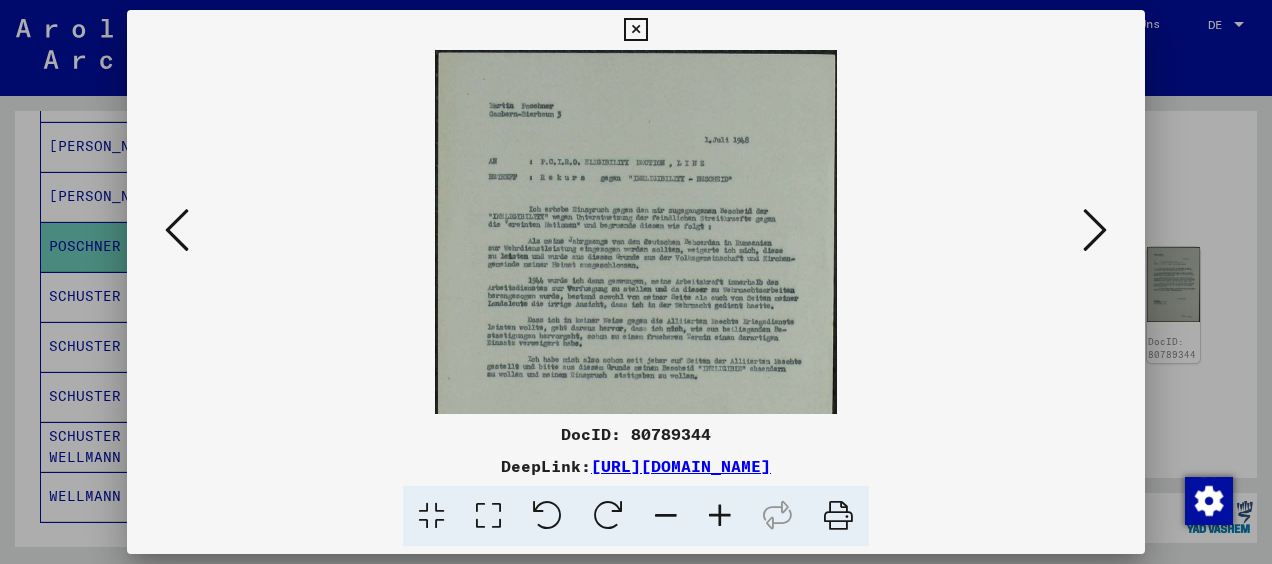 click at bounding box center (720, 516) 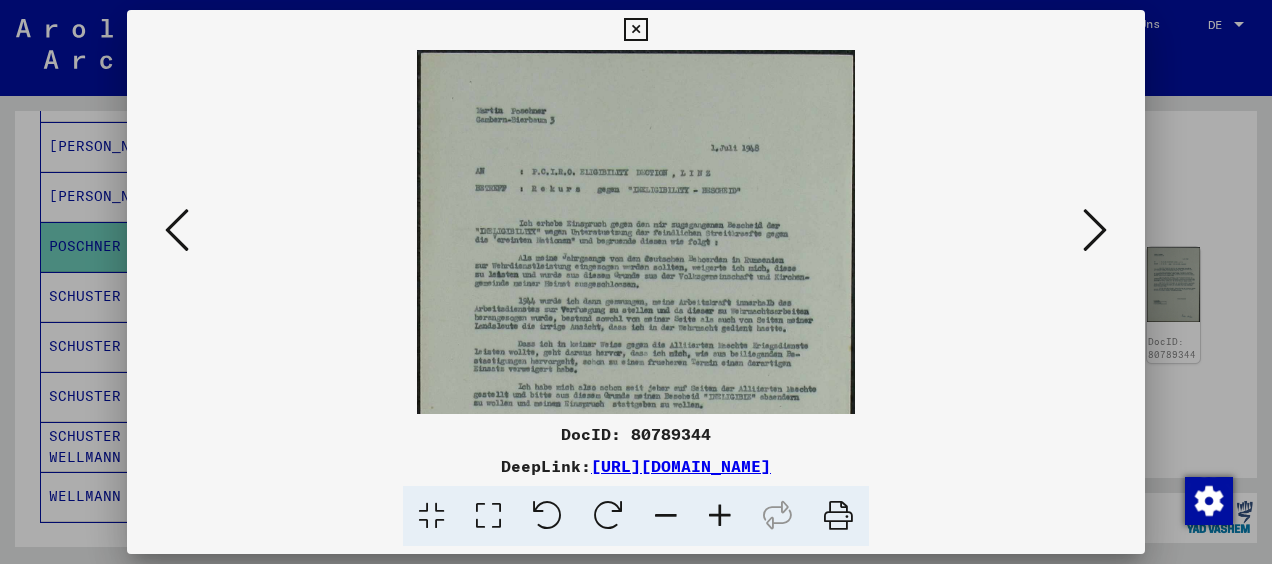 click at bounding box center [720, 516] 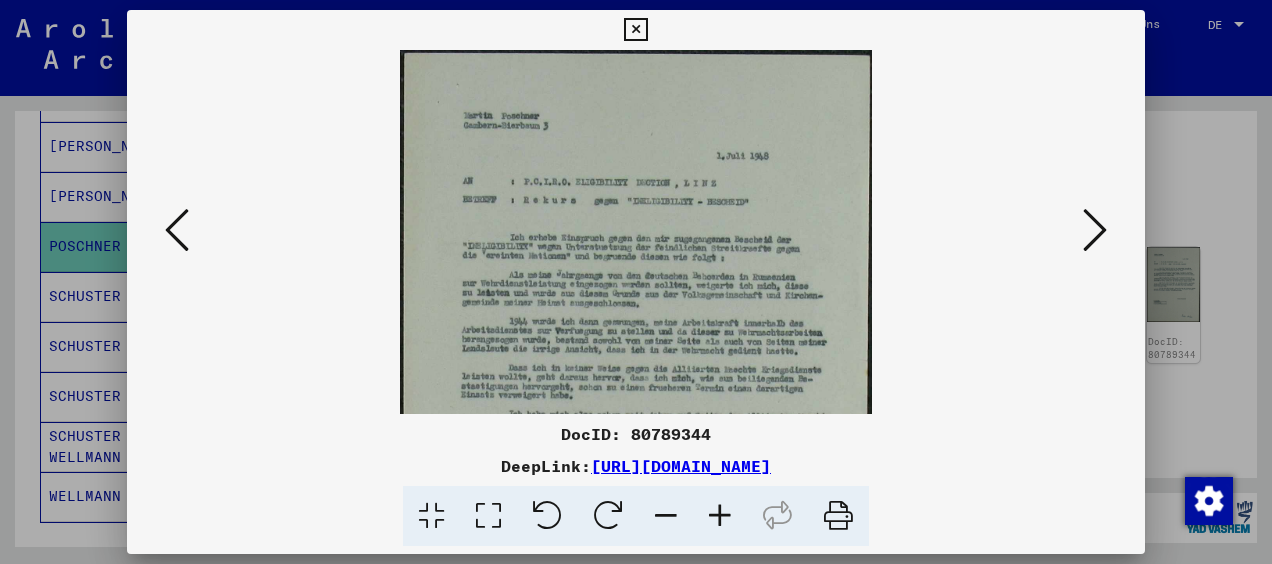 click at bounding box center [720, 516] 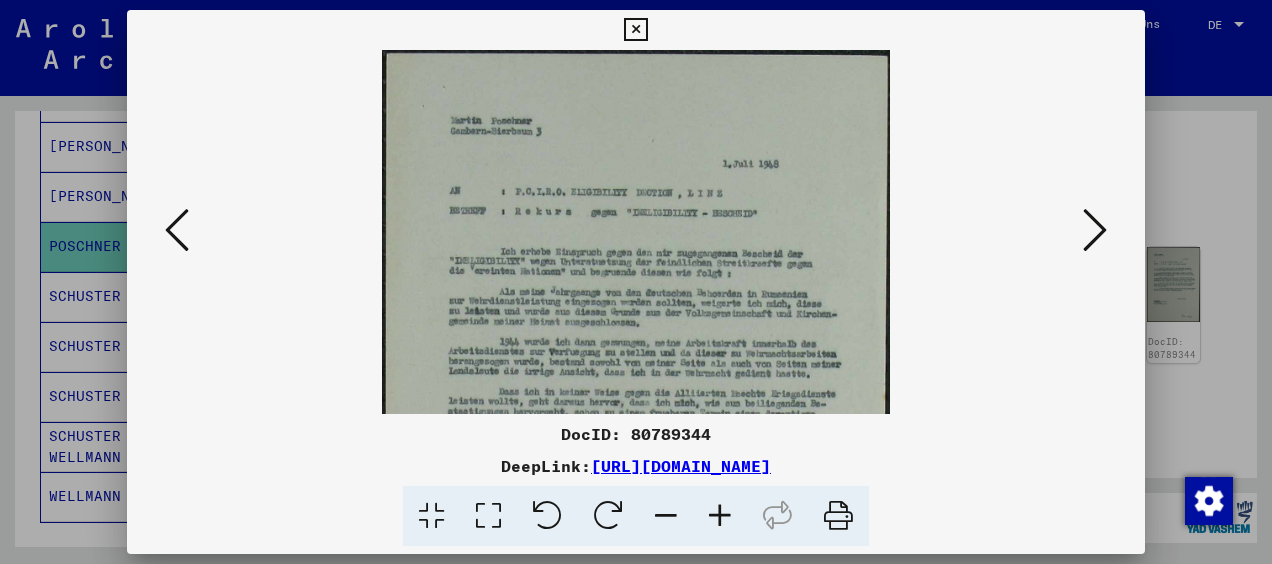 click at bounding box center (720, 516) 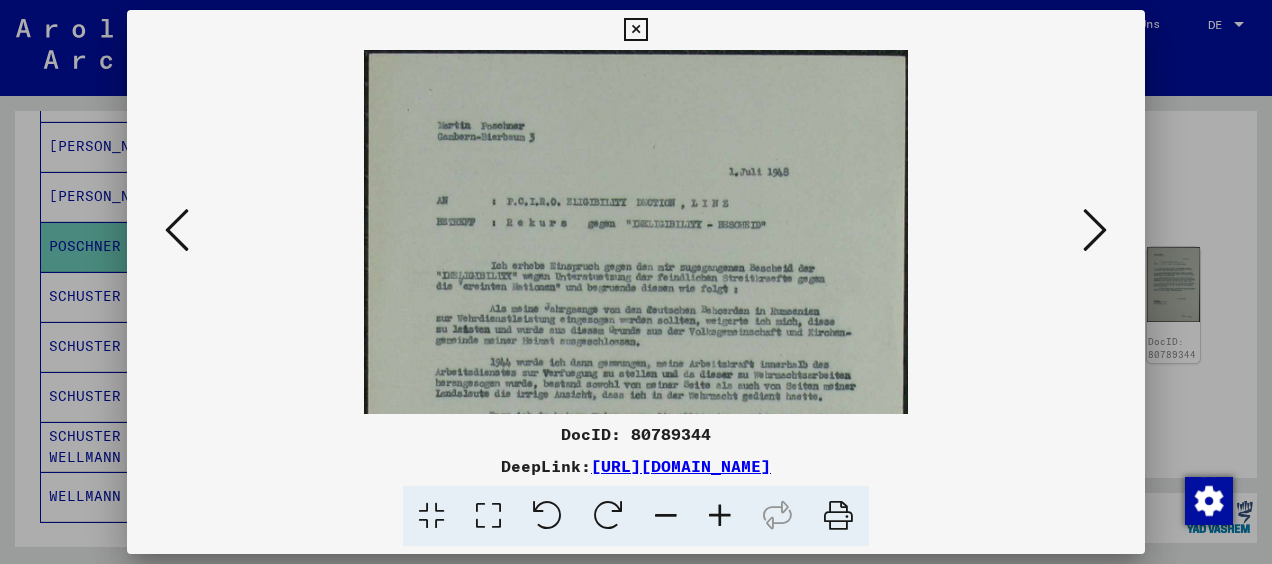 click at bounding box center (720, 516) 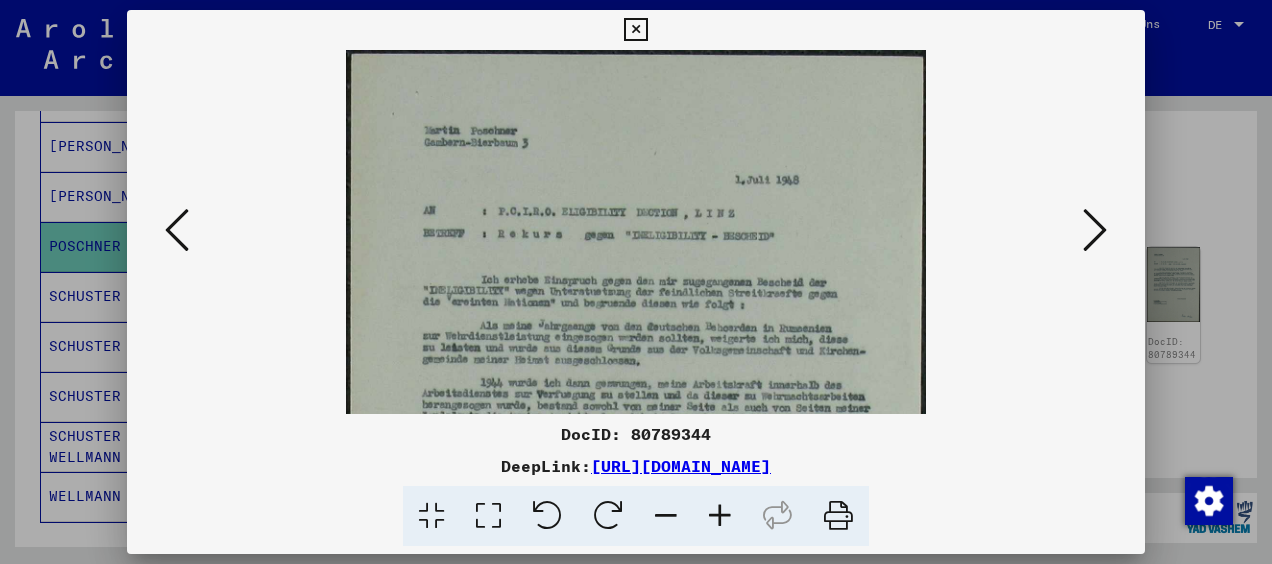 click at bounding box center (720, 516) 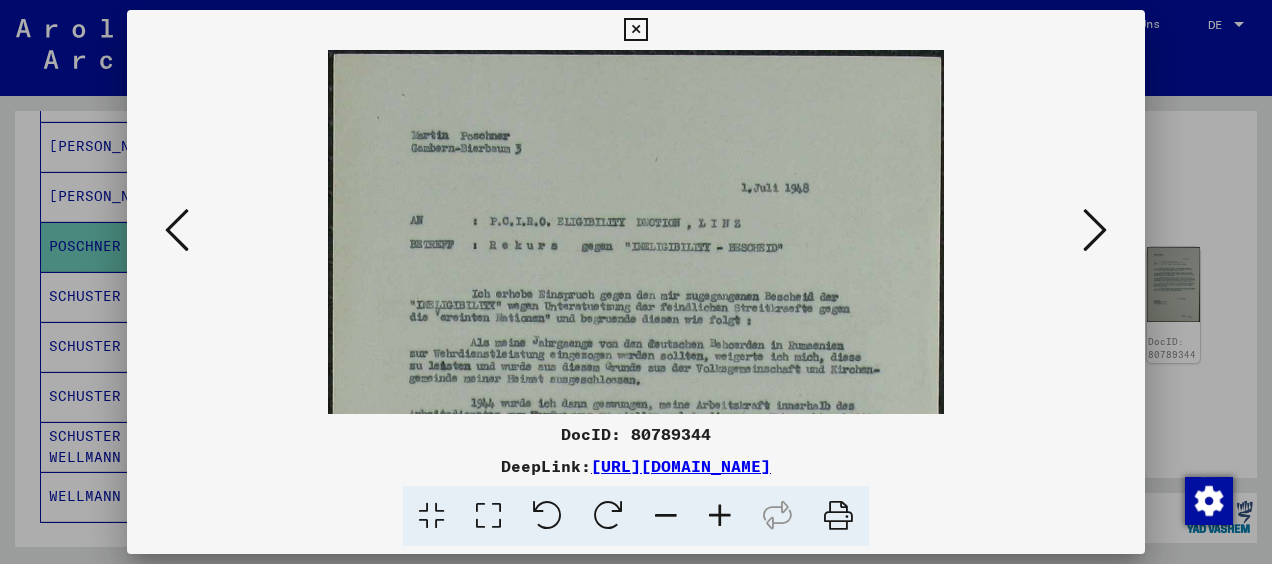 click at bounding box center [720, 516] 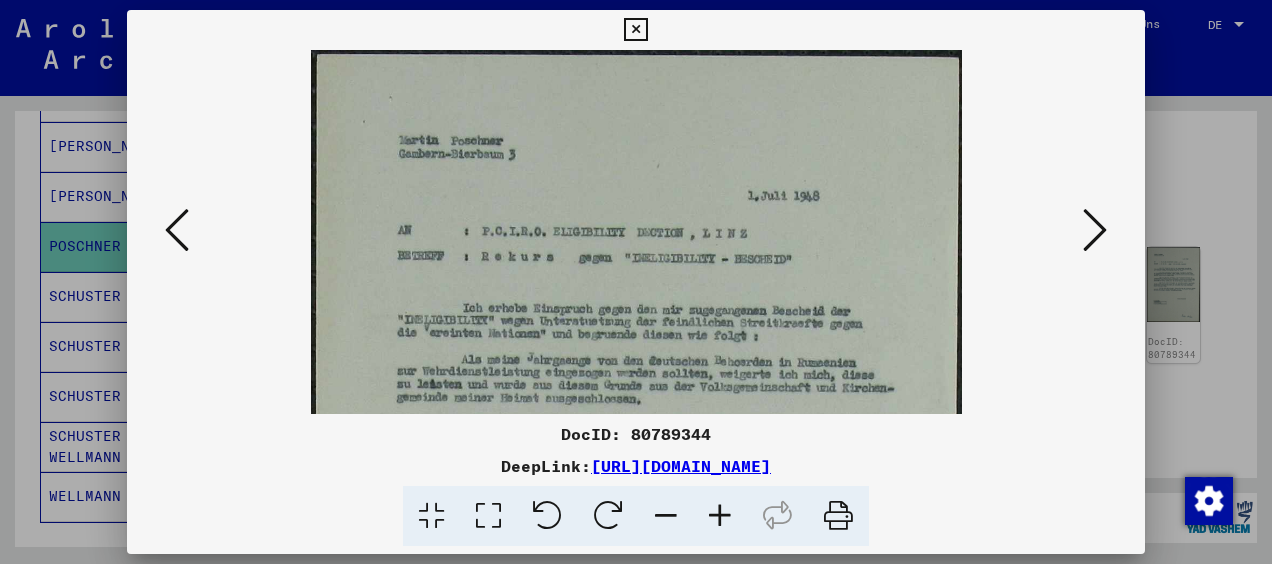 click at bounding box center [720, 516] 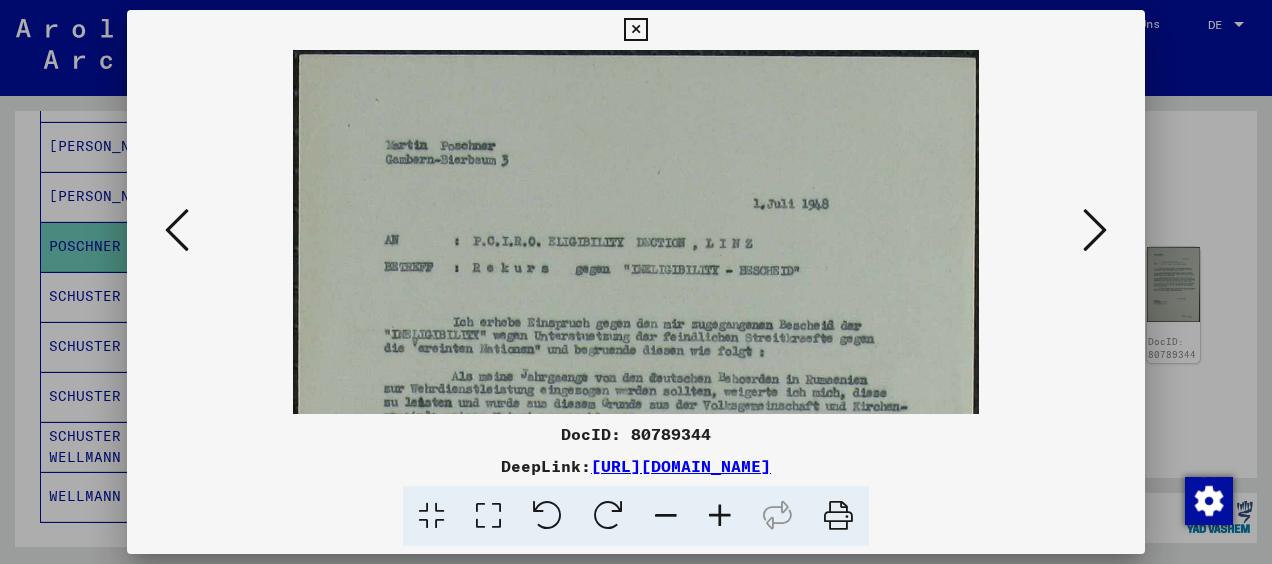 click at bounding box center [720, 516] 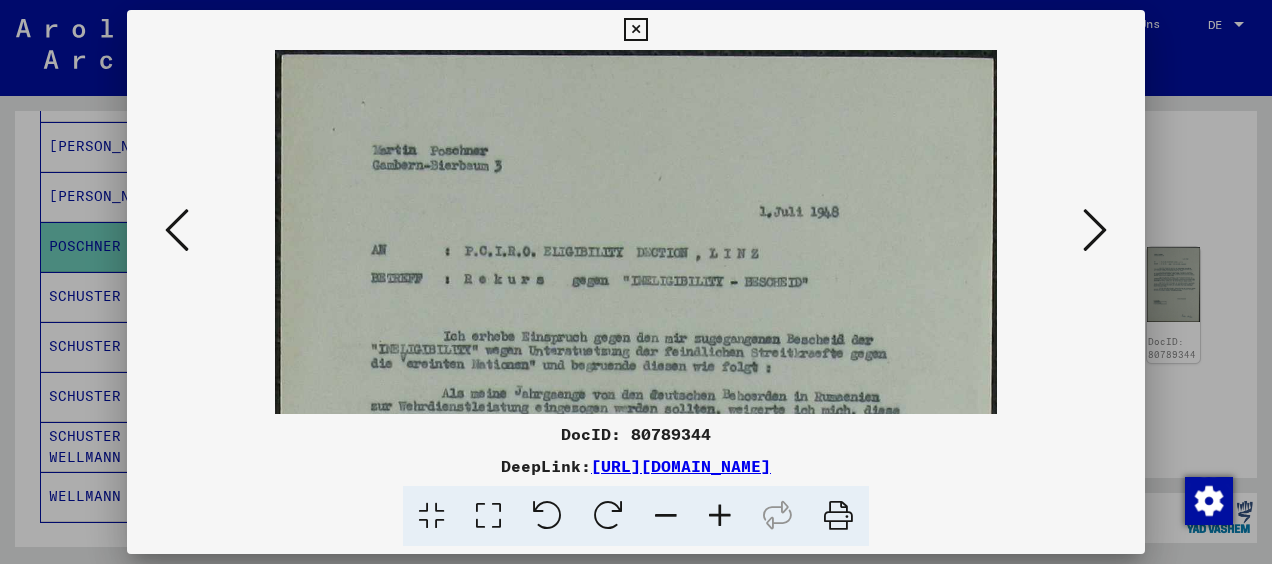 click at bounding box center [720, 516] 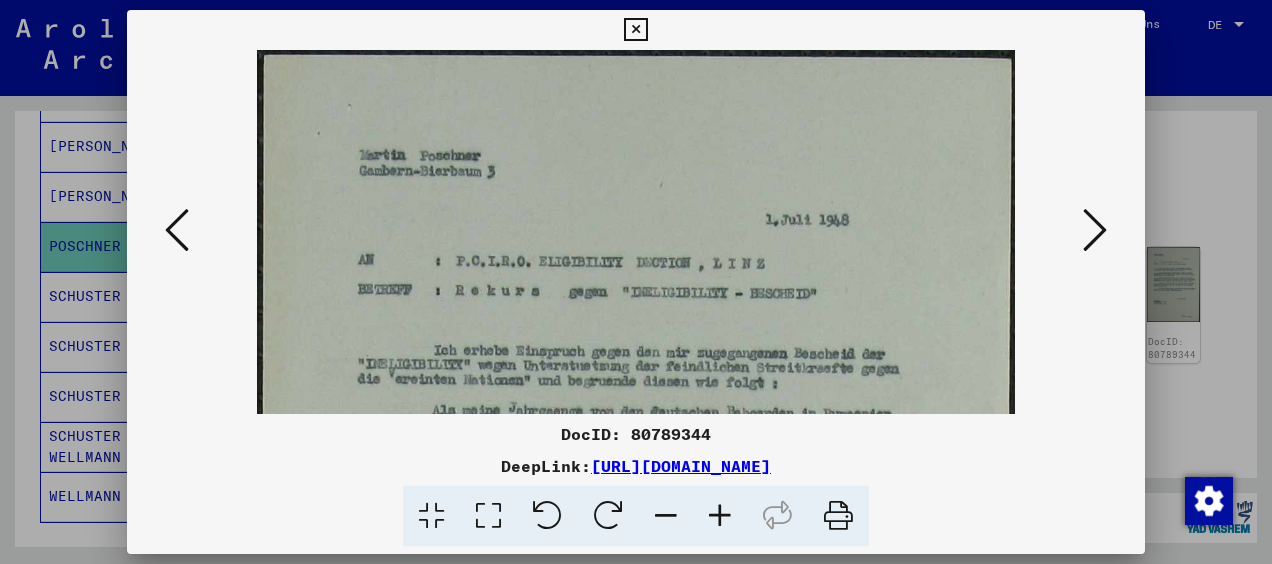 click at bounding box center [720, 516] 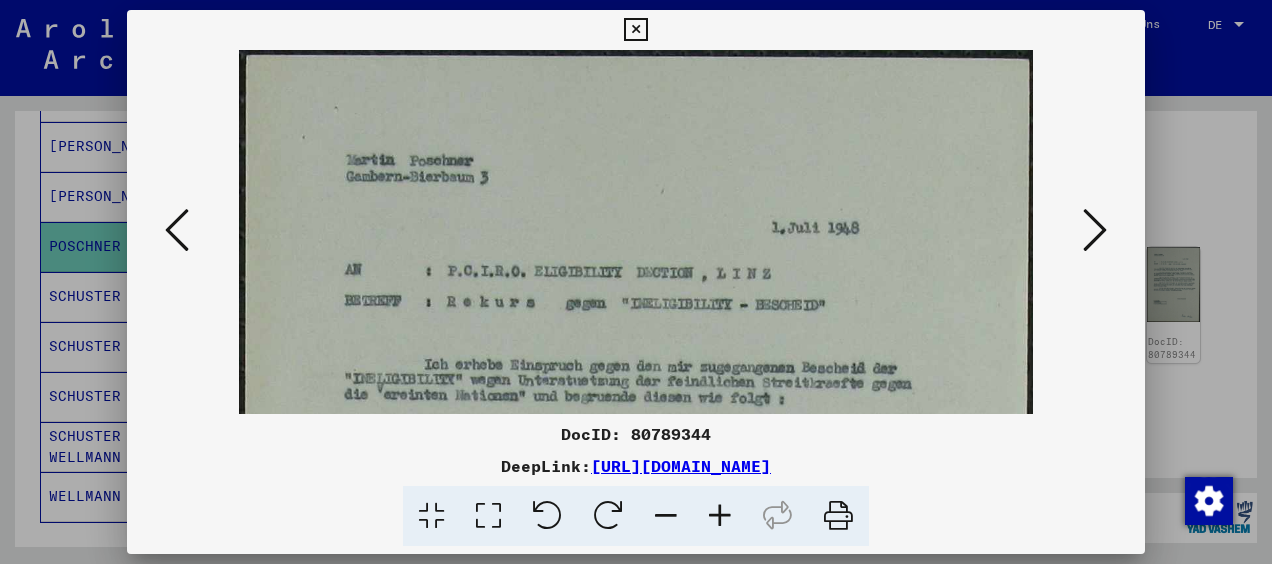 click at bounding box center [720, 516] 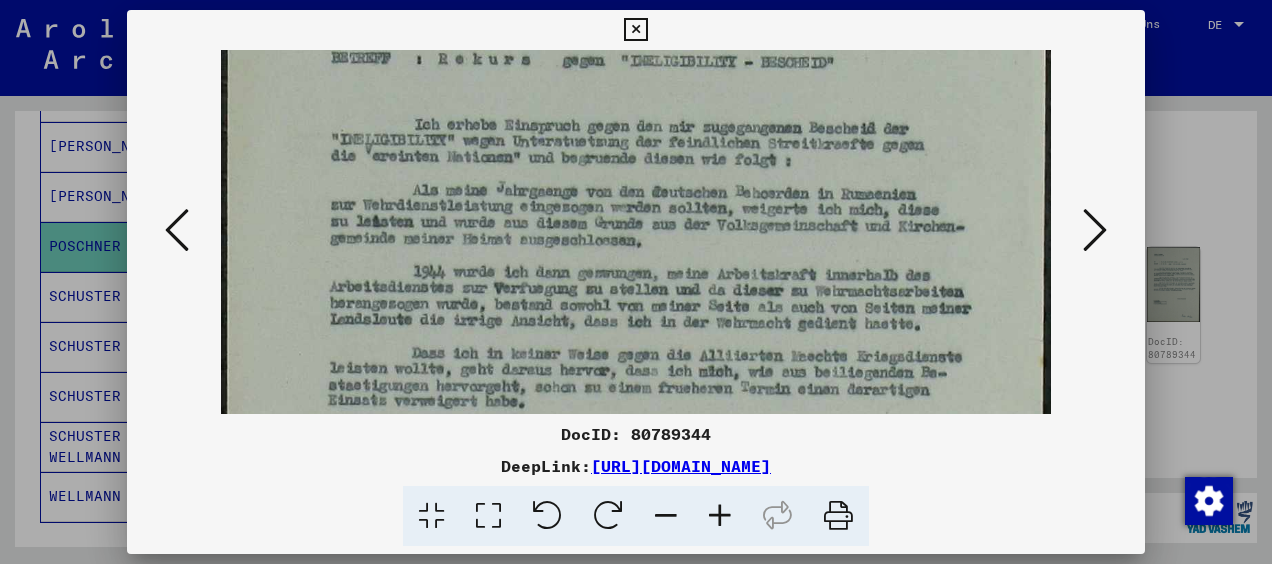 drag, startPoint x: 858, startPoint y: 329, endPoint x: 830, endPoint y: 22, distance: 308.27423 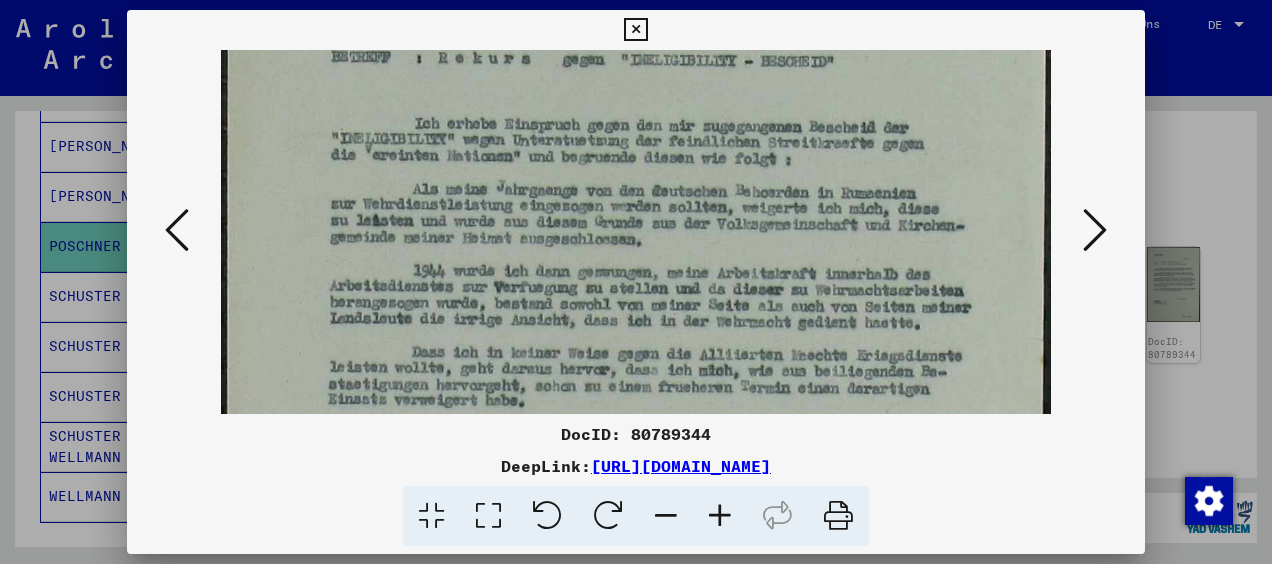 click at bounding box center (635, 377) 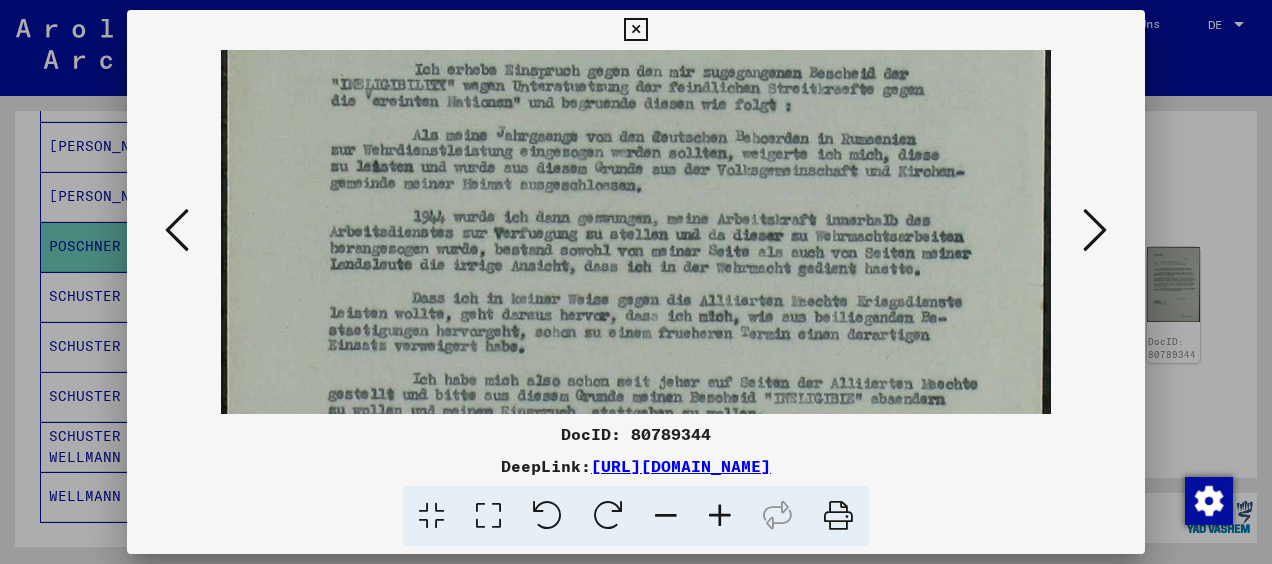 drag, startPoint x: 830, startPoint y: 22, endPoint x: 833, endPoint y: 11, distance: 11.401754 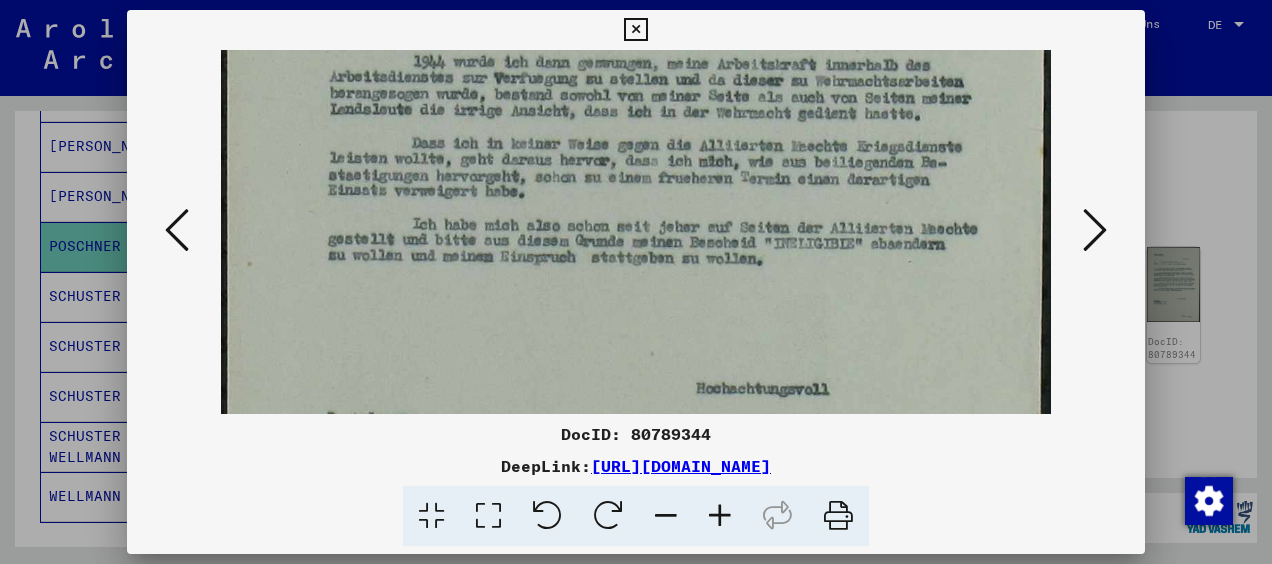 scroll, scrollTop: 463, scrollLeft: 0, axis: vertical 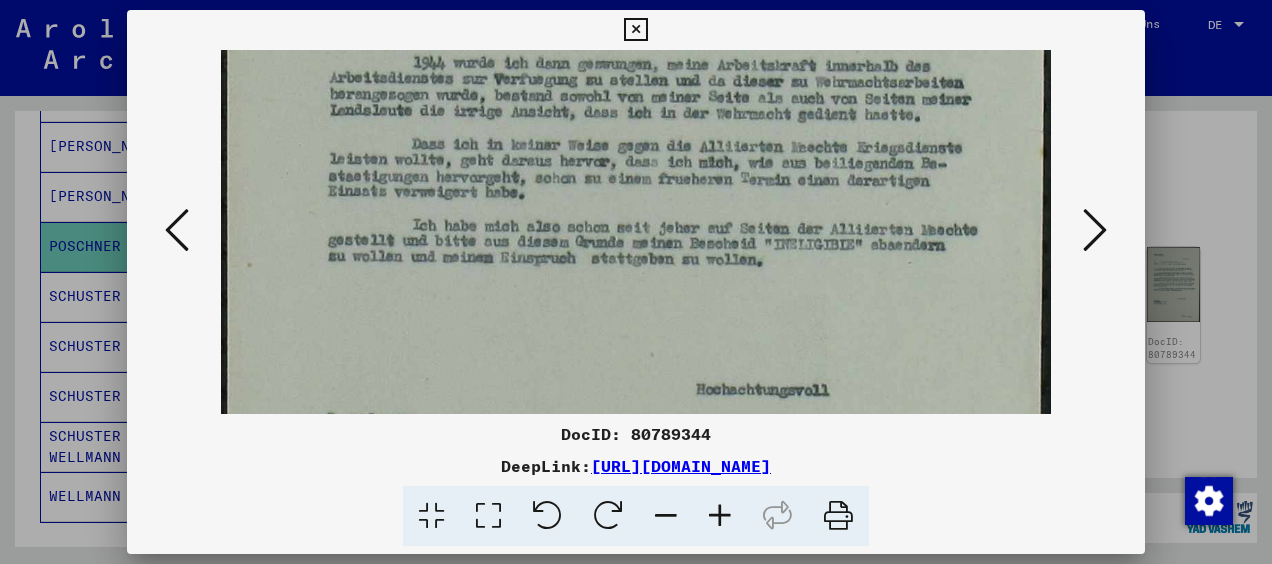 drag, startPoint x: 841, startPoint y: 268, endPoint x: 846, endPoint y: 114, distance: 154.08115 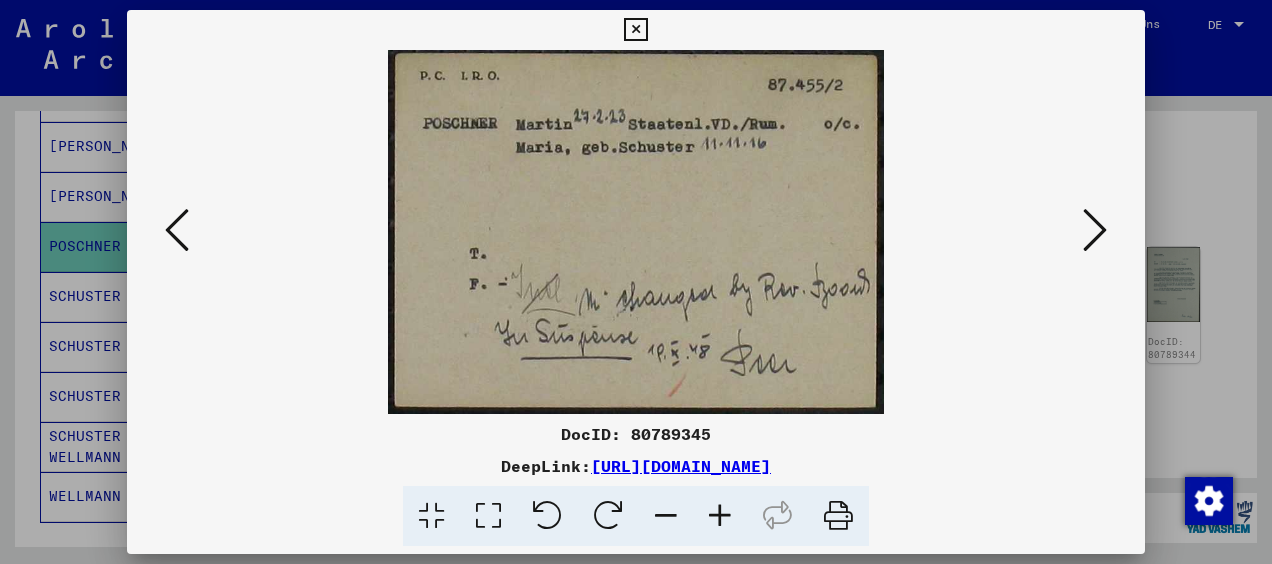 click at bounding box center [1095, 230] 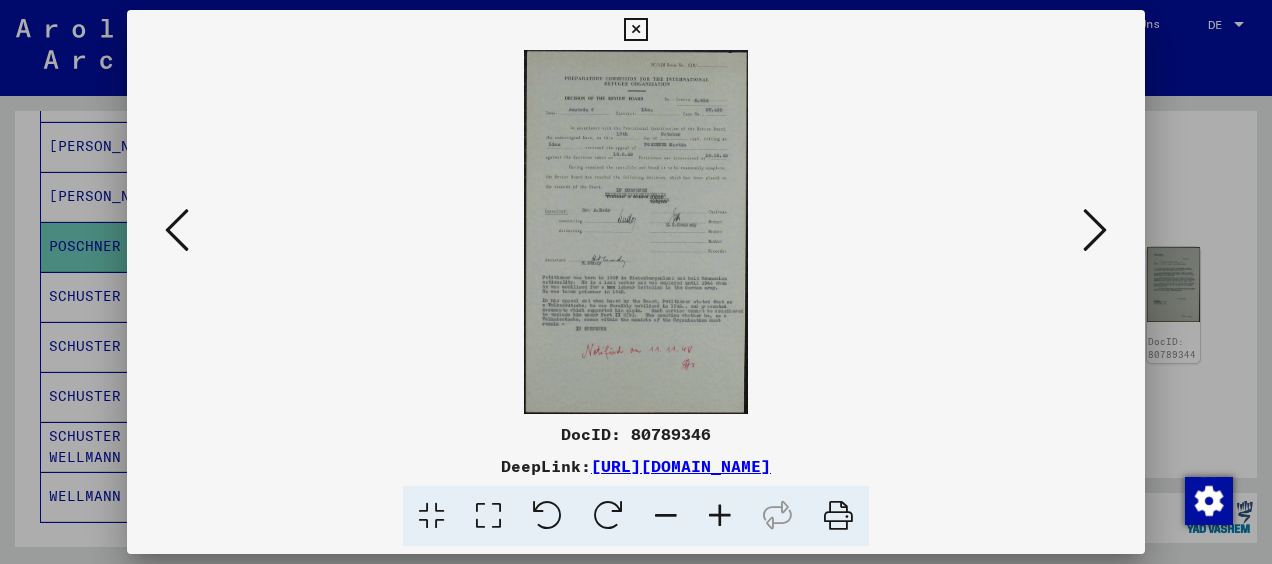 click at bounding box center [720, 516] 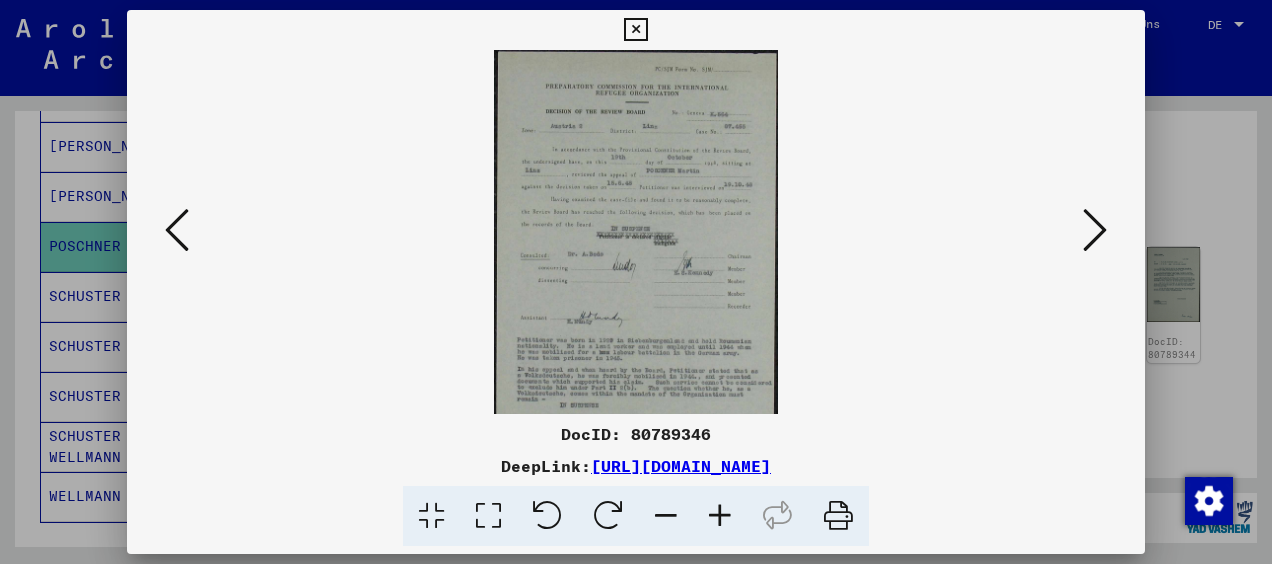 click at bounding box center (720, 516) 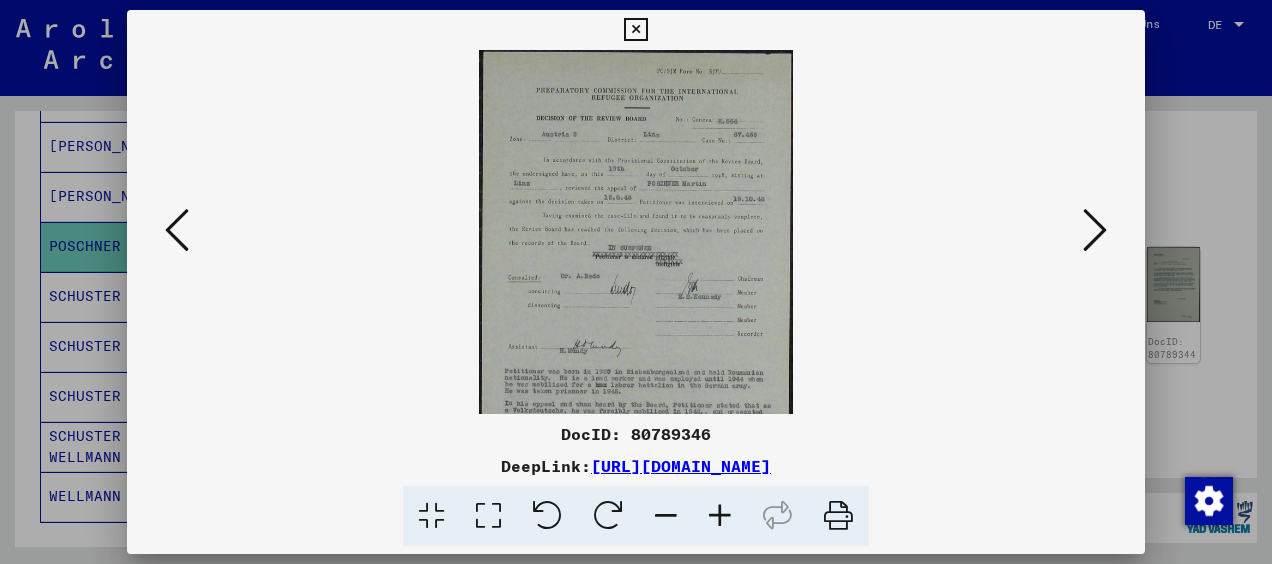 click at bounding box center (720, 516) 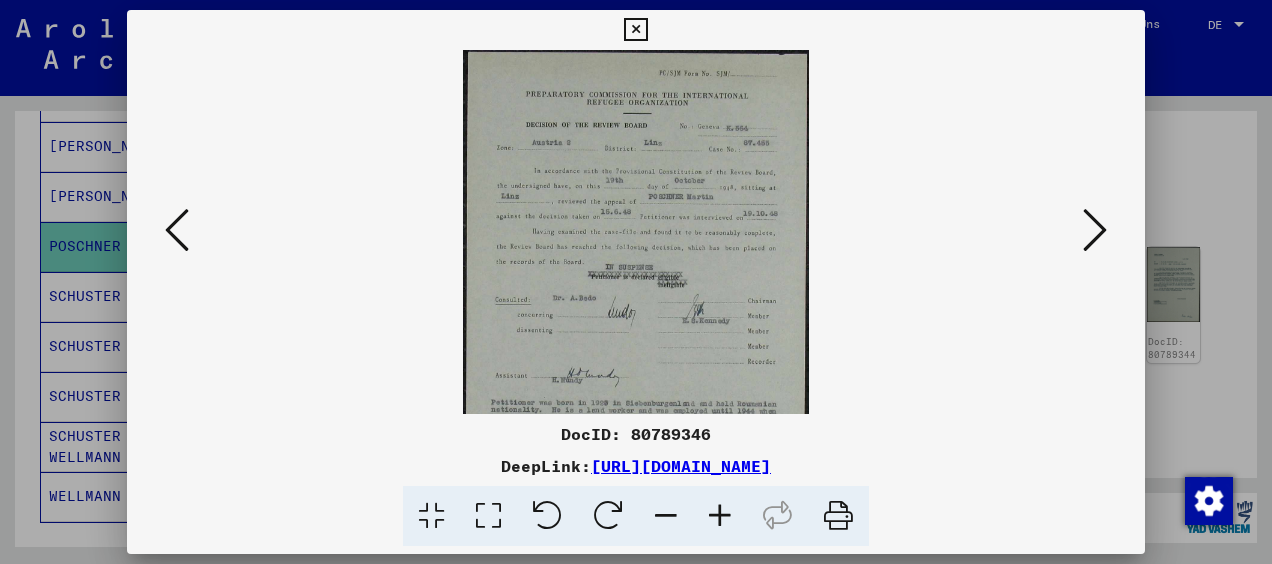 click at bounding box center [720, 516] 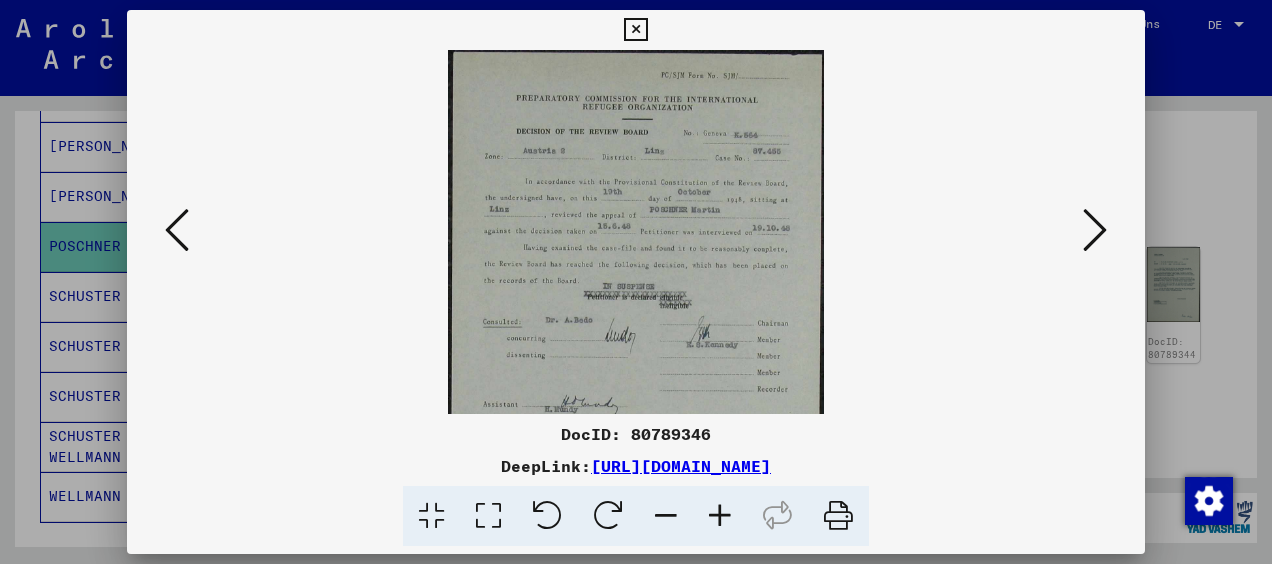 click at bounding box center [720, 516] 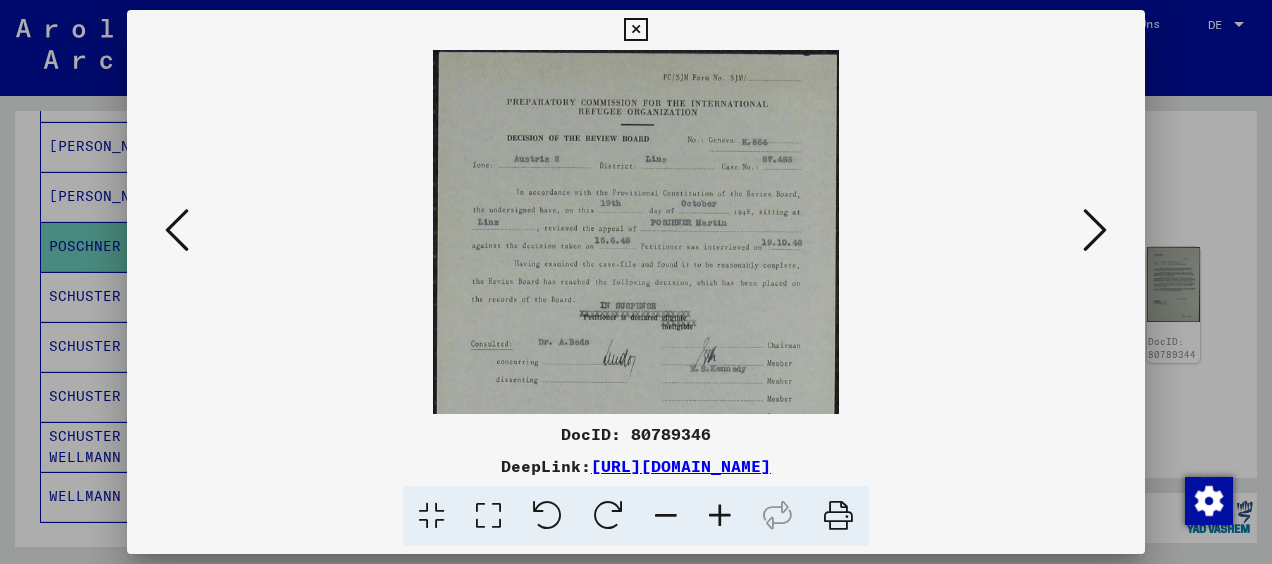 click at bounding box center [720, 516] 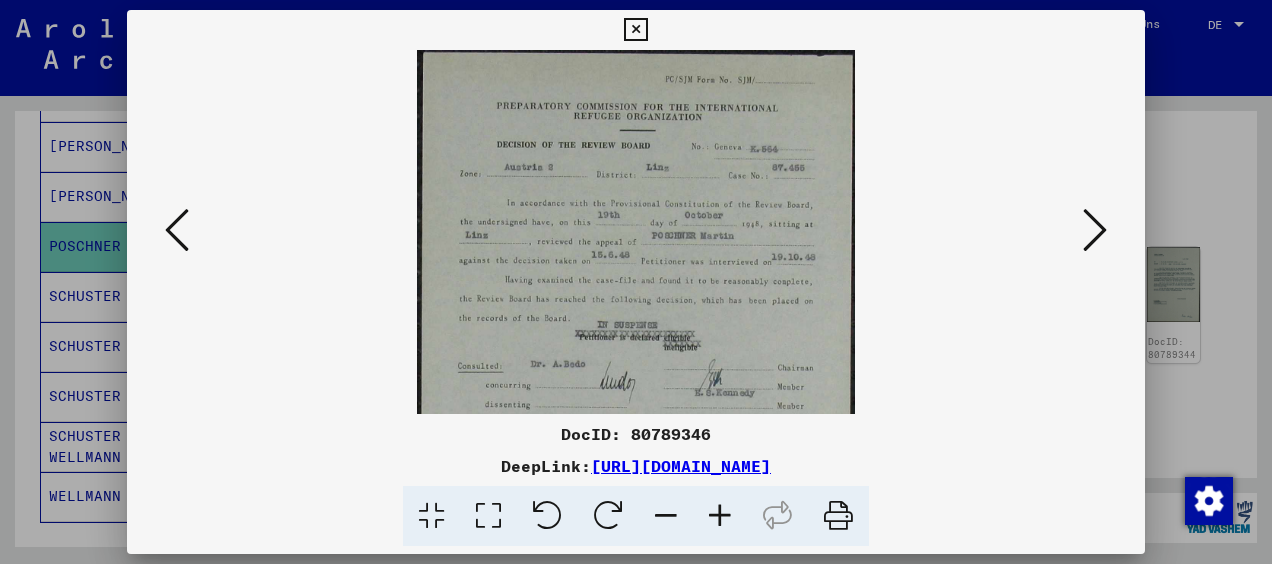 click at bounding box center [720, 516] 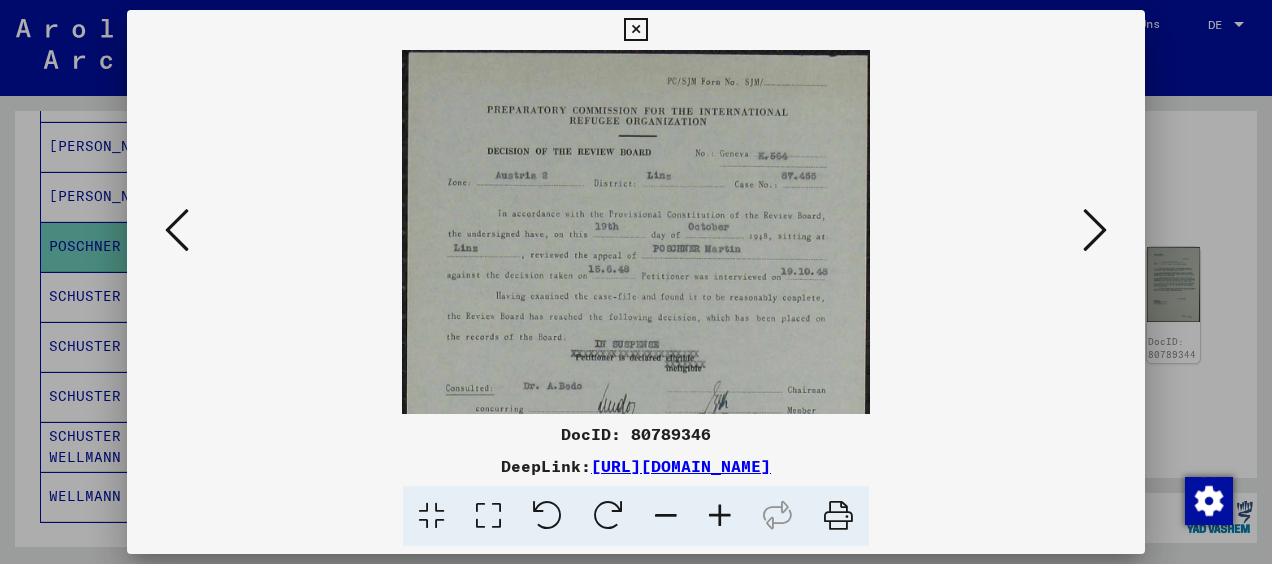 click at bounding box center (720, 516) 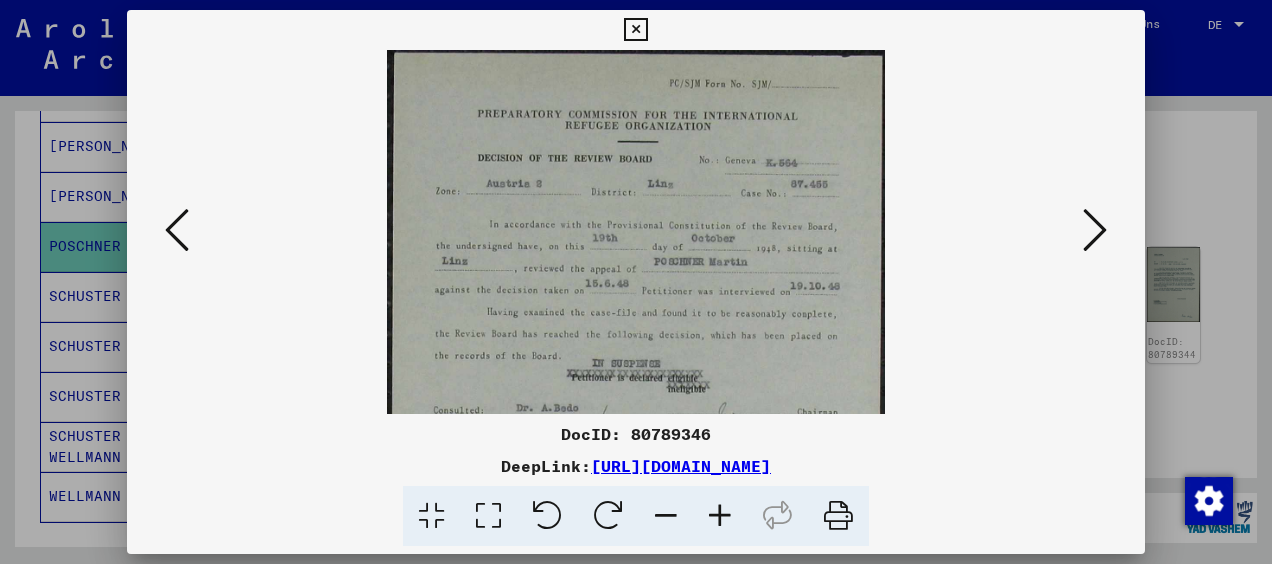 click at bounding box center (720, 516) 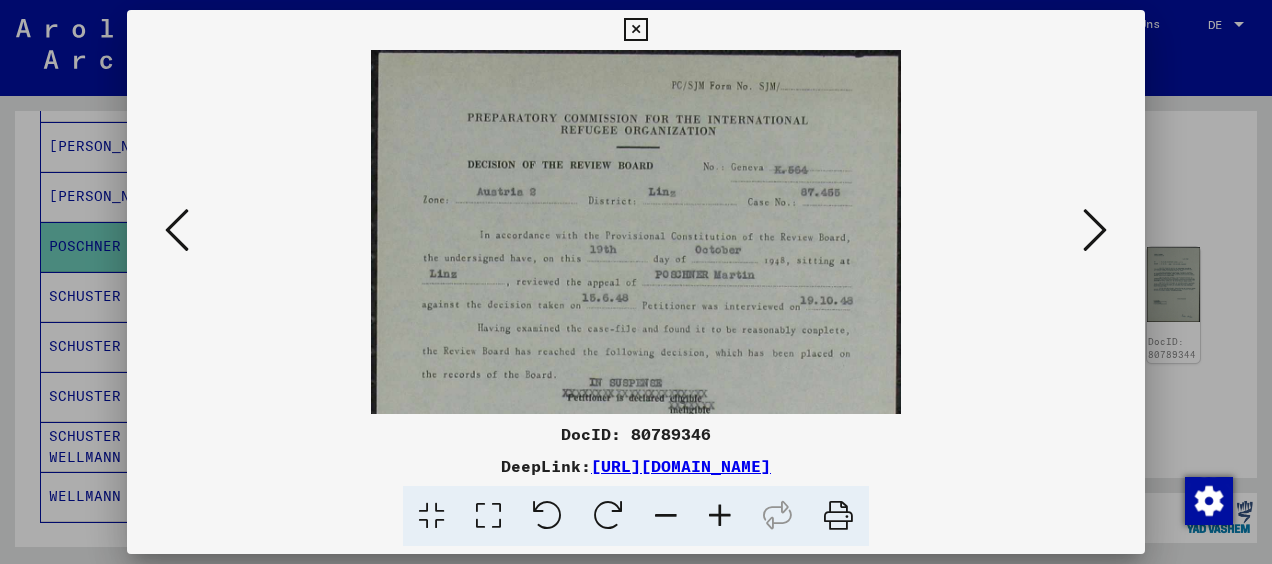 click at bounding box center [720, 516] 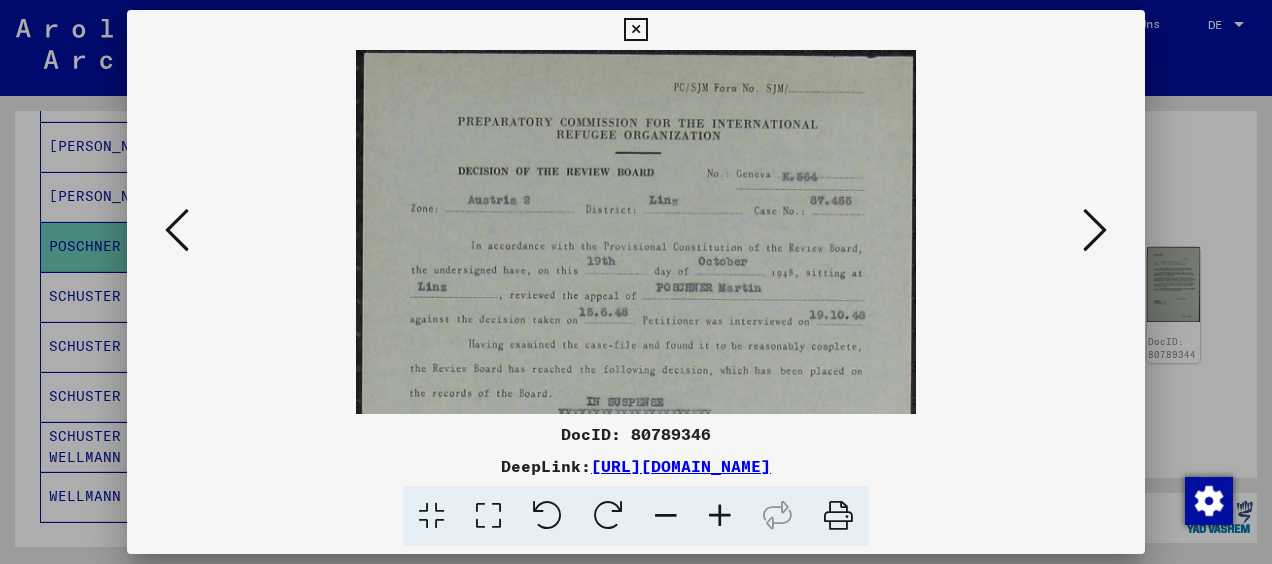 click at bounding box center [720, 516] 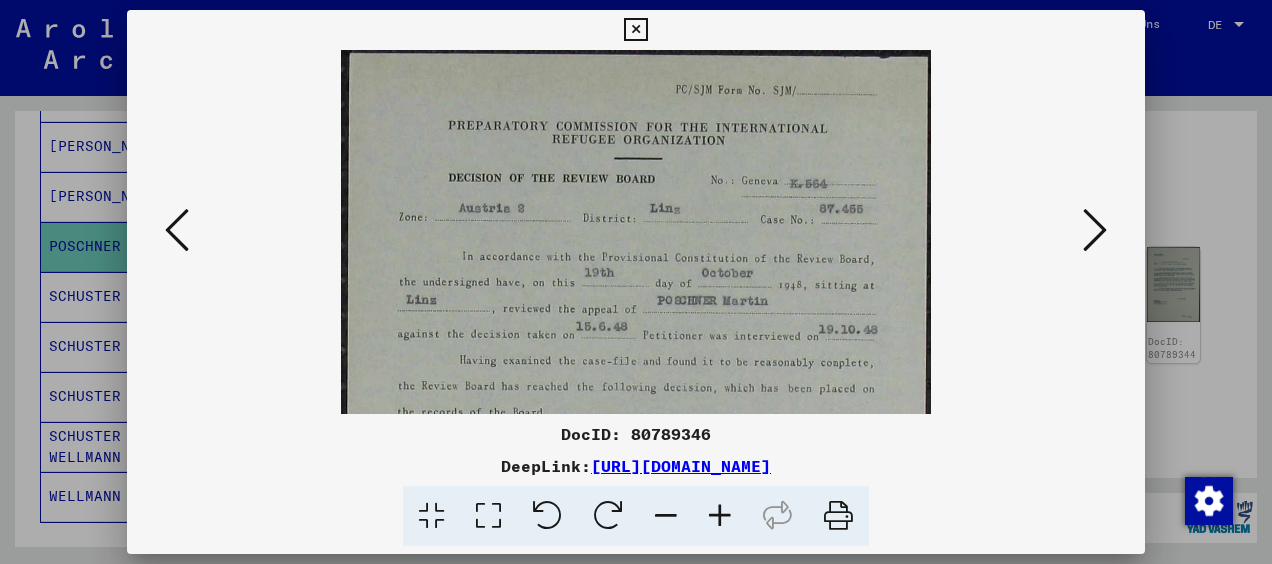 click at bounding box center (720, 516) 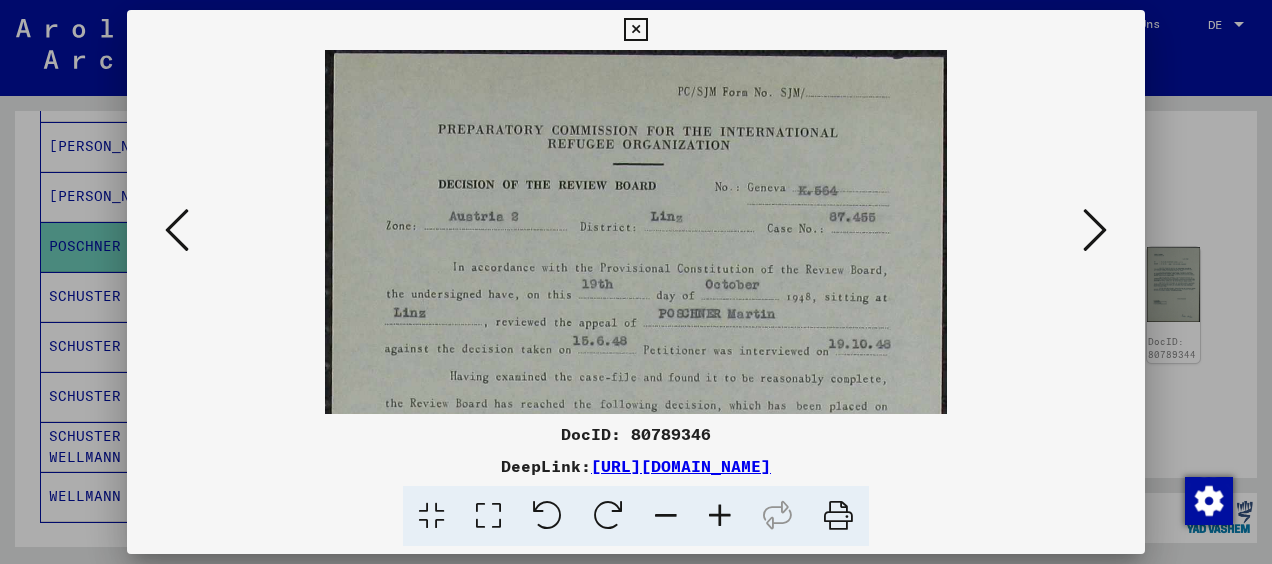 click at bounding box center (720, 516) 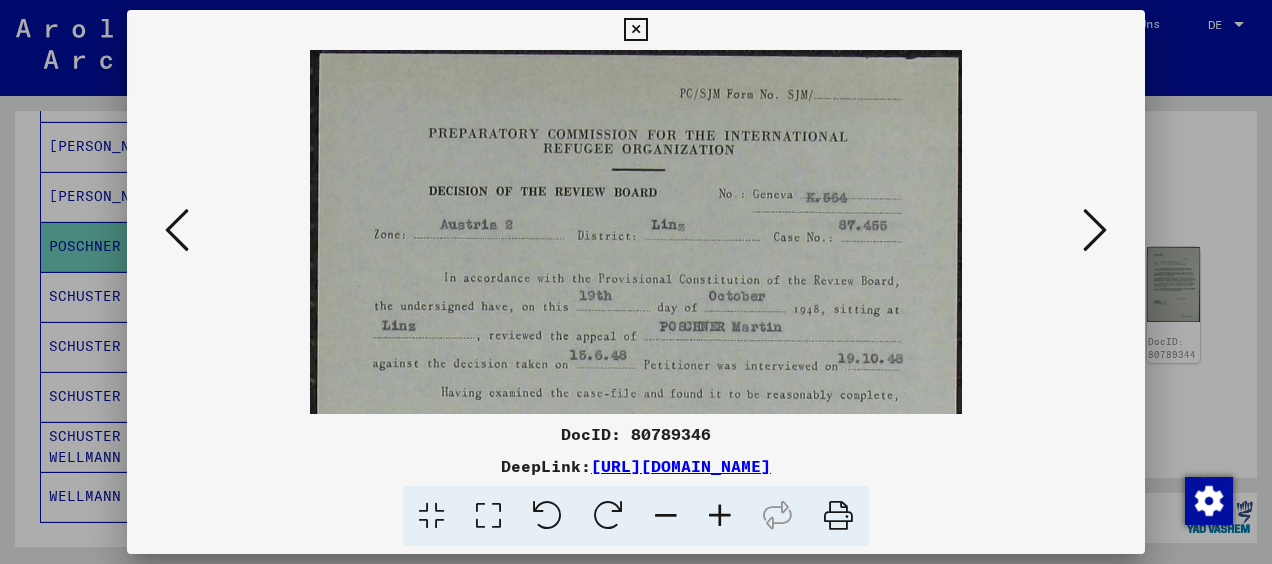 click at bounding box center (720, 516) 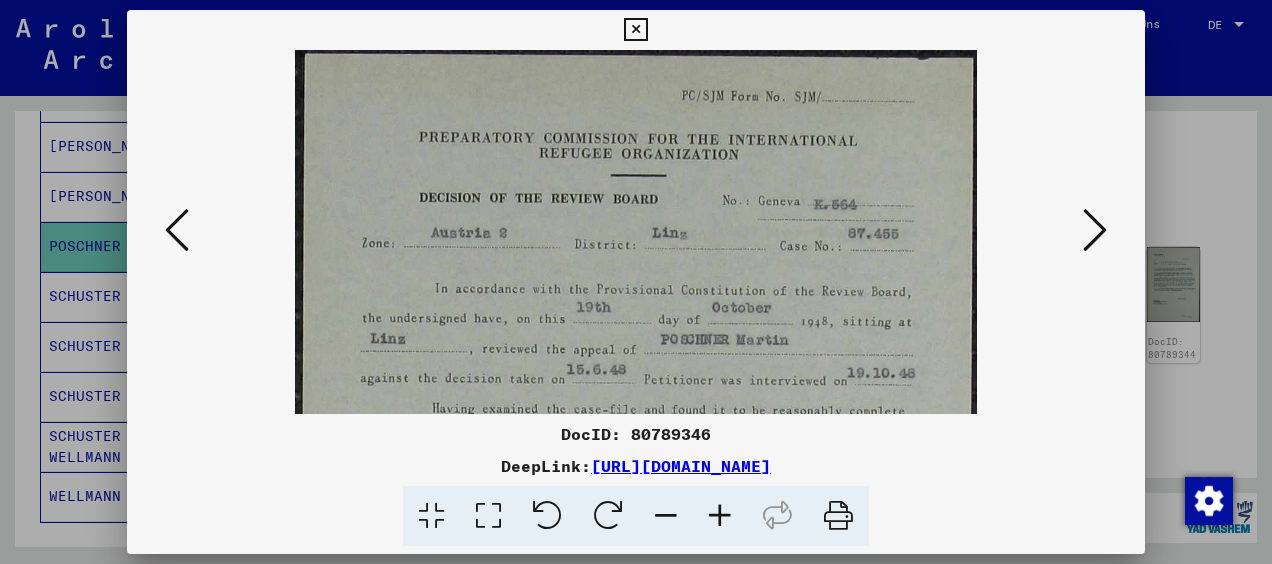 click at bounding box center [720, 516] 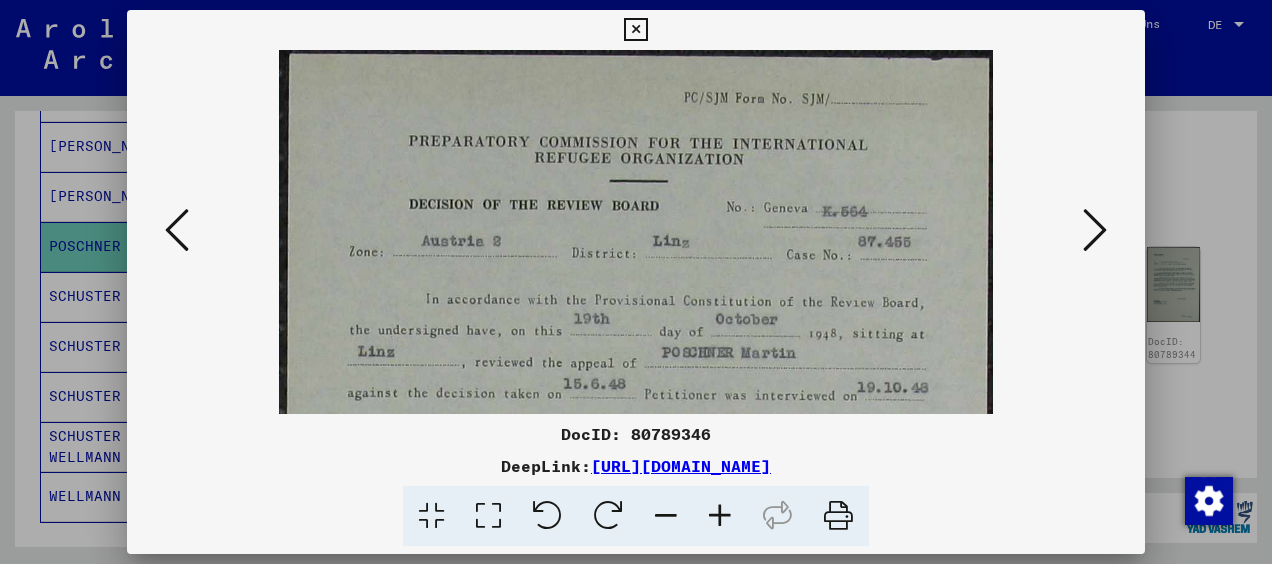 click at bounding box center [720, 516] 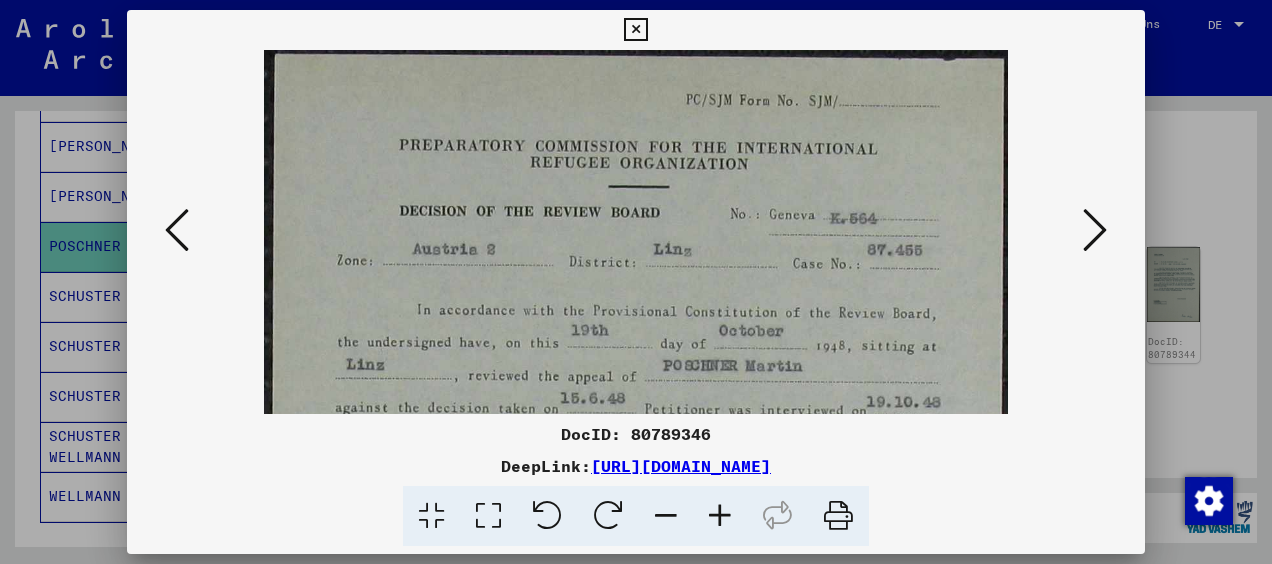 click at bounding box center (720, 516) 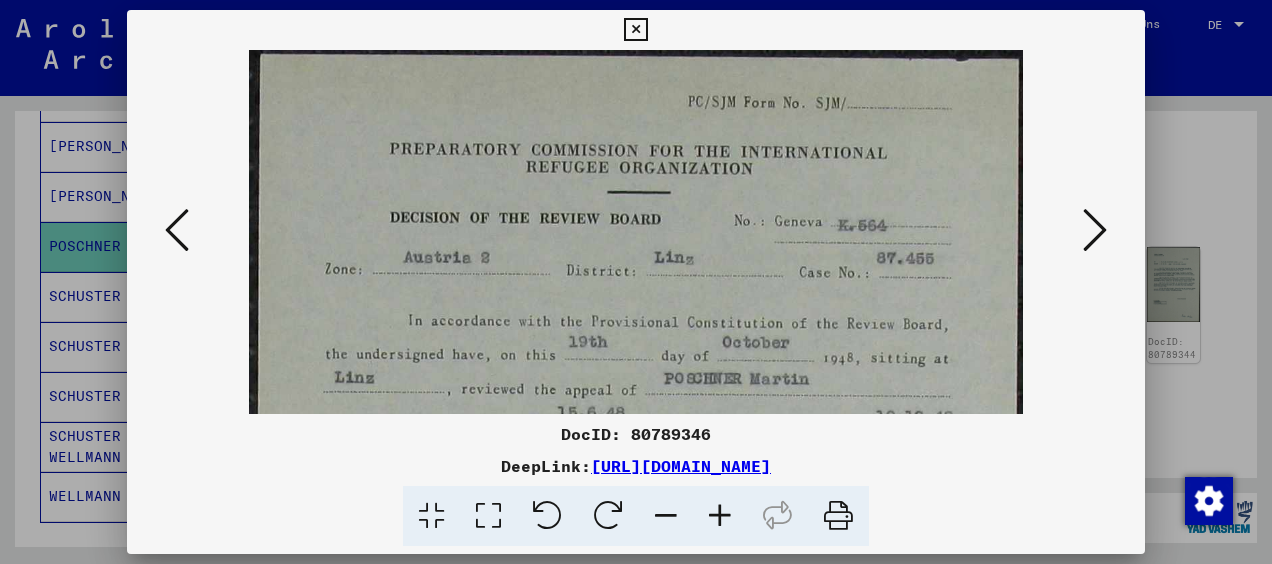 click at bounding box center (720, 516) 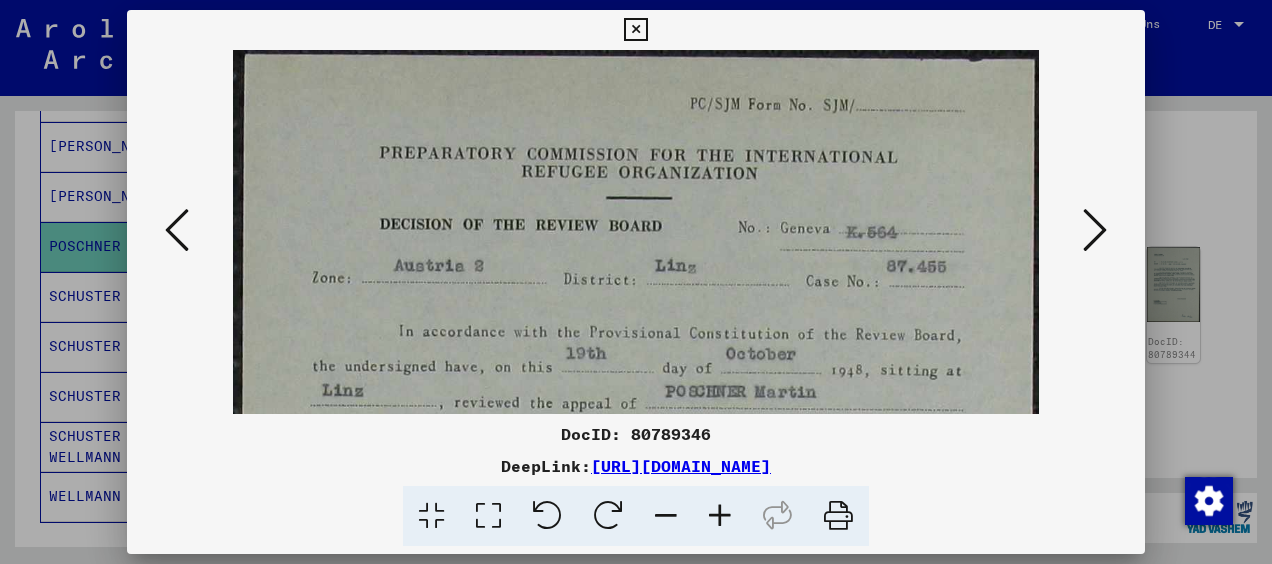 click at bounding box center [720, 516] 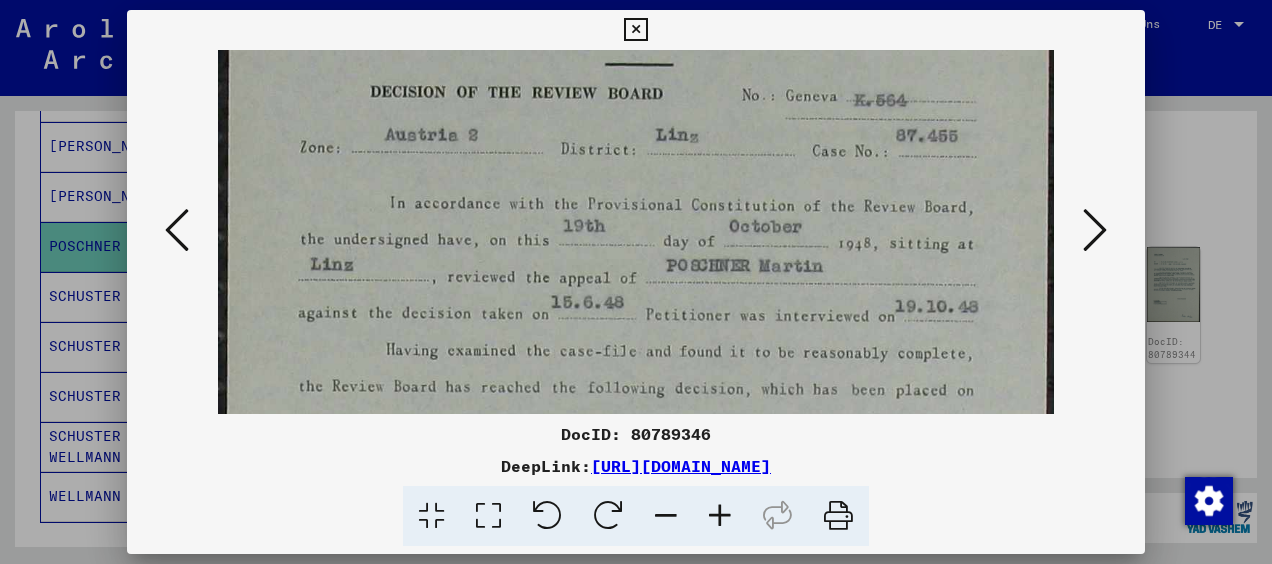 scroll, scrollTop: 155, scrollLeft: 0, axis: vertical 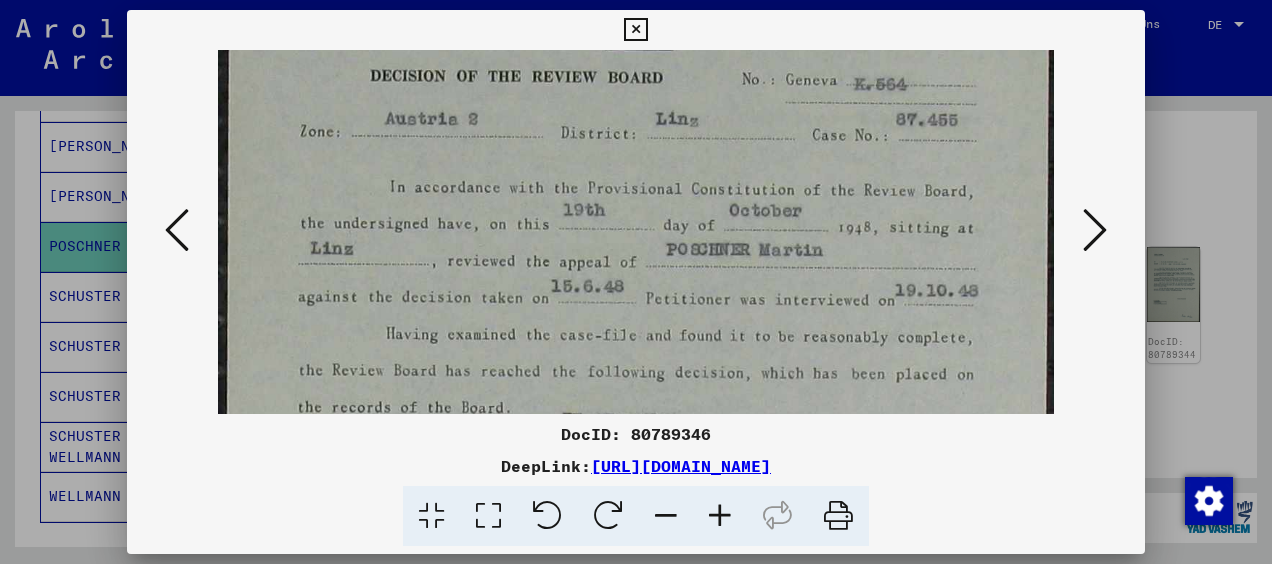 drag, startPoint x: 780, startPoint y: 328, endPoint x: 770, endPoint y: 173, distance: 155.32225 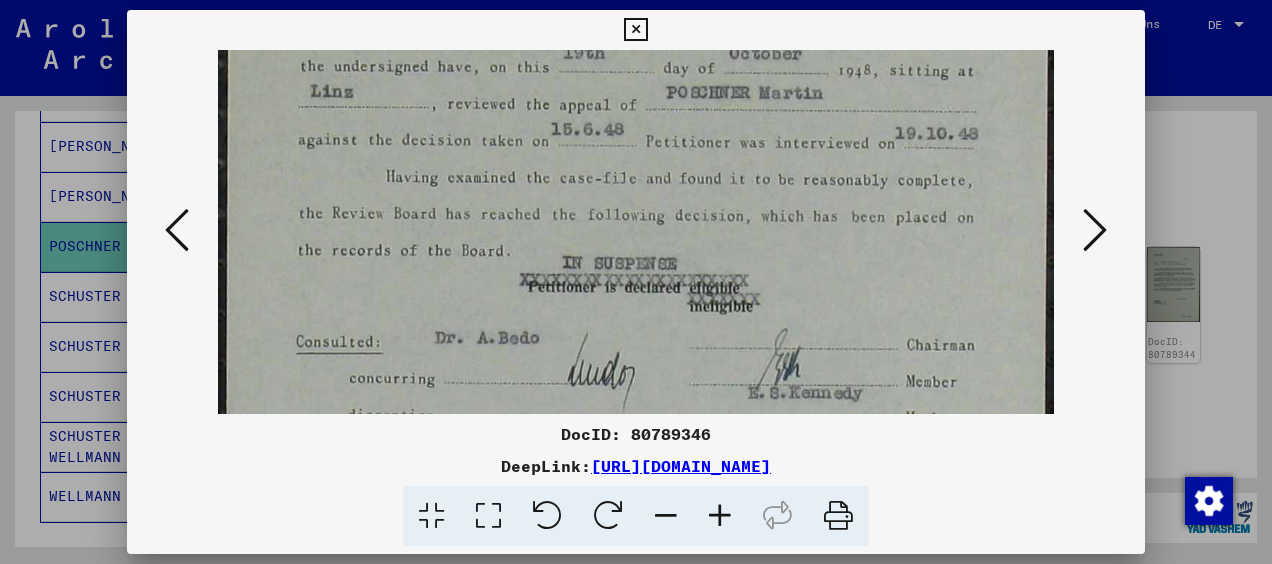 scroll, scrollTop: 313, scrollLeft: 0, axis: vertical 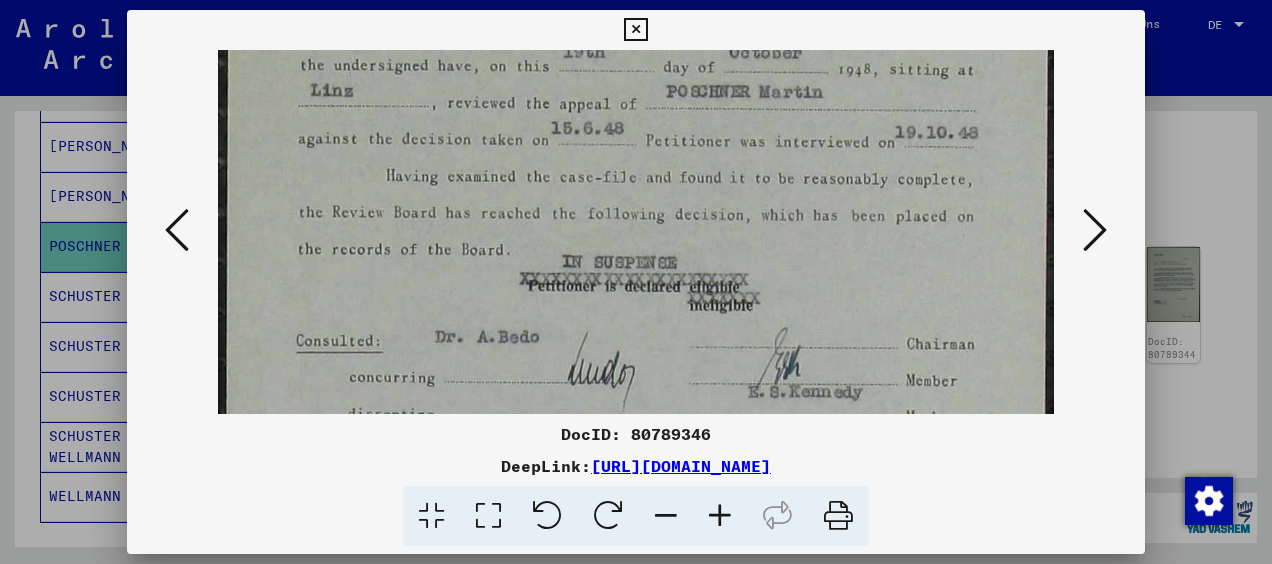 drag, startPoint x: 803, startPoint y: 341, endPoint x: 816, endPoint y: 183, distance: 158.5339 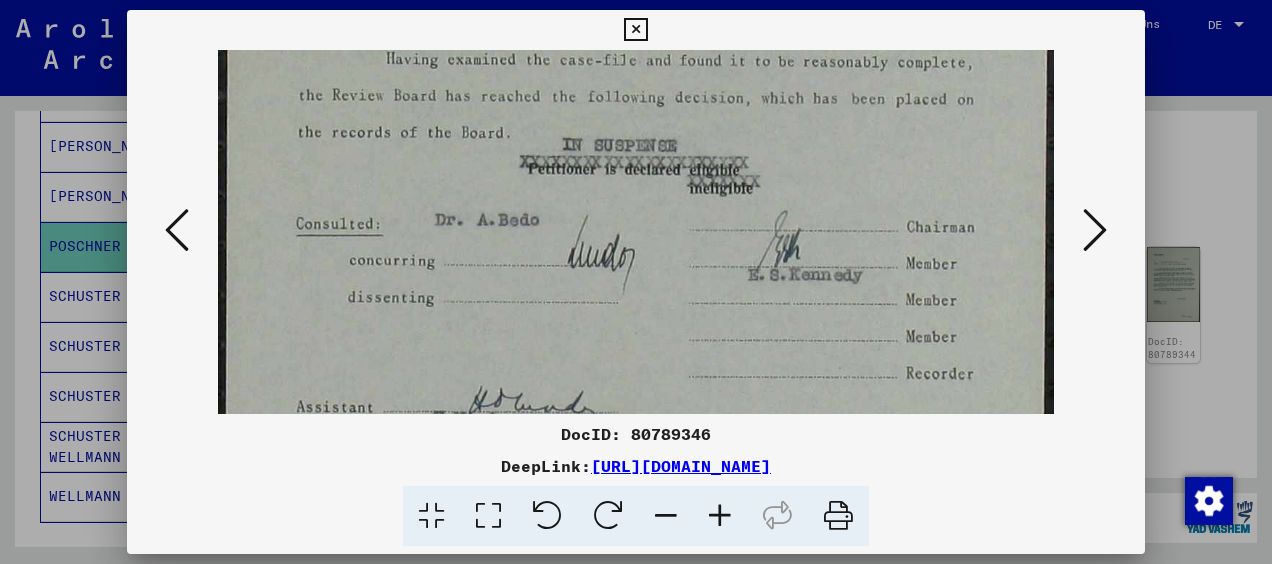 scroll, scrollTop: 438, scrollLeft: 0, axis: vertical 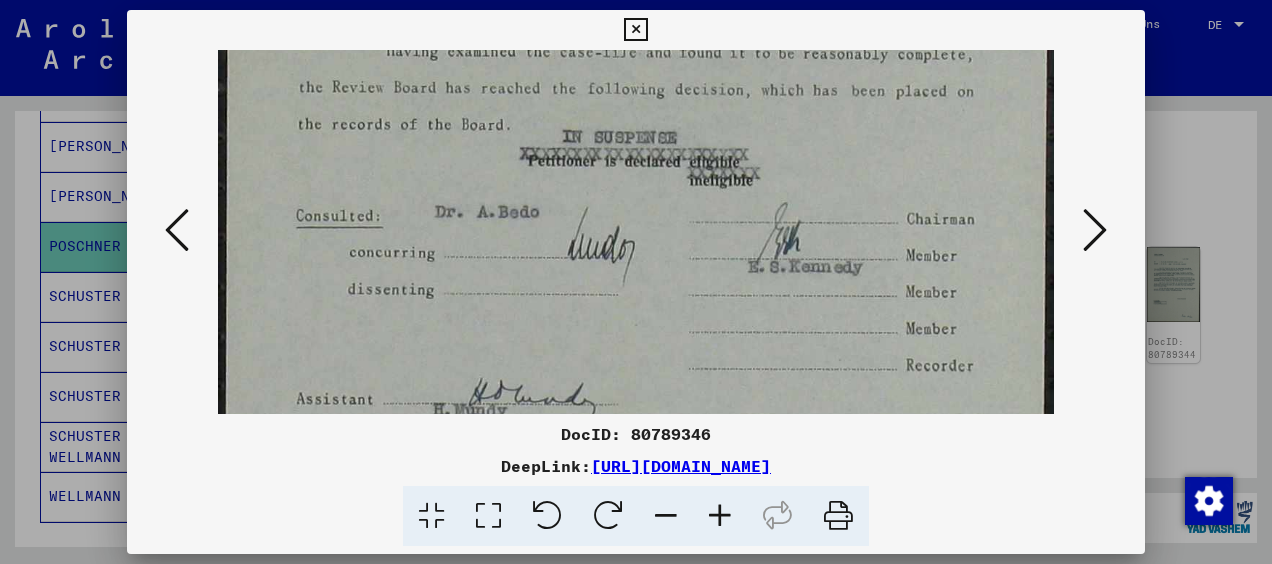 drag, startPoint x: 872, startPoint y: 257, endPoint x: 872, endPoint y: 132, distance: 125 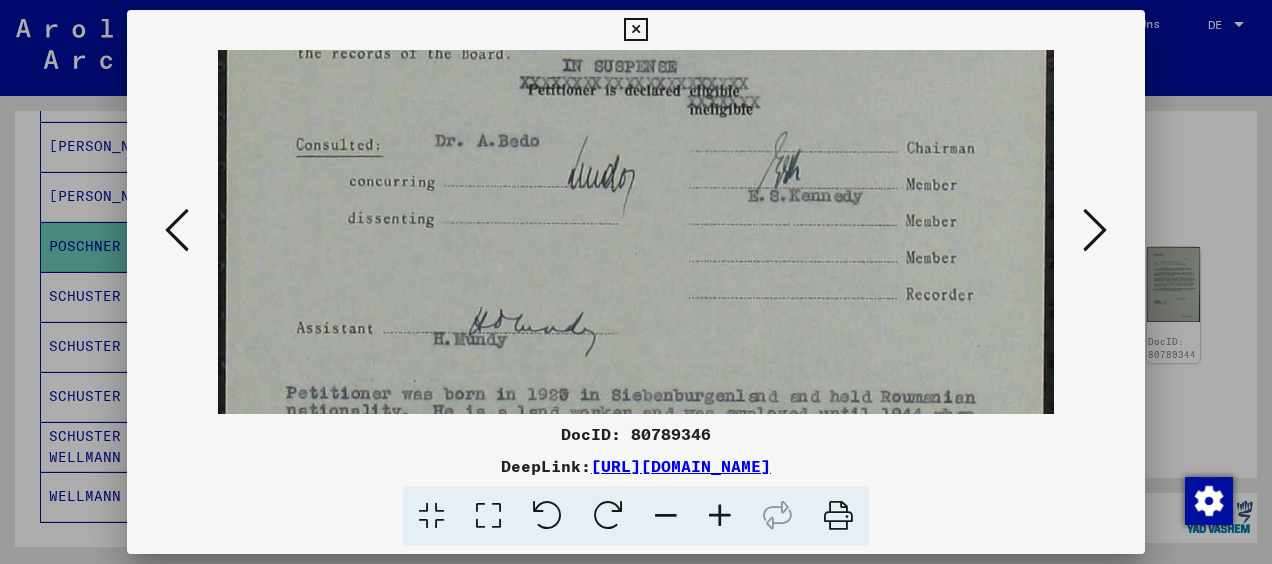 scroll, scrollTop: 528, scrollLeft: 0, axis: vertical 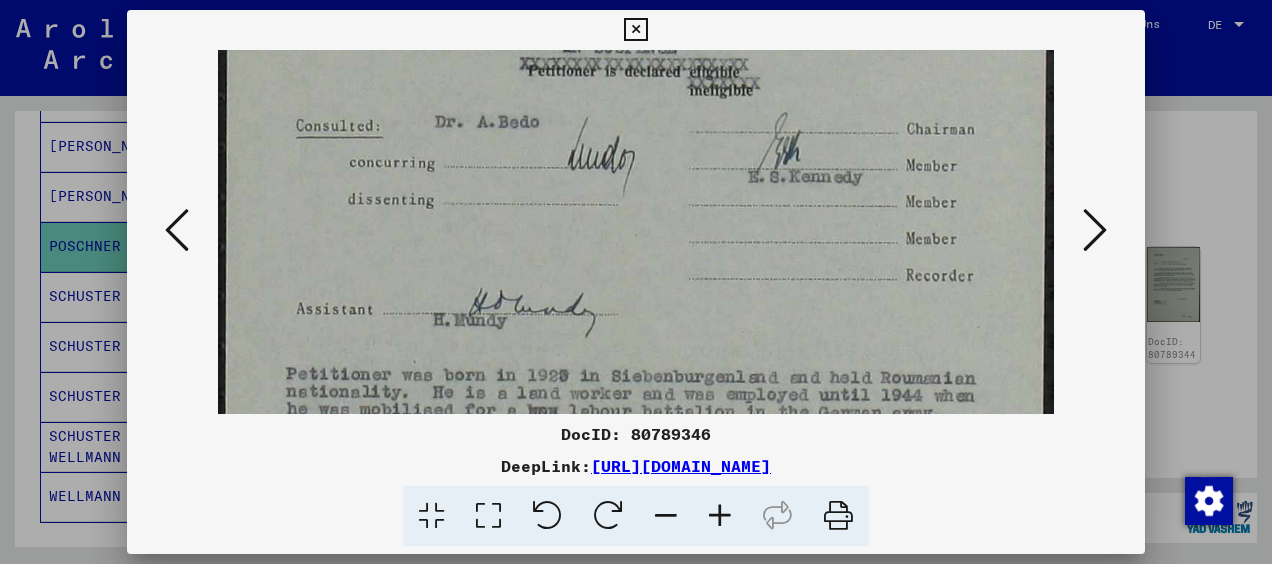 drag, startPoint x: 936, startPoint y: 330, endPoint x: 943, endPoint y: 243, distance: 87.28116 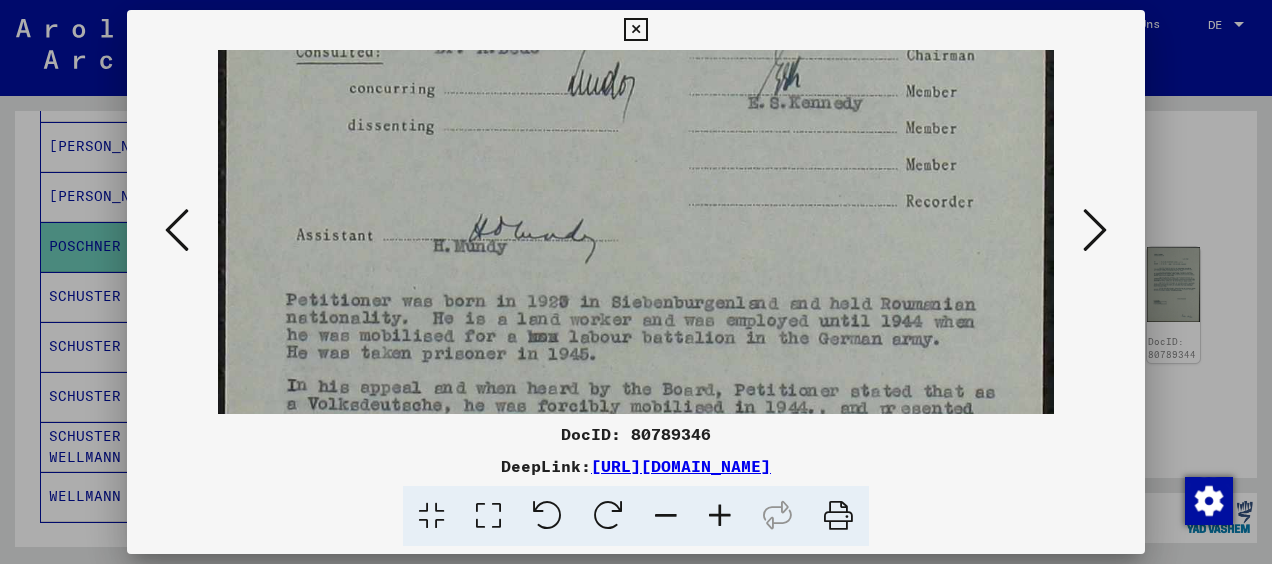 scroll, scrollTop: 608, scrollLeft: 0, axis: vertical 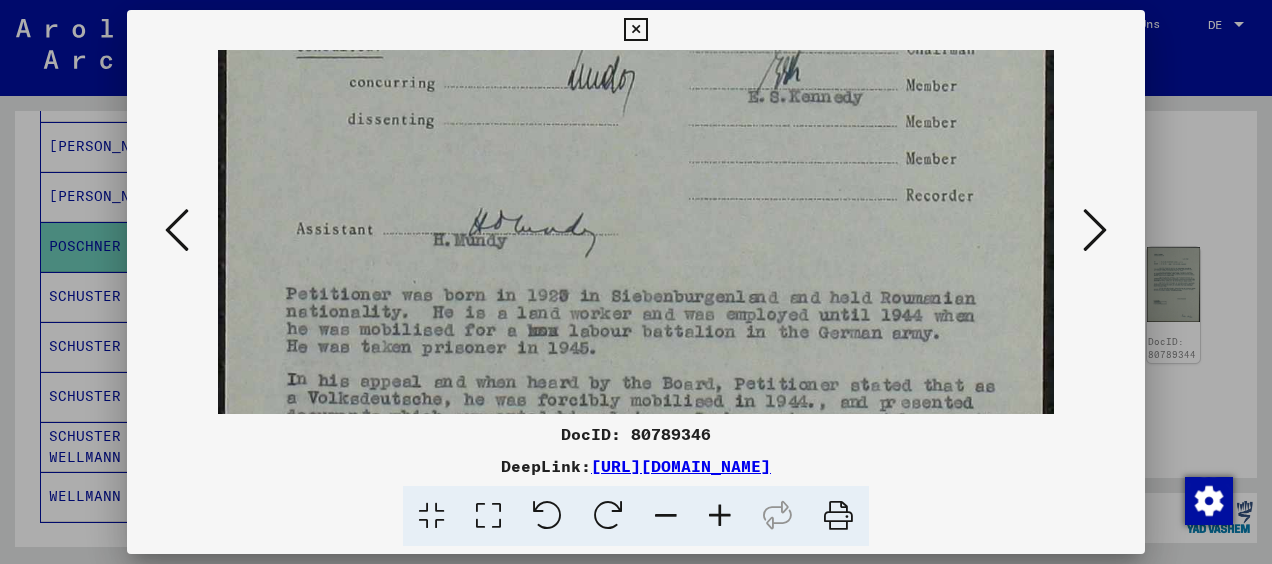 drag, startPoint x: 896, startPoint y: 296, endPoint x: 899, endPoint y: 228, distance: 68.06615 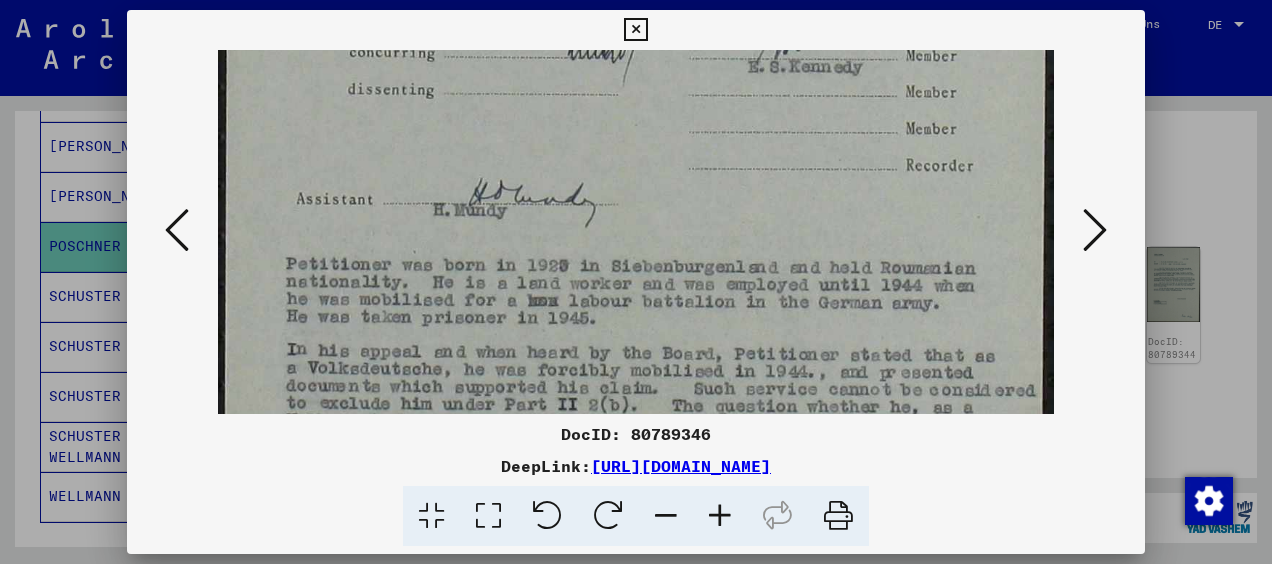scroll, scrollTop: 648, scrollLeft: 0, axis: vertical 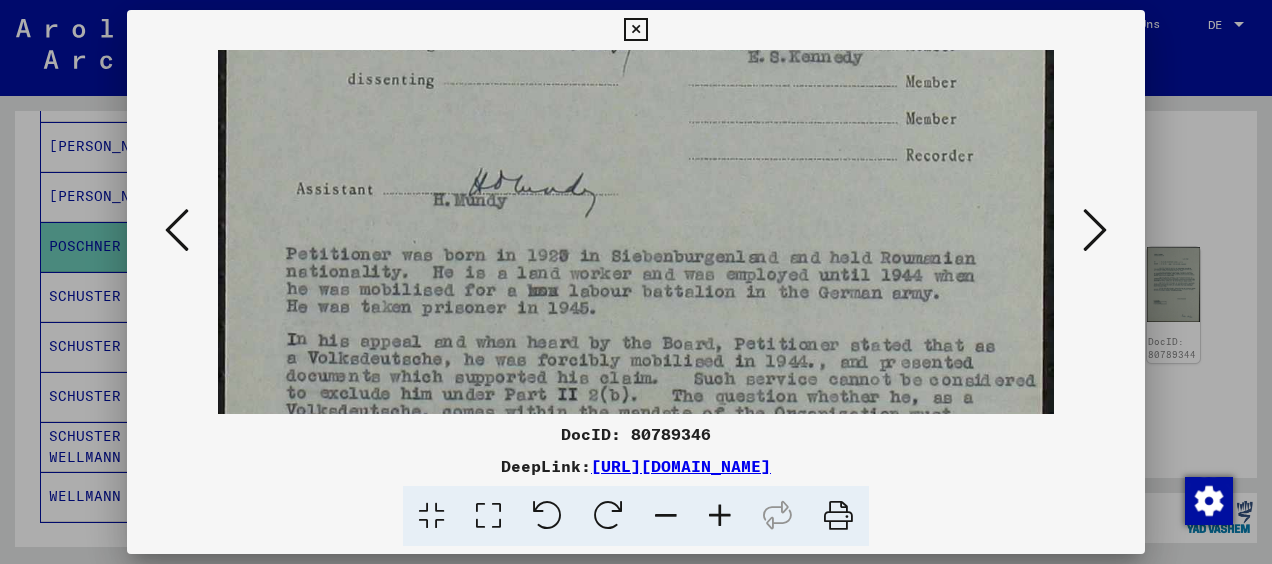 drag, startPoint x: 800, startPoint y: 253, endPoint x: 820, endPoint y: 213, distance: 44.72136 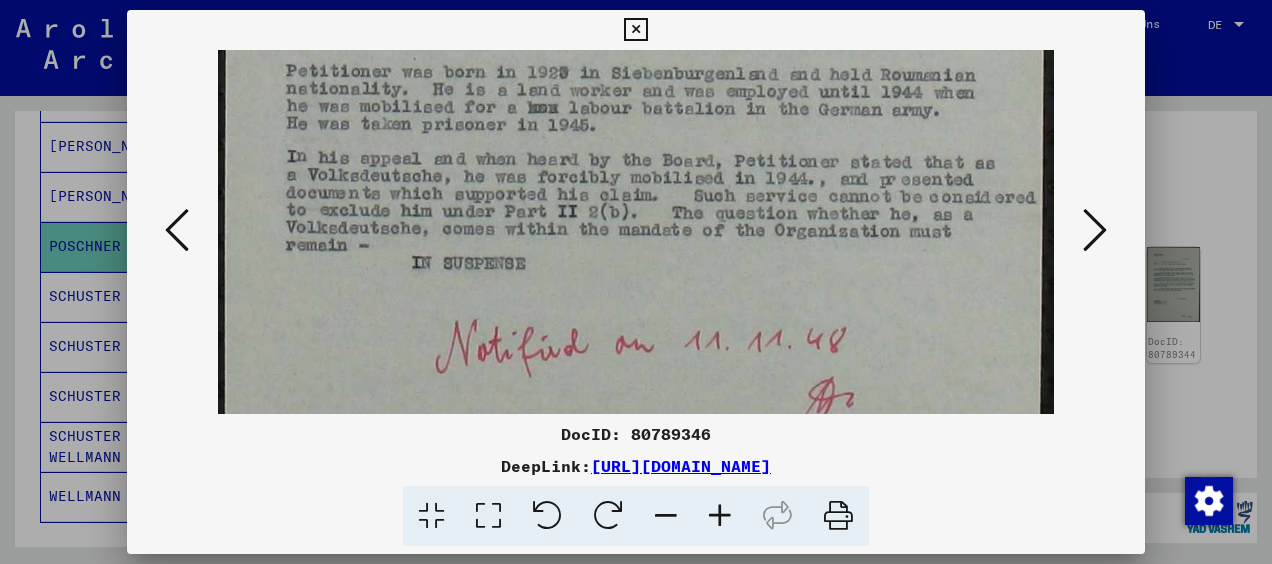 scroll, scrollTop: 867, scrollLeft: 0, axis: vertical 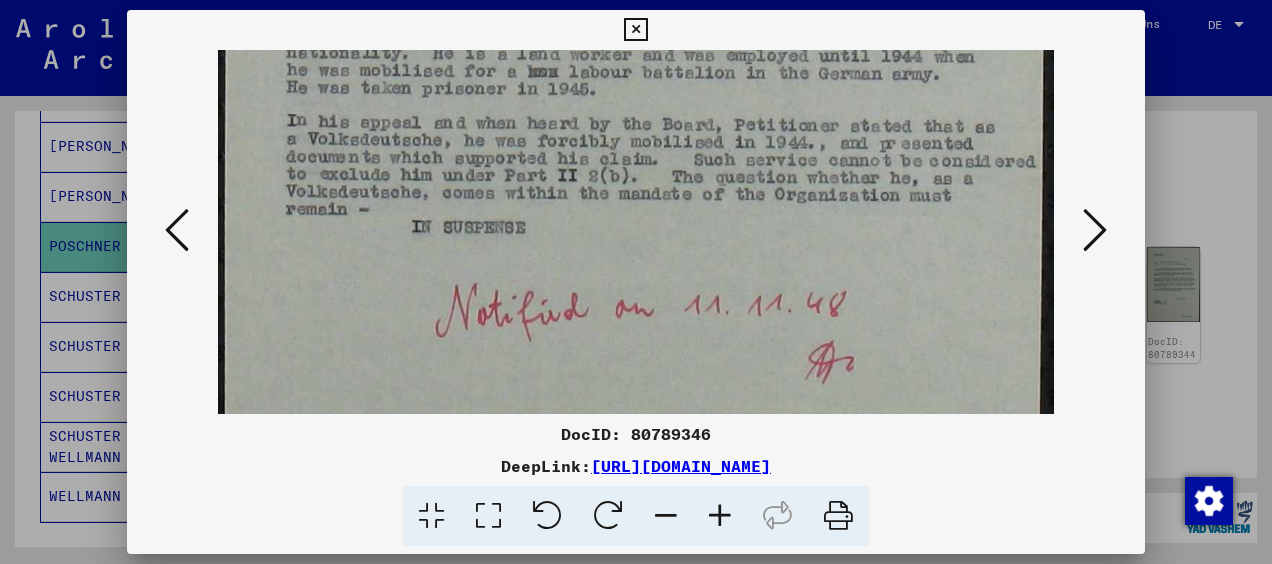 drag, startPoint x: 934, startPoint y: 254, endPoint x: 945, endPoint y: 35, distance: 219.27608 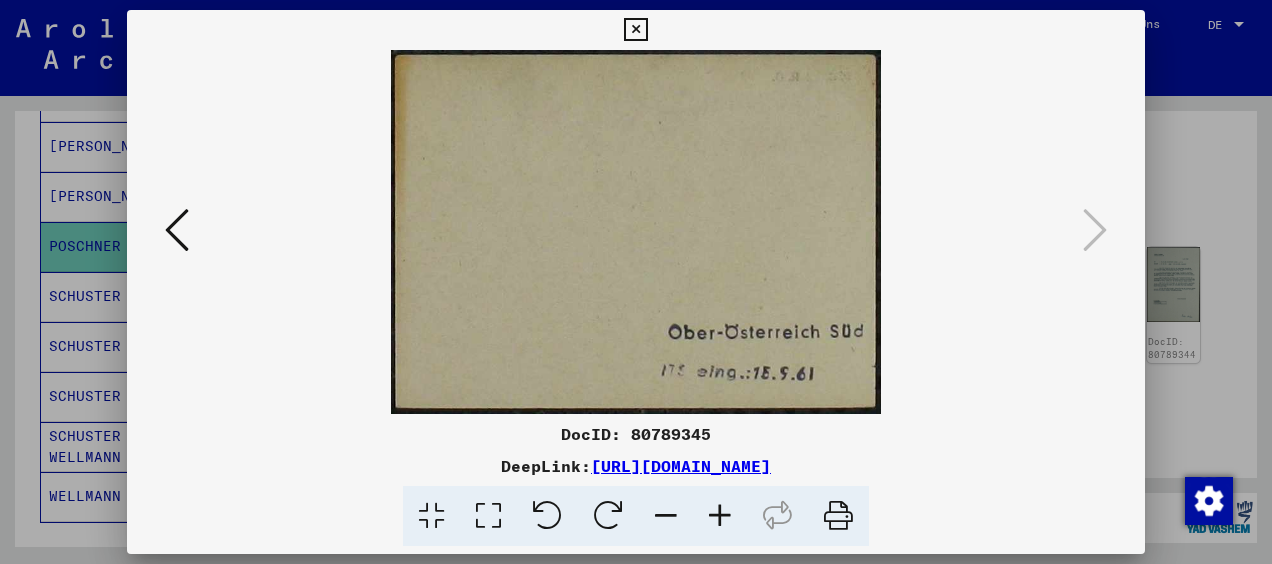 click at bounding box center (635, 30) 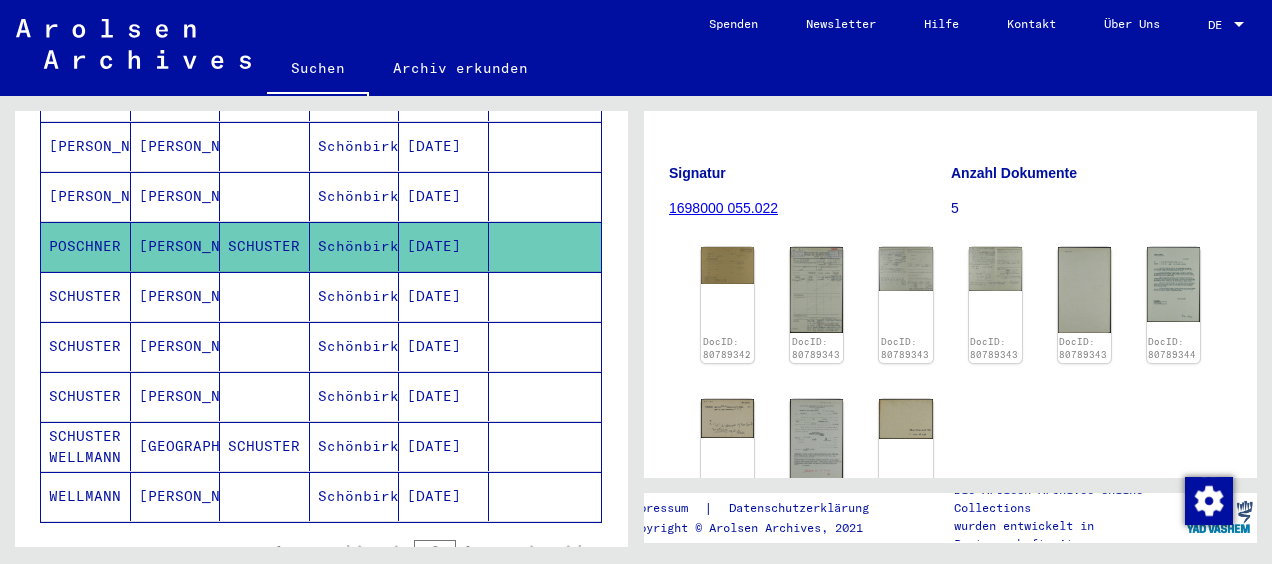 click on "SCHUSTER" at bounding box center (86, 346) 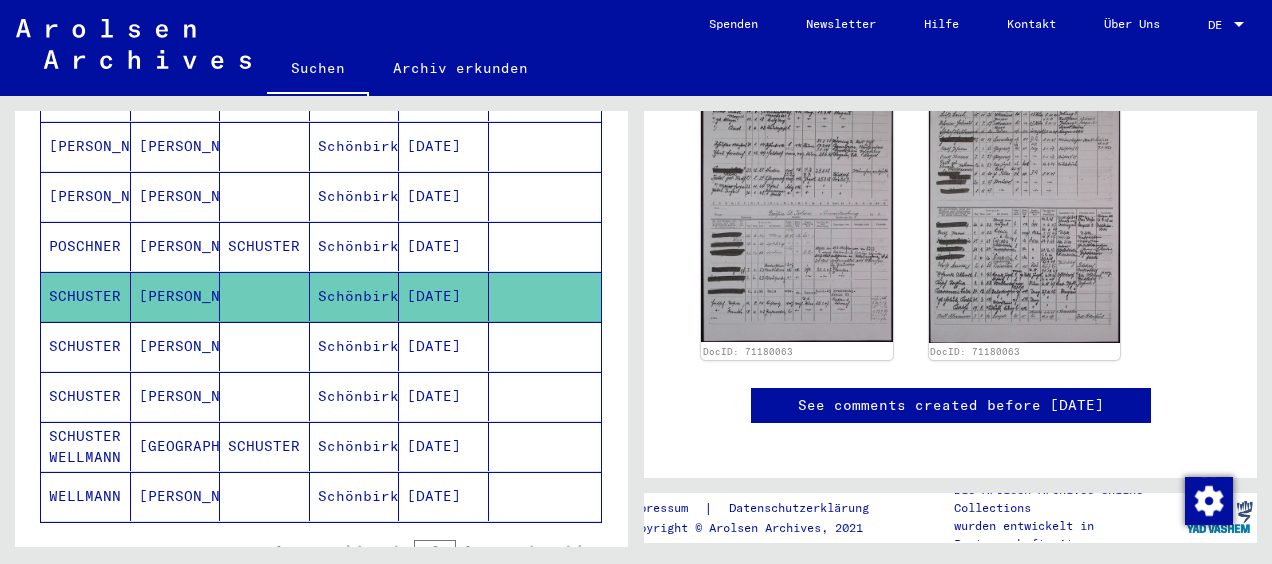 scroll, scrollTop: 700, scrollLeft: 0, axis: vertical 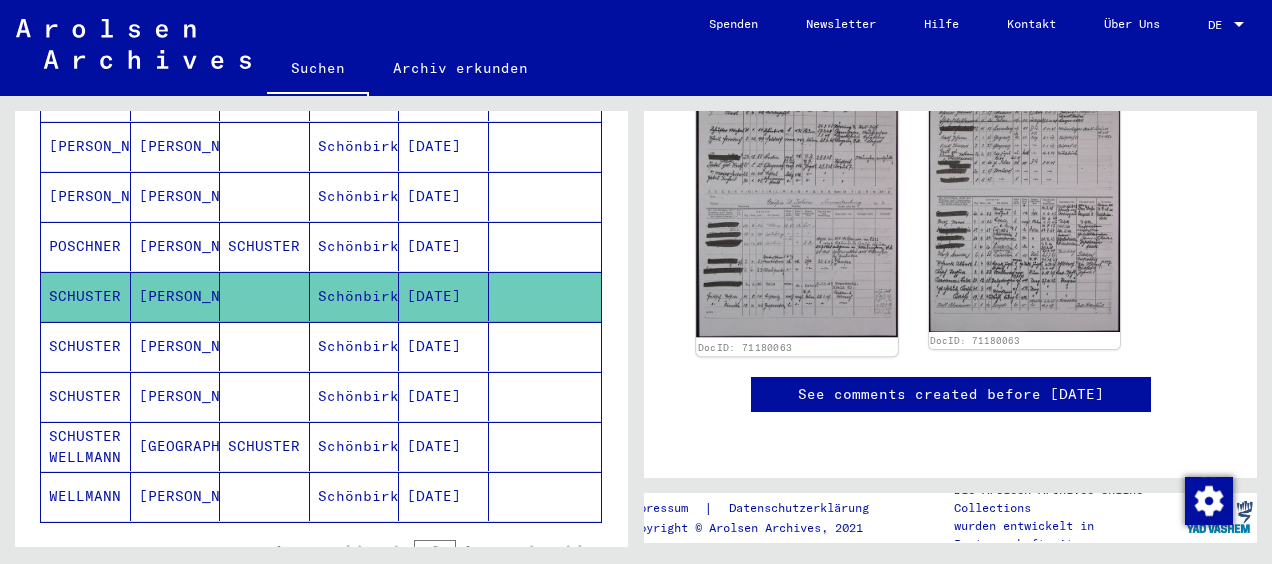 click 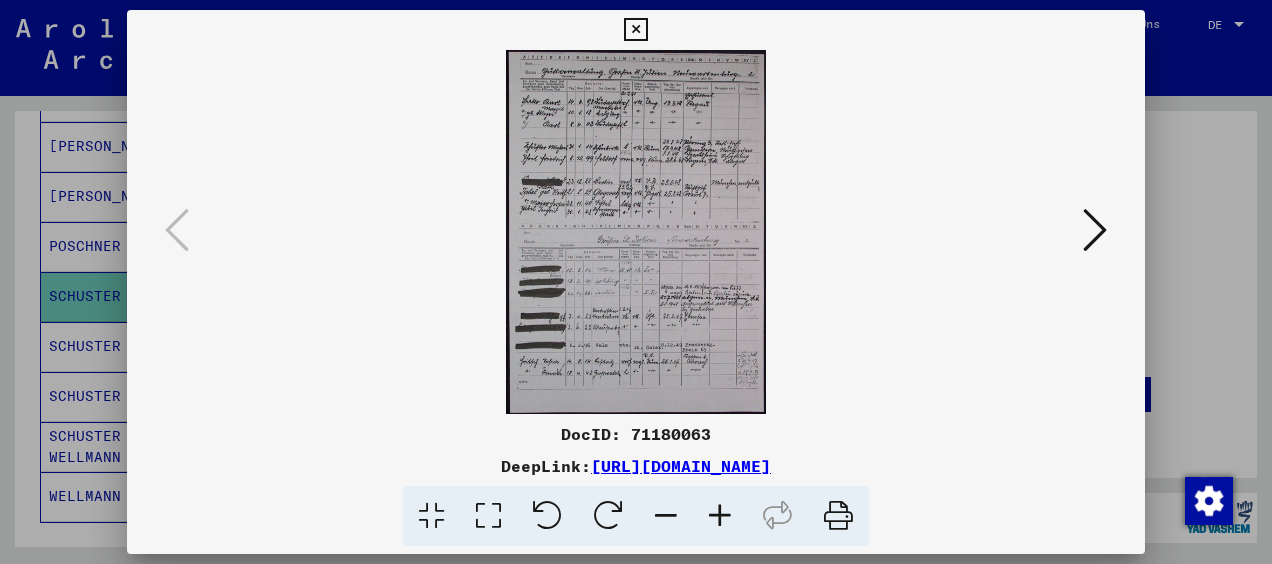 click at bounding box center [720, 516] 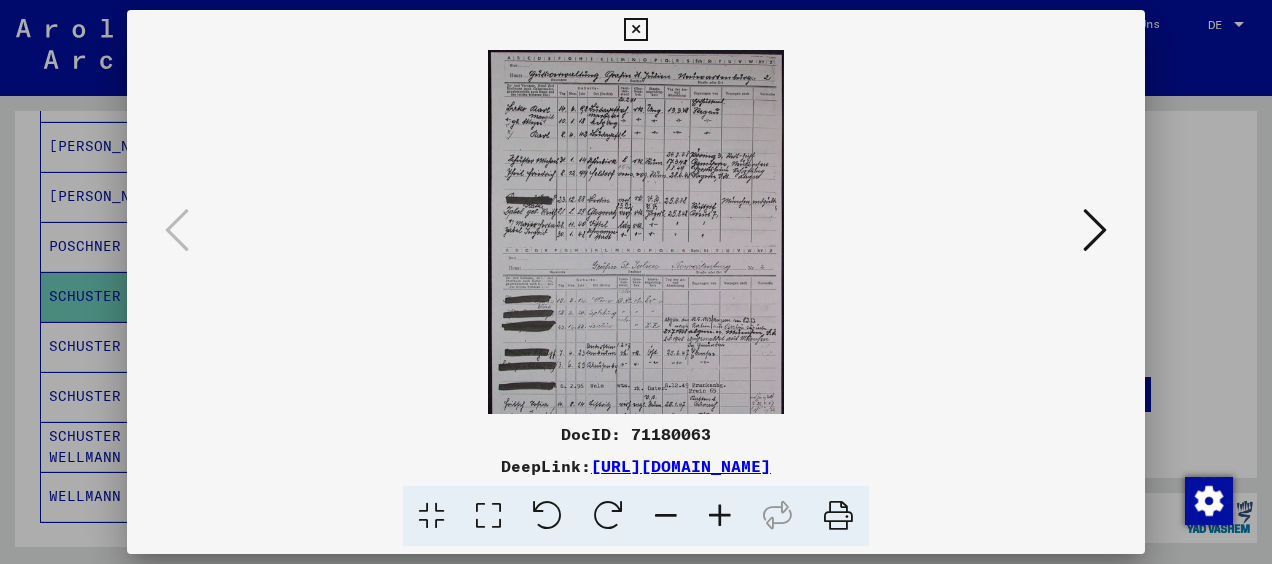 click at bounding box center (720, 516) 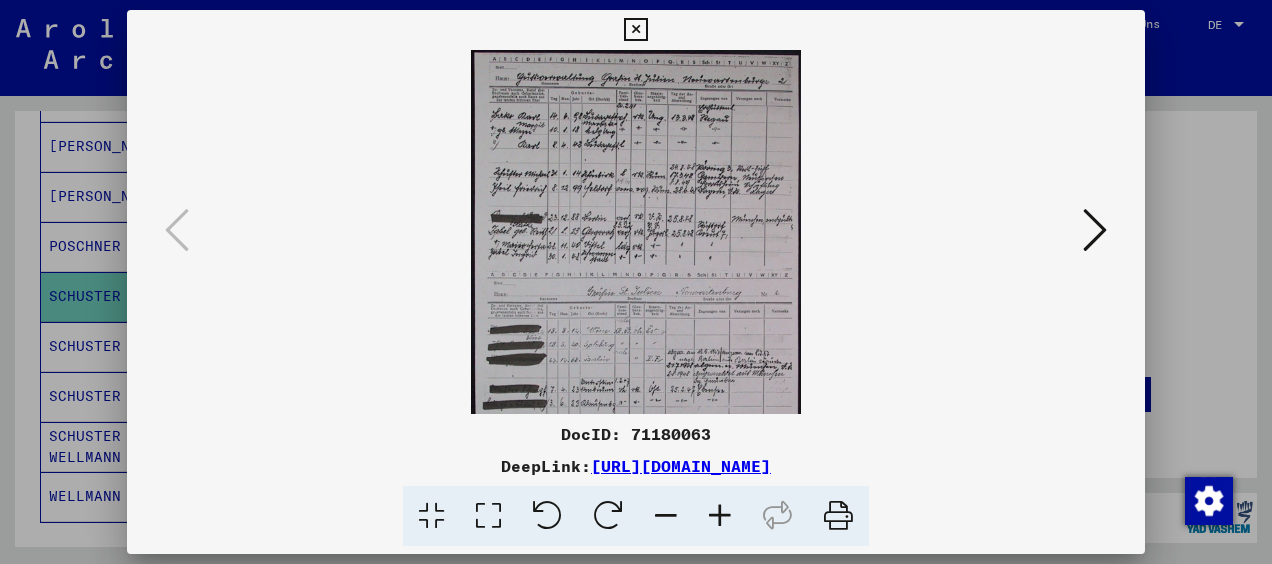 click at bounding box center (720, 516) 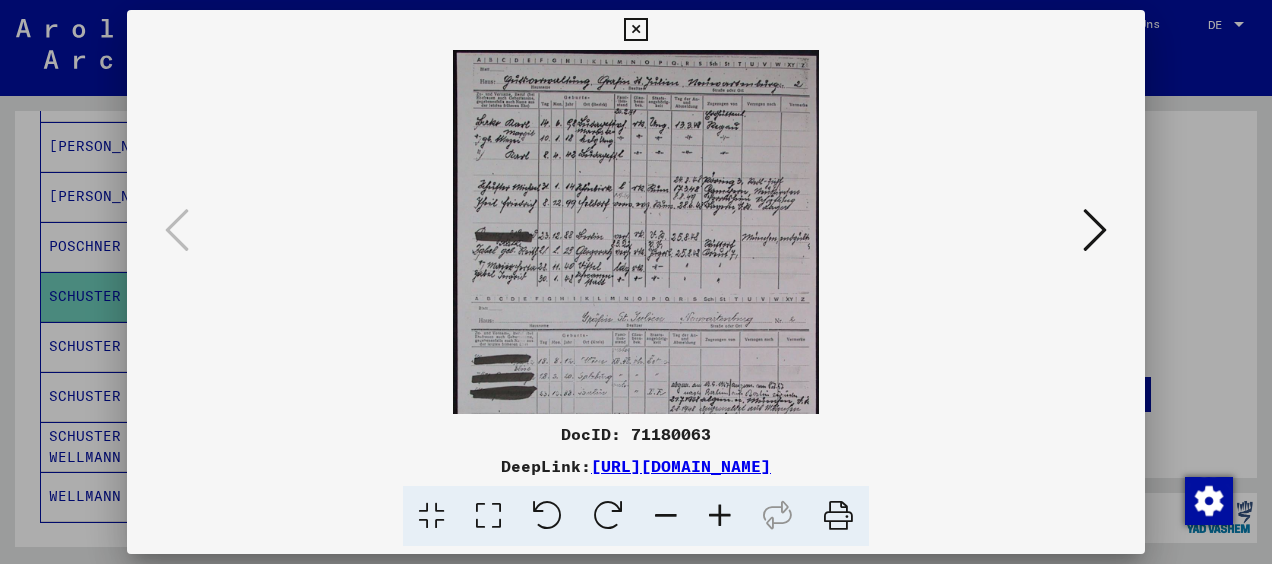 click at bounding box center [720, 516] 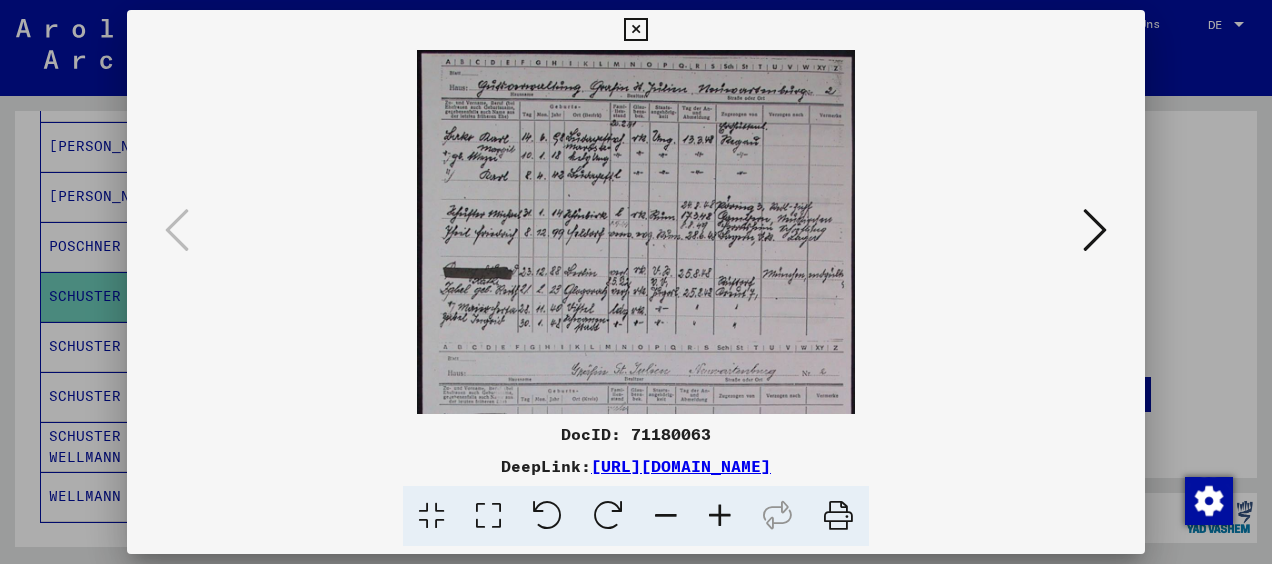 click at bounding box center (720, 516) 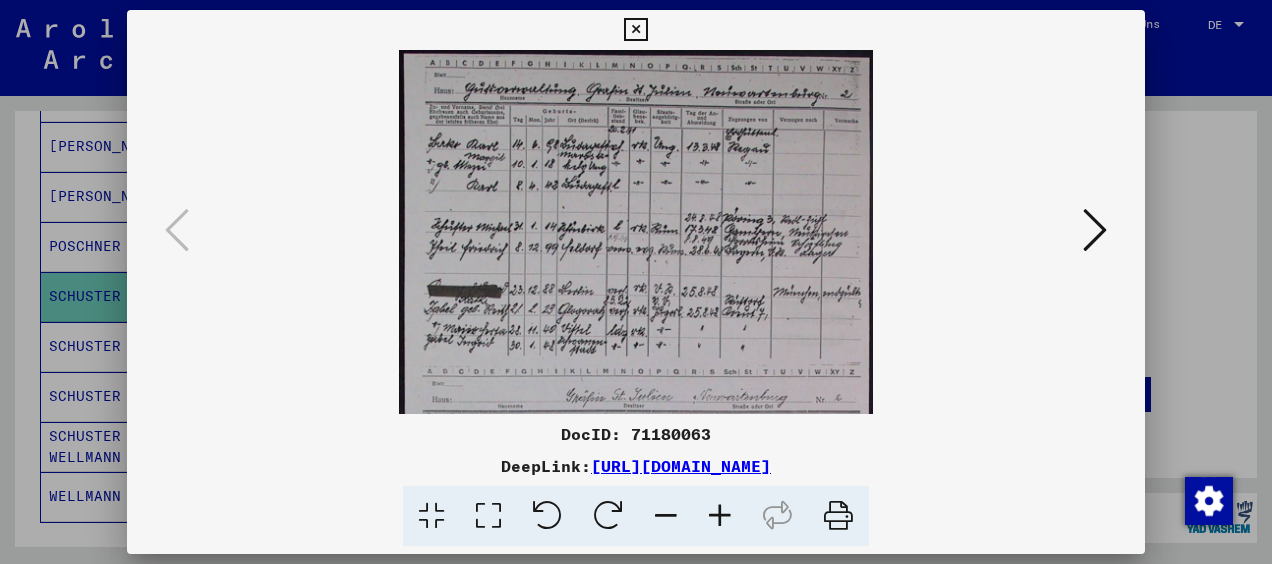click at bounding box center (720, 516) 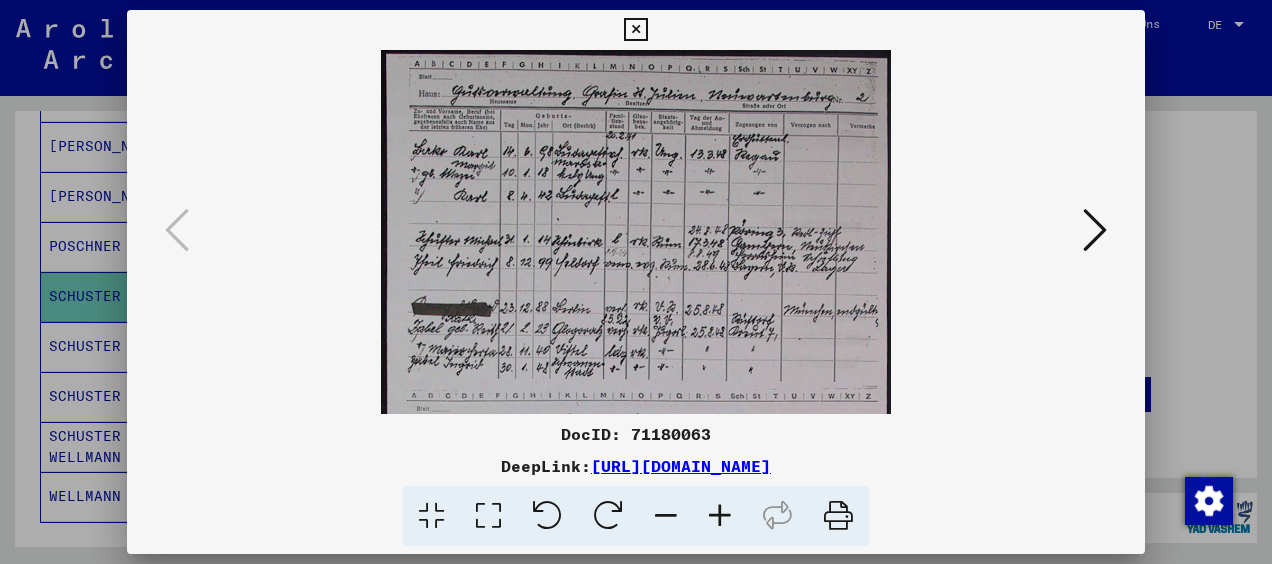 click at bounding box center [720, 516] 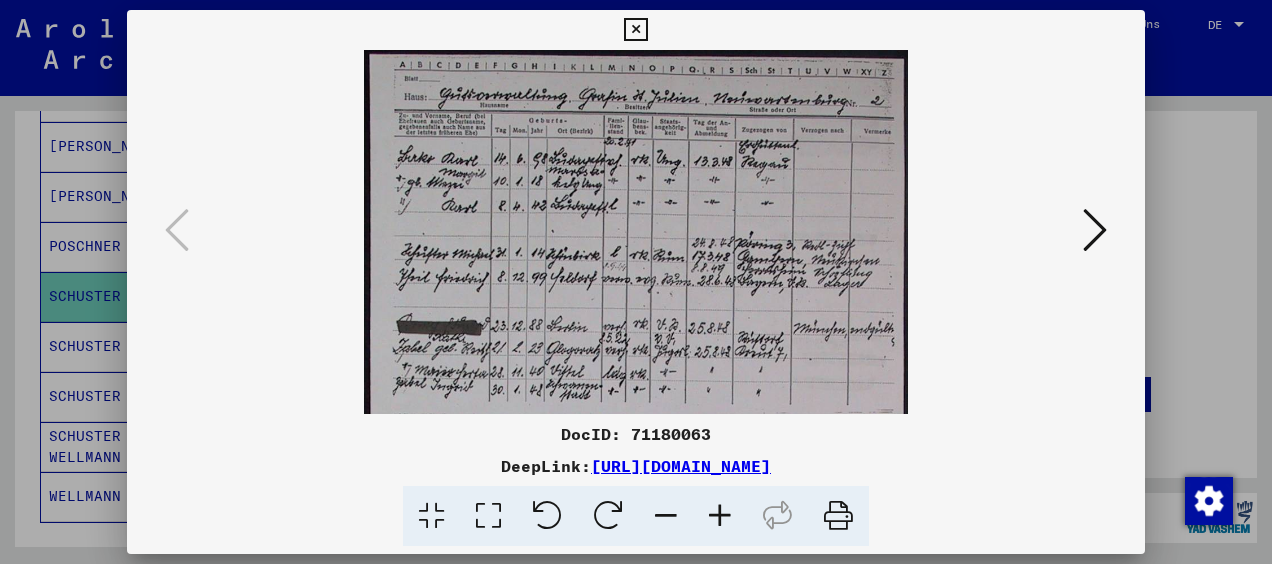 click at bounding box center [720, 516] 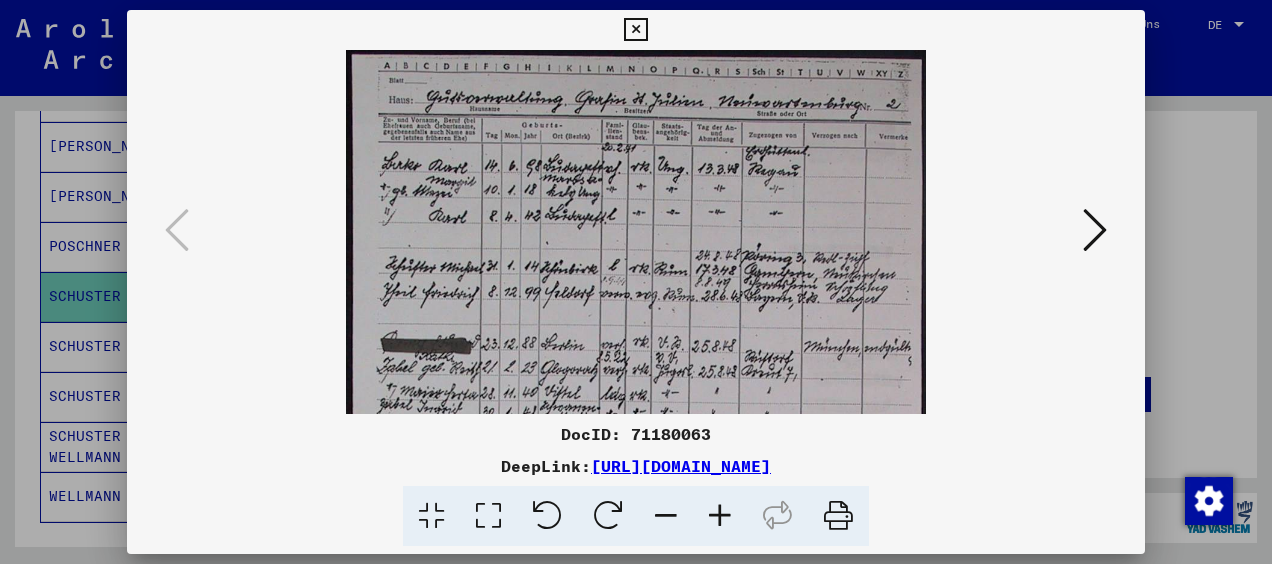 click at bounding box center [720, 516] 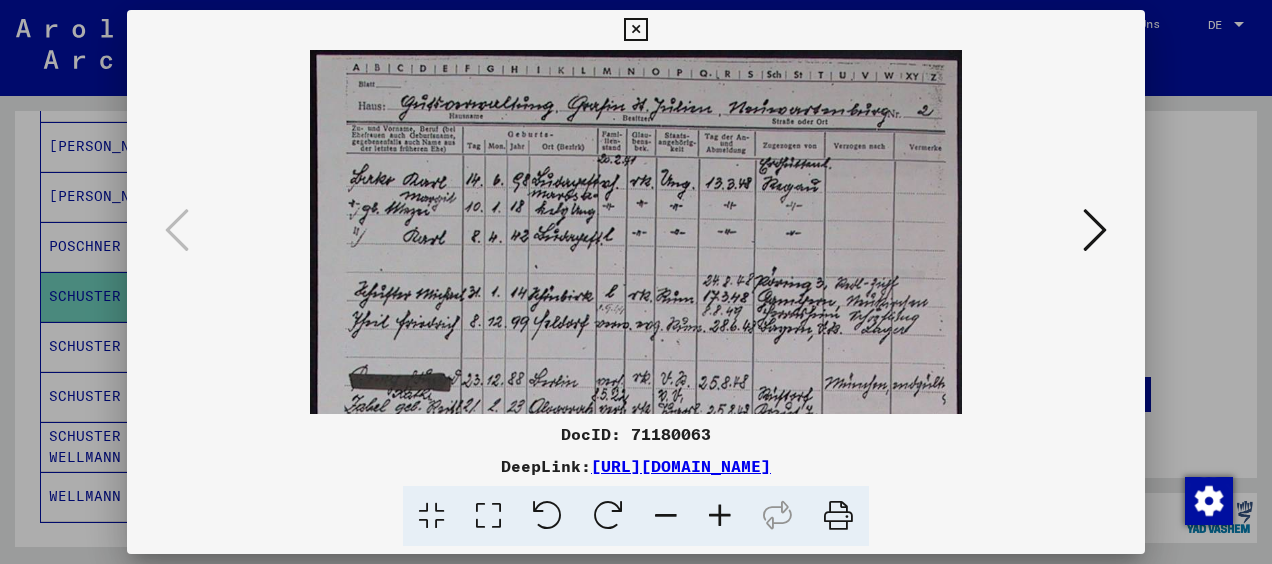 click at bounding box center (720, 516) 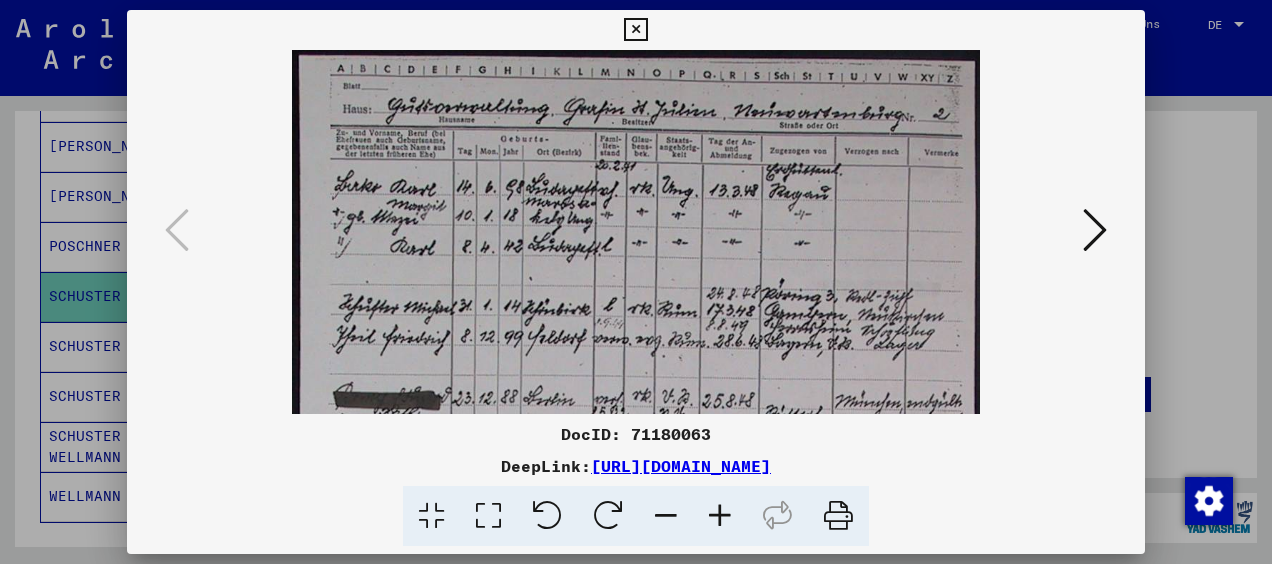 click at bounding box center [720, 516] 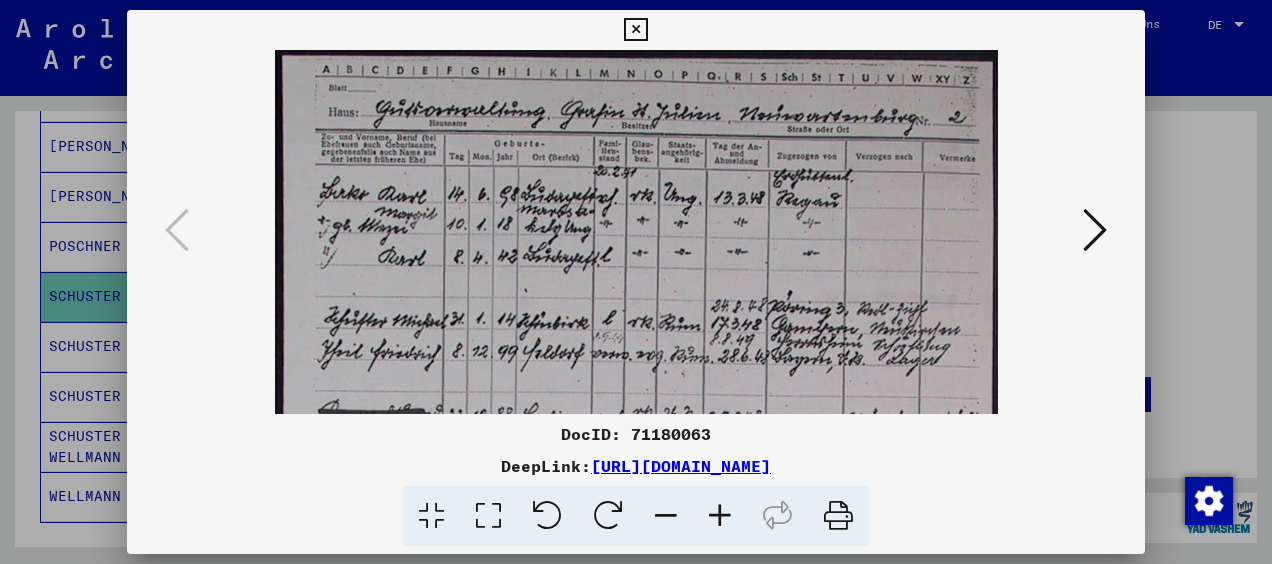 click at bounding box center [720, 516] 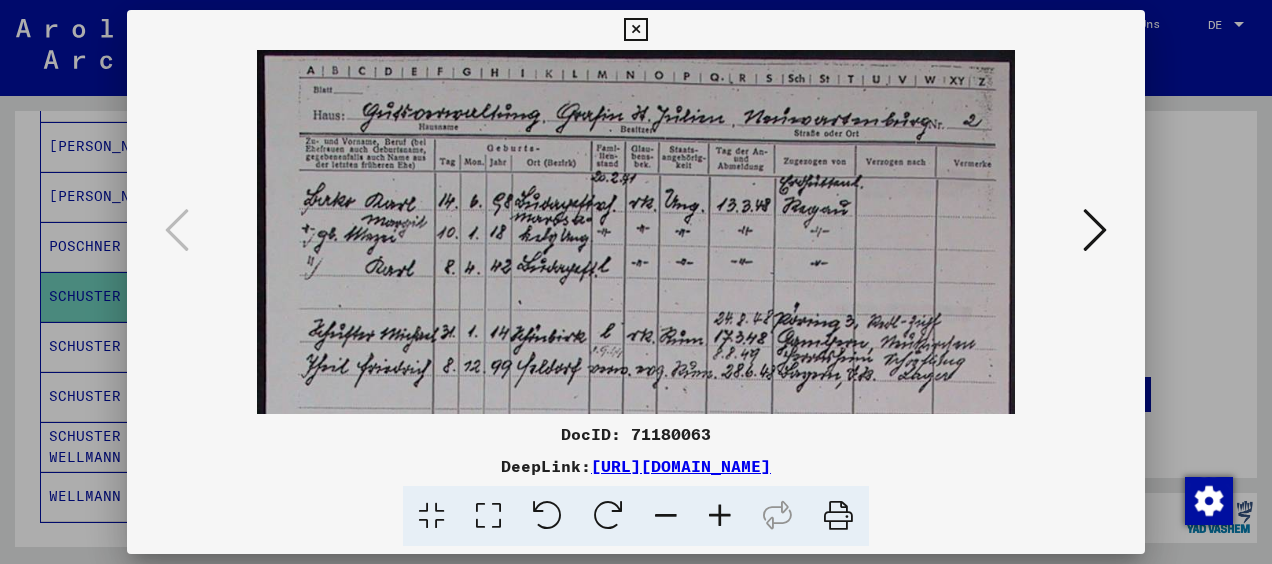 click at bounding box center [720, 516] 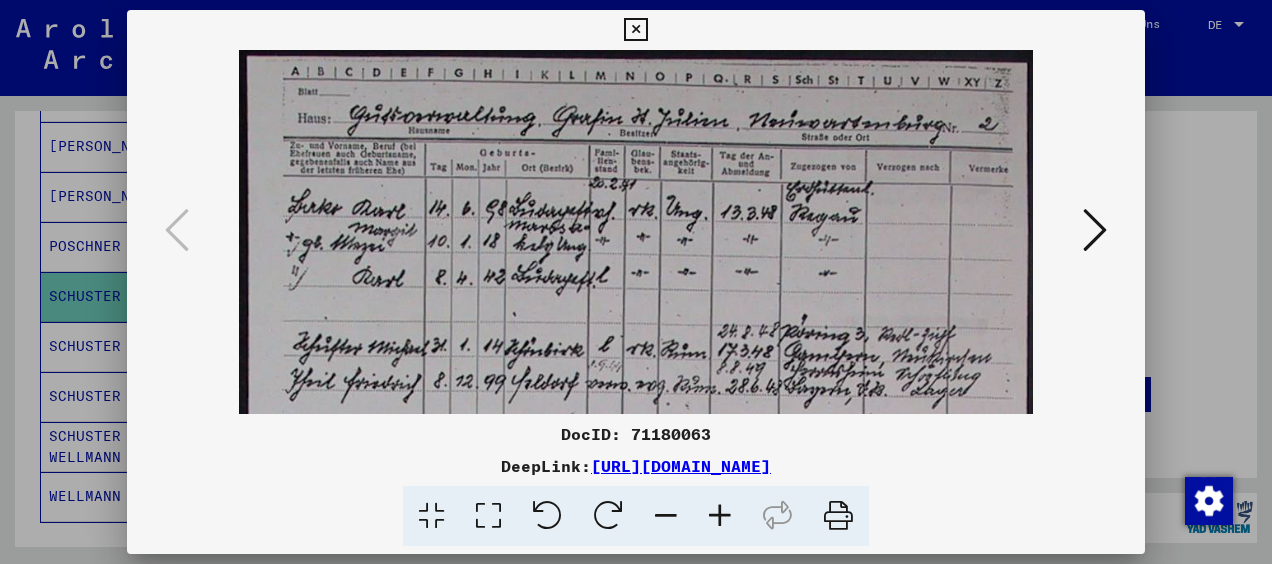 click at bounding box center [720, 516] 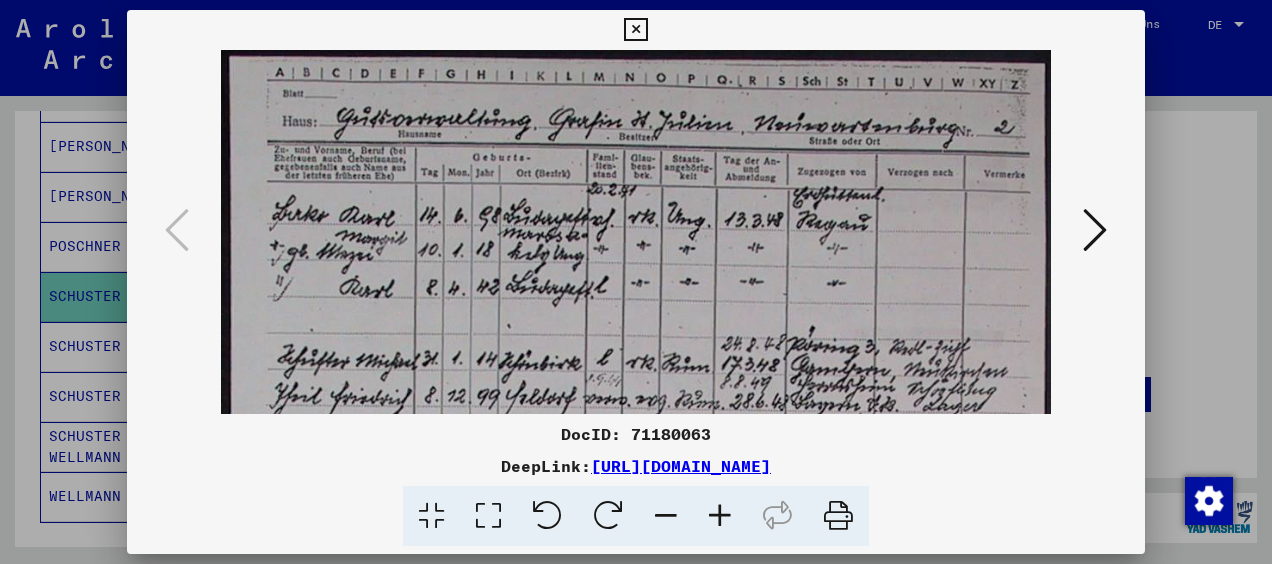click at bounding box center [720, 516] 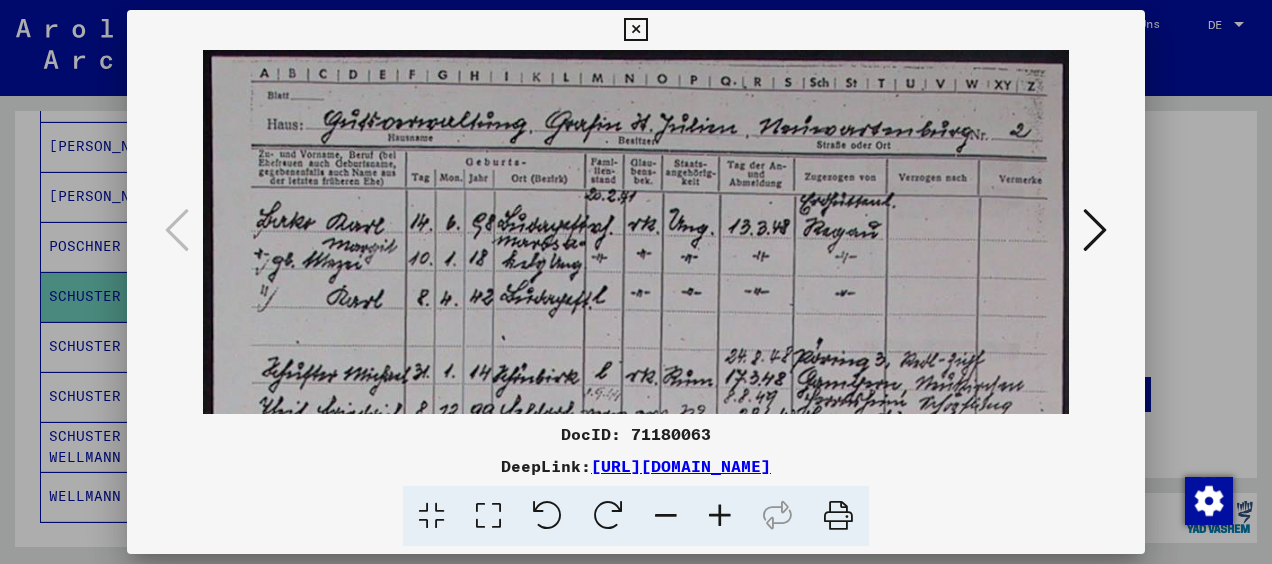 click at bounding box center [720, 516] 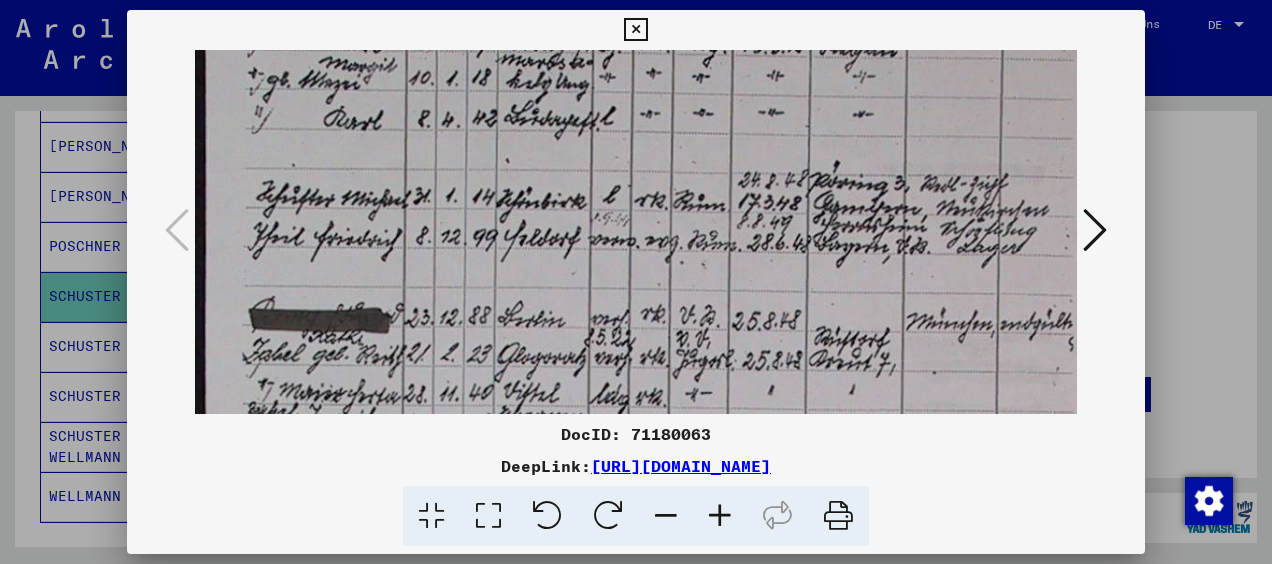scroll, scrollTop: 200, scrollLeft: 0, axis: vertical 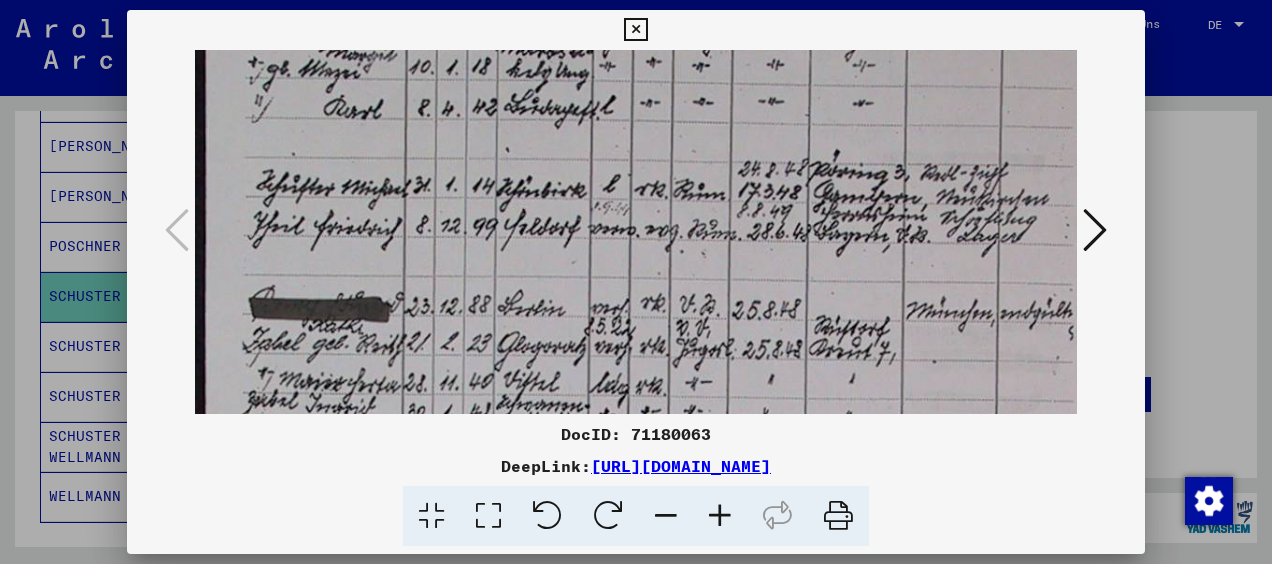drag, startPoint x: 739, startPoint y: 326, endPoint x: 769, endPoint y: 126, distance: 202.23749 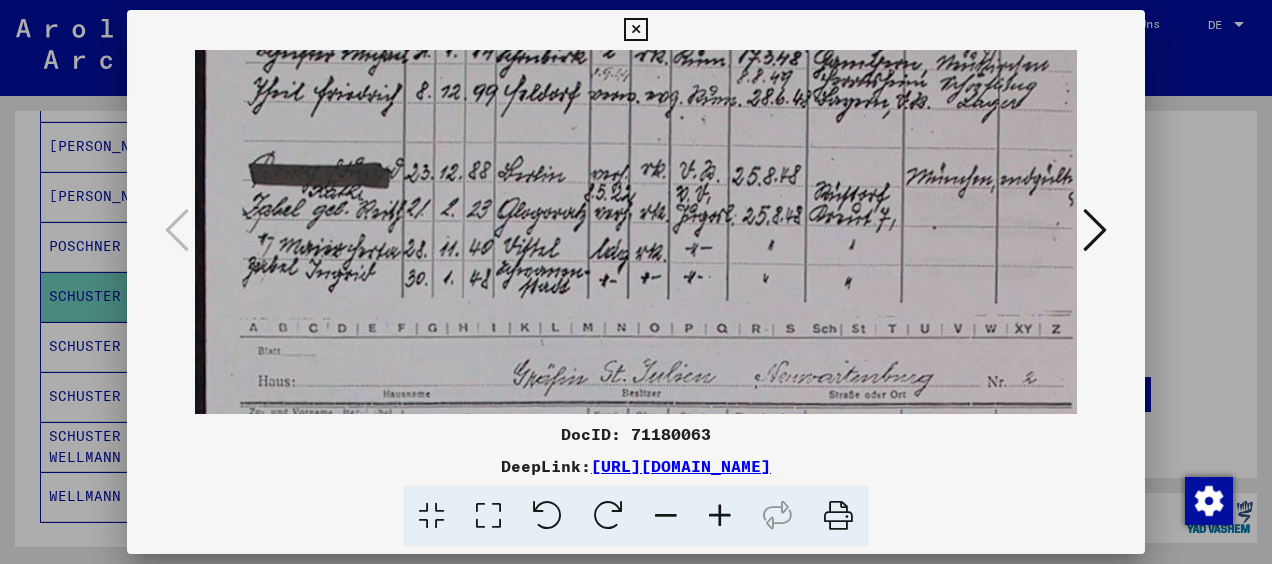 scroll, scrollTop: 348, scrollLeft: 0, axis: vertical 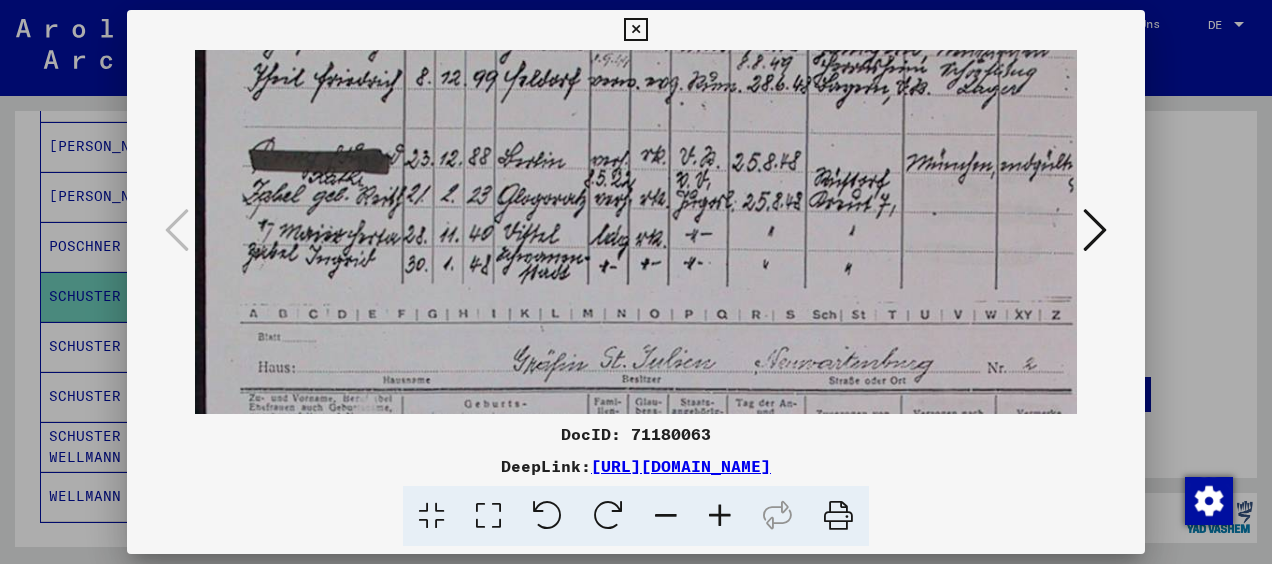 drag, startPoint x: 809, startPoint y: 283, endPoint x: 824, endPoint y: 135, distance: 148.7582 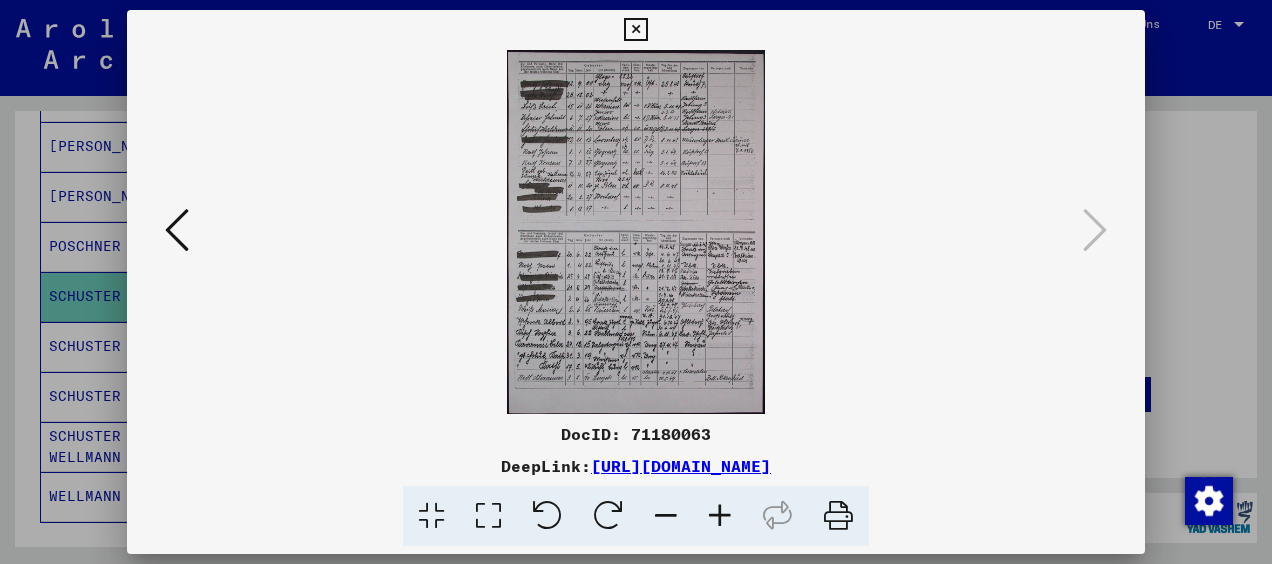click at bounding box center (635, 30) 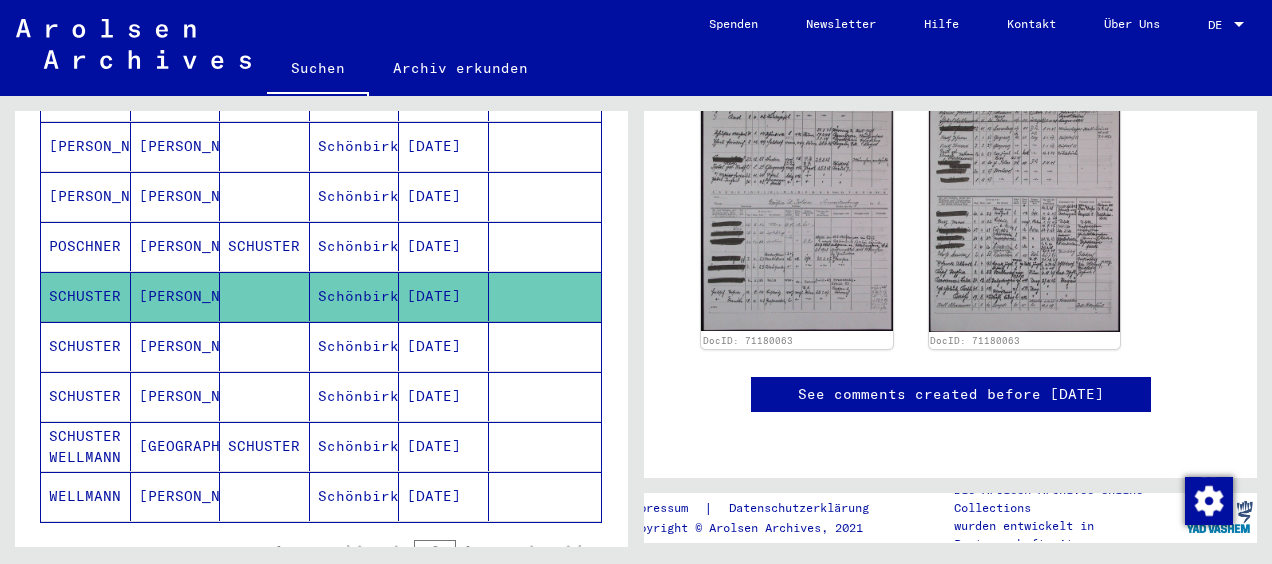 click on "SCHUSTER" at bounding box center (86, 396) 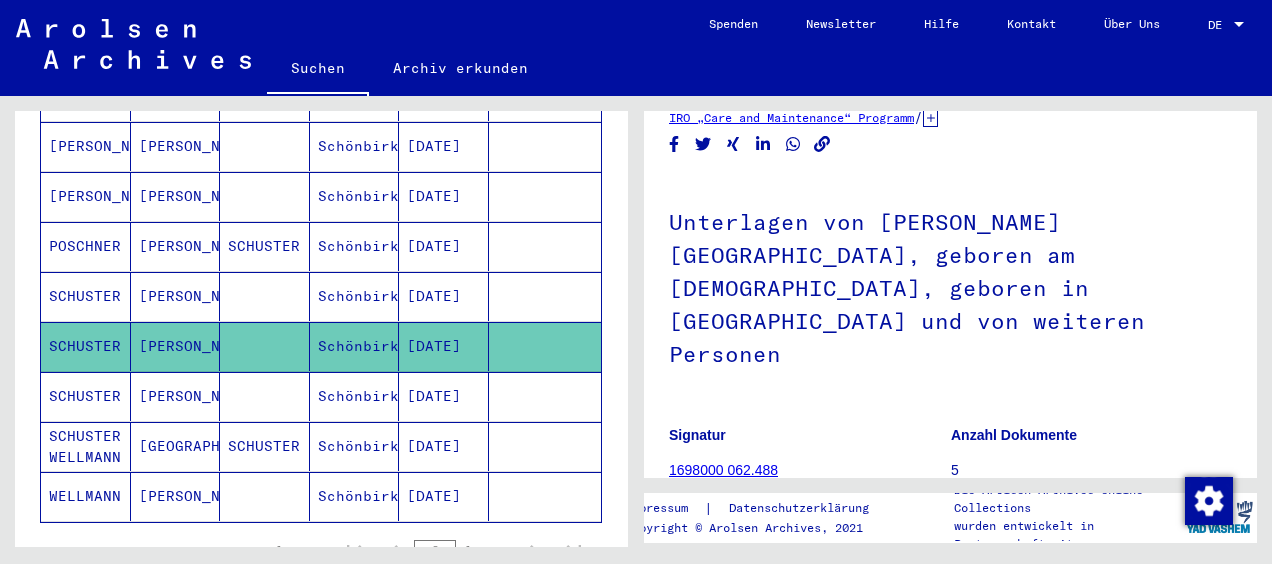 scroll, scrollTop: 200, scrollLeft: 0, axis: vertical 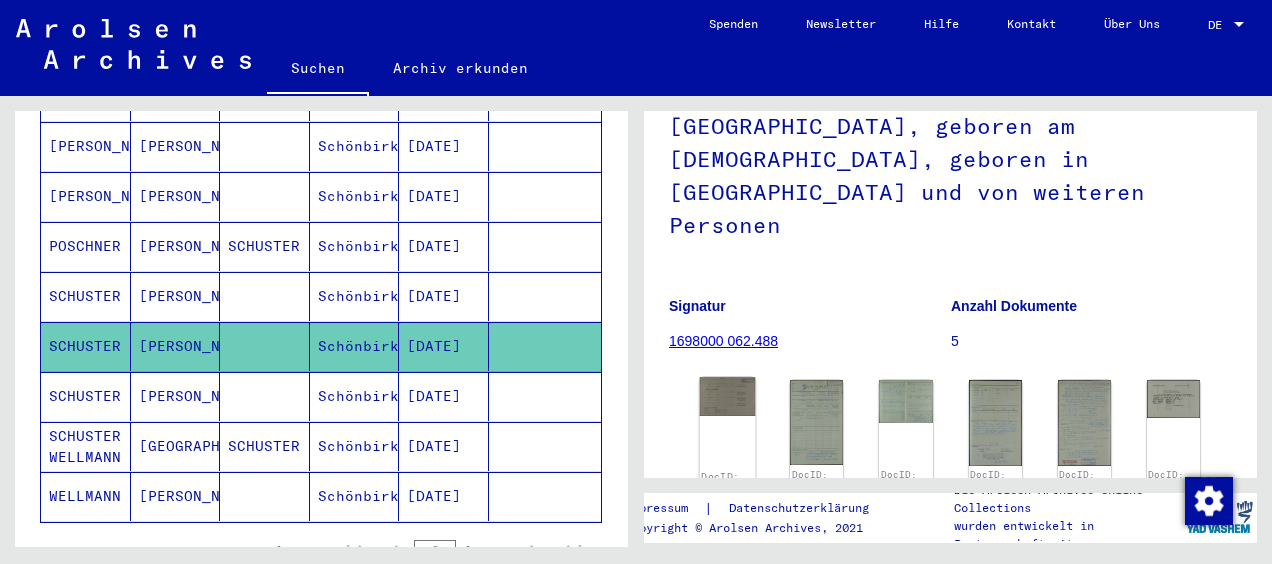 click 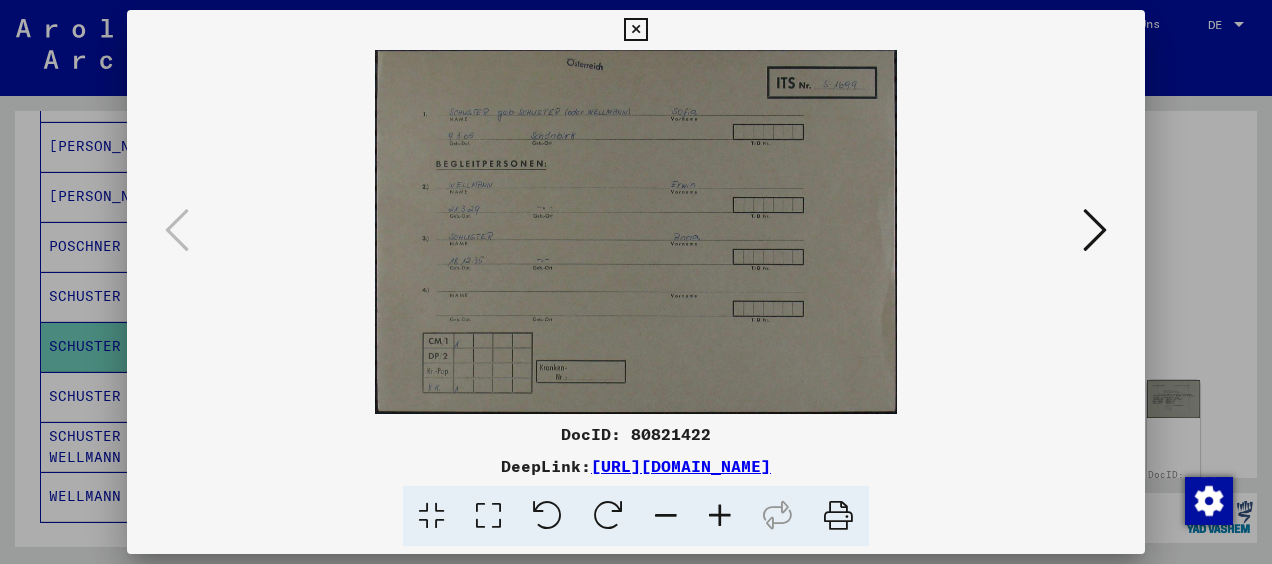 click at bounding box center (720, 516) 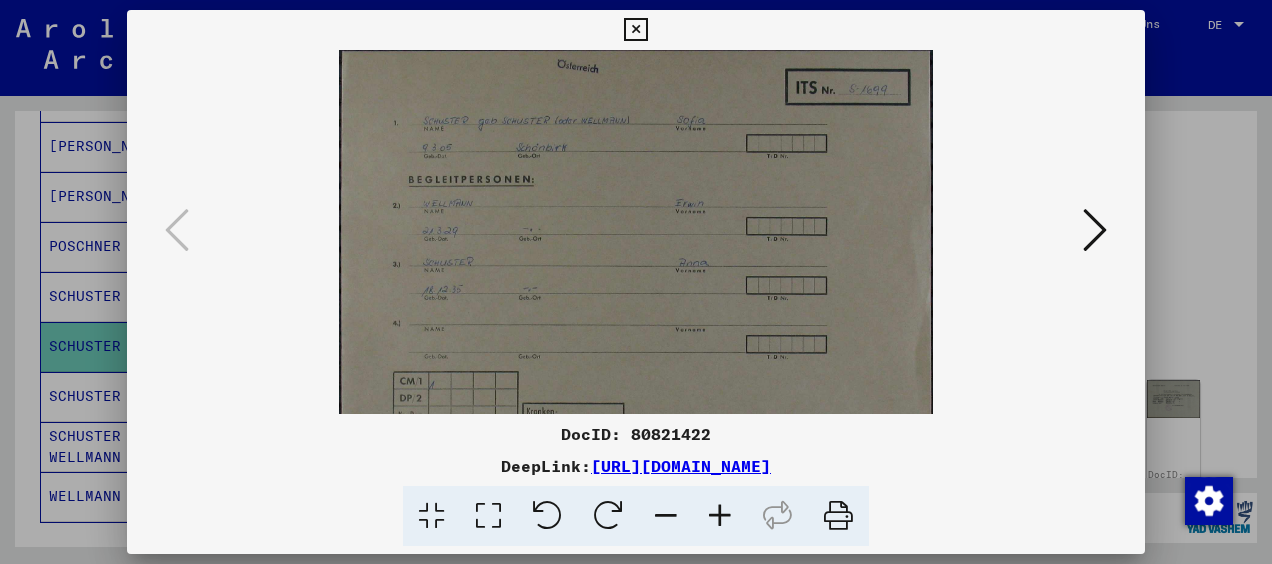 click at bounding box center (720, 516) 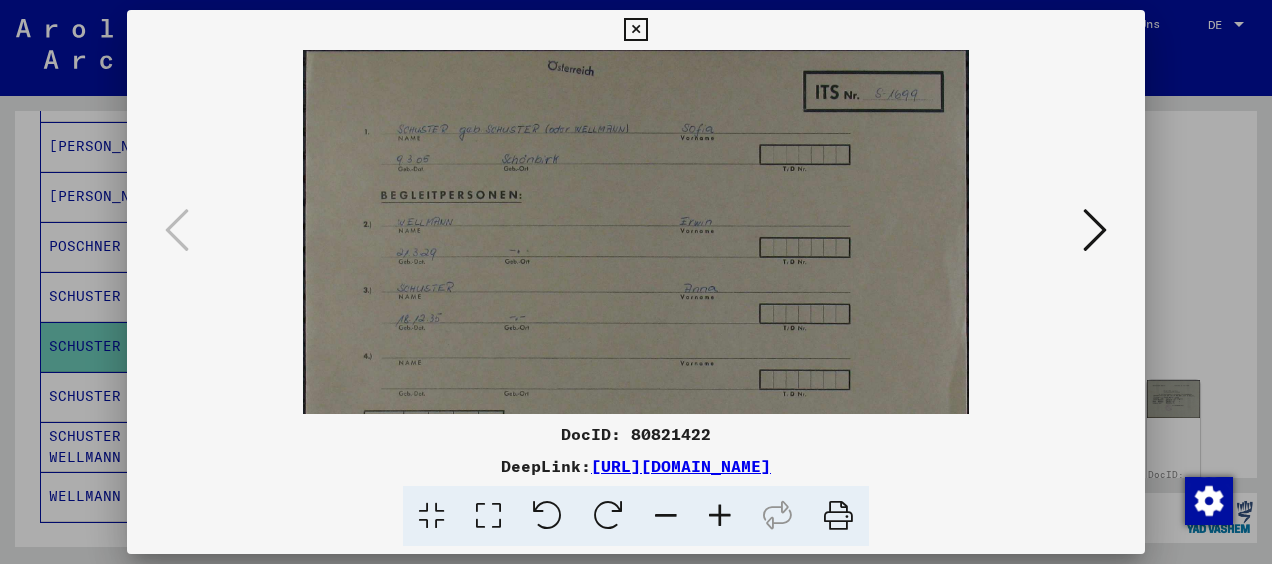 click at bounding box center (720, 516) 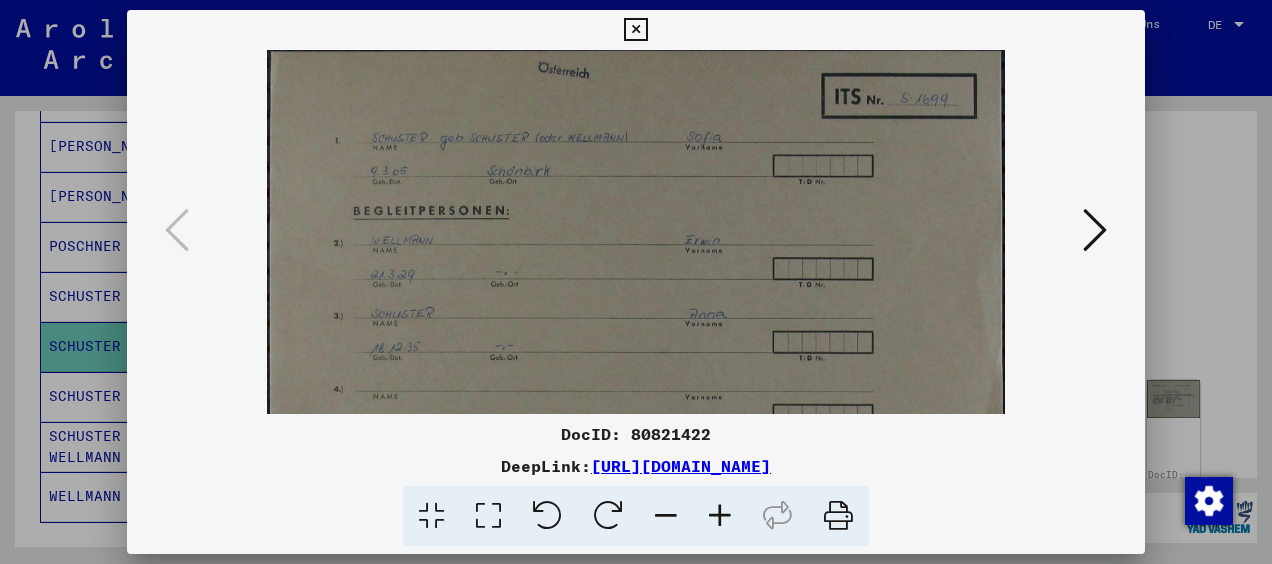 click at bounding box center [720, 516] 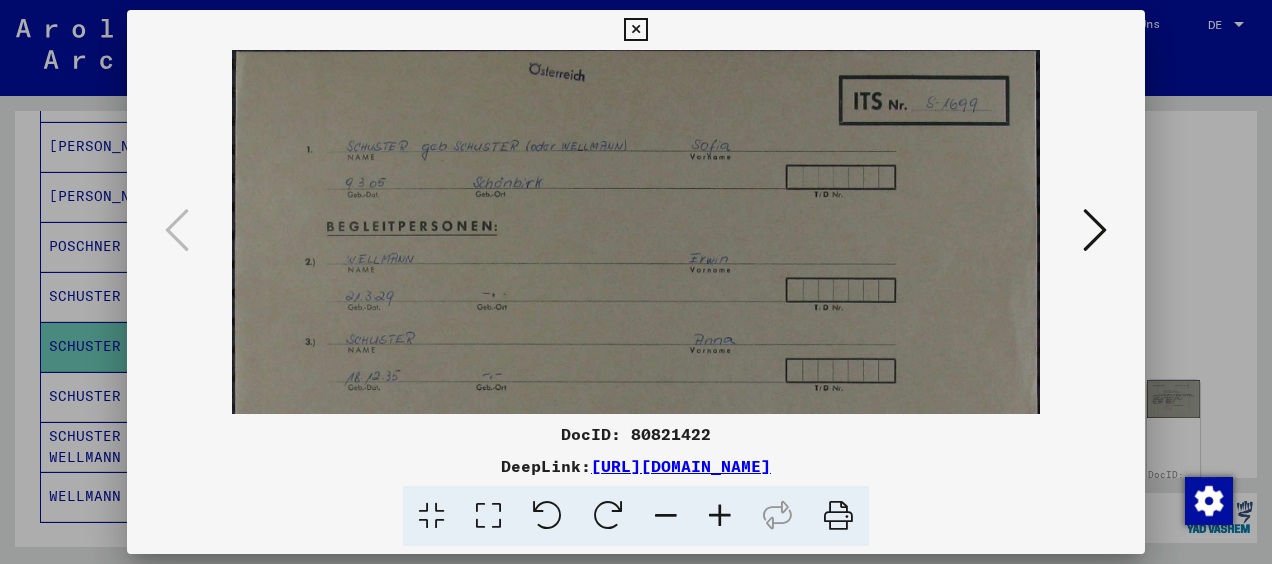click at bounding box center [720, 516] 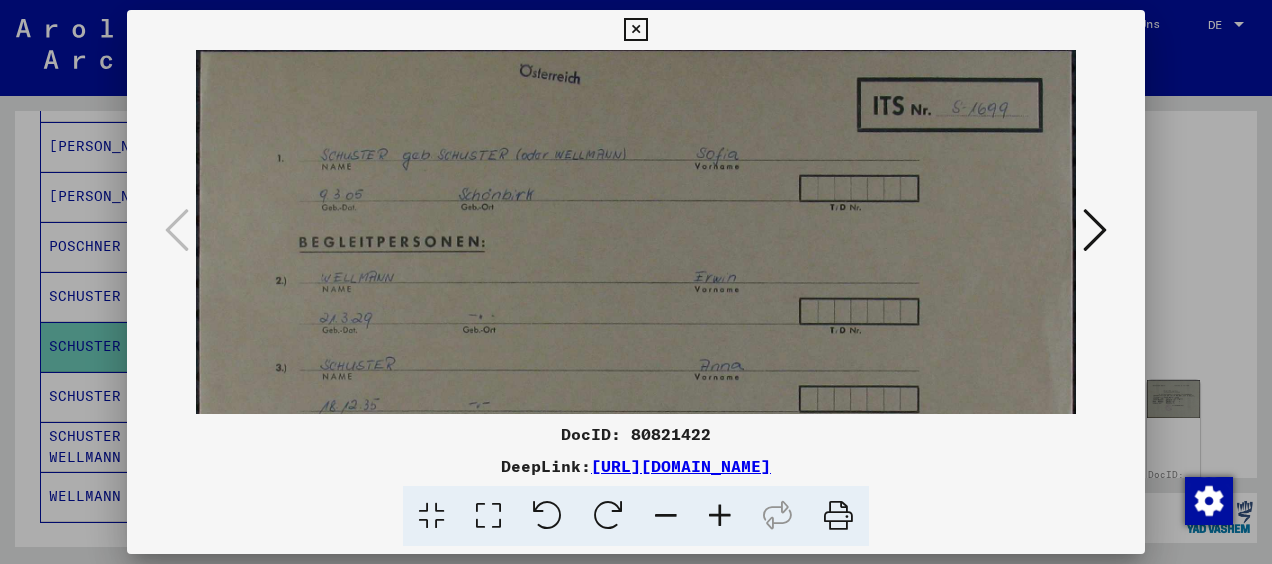 click at bounding box center (720, 516) 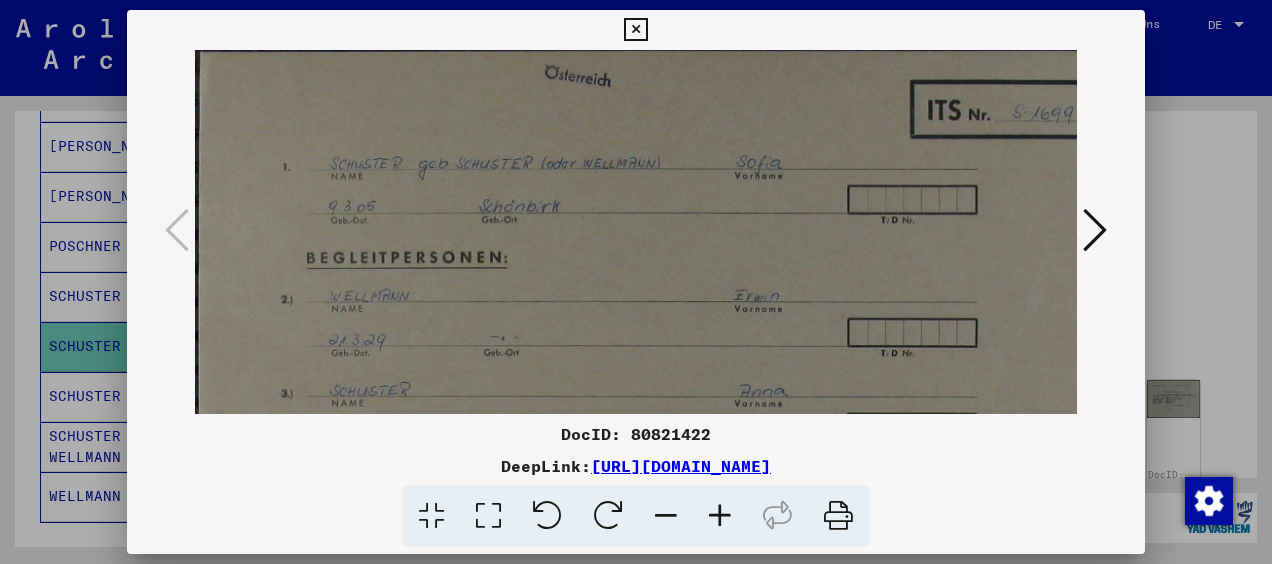 click at bounding box center (720, 516) 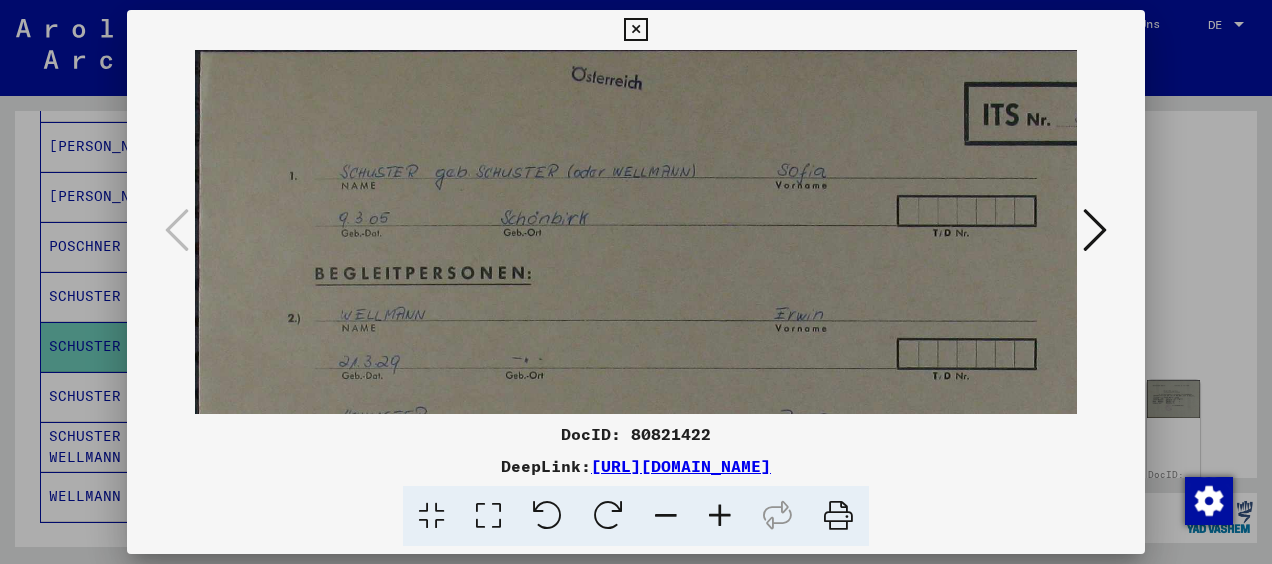 click at bounding box center [720, 516] 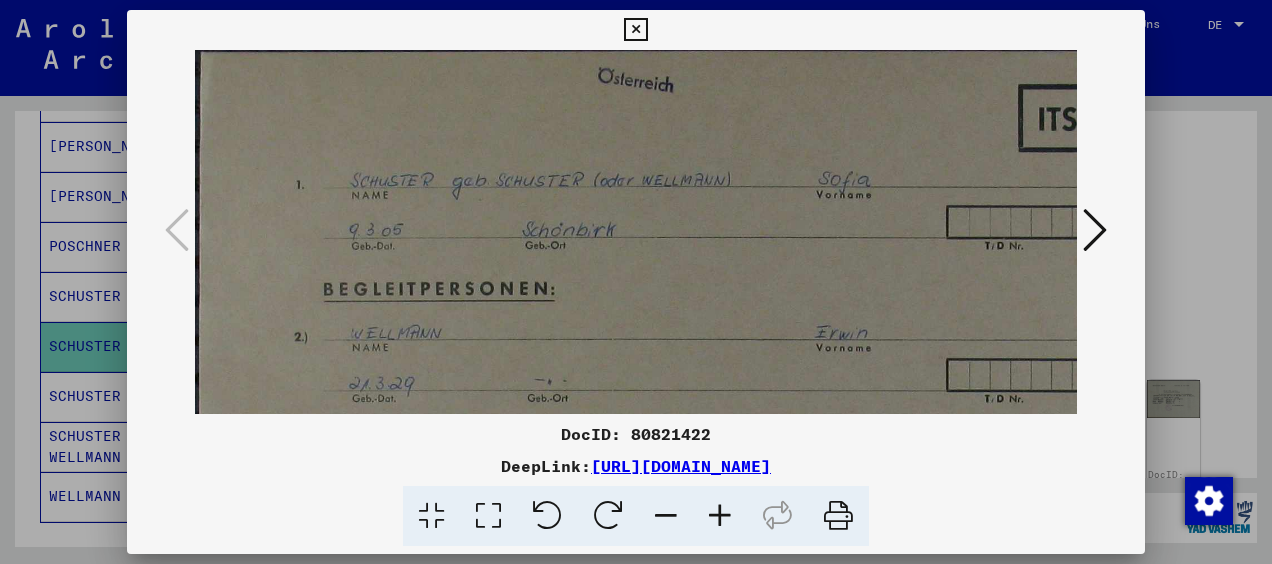 click at bounding box center (720, 516) 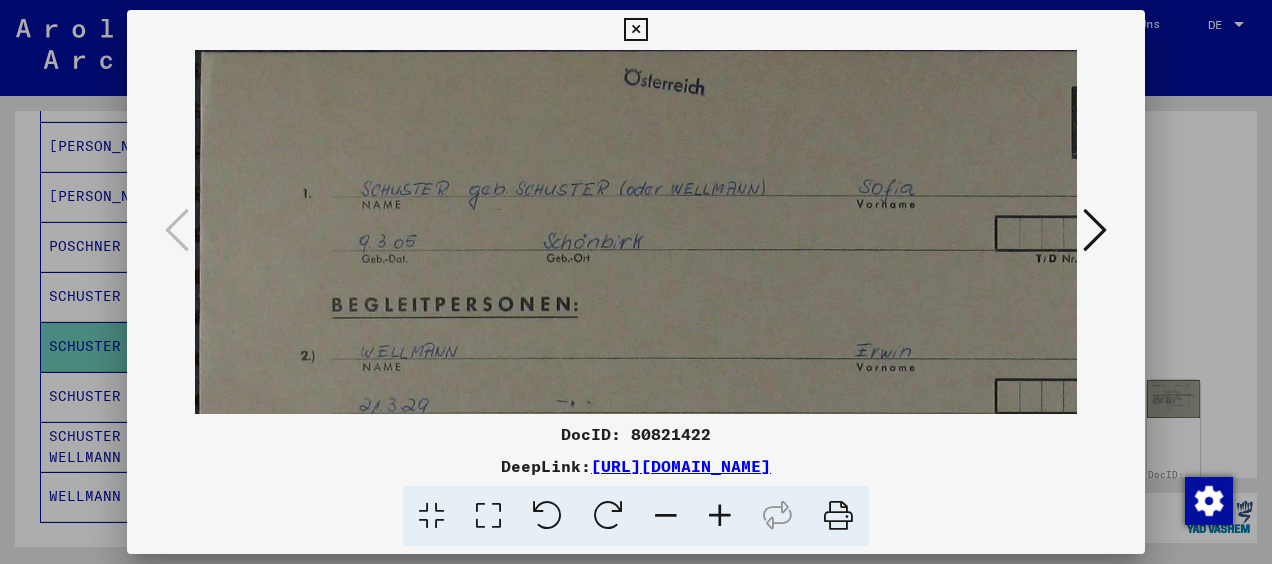 click at bounding box center [720, 516] 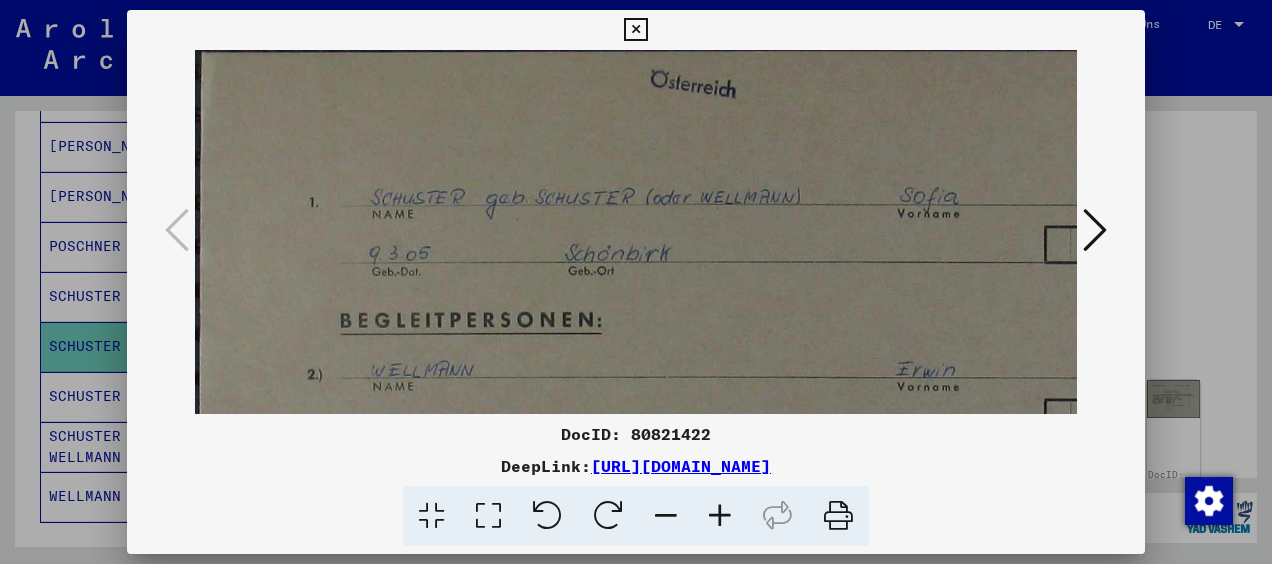click at bounding box center [720, 516] 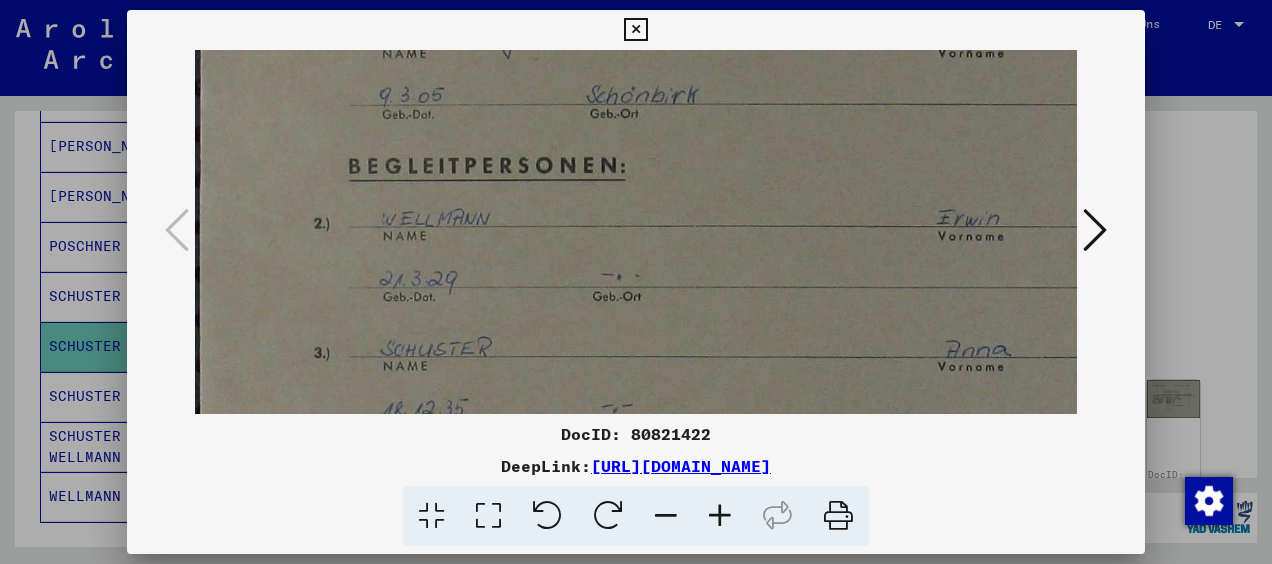 scroll, scrollTop: 190, scrollLeft: 0, axis: vertical 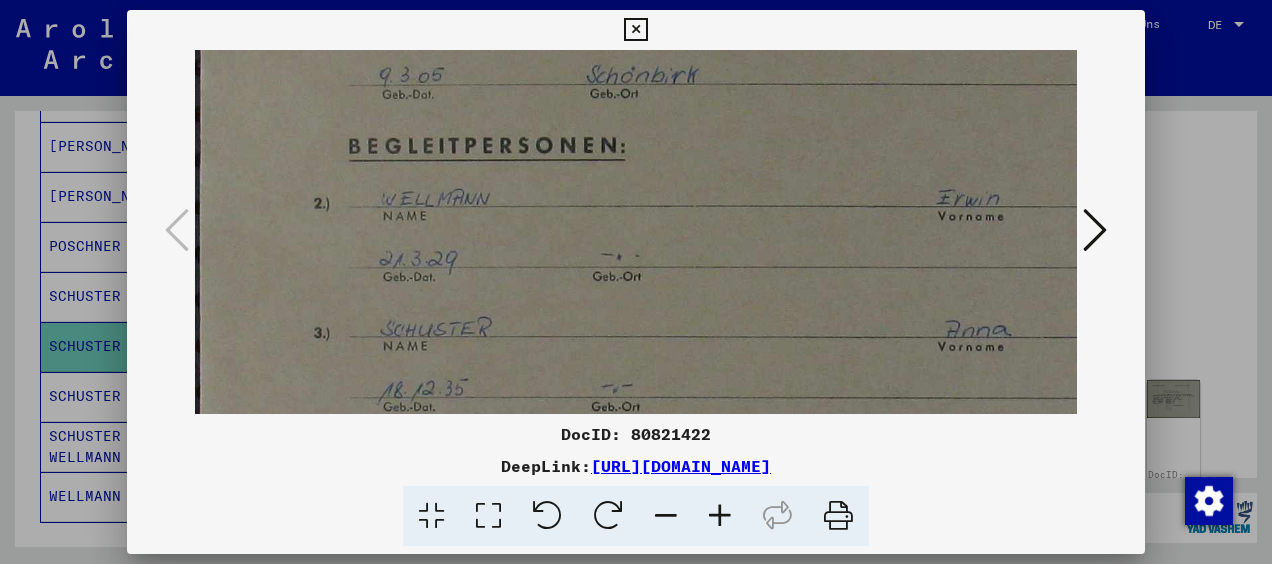 drag, startPoint x: 786, startPoint y: 347, endPoint x: 793, endPoint y: 157, distance: 190.1289 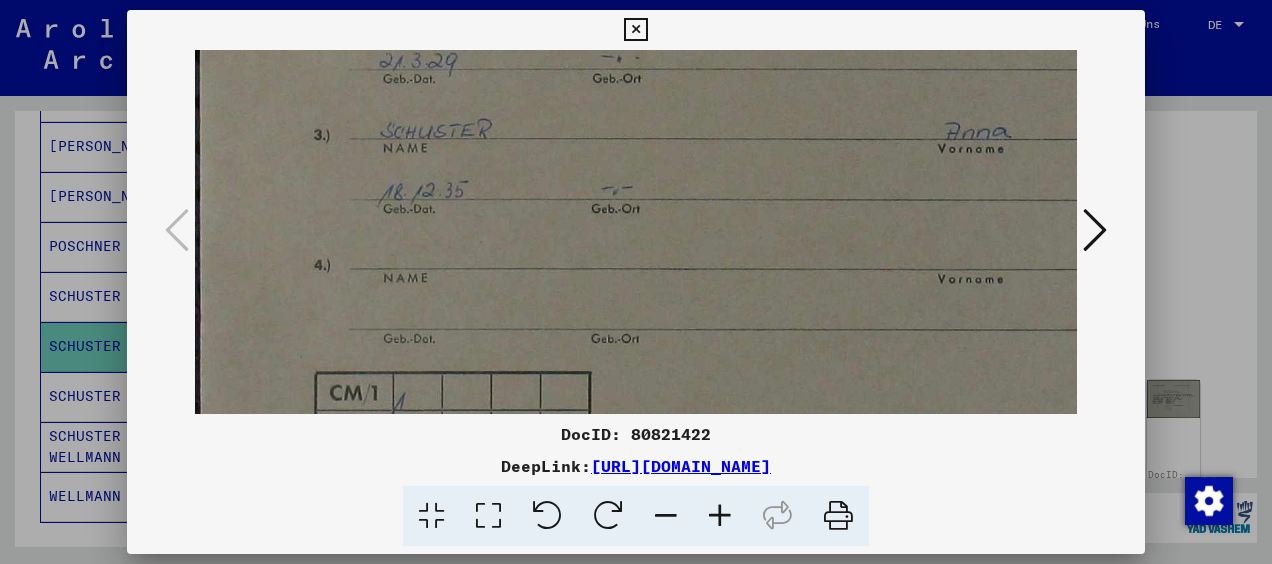 drag, startPoint x: 809, startPoint y: 241, endPoint x: 825, endPoint y: 43, distance: 198.64542 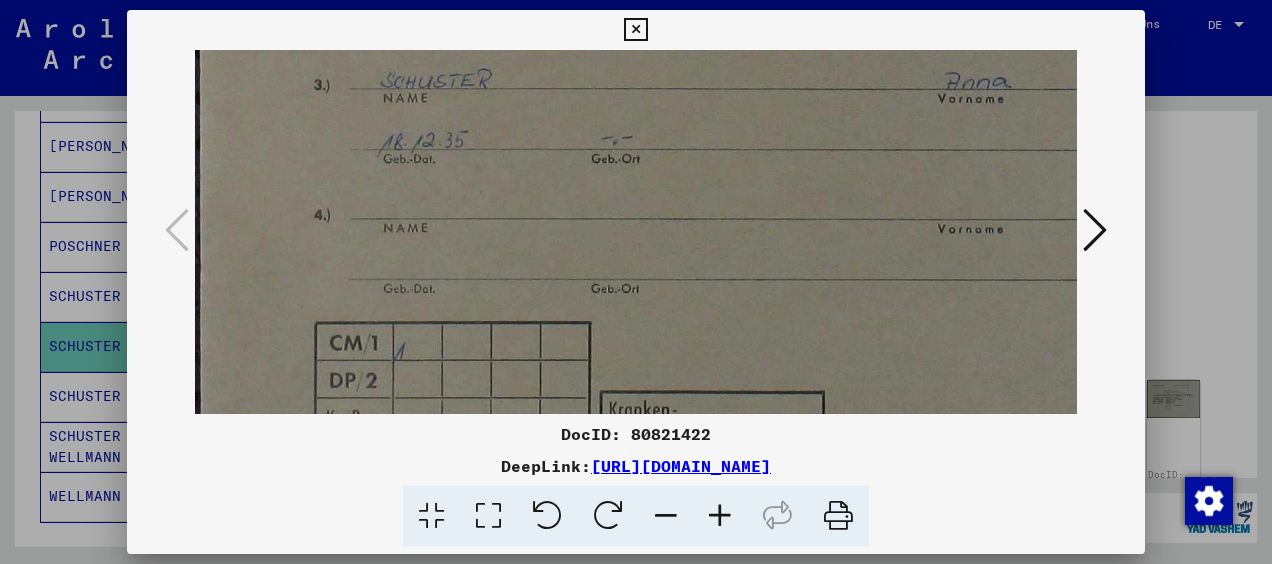 scroll, scrollTop: 467, scrollLeft: 0, axis: vertical 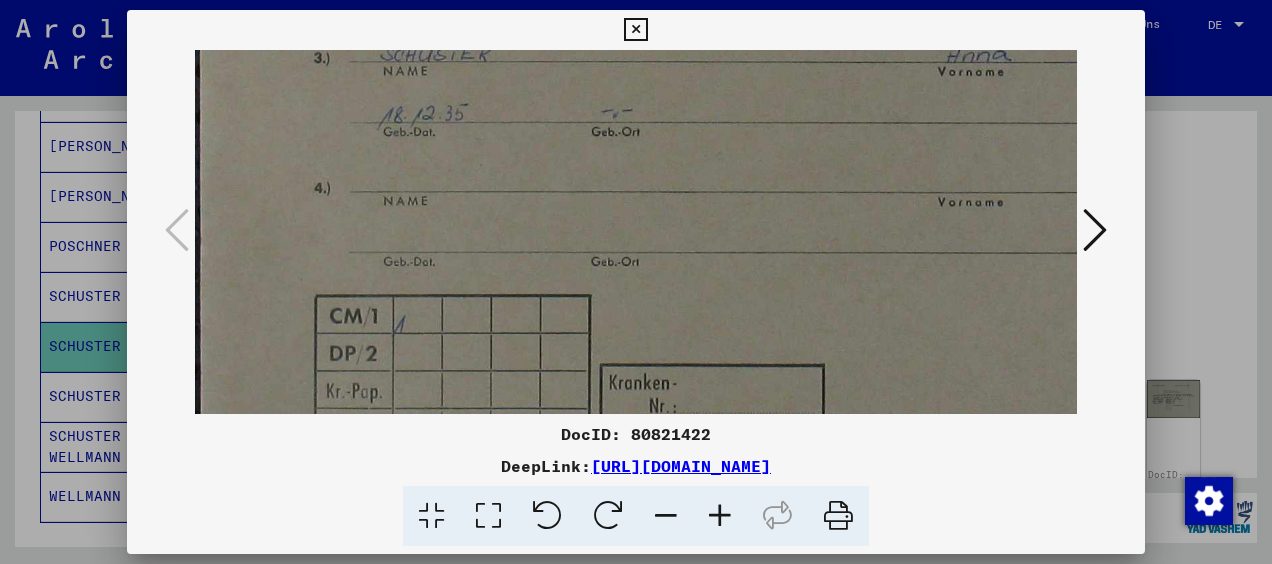 drag, startPoint x: 827, startPoint y: 160, endPoint x: 829, endPoint y: 81, distance: 79.025314 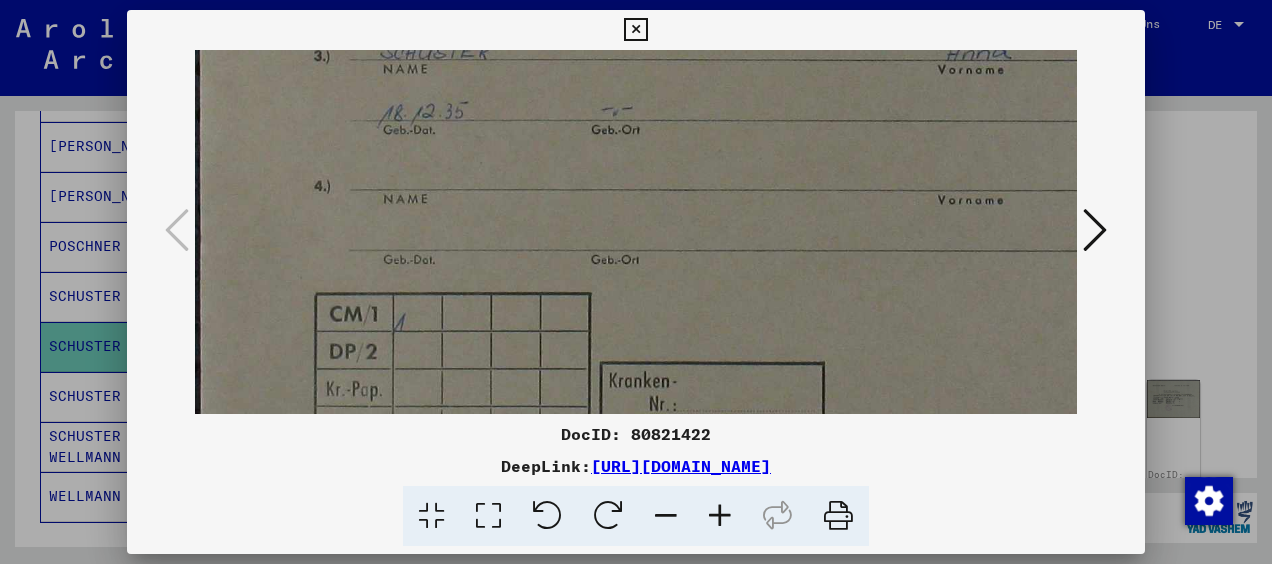 click at bounding box center (1095, 230) 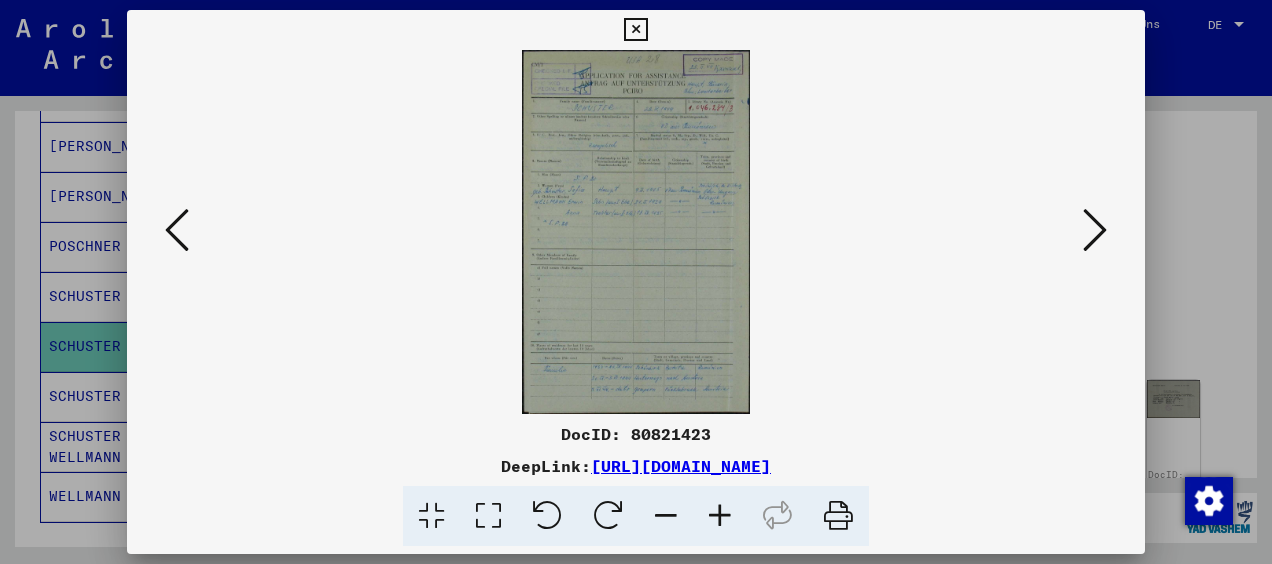 scroll, scrollTop: 0, scrollLeft: 0, axis: both 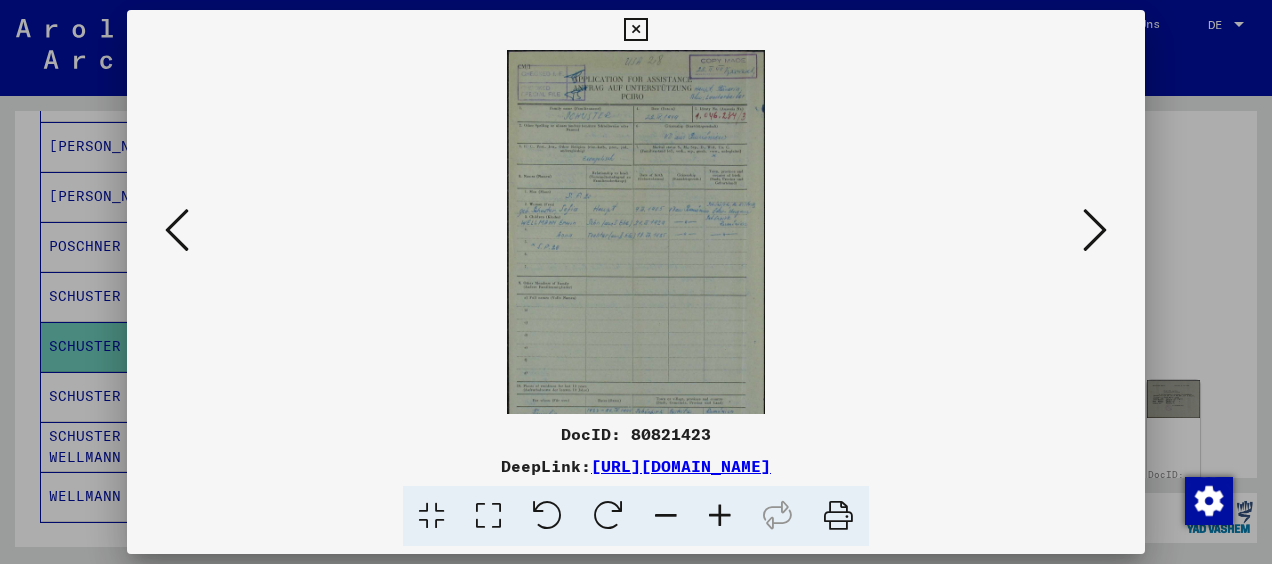 click at bounding box center [720, 516] 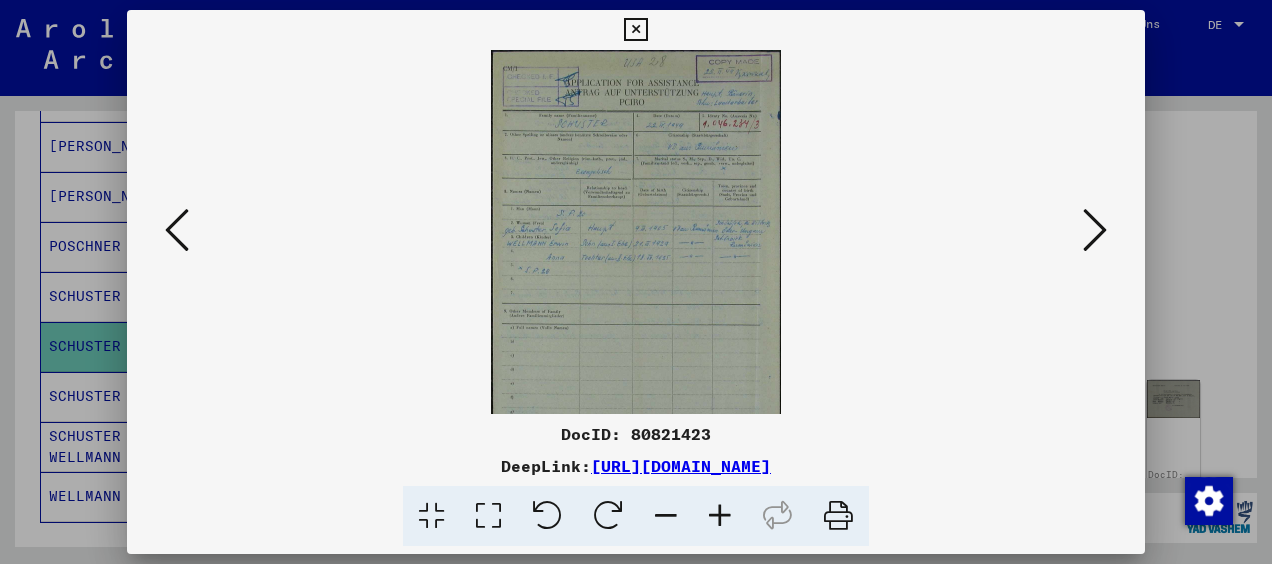 click at bounding box center [720, 516] 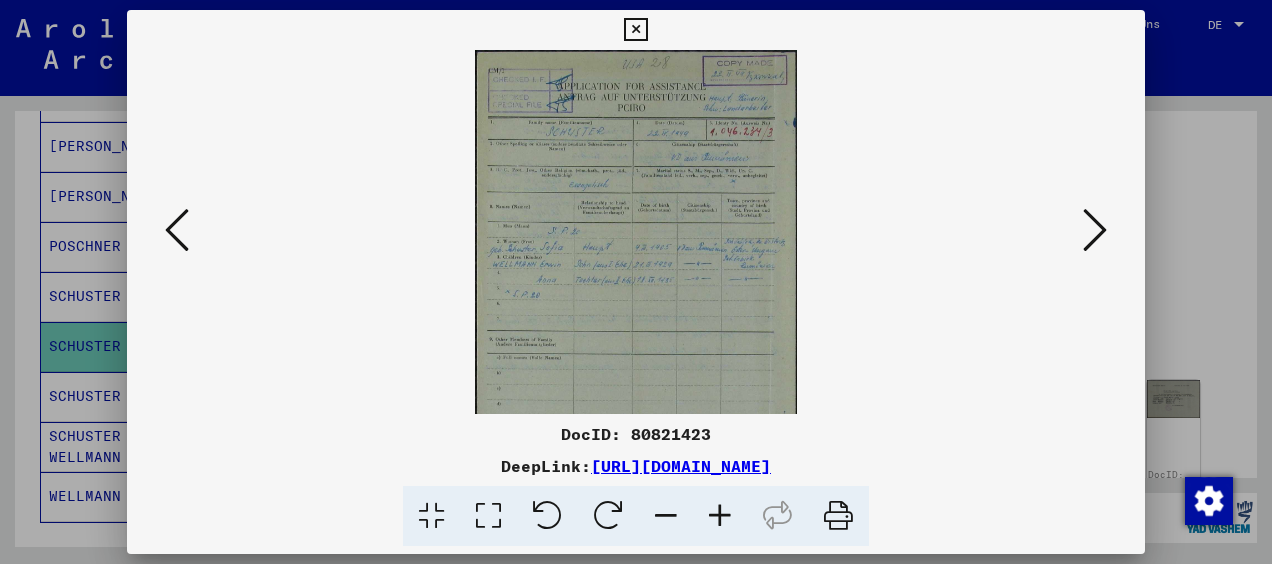 click at bounding box center [720, 516] 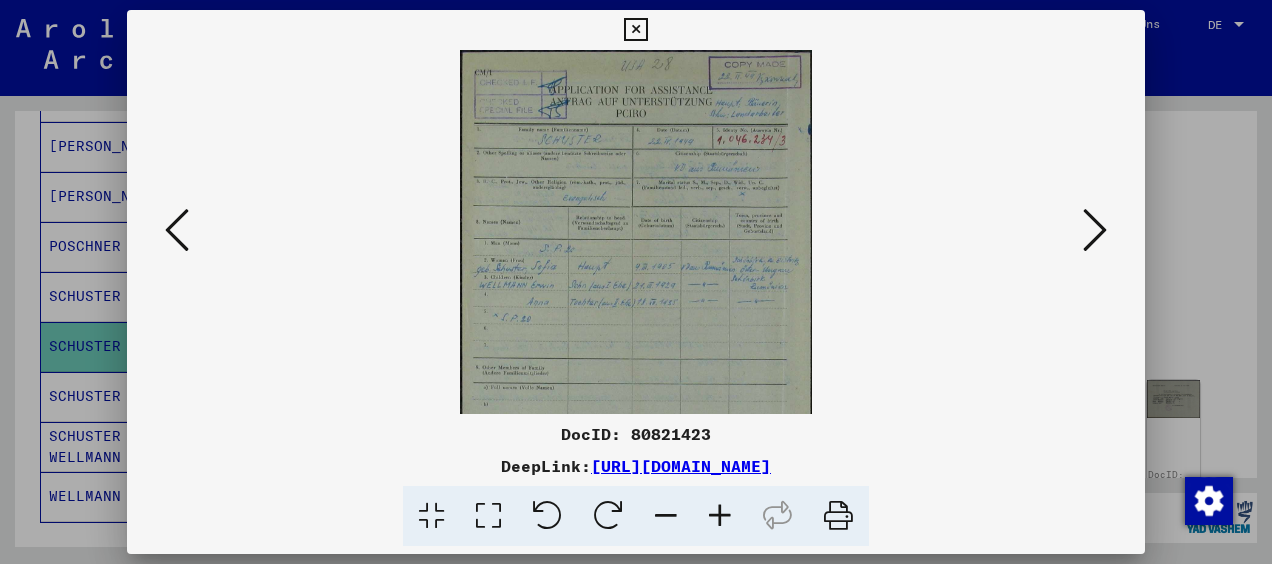 click at bounding box center [720, 516] 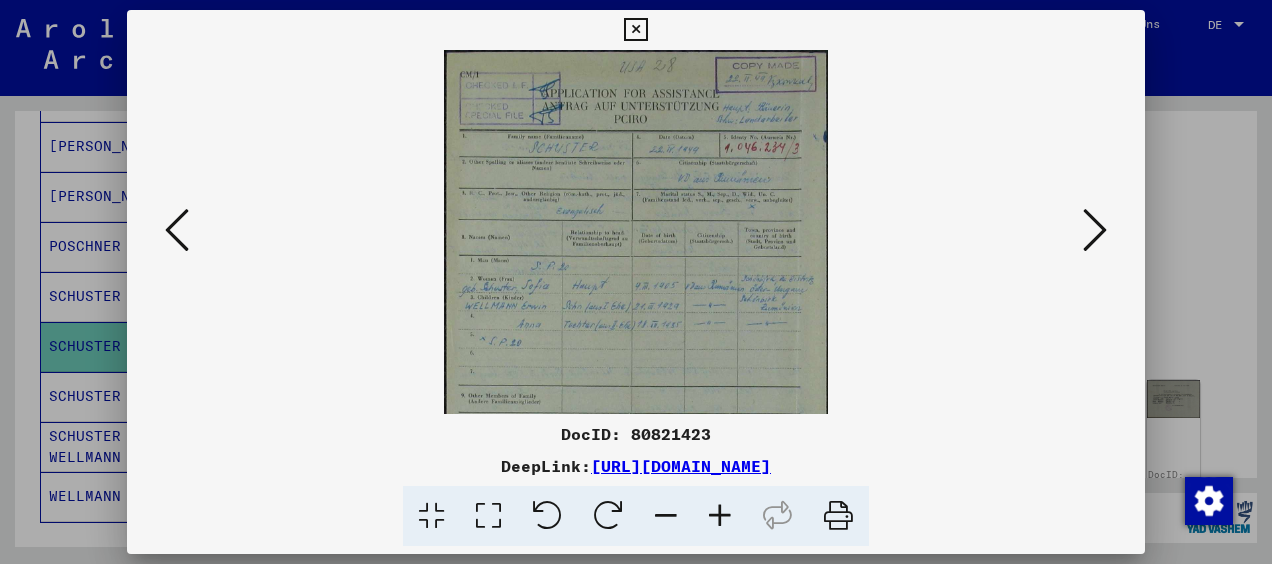 click at bounding box center (720, 516) 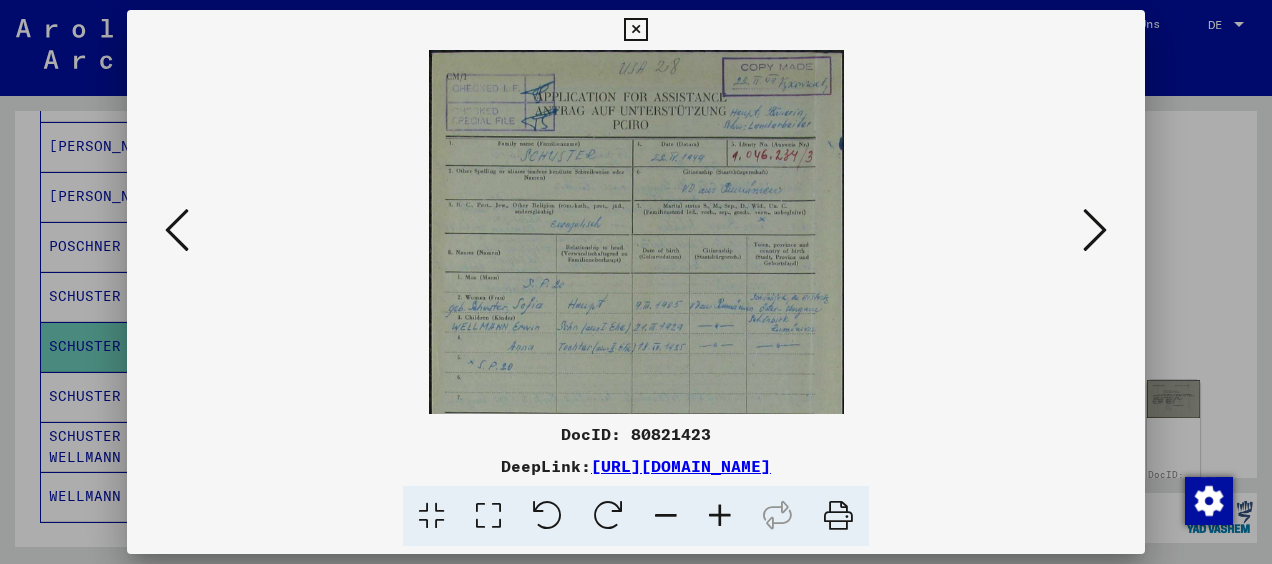 click at bounding box center [720, 516] 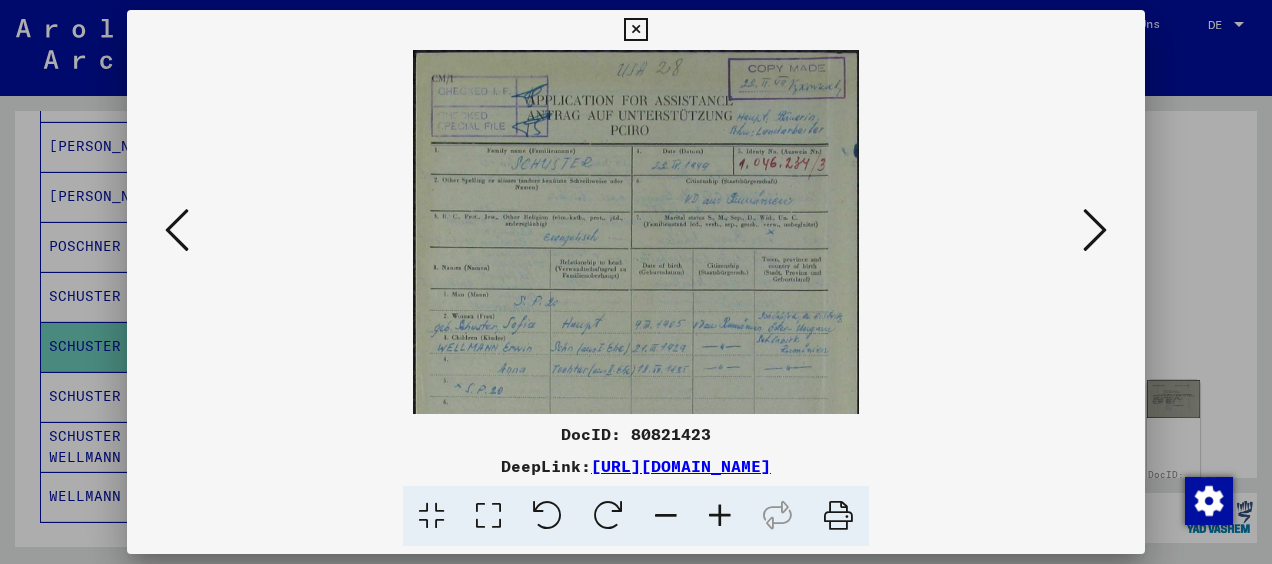 click at bounding box center [720, 516] 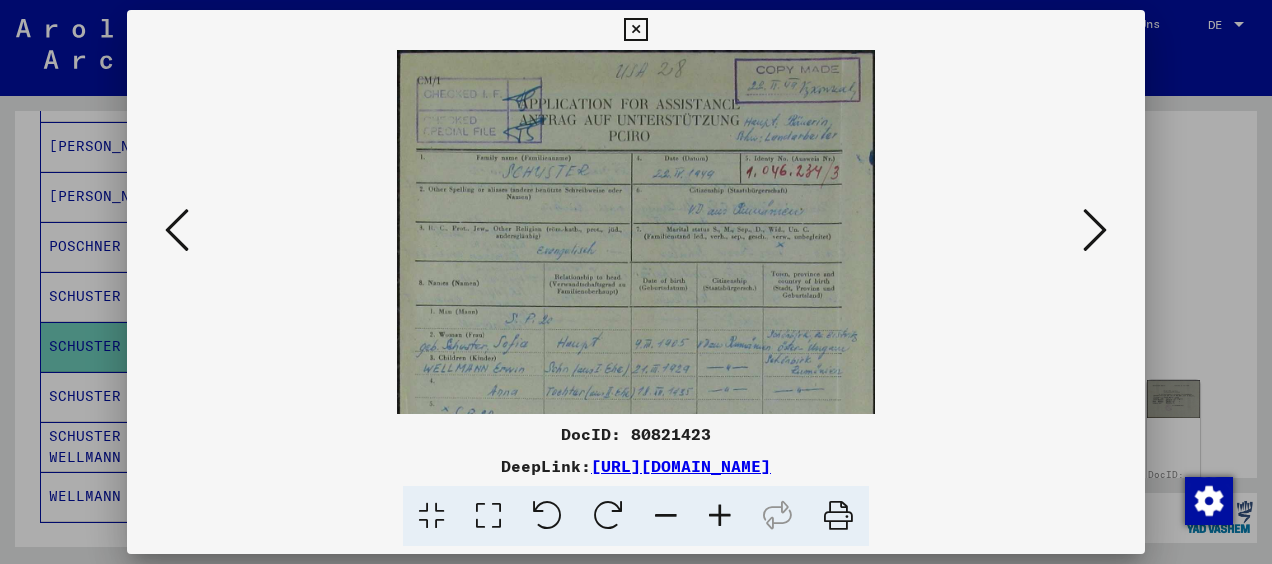 click at bounding box center [720, 516] 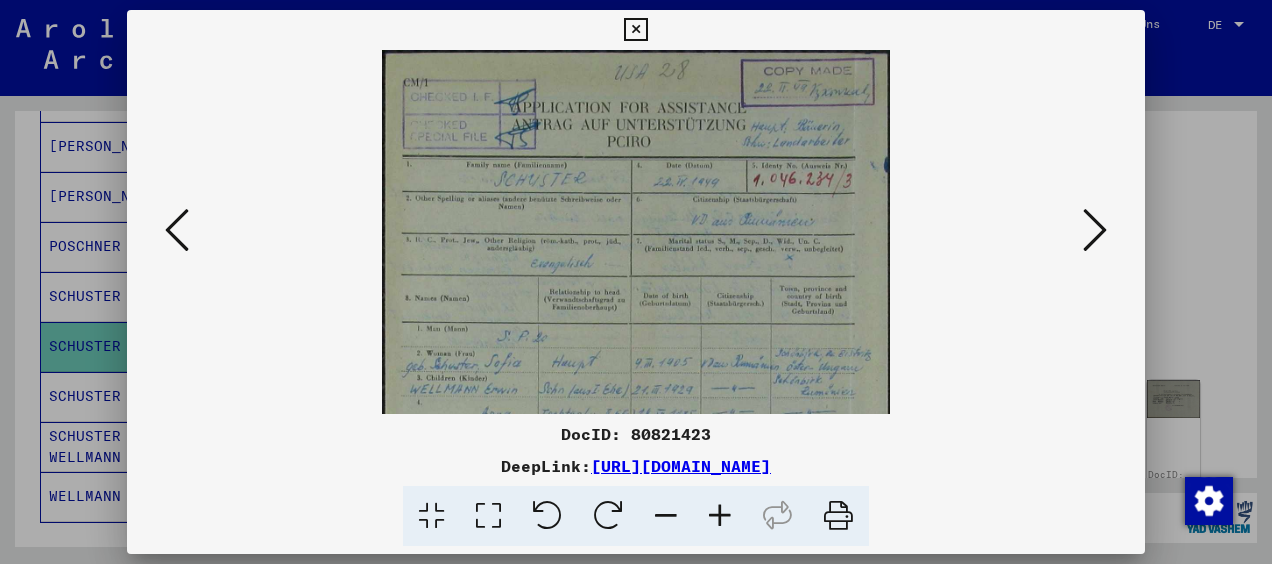 click at bounding box center (720, 516) 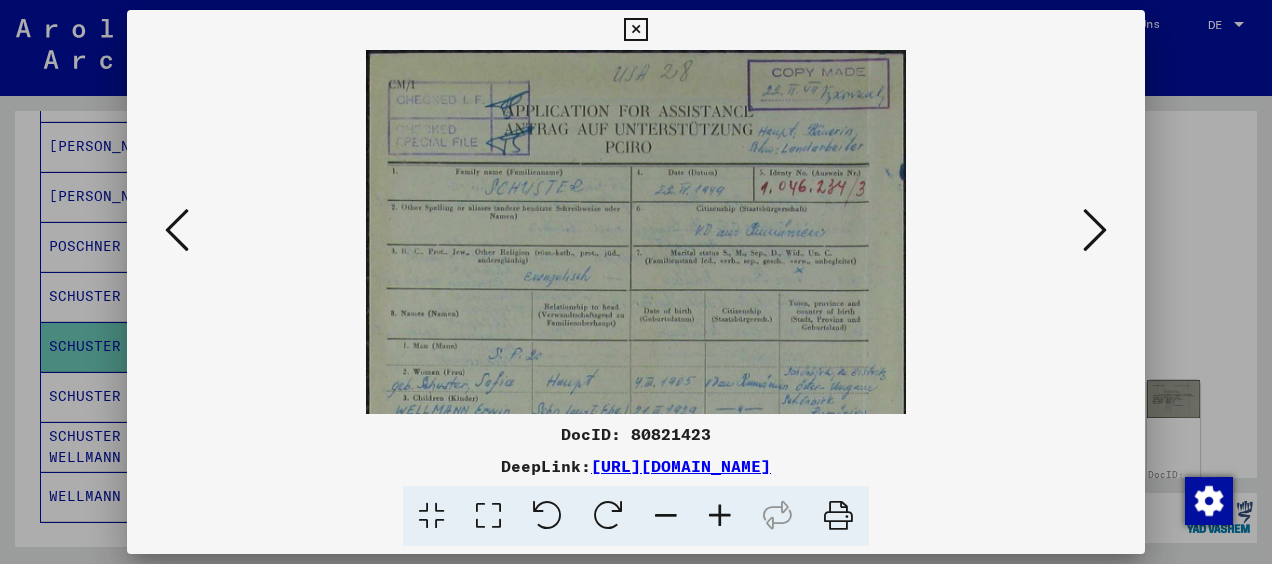 click at bounding box center (720, 516) 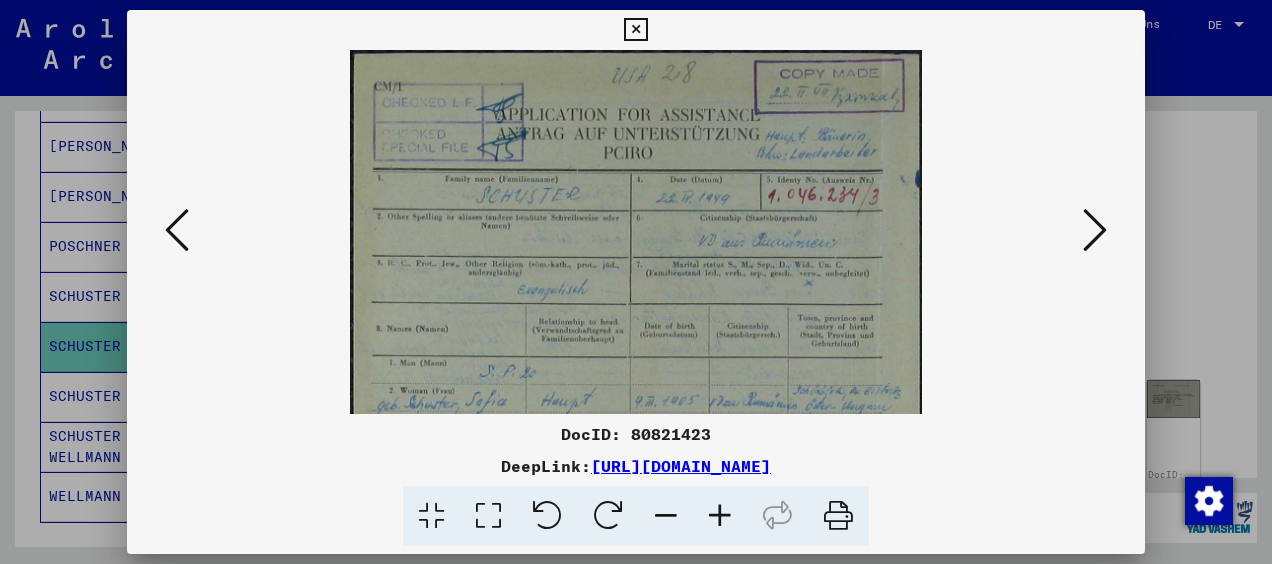 click at bounding box center (720, 516) 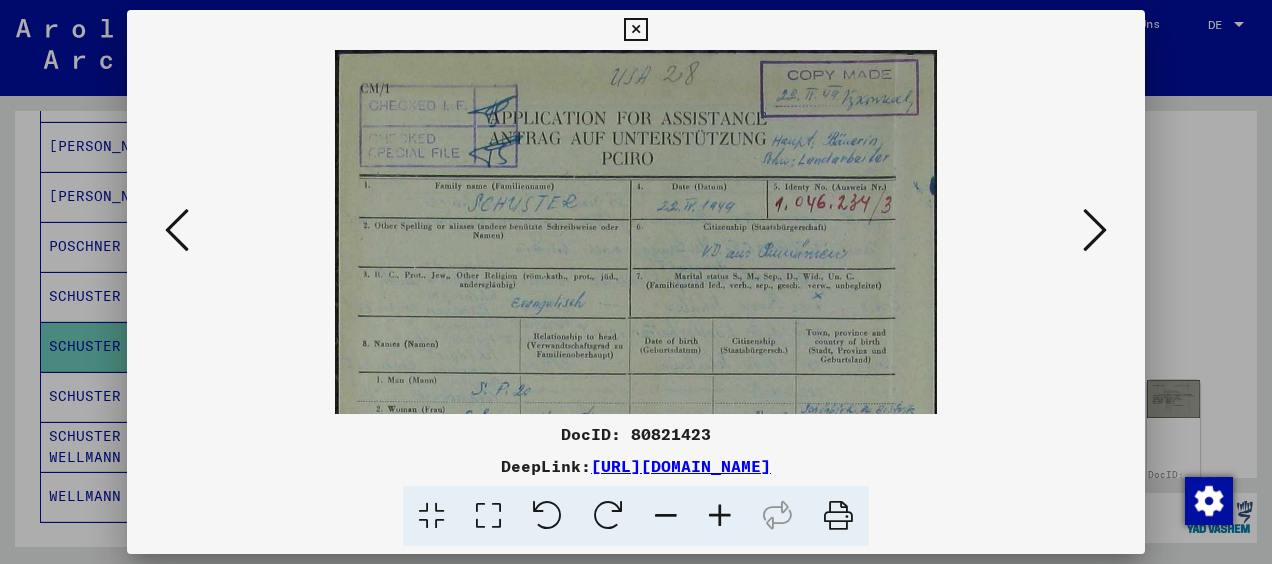 click at bounding box center (720, 516) 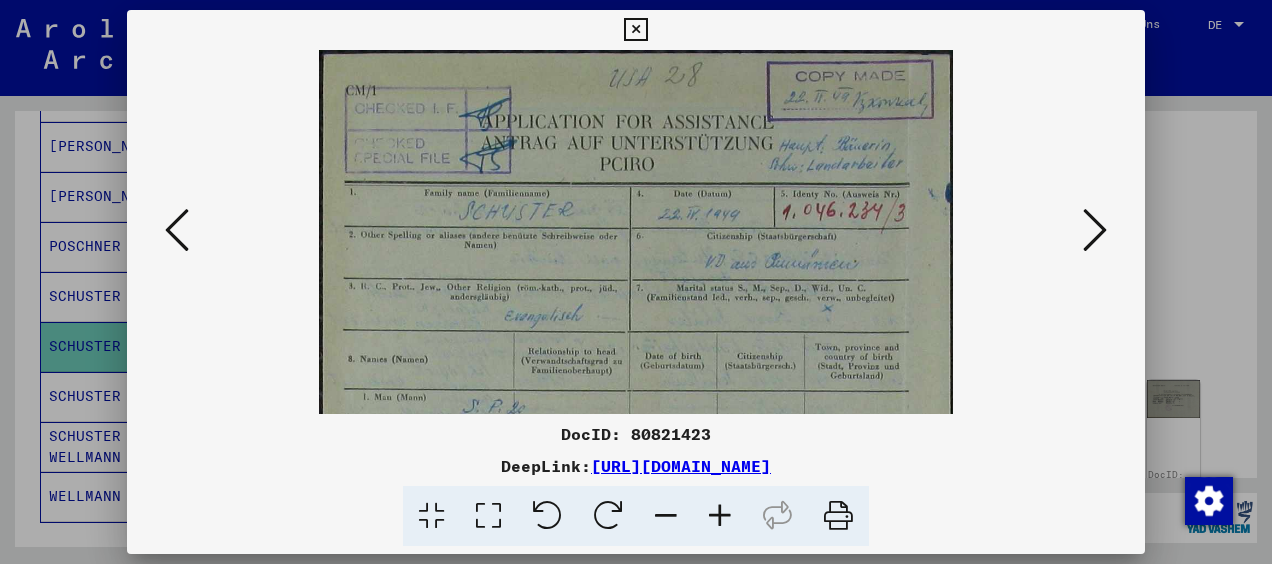 click at bounding box center [720, 516] 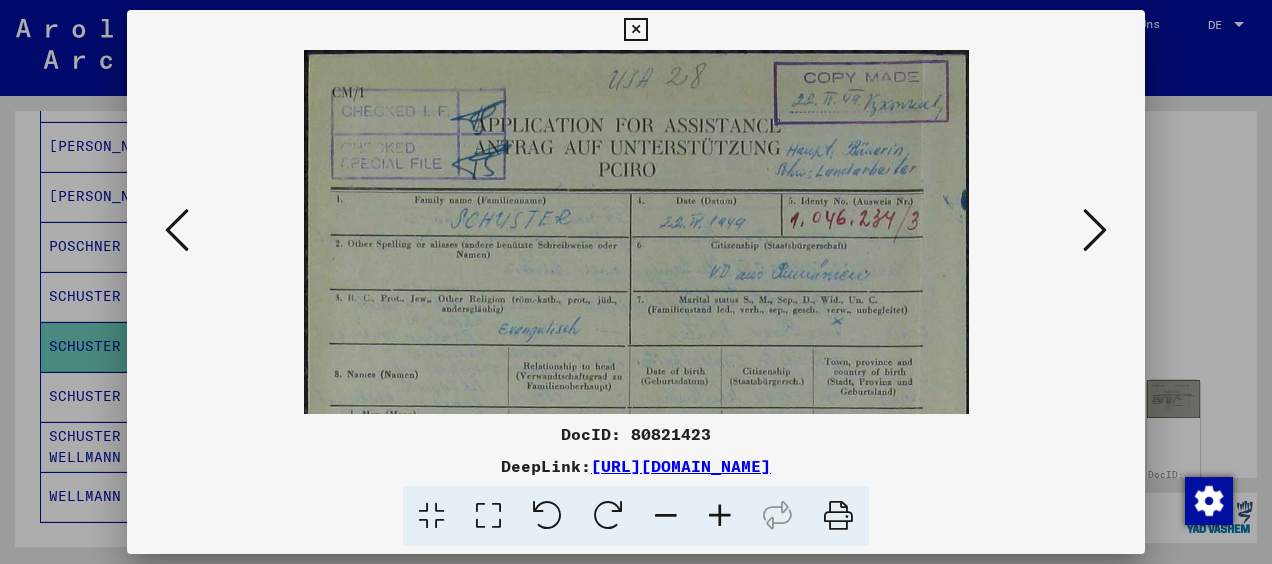 click at bounding box center [720, 516] 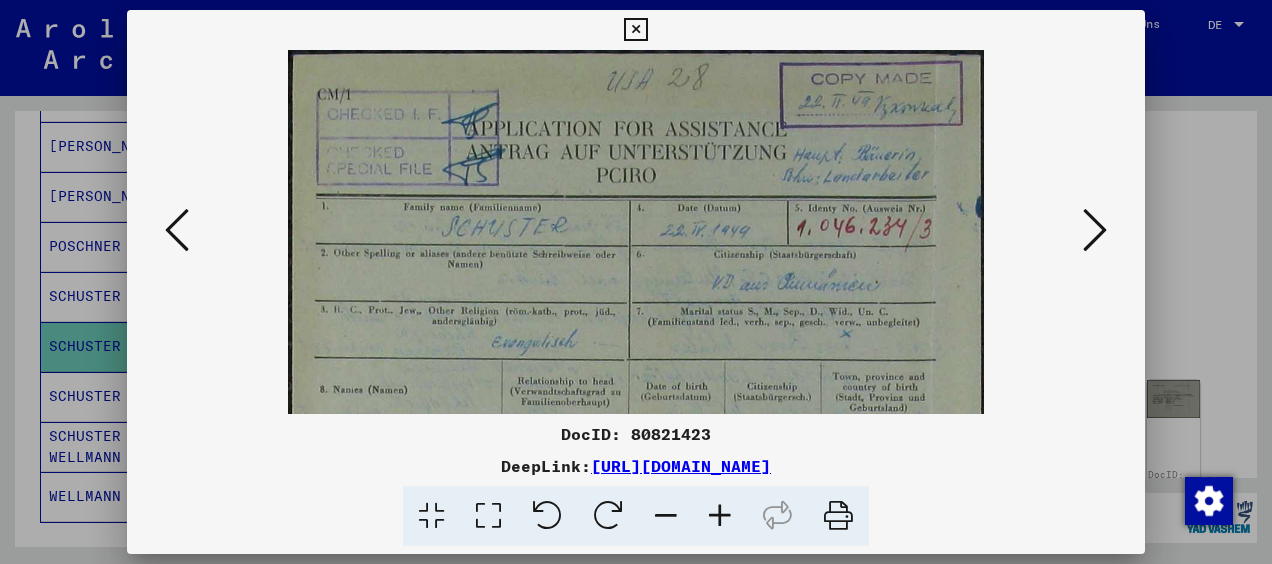 click at bounding box center (720, 516) 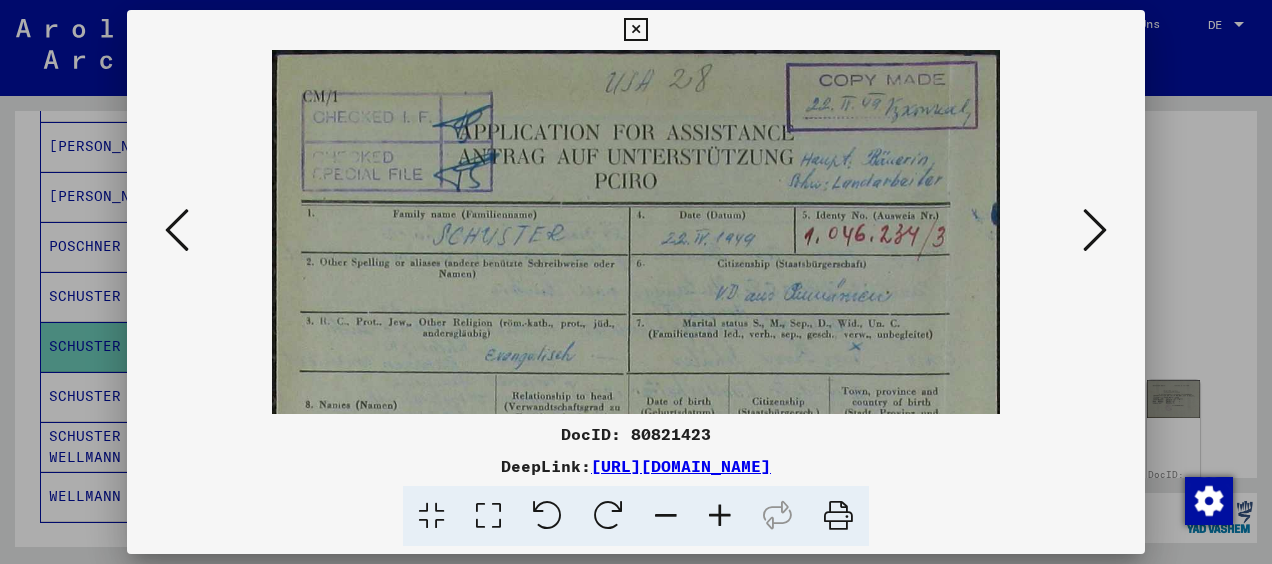 click at bounding box center (720, 516) 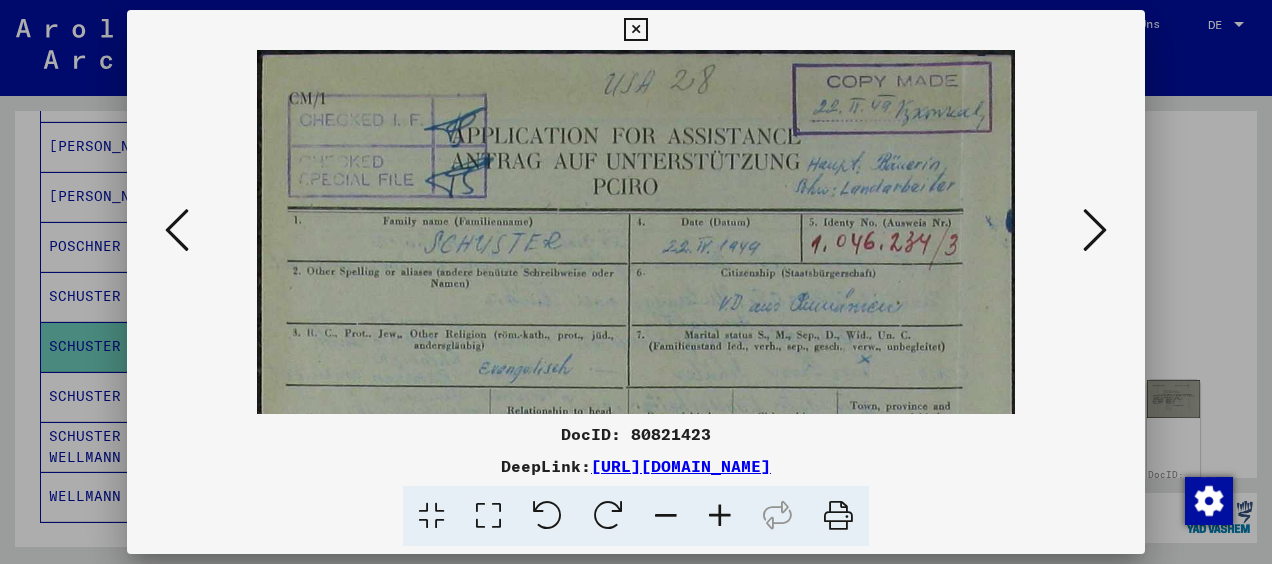 click at bounding box center [720, 516] 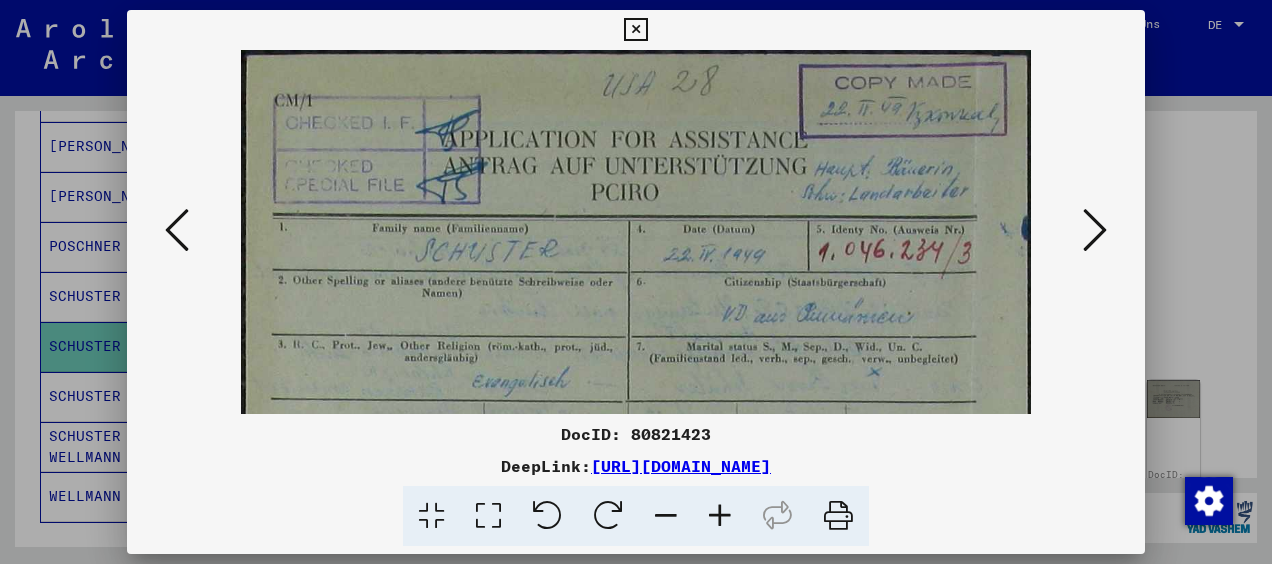 click at bounding box center (720, 516) 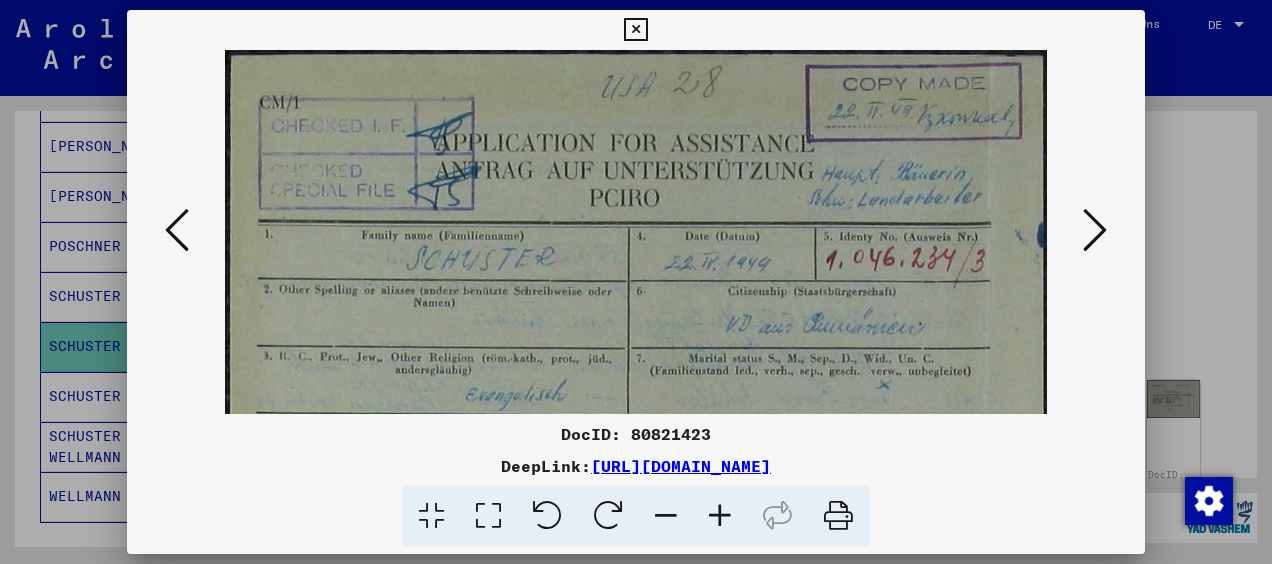 click at bounding box center [720, 516] 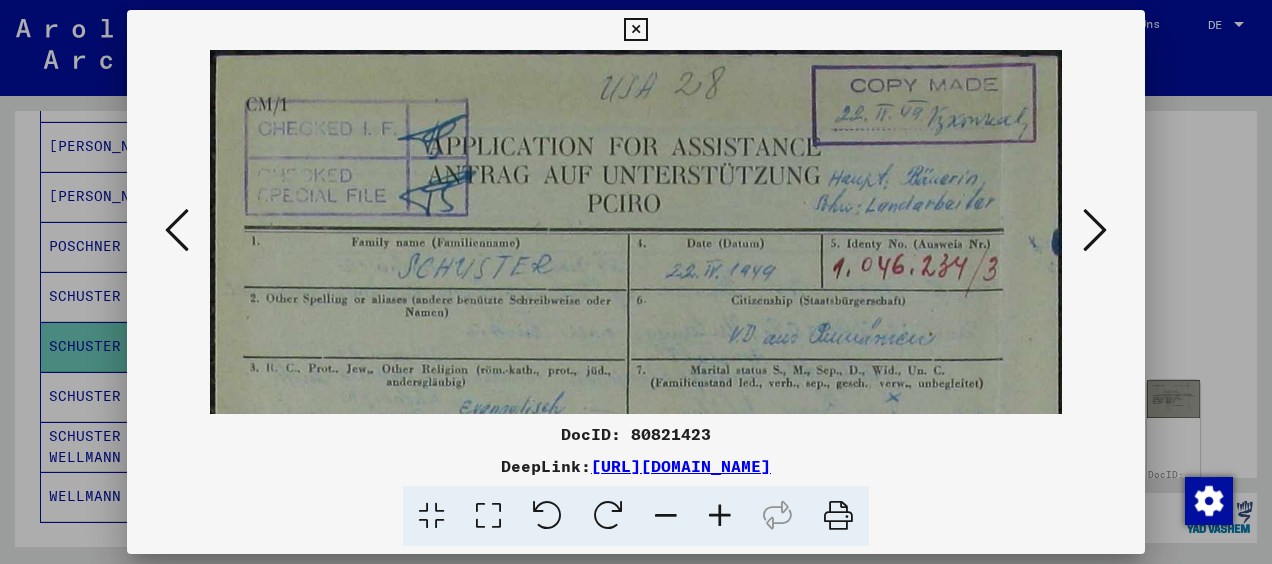 click at bounding box center [720, 516] 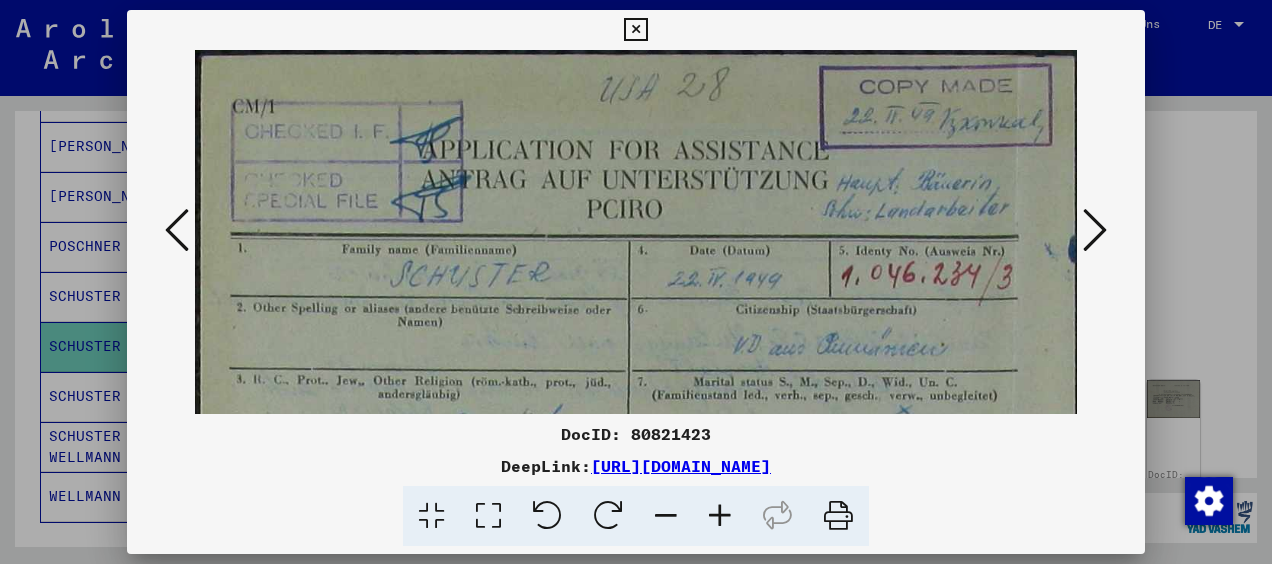 click at bounding box center [720, 516] 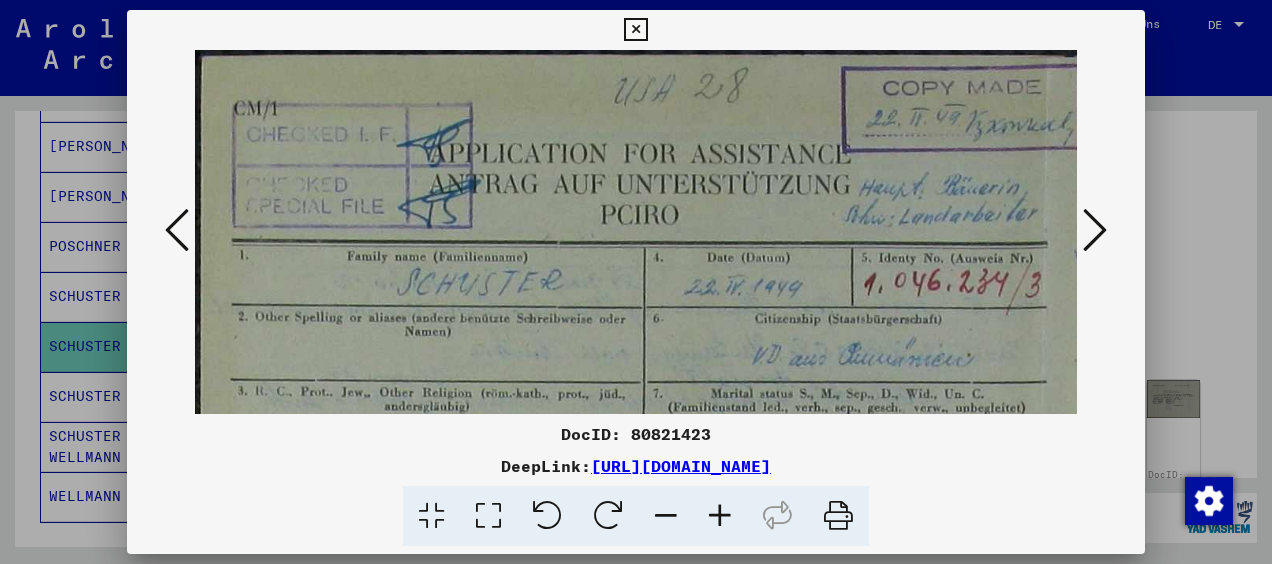 click at bounding box center (720, 516) 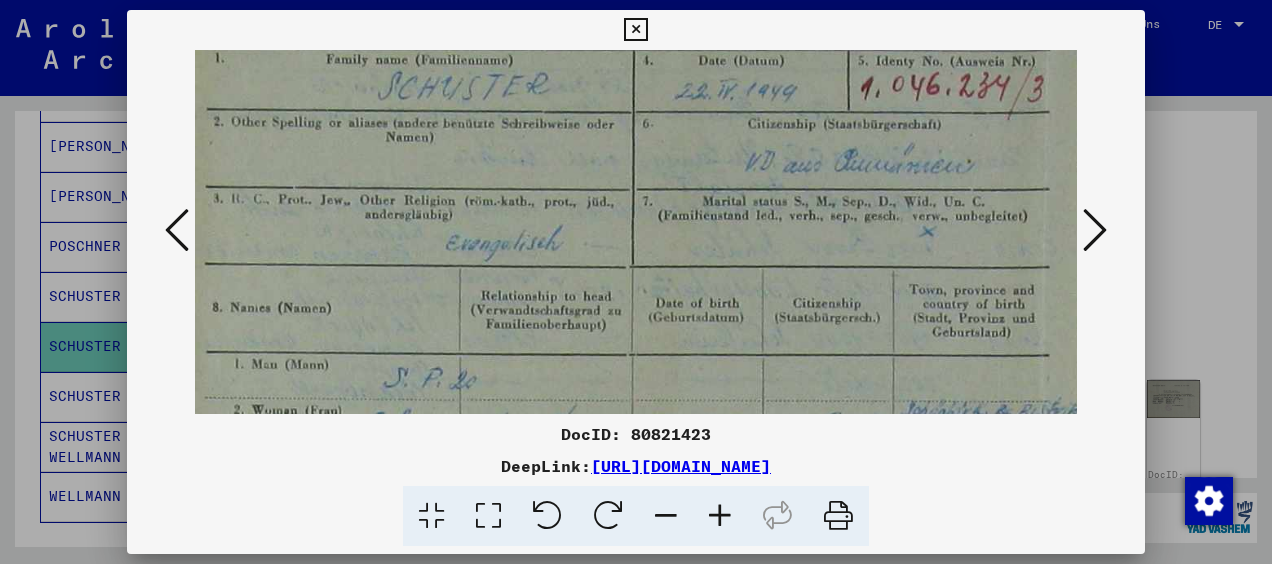 scroll, scrollTop: 209, scrollLeft: 26, axis: both 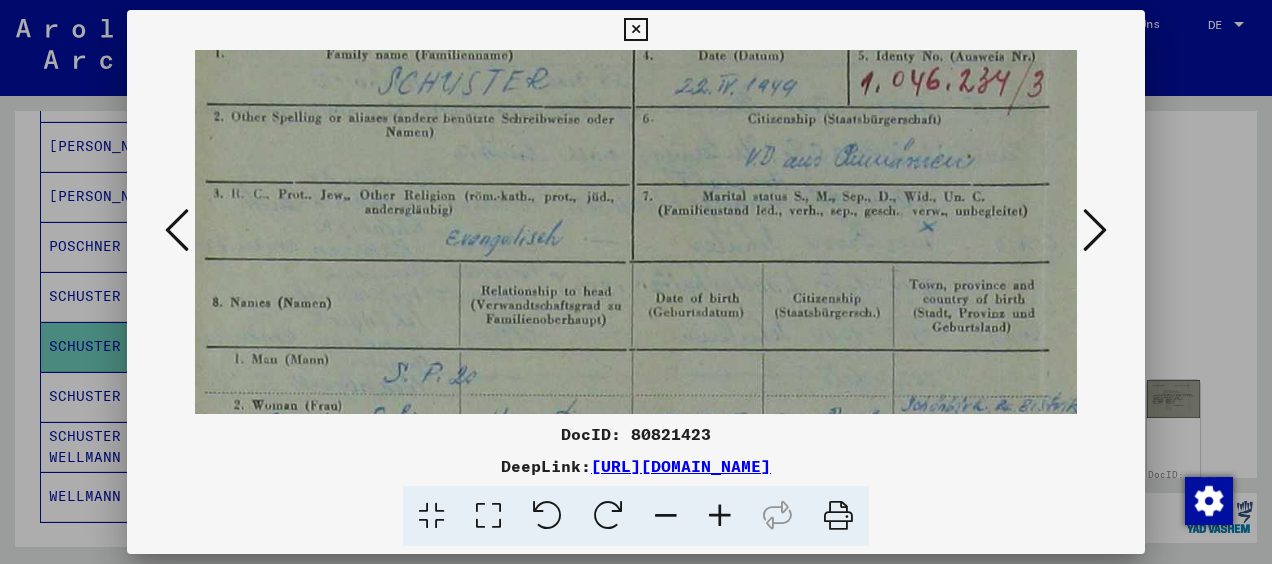 drag, startPoint x: 915, startPoint y: 302, endPoint x: 889, endPoint y: 93, distance: 210.61102 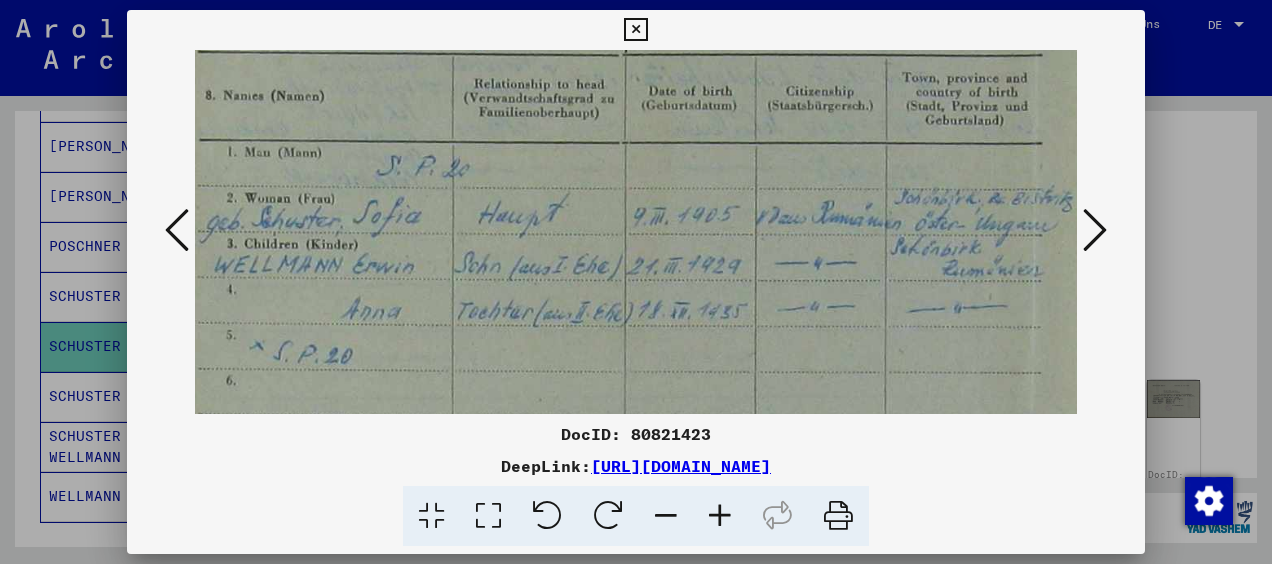 scroll, scrollTop: 432, scrollLeft: 34, axis: both 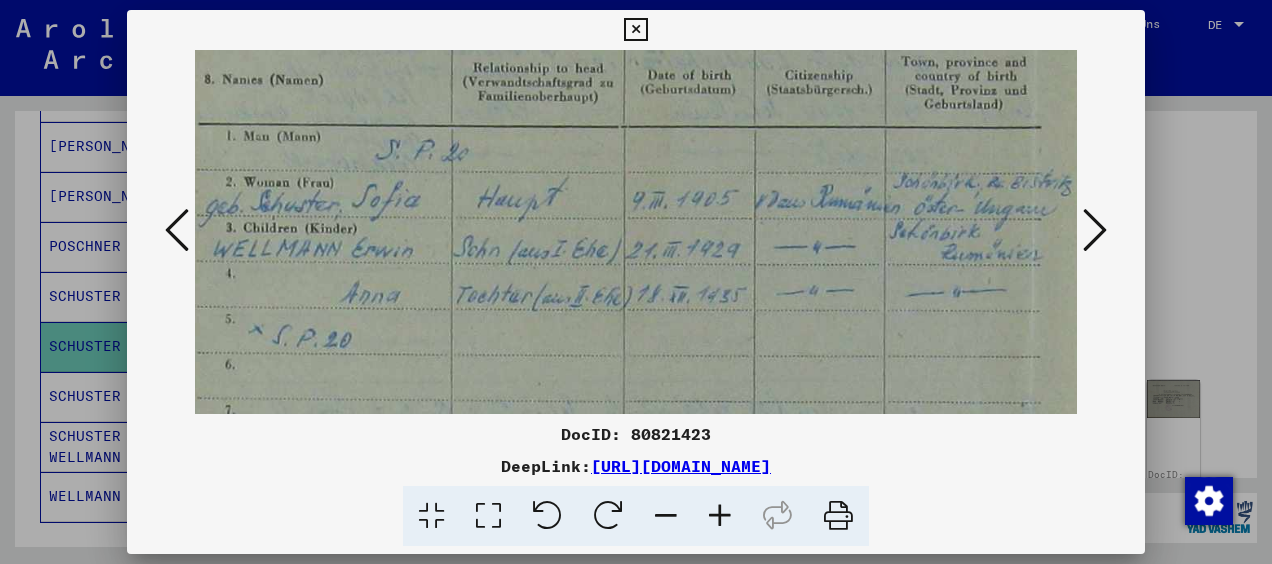 drag, startPoint x: 843, startPoint y: 301, endPoint x: 835, endPoint y: 78, distance: 223.14345 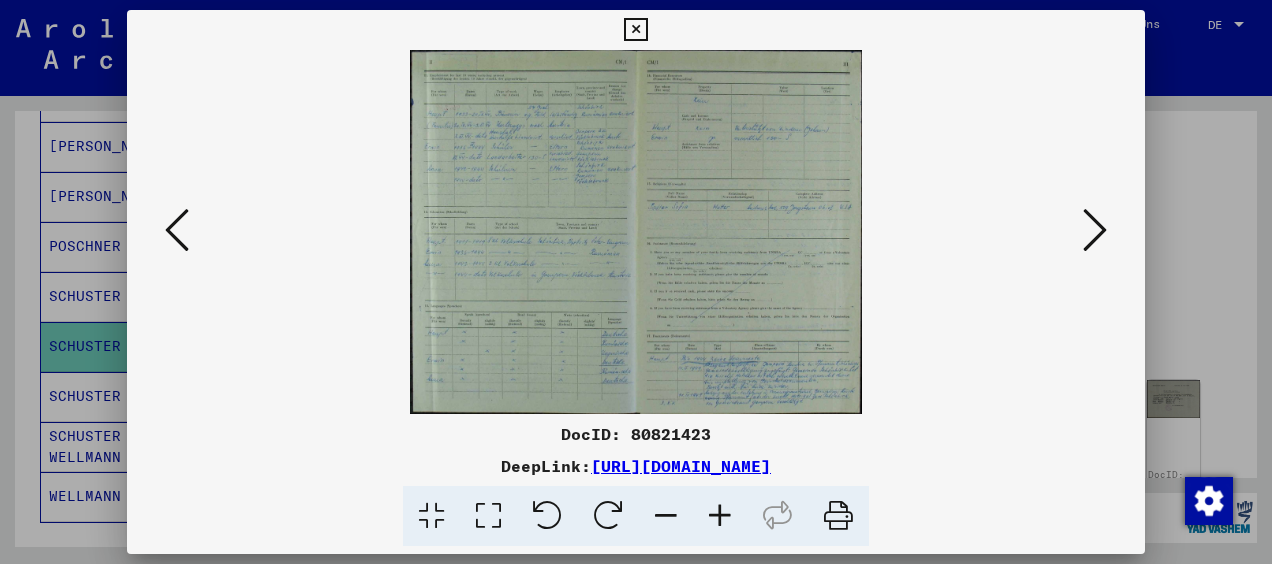 click at bounding box center [720, 516] 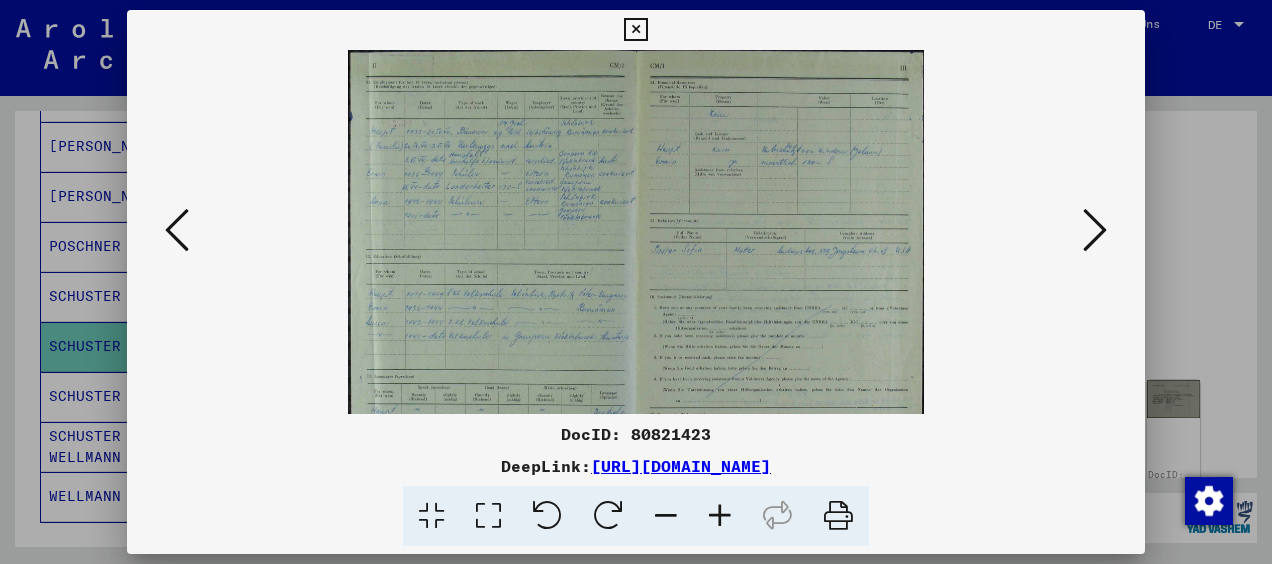 click at bounding box center [720, 516] 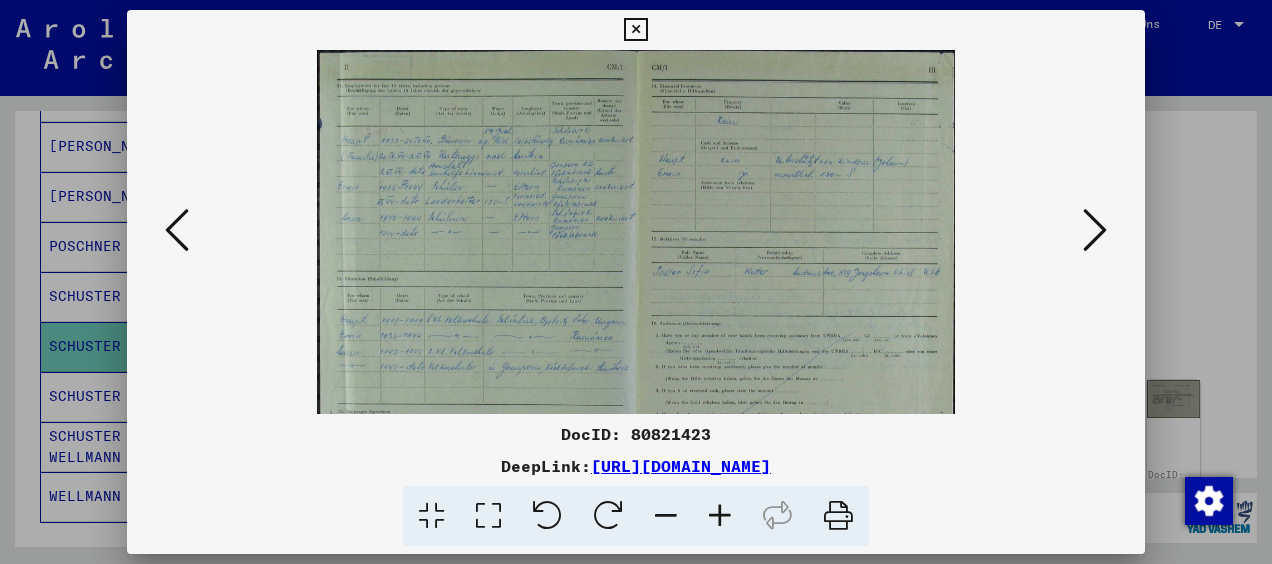 click at bounding box center [720, 516] 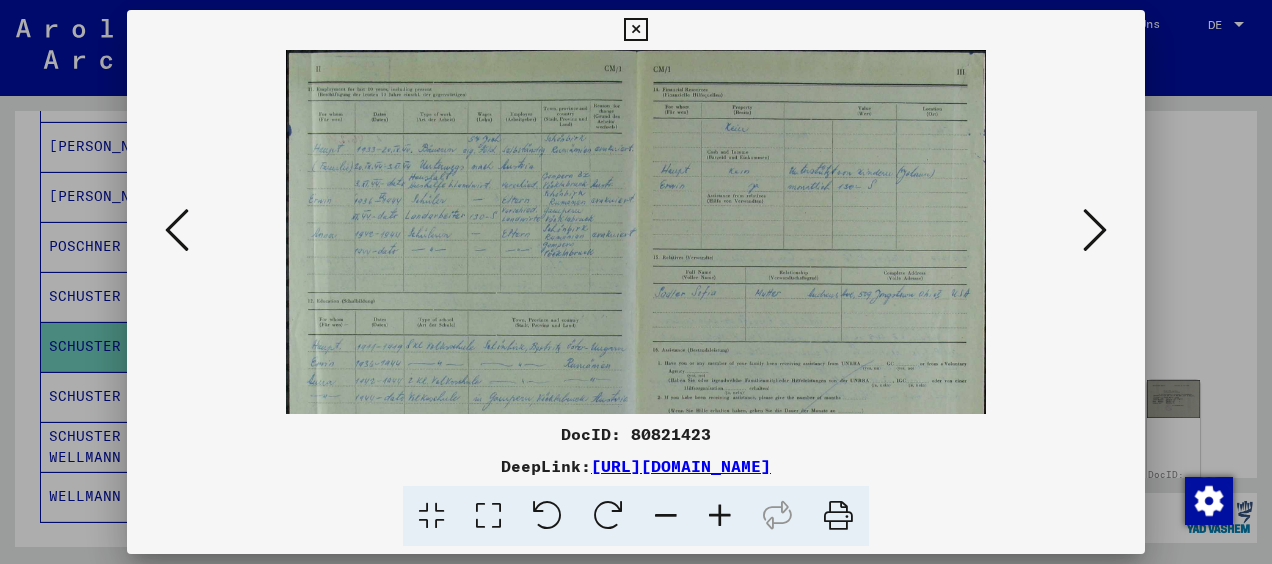 click at bounding box center [720, 516] 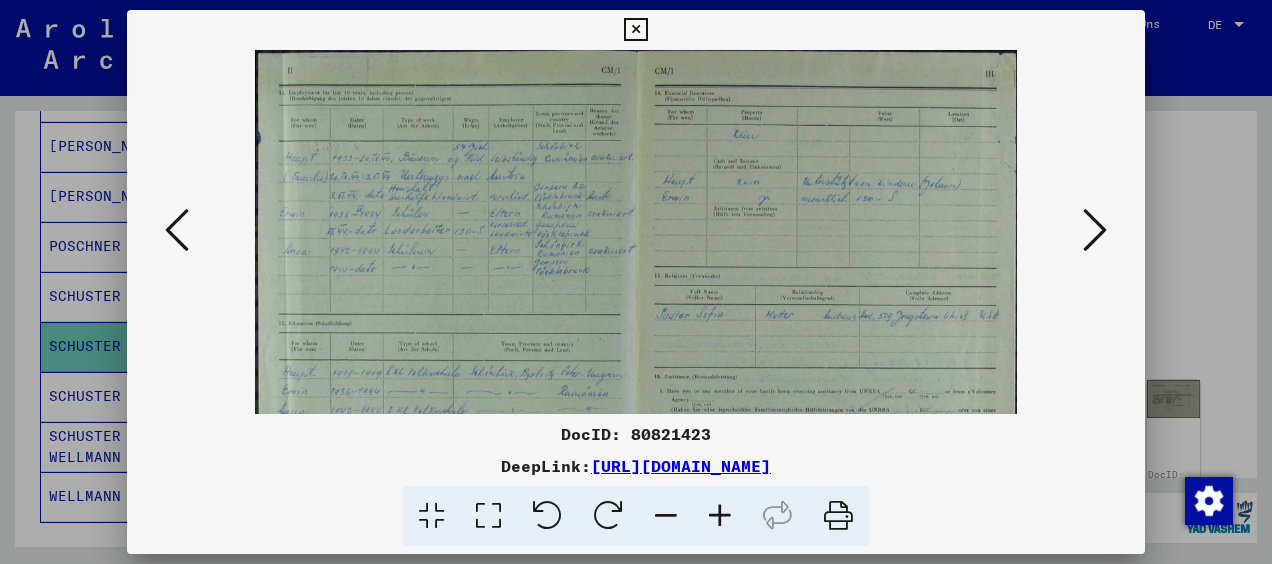 click at bounding box center (720, 516) 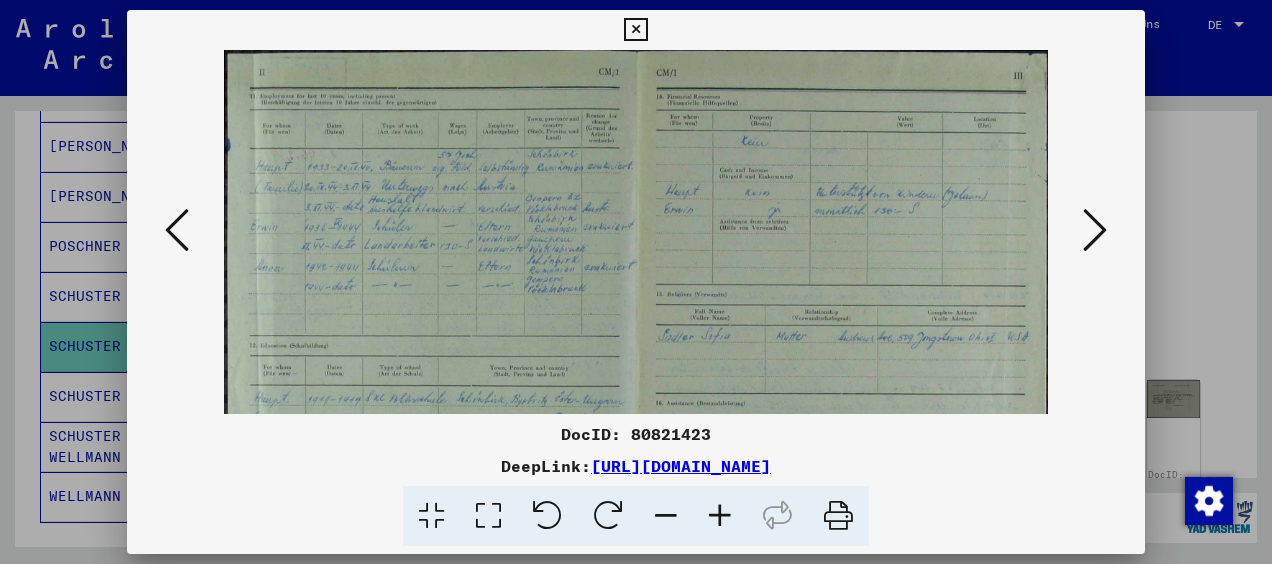 click at bounding box center (720, 516) 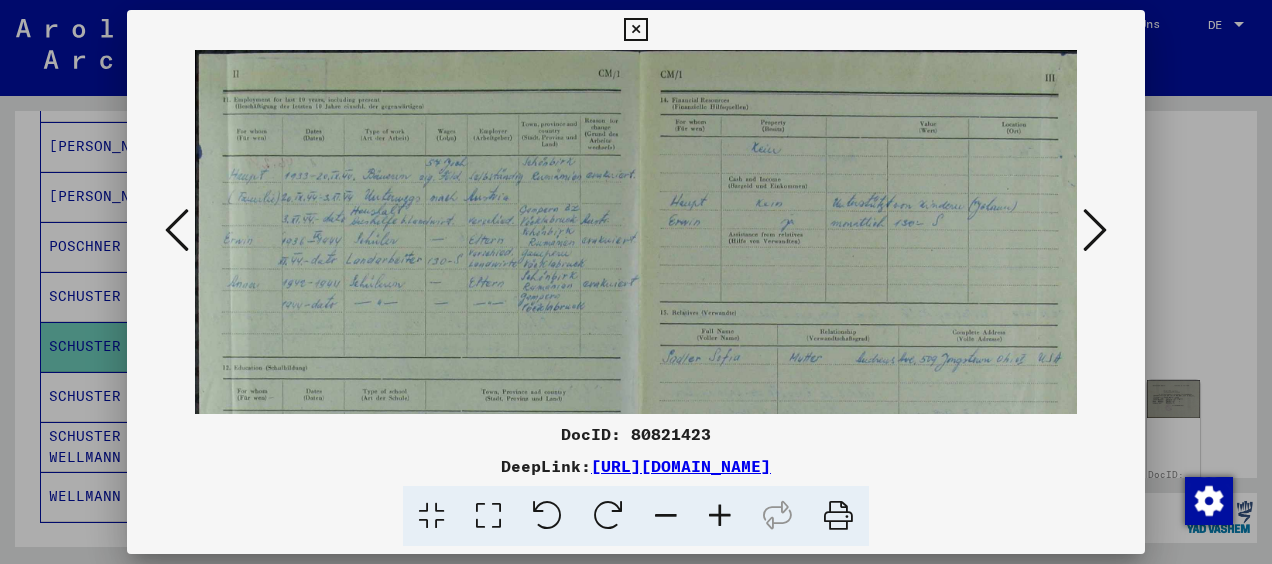 click at bounding box center (720, 516) 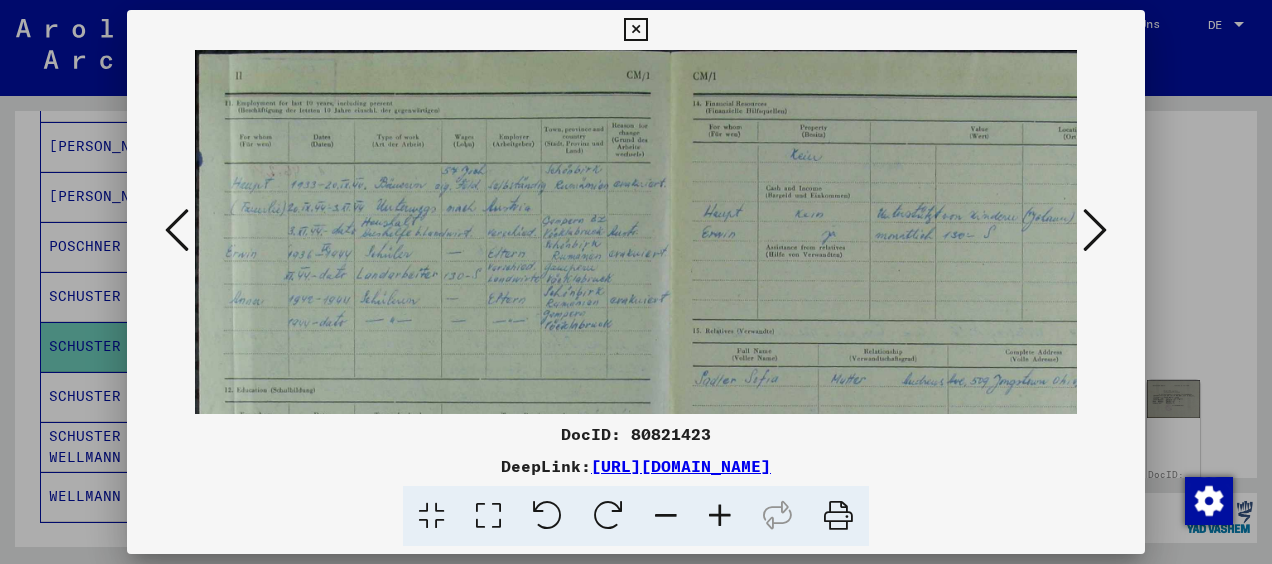 click at bounding box center (720, 516) 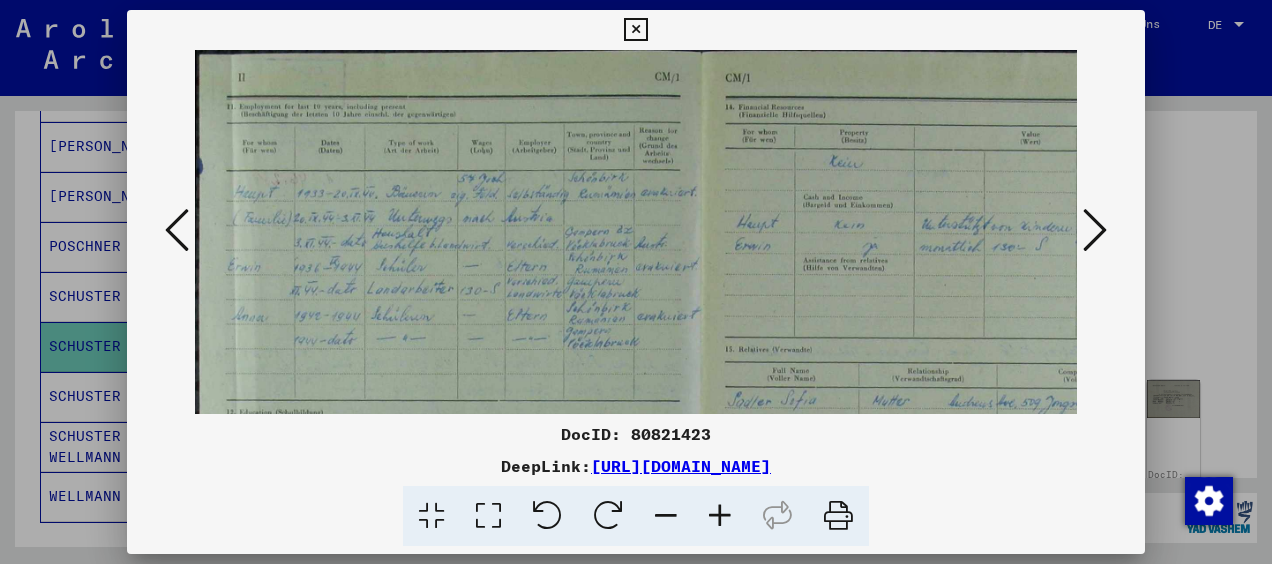 click at bounding box center [720, 516] 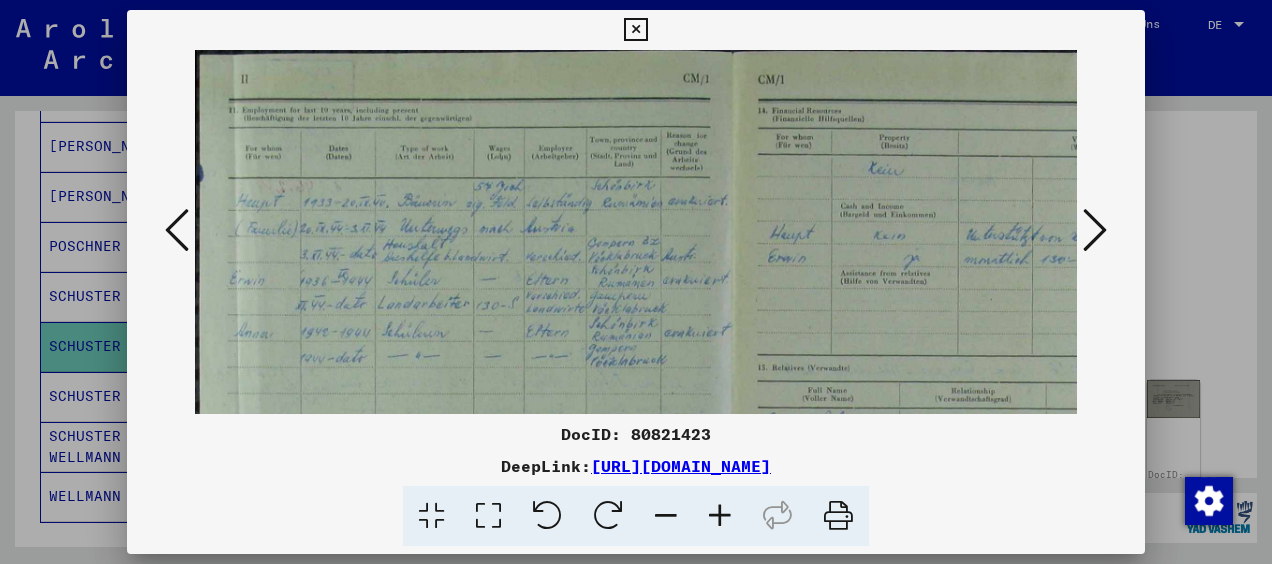 click at bounding box center [720, 516] 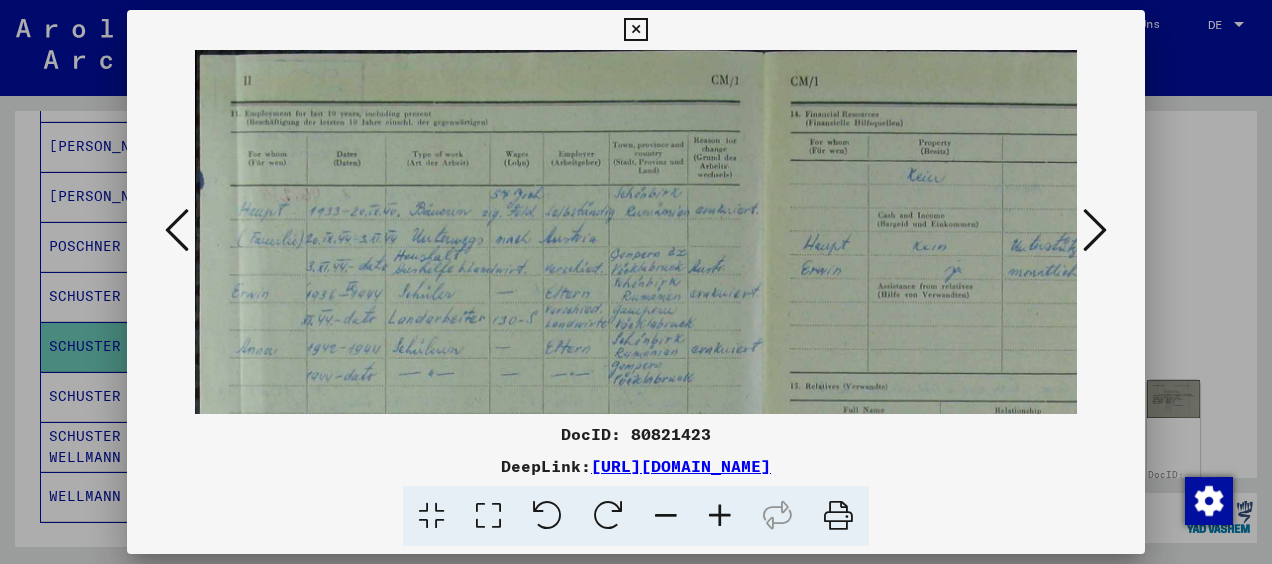 click at bounding box center [720, 516] 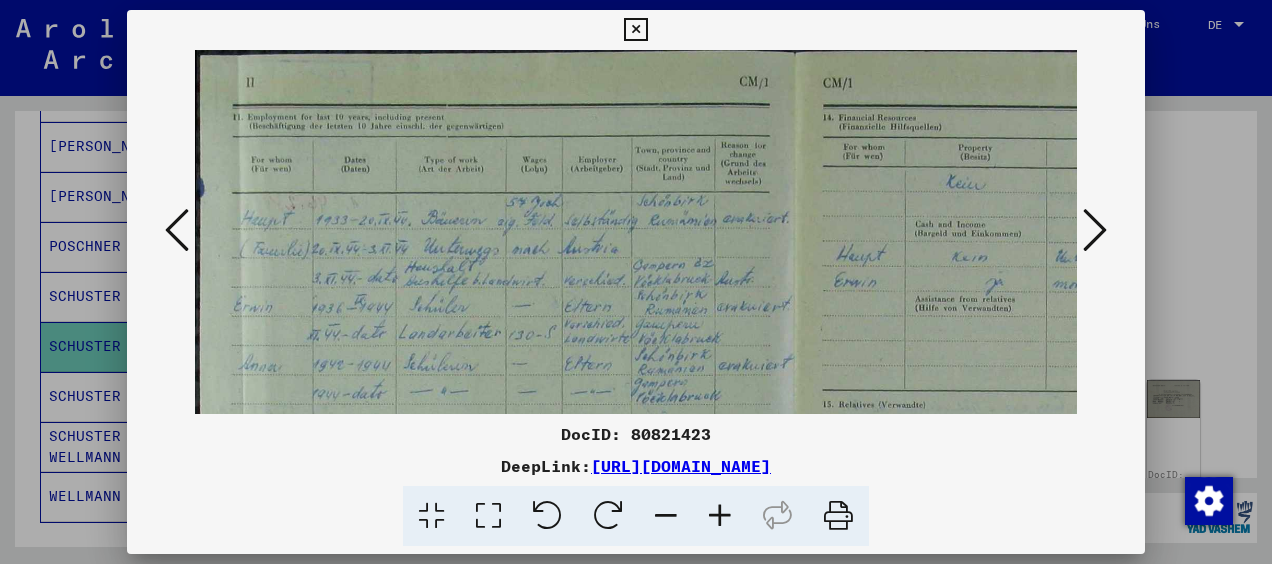 click at bounding box center (720, 516) 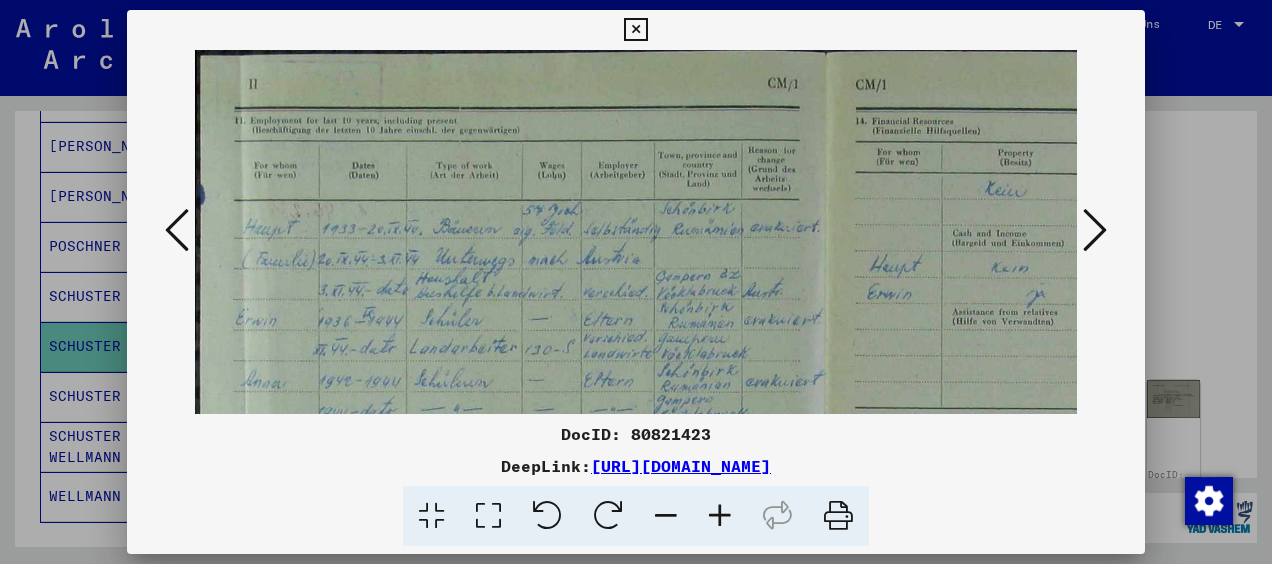 click at bounding box center (720, 516) 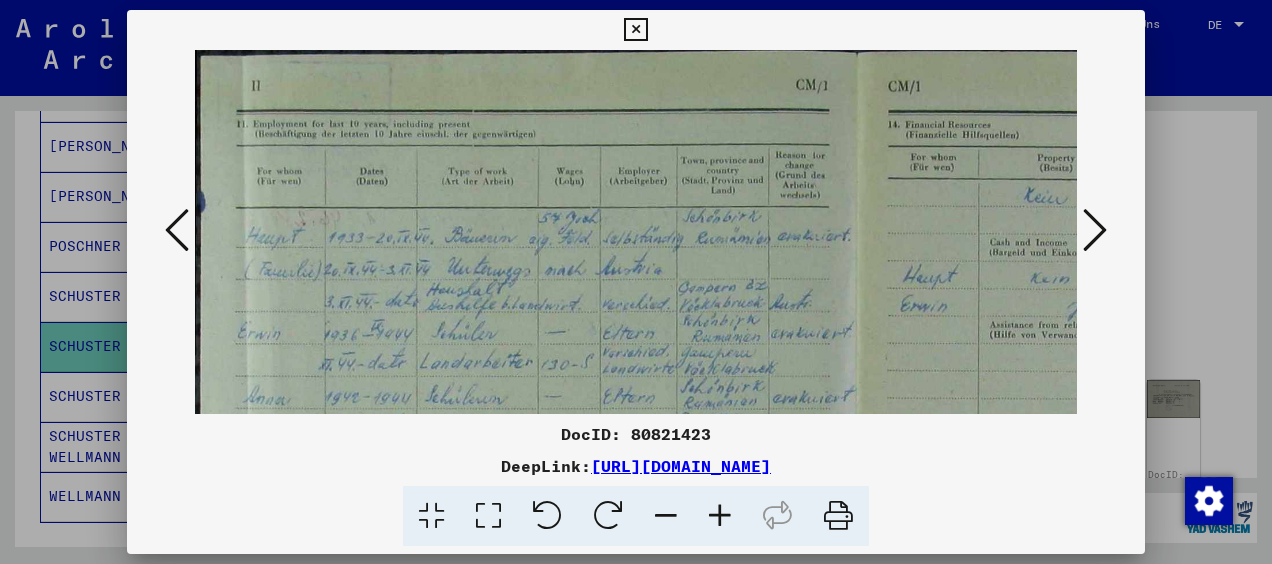 click at bounding box center (720, 516) 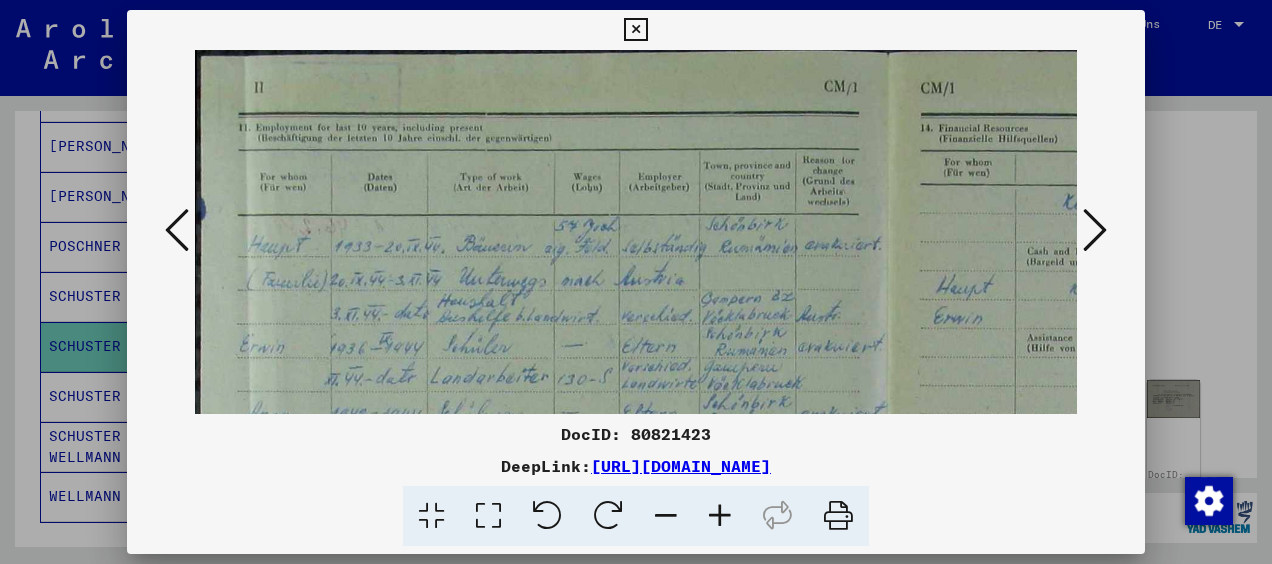 click at bounding box center [720, 516] 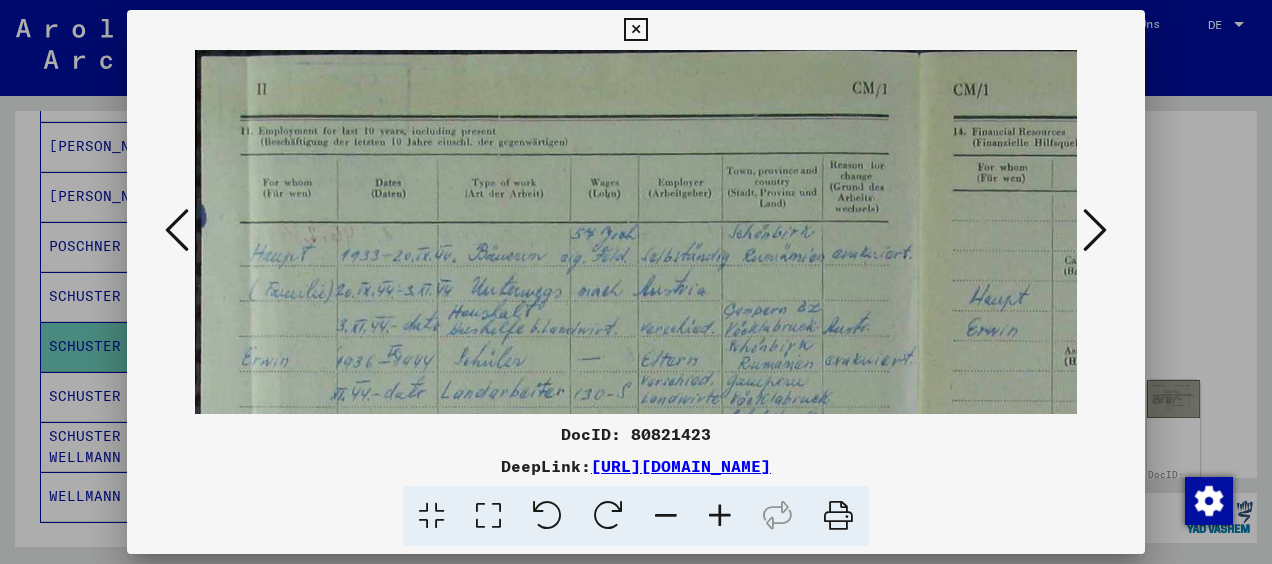 click at bounding box center [720, 516] 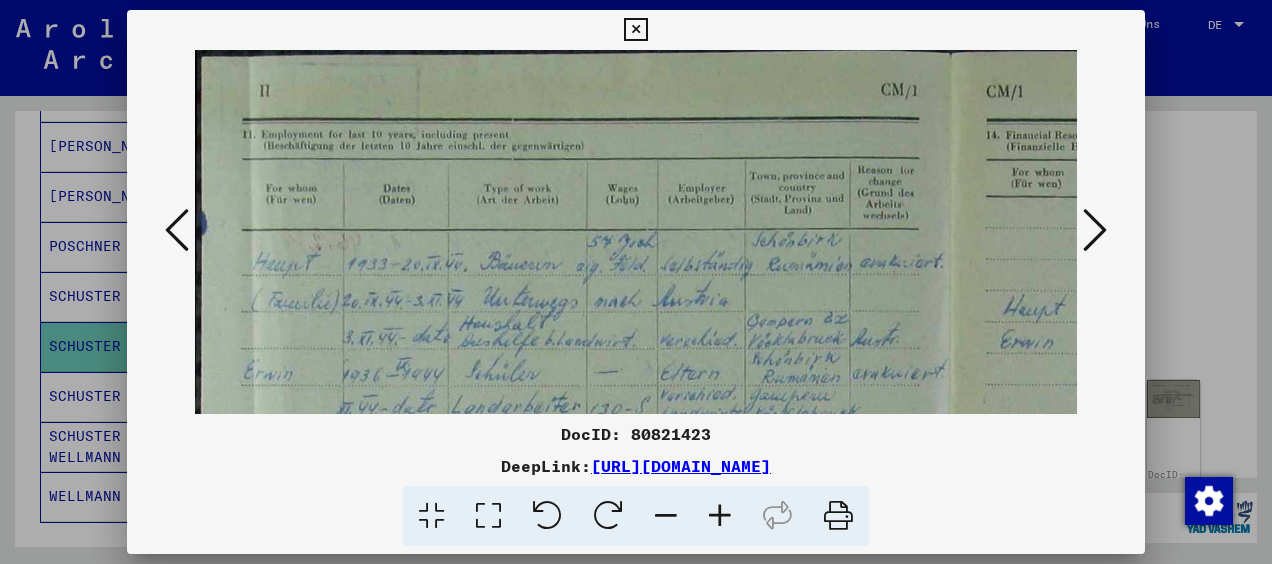 click at bounding box center [720, 516] 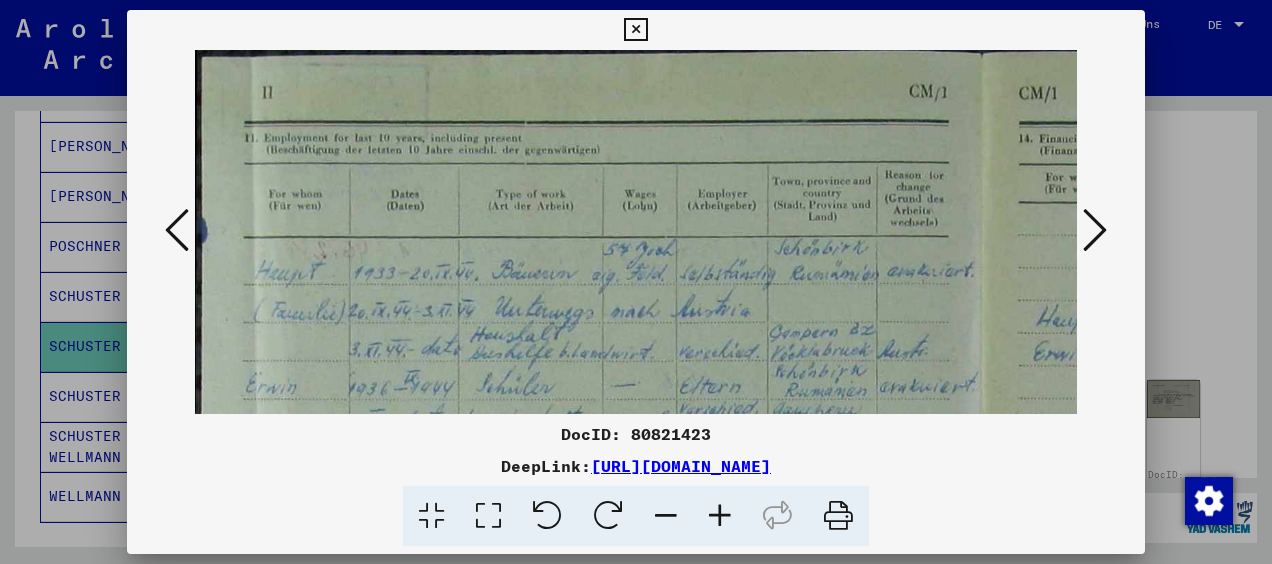 click at bounding box center (720, 516) 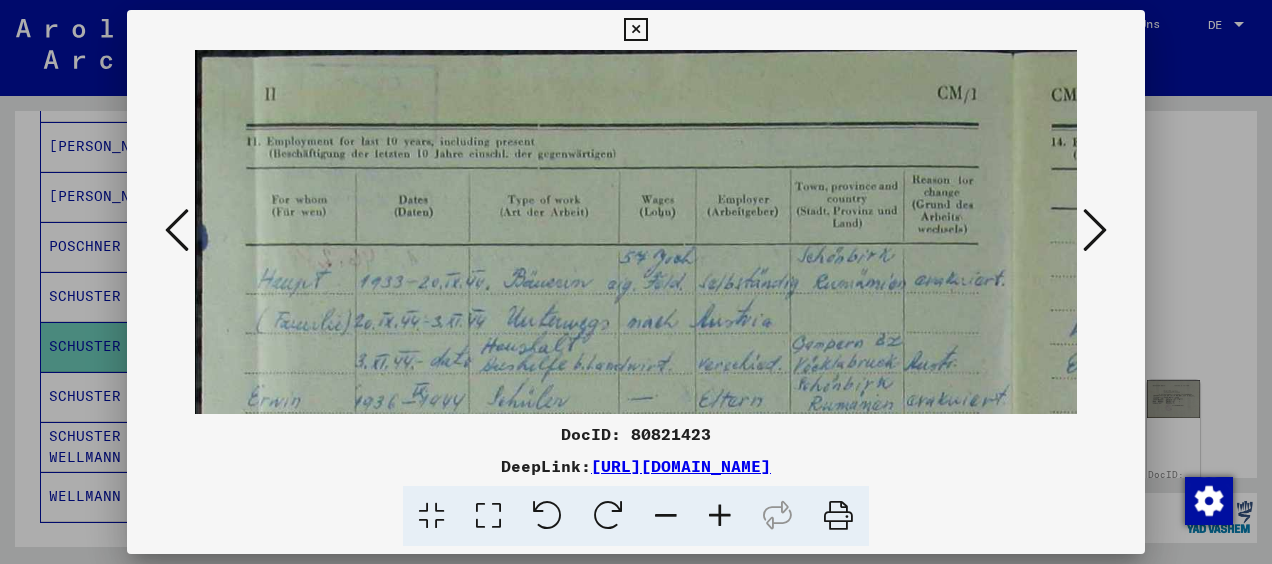 click at bounding box center [720, 516] 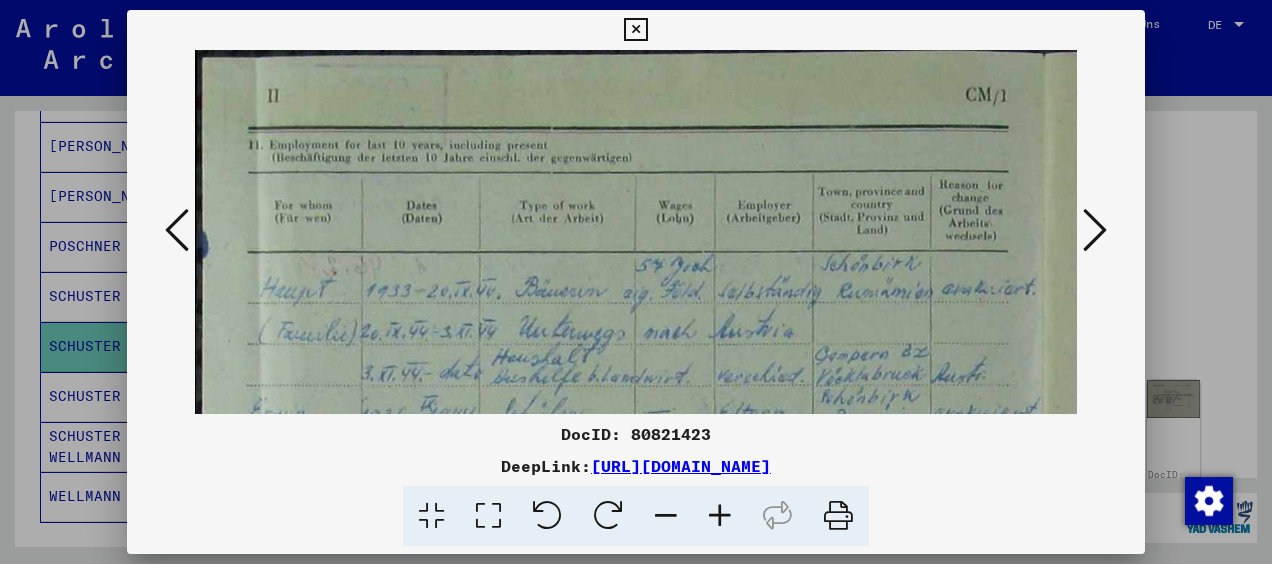 click at bounding box center (720, 516) 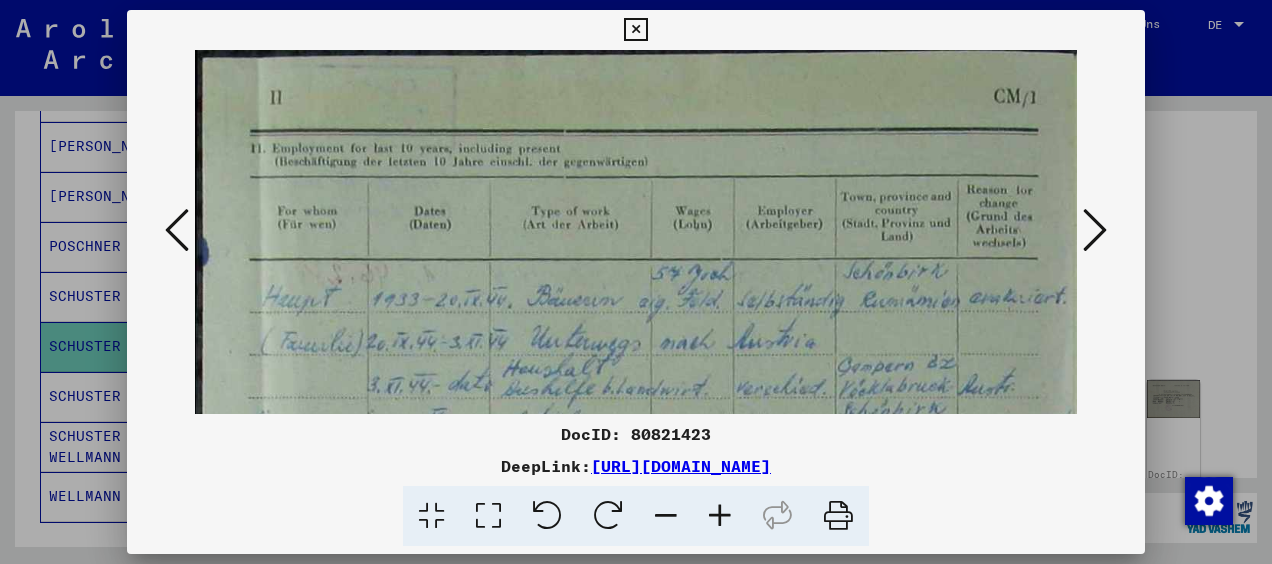 click at bounding box center [720, 516] 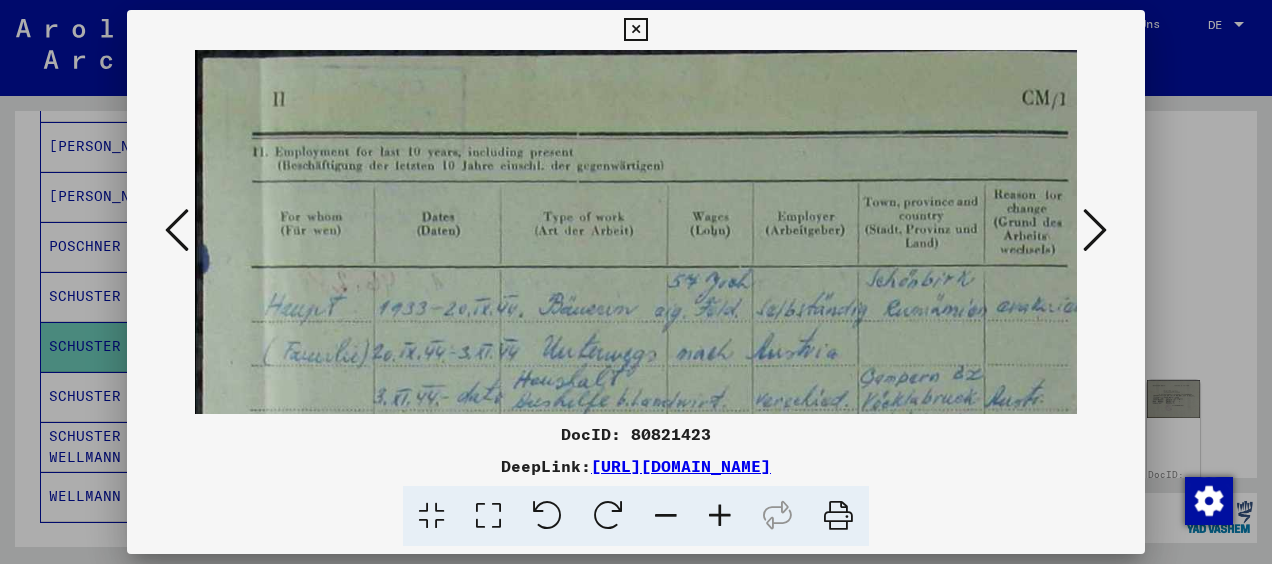 click at bounding box center (720, 516) 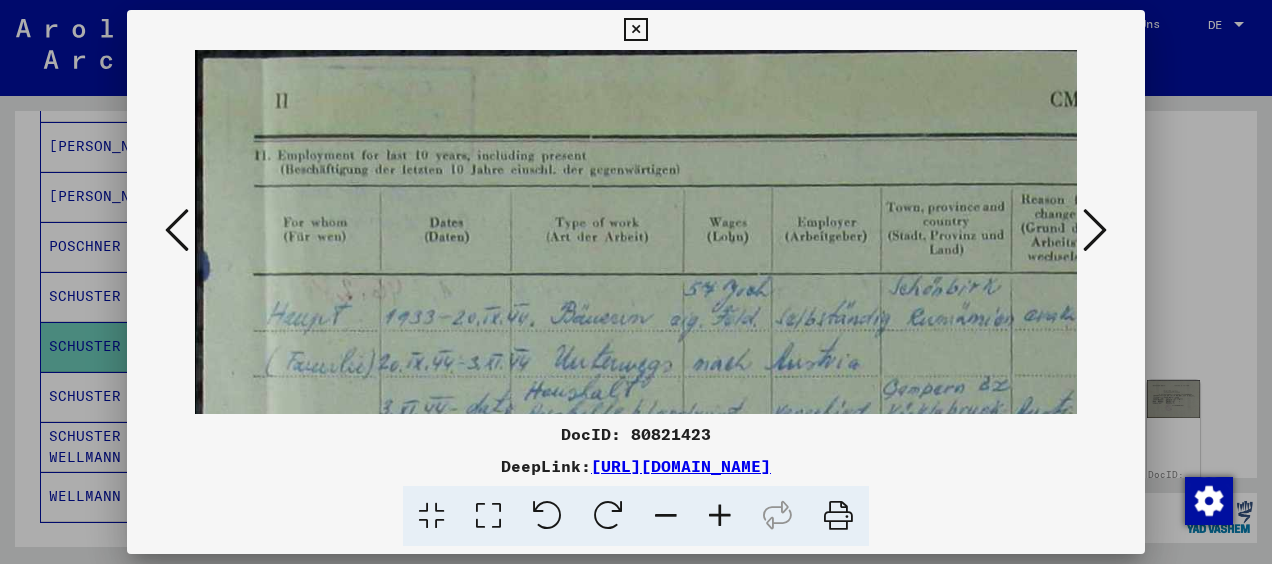 click at bounding box center [720, 516] 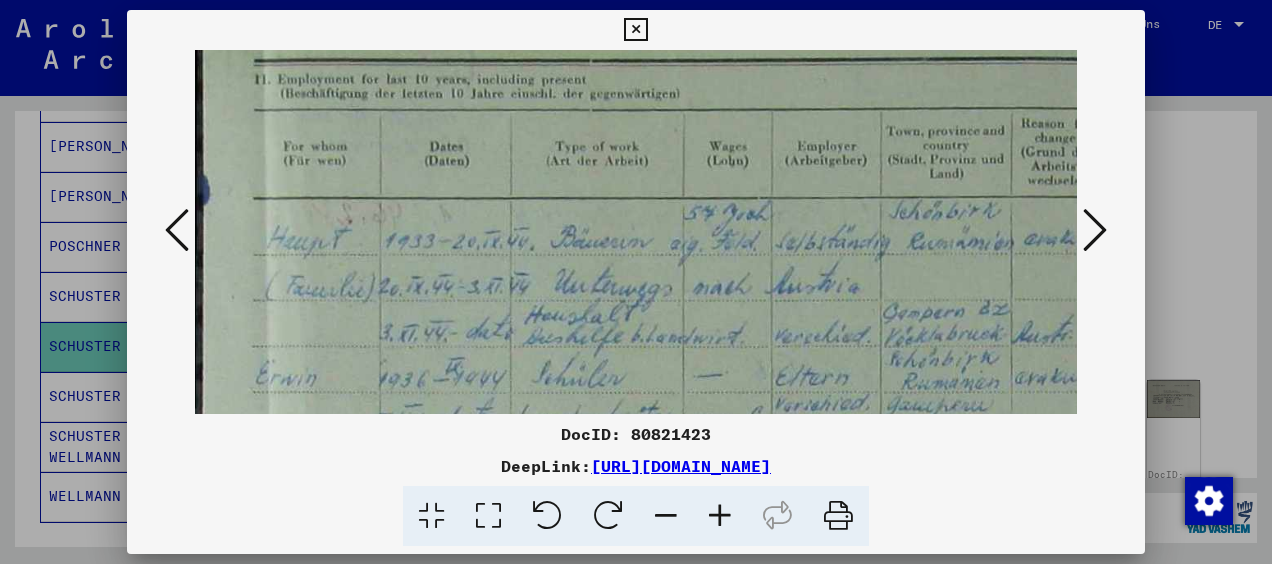 scroll, scrollTop: 98, scrollLeft: 0, axis: vertical 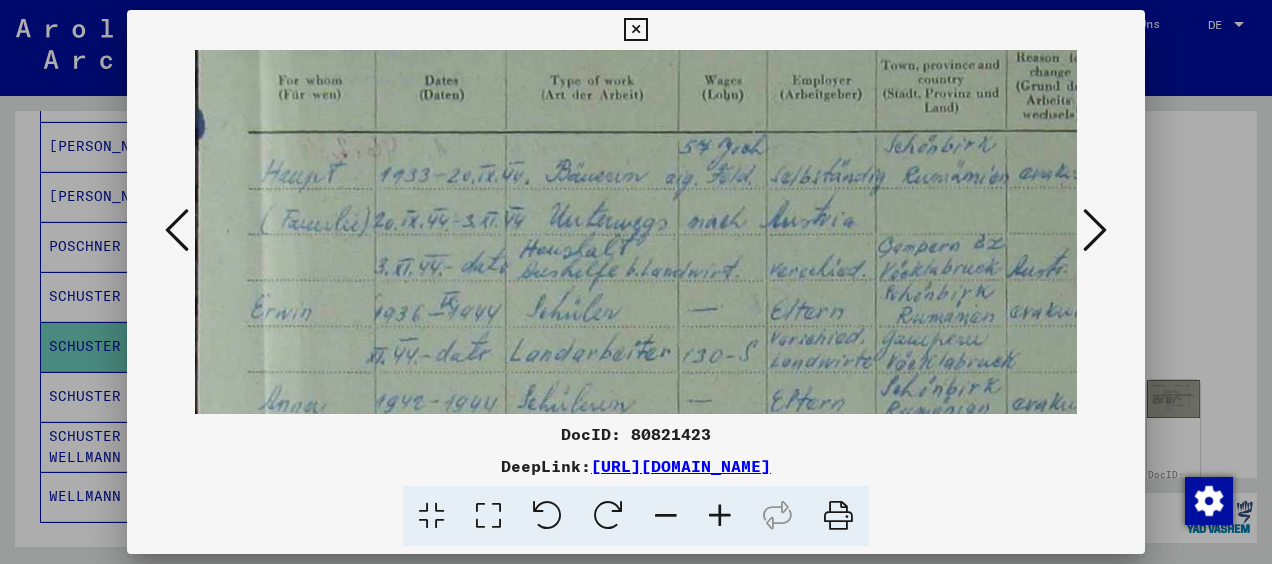 drag, startPoint x: 731, startPoint y: 316, endPoint x: 725, endPoint y: 205, distance: 111.16204 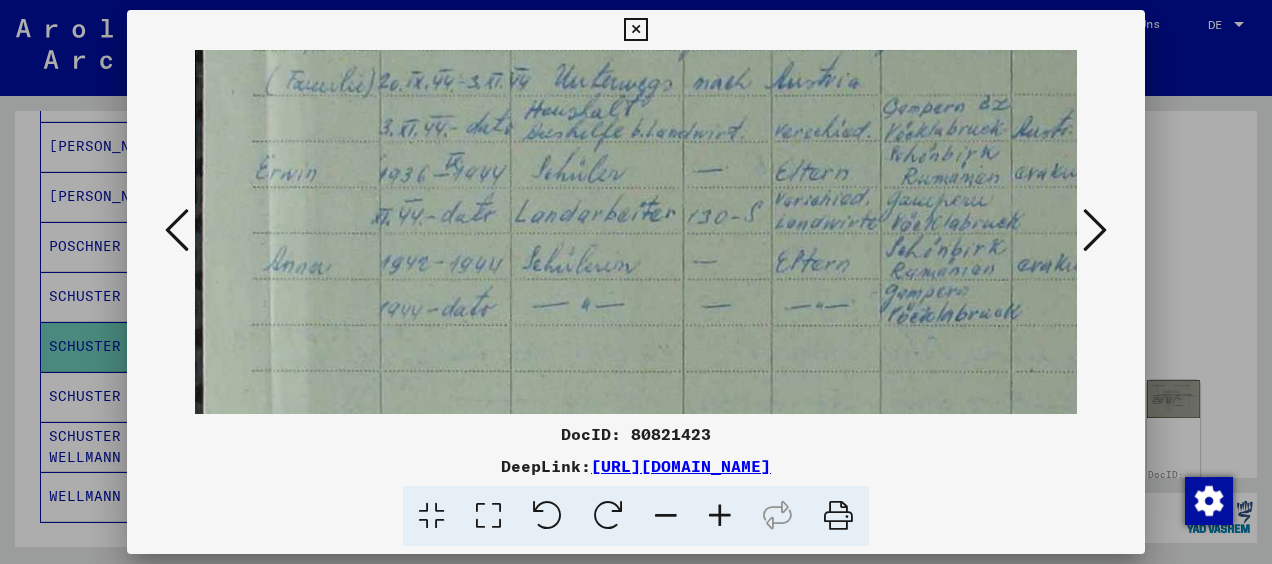 scroll, scrollTop: 331, scrollLeft: 0, axis: vertical 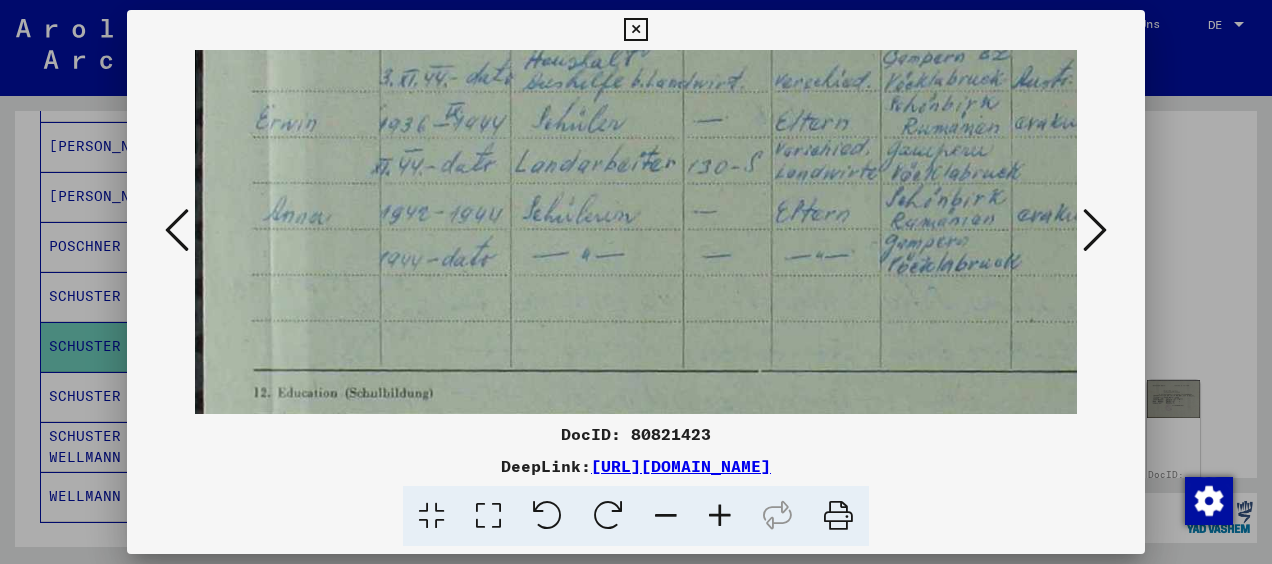 drag, startPoint x: 912, startPoint y: 249, endPoint x: 928, endPoint y: 65, distance: 184.69434 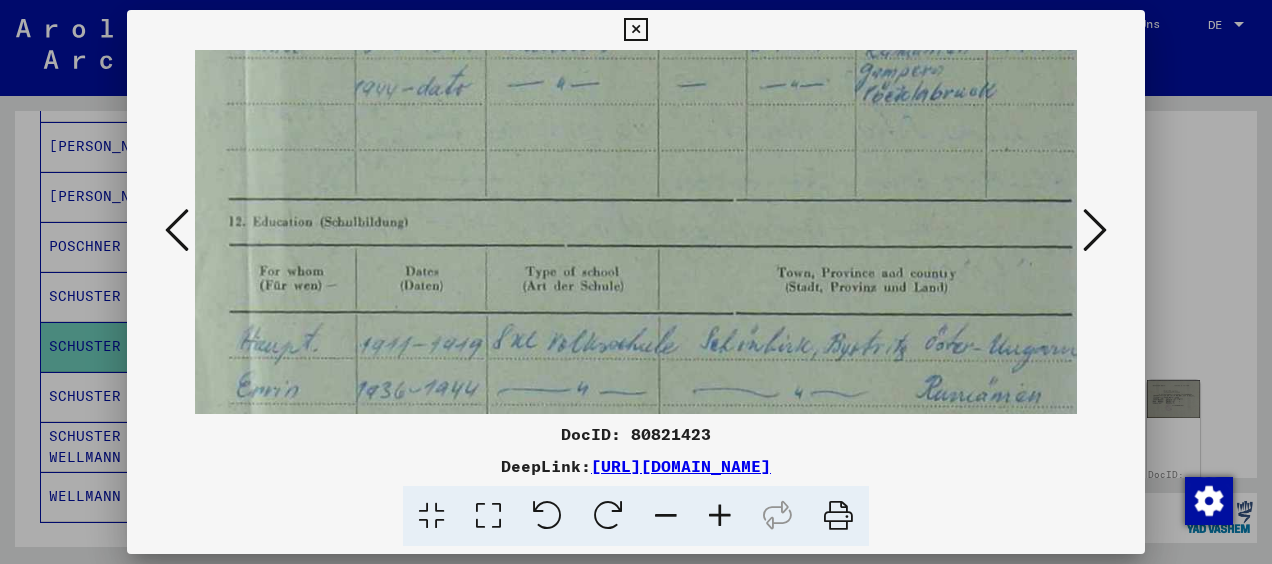 scroll, scrollTop: 505, scrollLeft: 26, axis: both 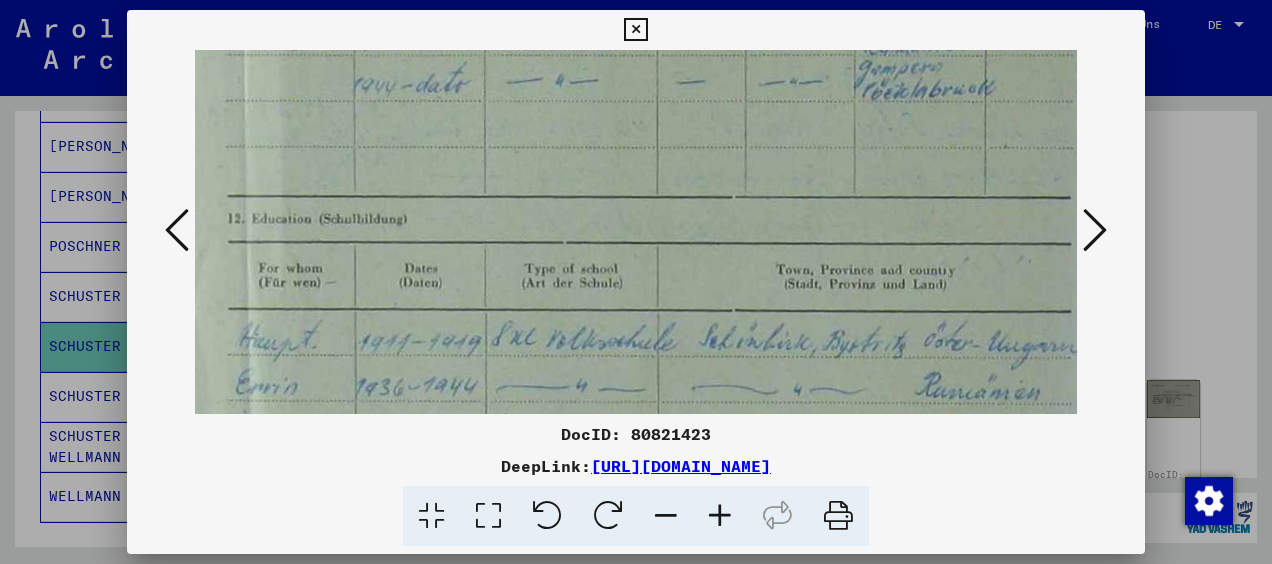 drag, startPoint x: 921, startPoint y: 221, endPoint x: 895, endPoint y: 47, distance: 175.93181 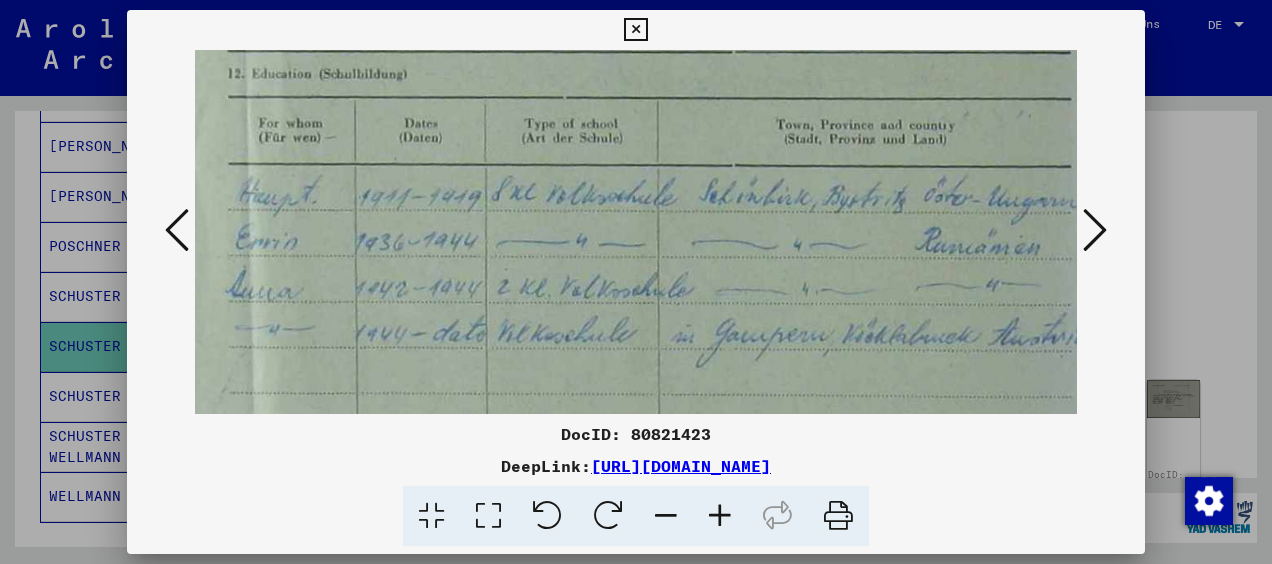 drag, startPoint x: 884, startPoint y: 162, endPoint x: 882, endPoint y: 10, distance: 152.01315 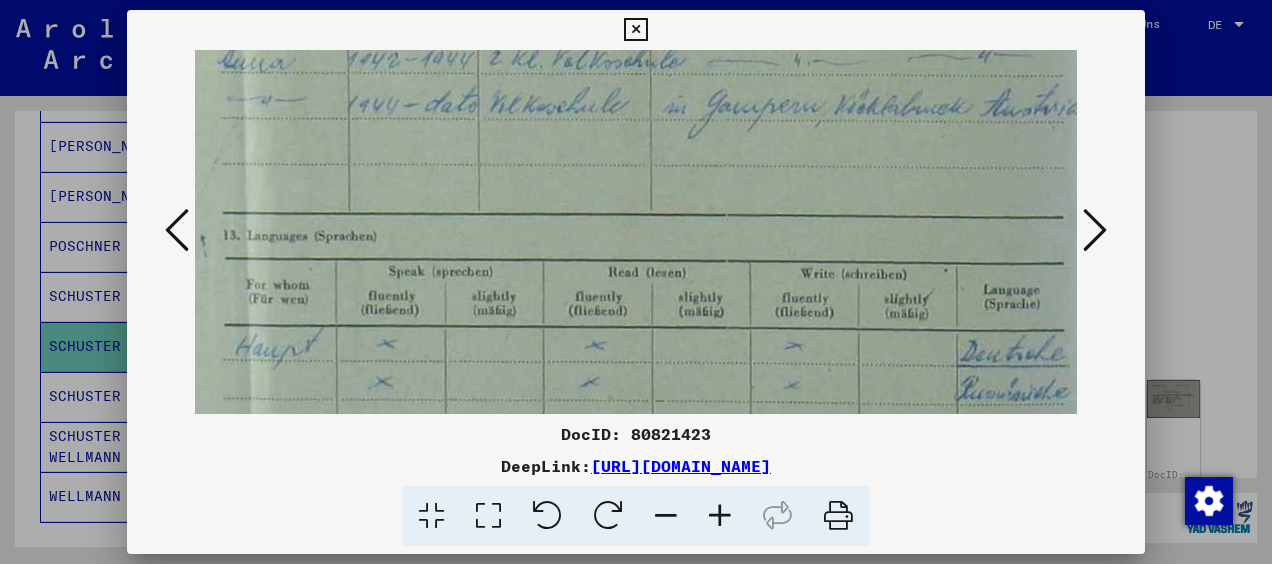 drag, startPoint x: 862, startPoint y: 226, endPoint x: 855, endPoint y: 0, distance: 226.10838 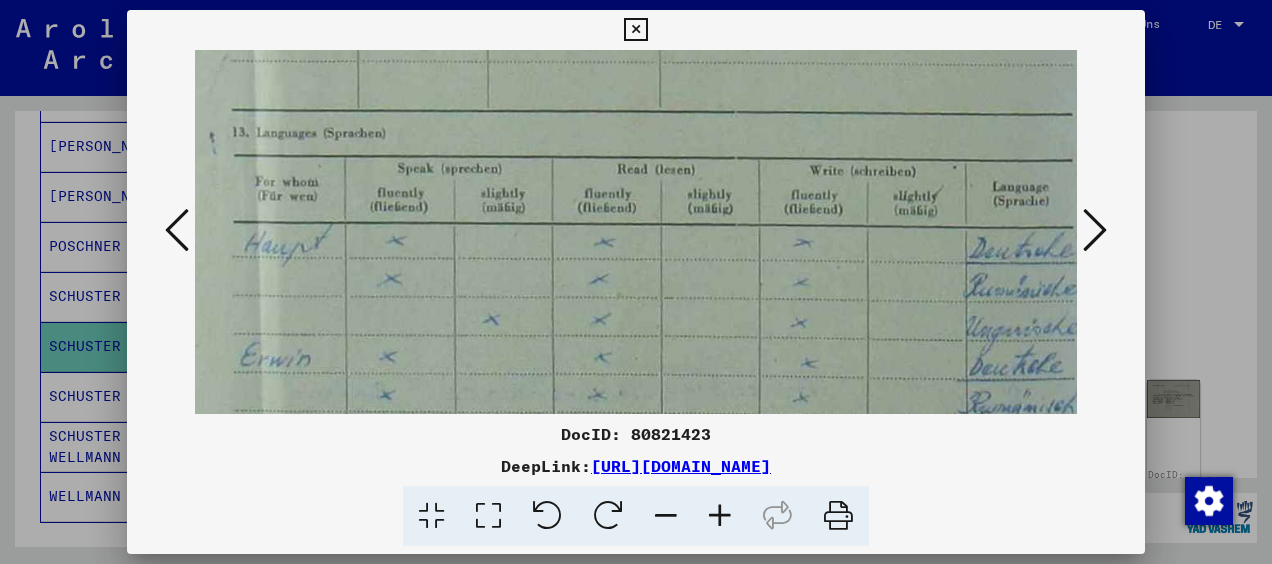 drag, startPoint x: 848, startPoint y: 153, endPoint x: 857, endPoint y: 51, distance: 102.396286 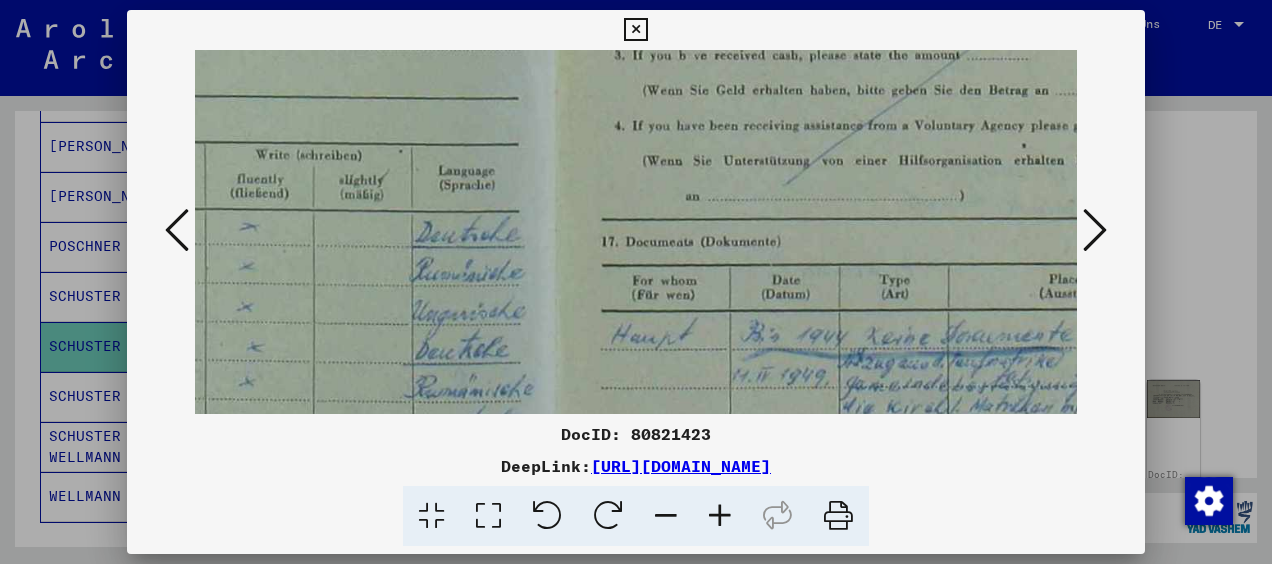 drag, startPoint x: 857, startPoint y: 51, endPoint x: 337, endPoint y: 22, distance: 520.80804 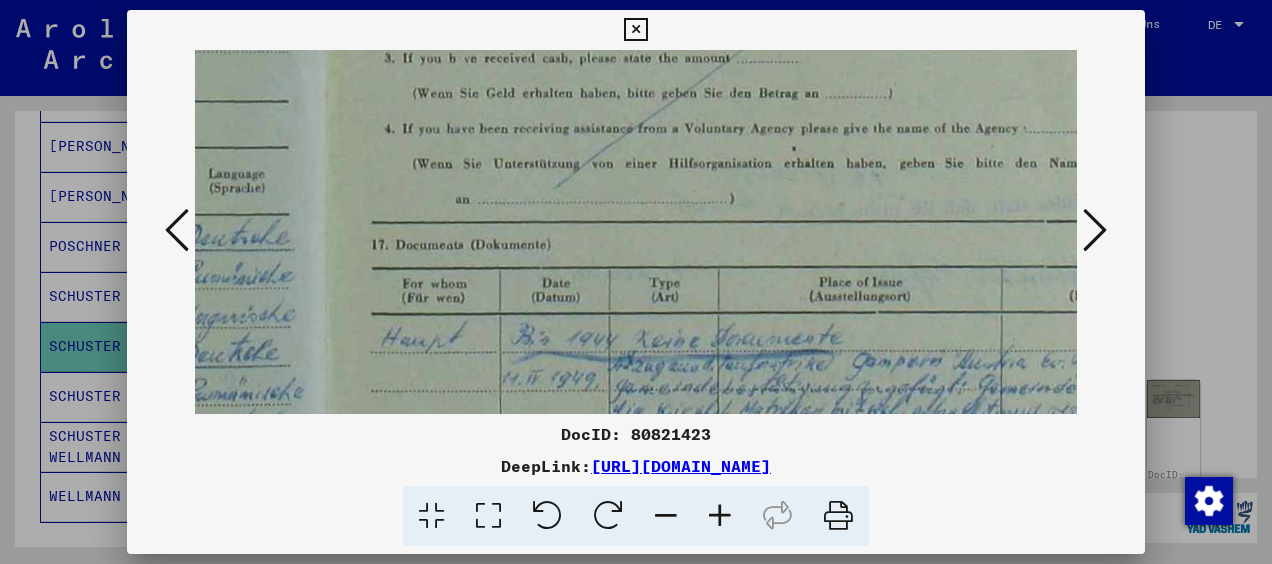 scroll, scrollTop: 995, scrollLeft: 983, axis: both 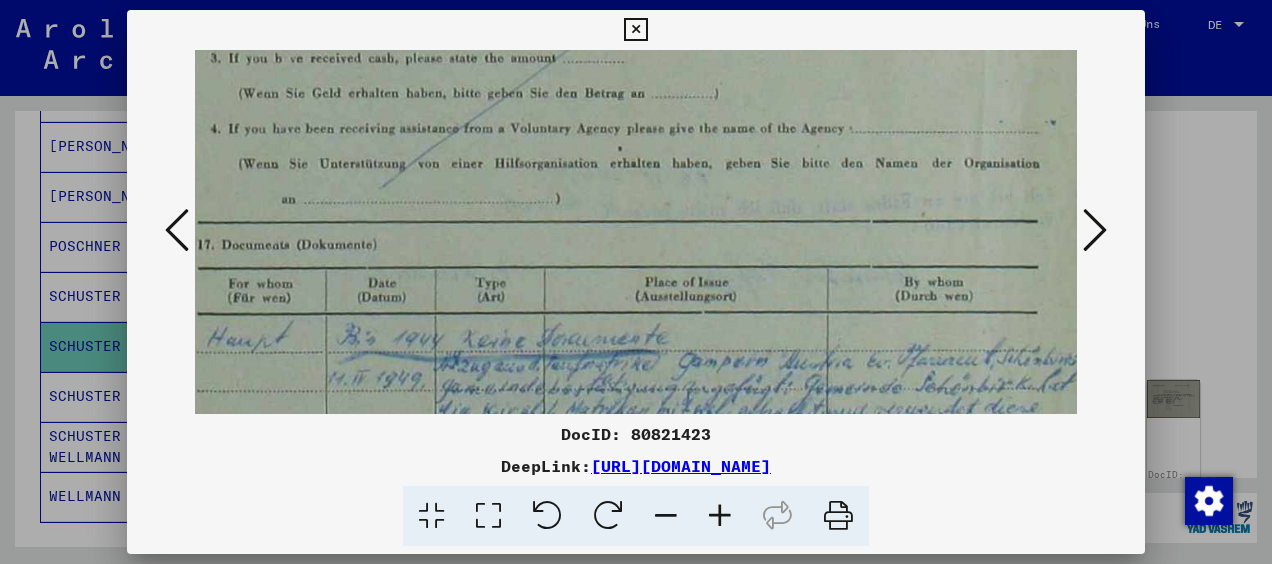 drag, startPoint x: 921, startPoint y: 134, endPoint x: 518, endPoint y: 140, distance: 403.04468 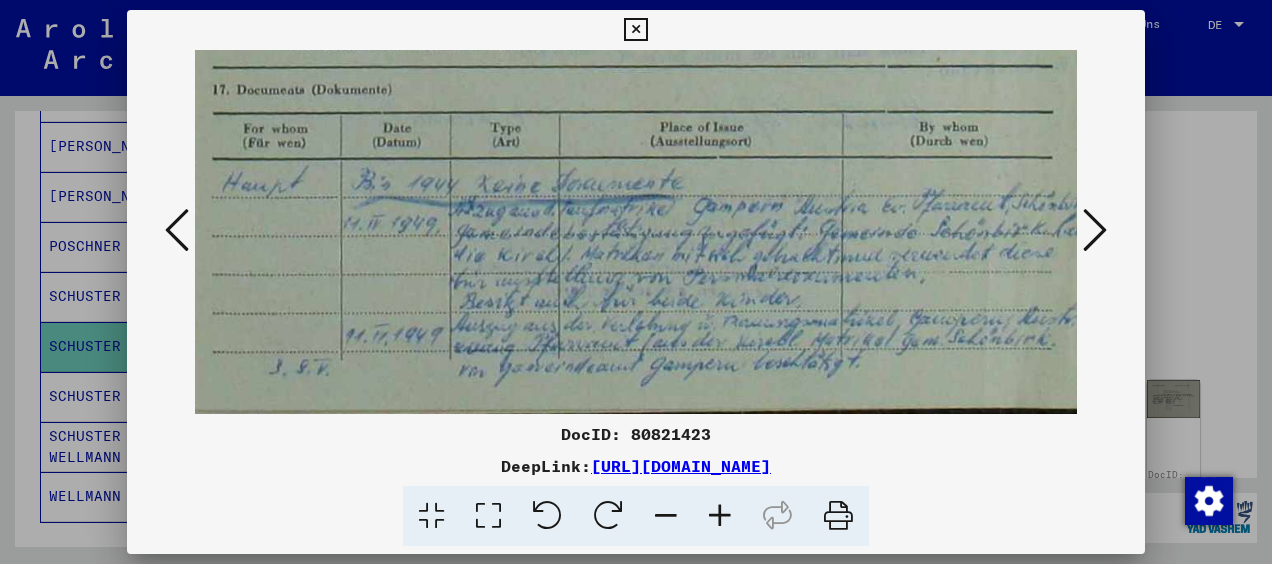 scroll, scrollTop: 1150, scrollLeft: 966, axis: both 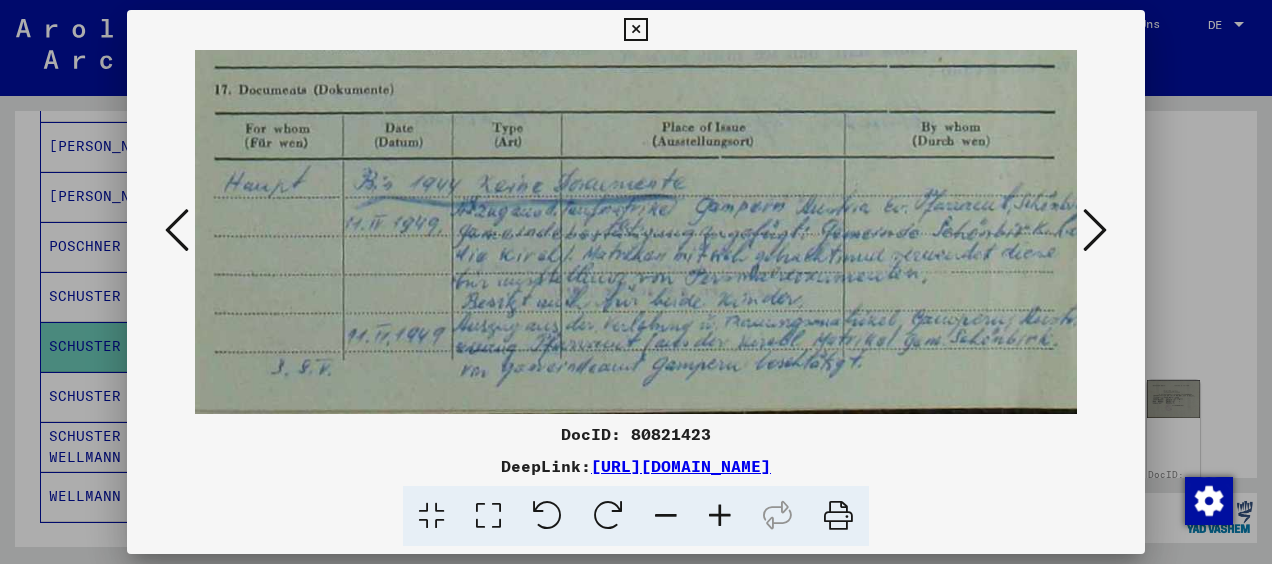 drag, startPoint x: 810, startPoint y: 317, endPoint x: 827, endPoint y: 81, distance: 236.6115 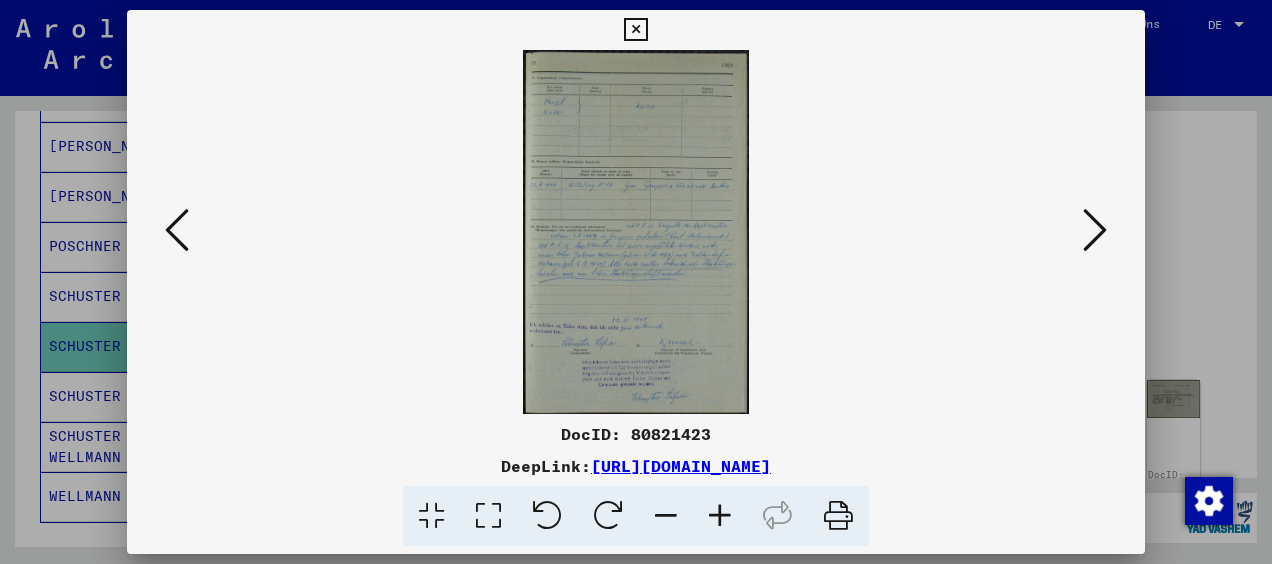 scroll, scrollTop: 0, scrollLeft: 0, axis: both 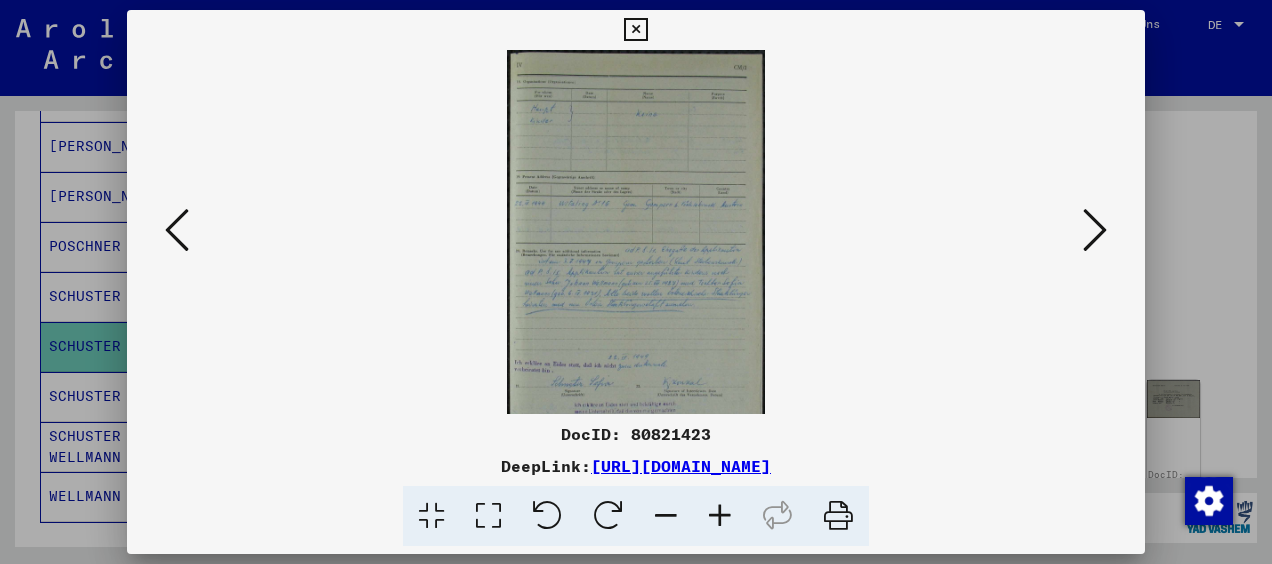click at bounding box center [720, 516] 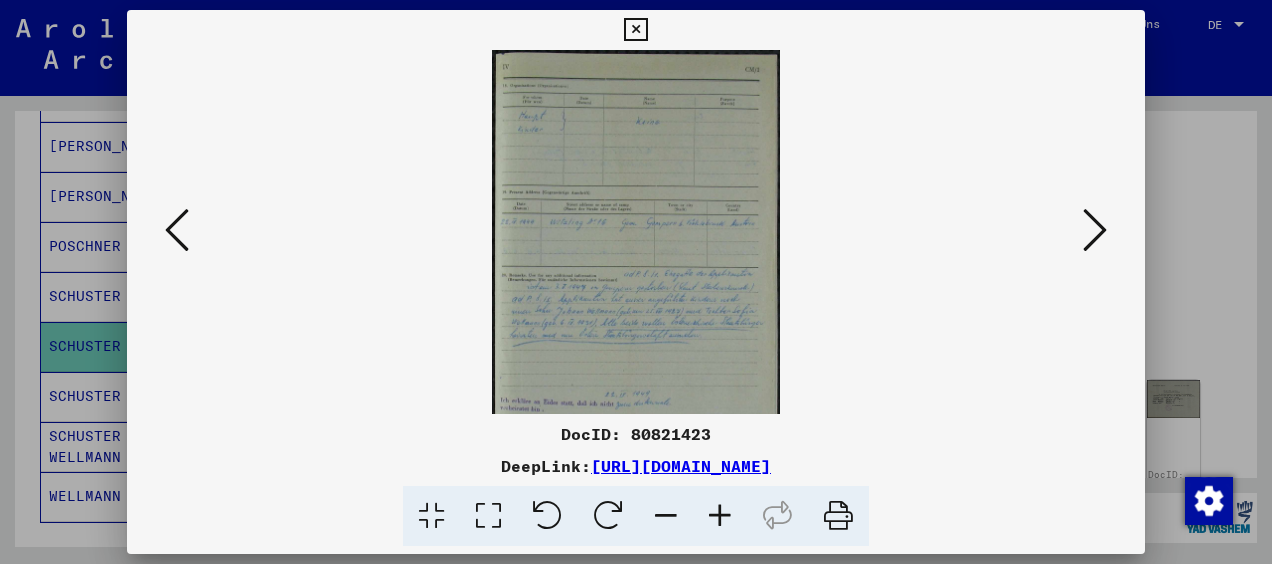 click at bounding box center (720, 516) 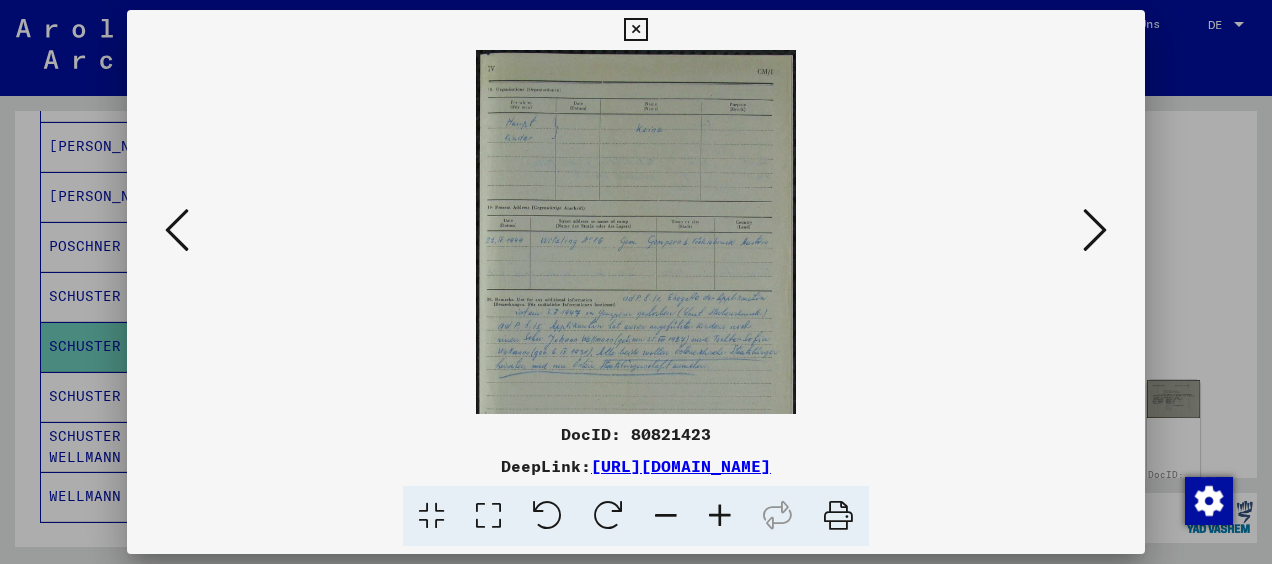 click at bounding box center [720, 516] 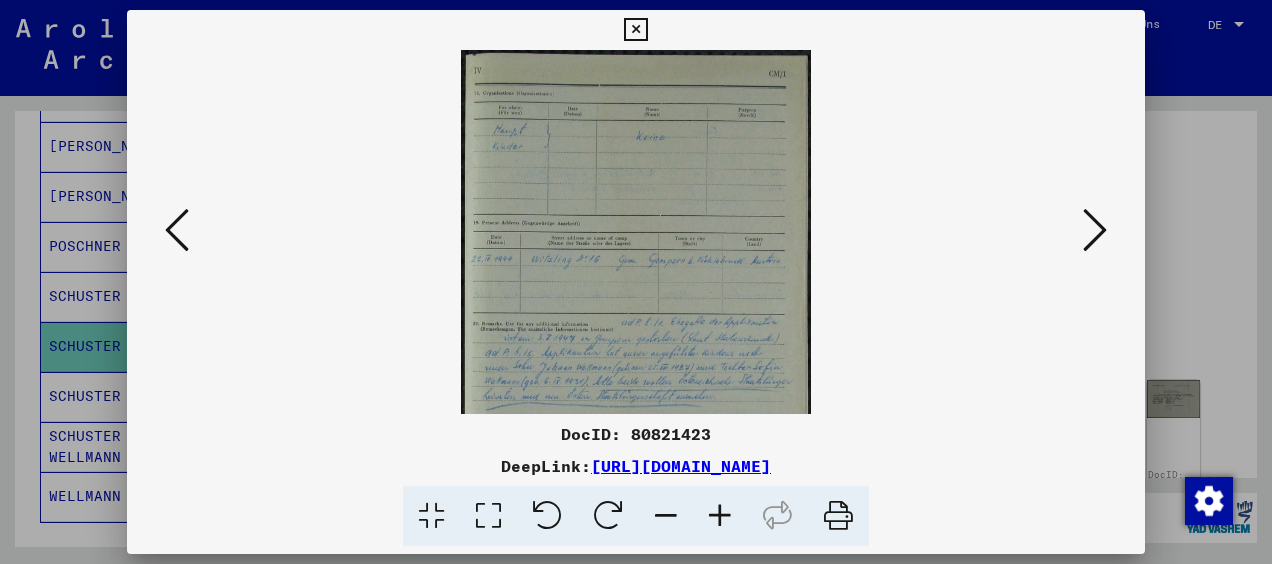 click at bounding box center [720, 516] 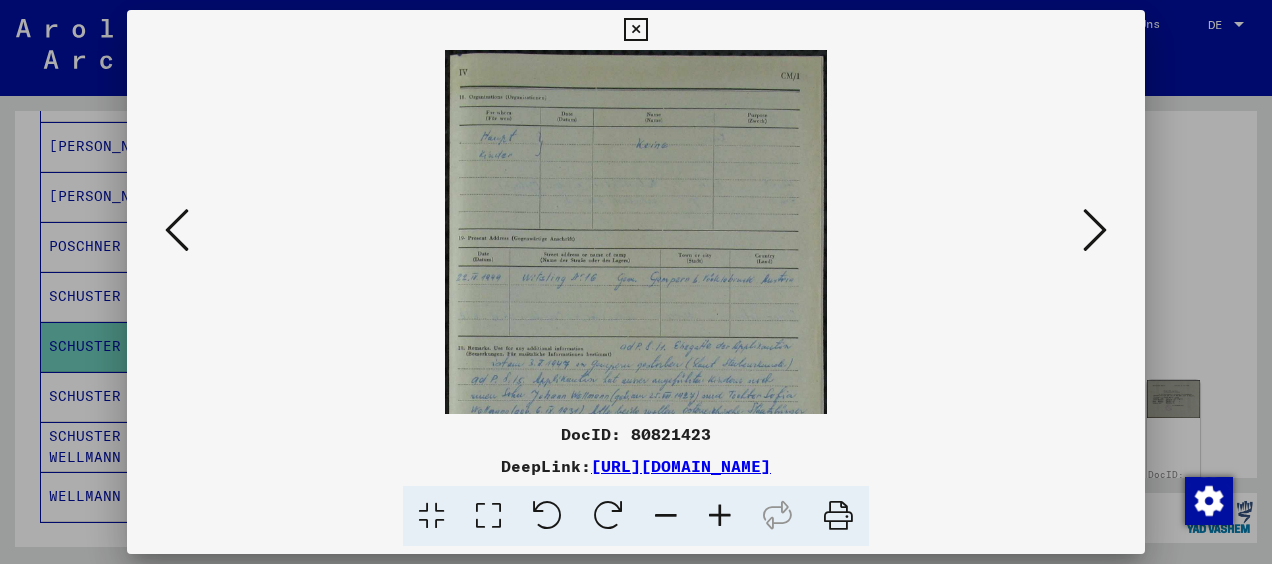 click at bounding box center (720, 516) 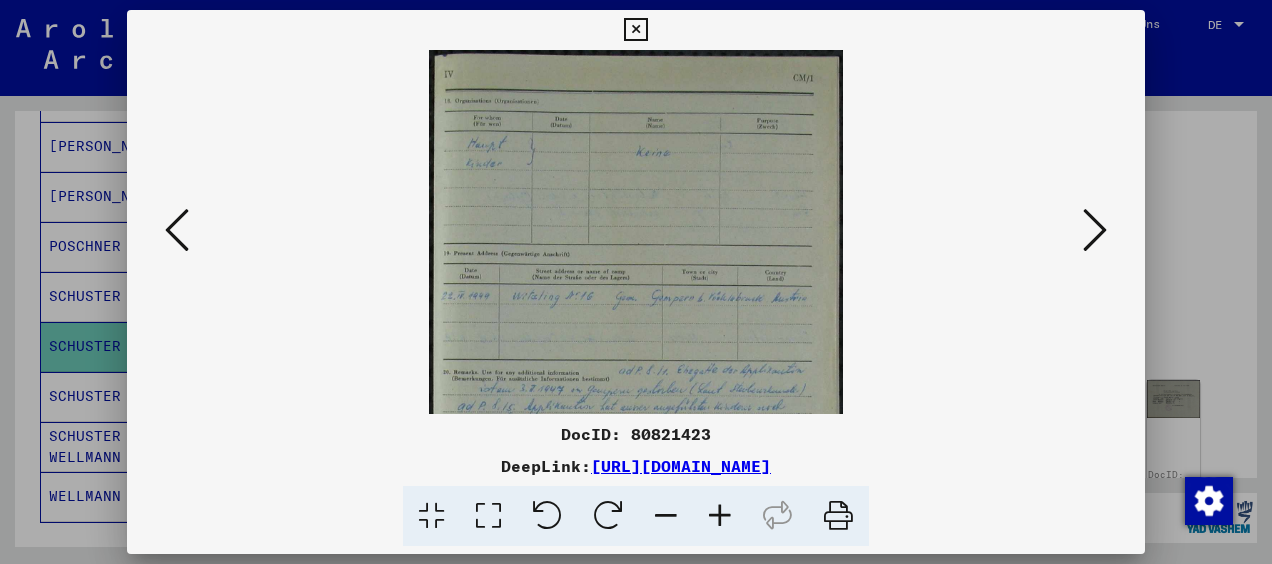 click at bounding box center (720, 516) 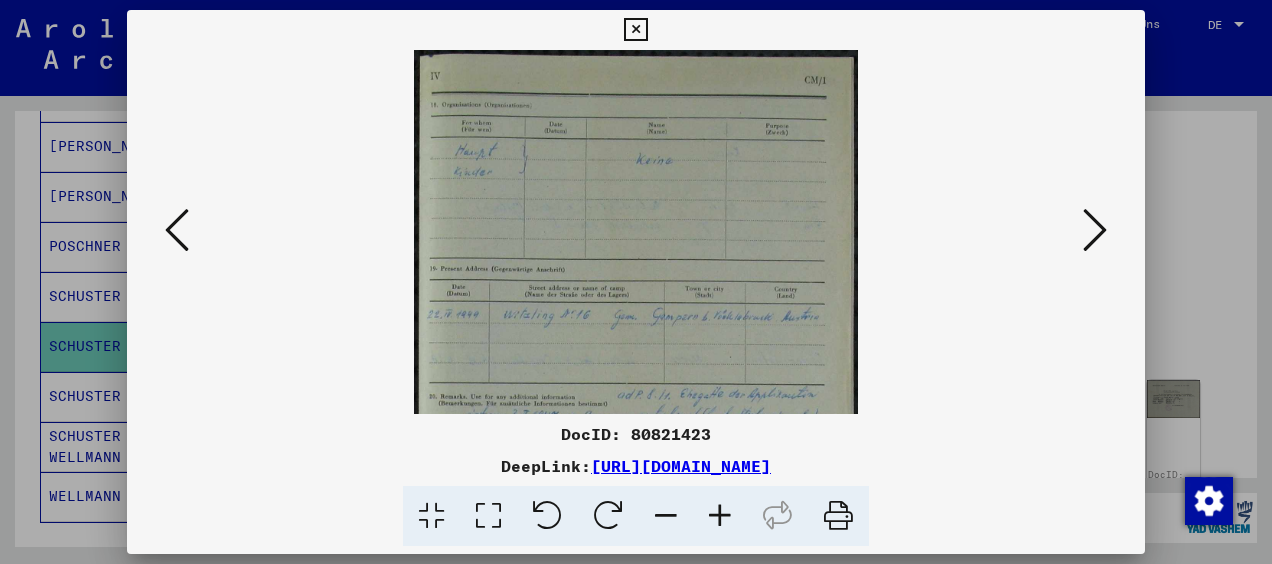 click at bounding box center [720, 516] 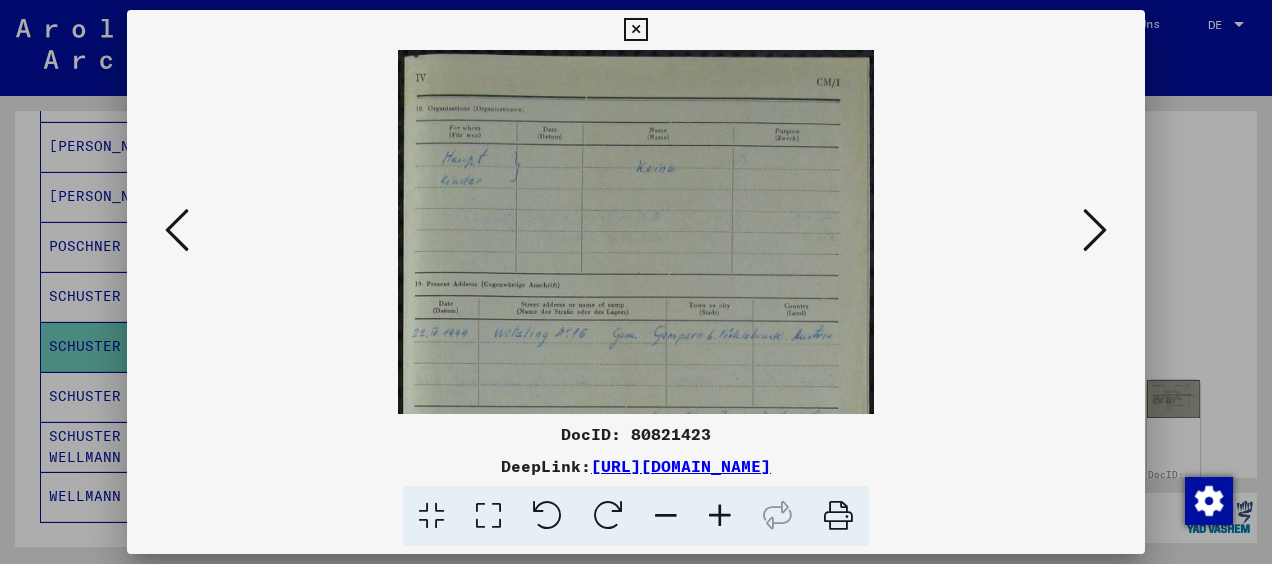 click at bounding box center [720, 516] 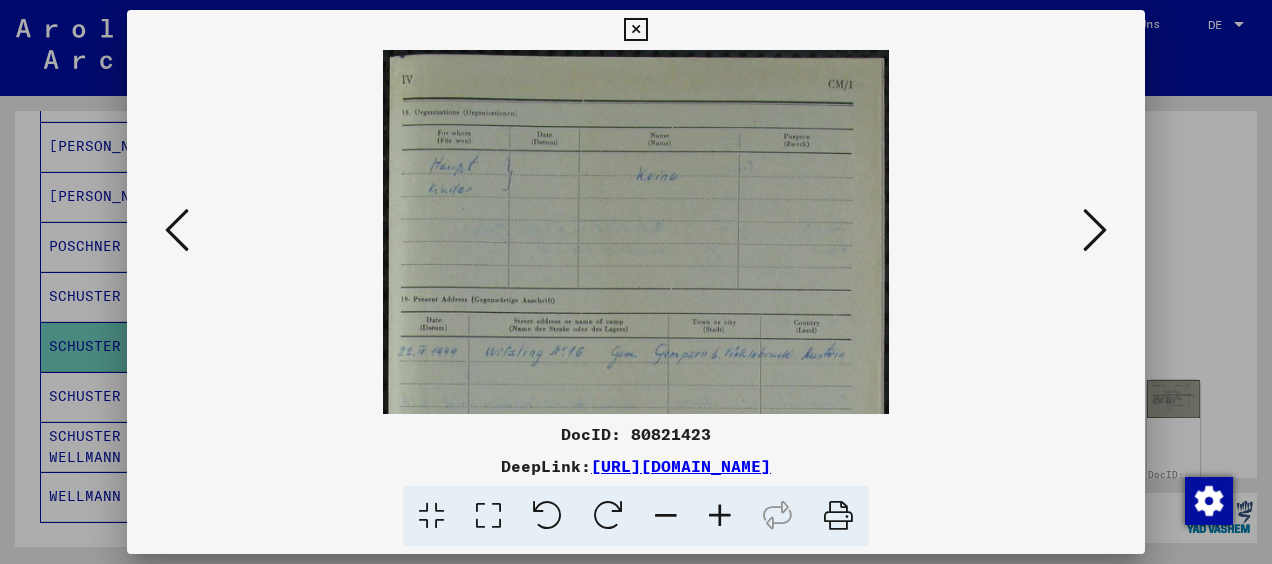 click at bounding box center [720, 516] 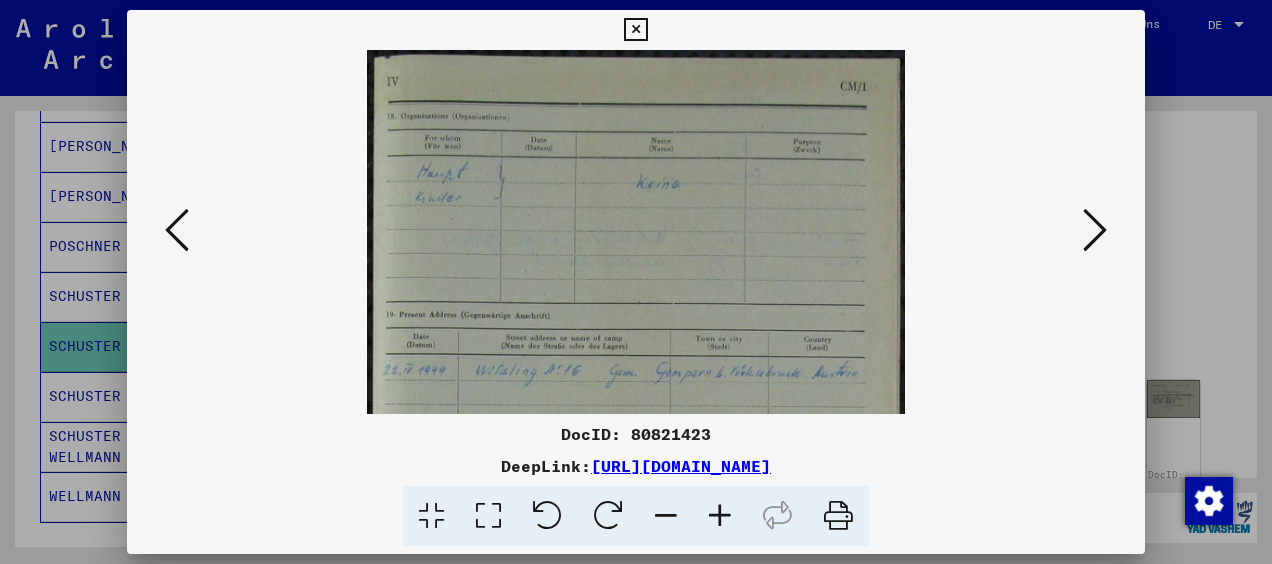 click at bounding box center [720, 516] 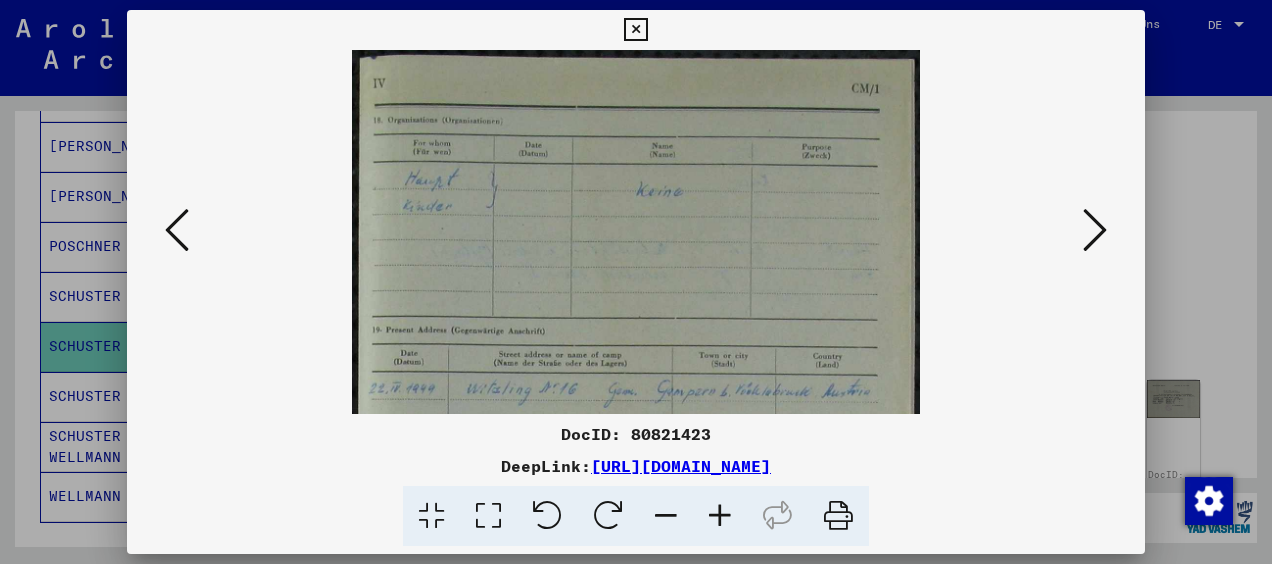 click at bounding box center [720, 516] 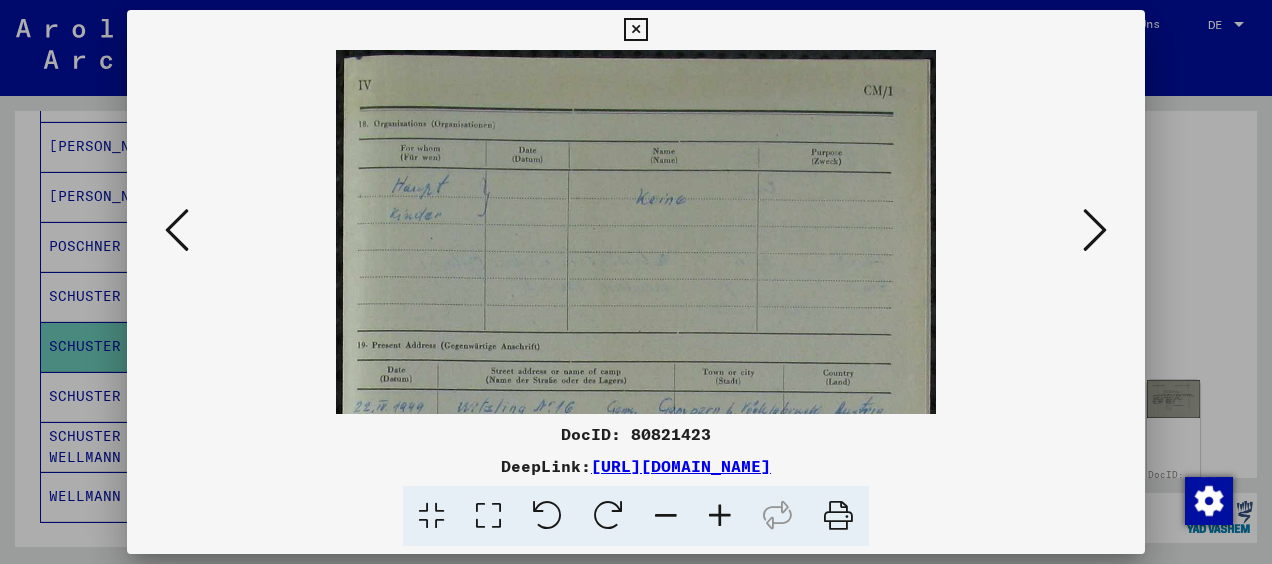 click at bounding box center [720, 516] 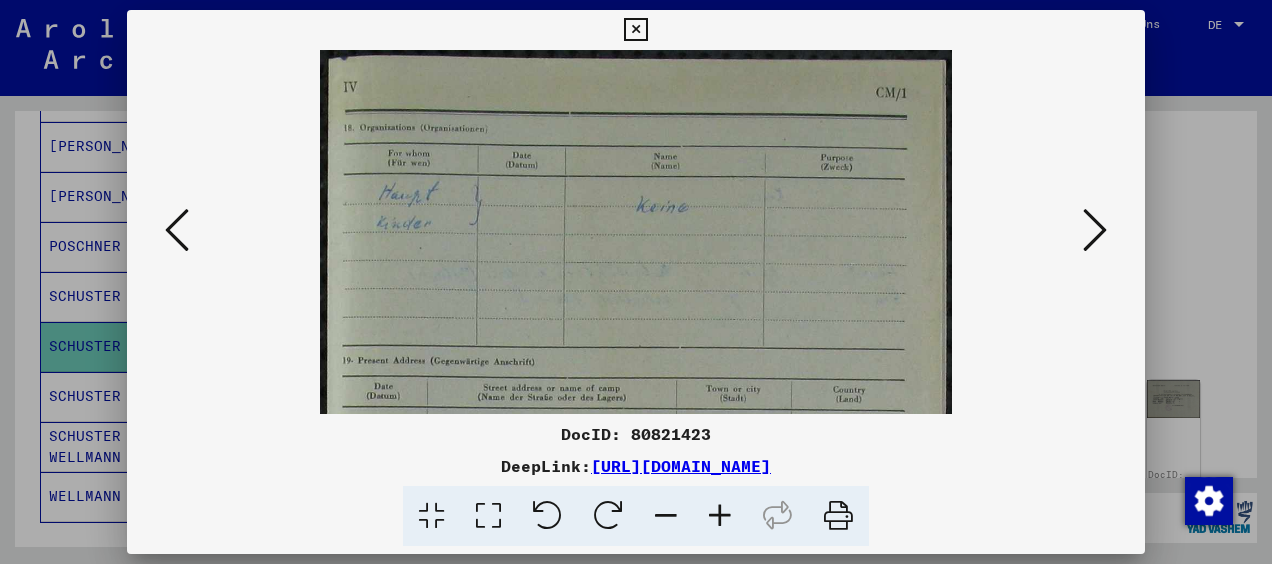 click at bounding box center (720, 516) 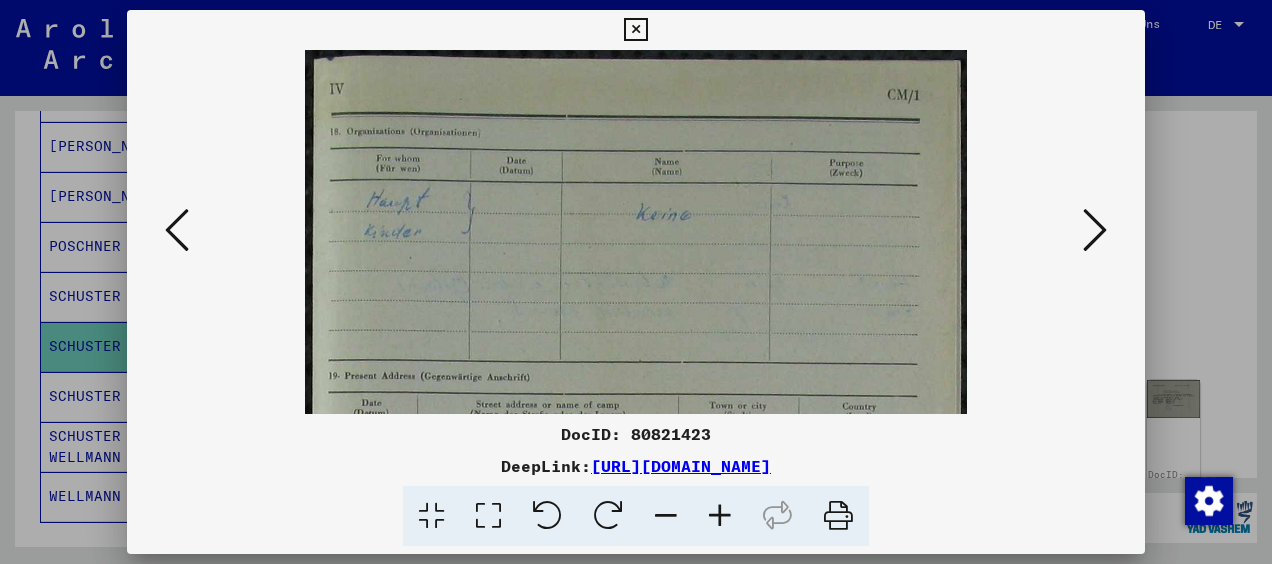 click at bounding box center (720, 516) 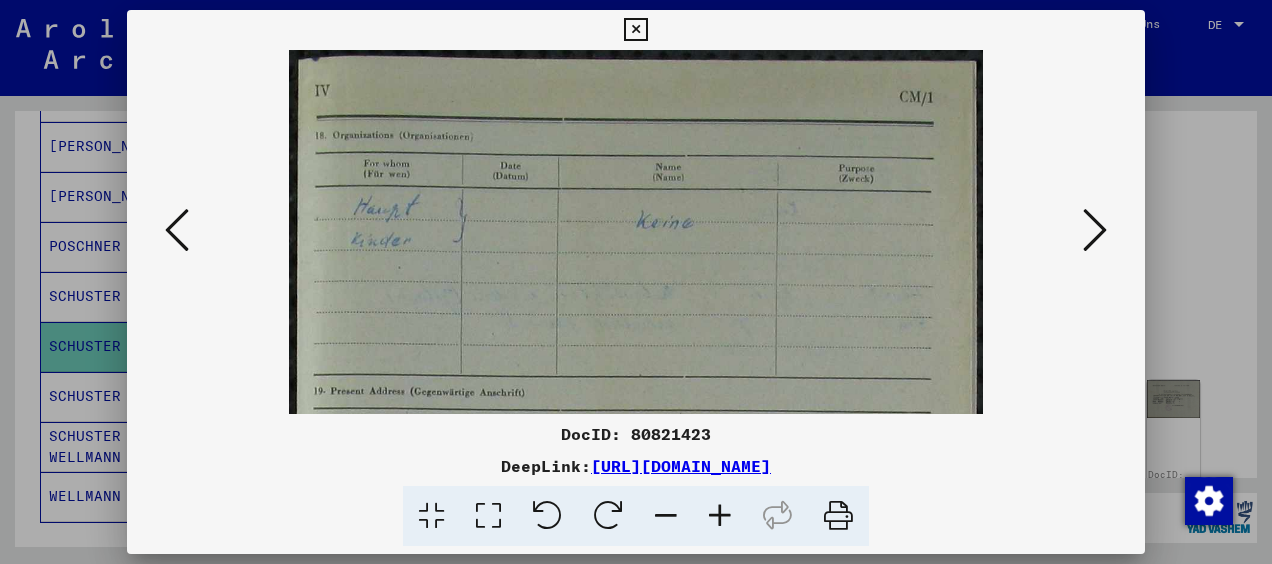 click at bounding box center (720, 516) 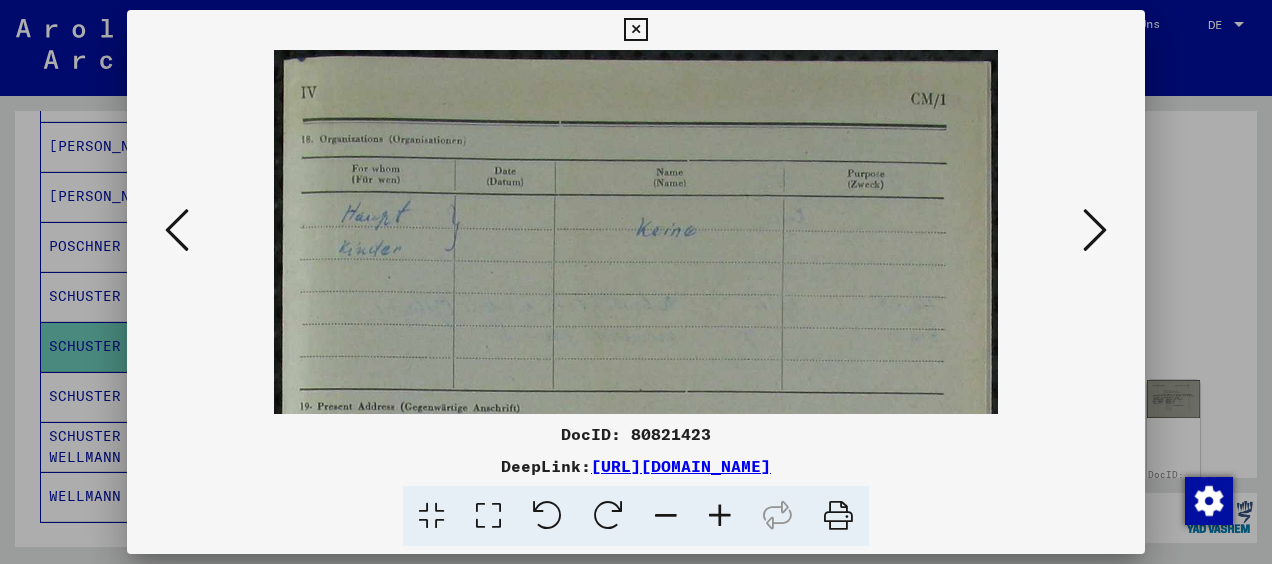 click at bounding box center (720, 516) 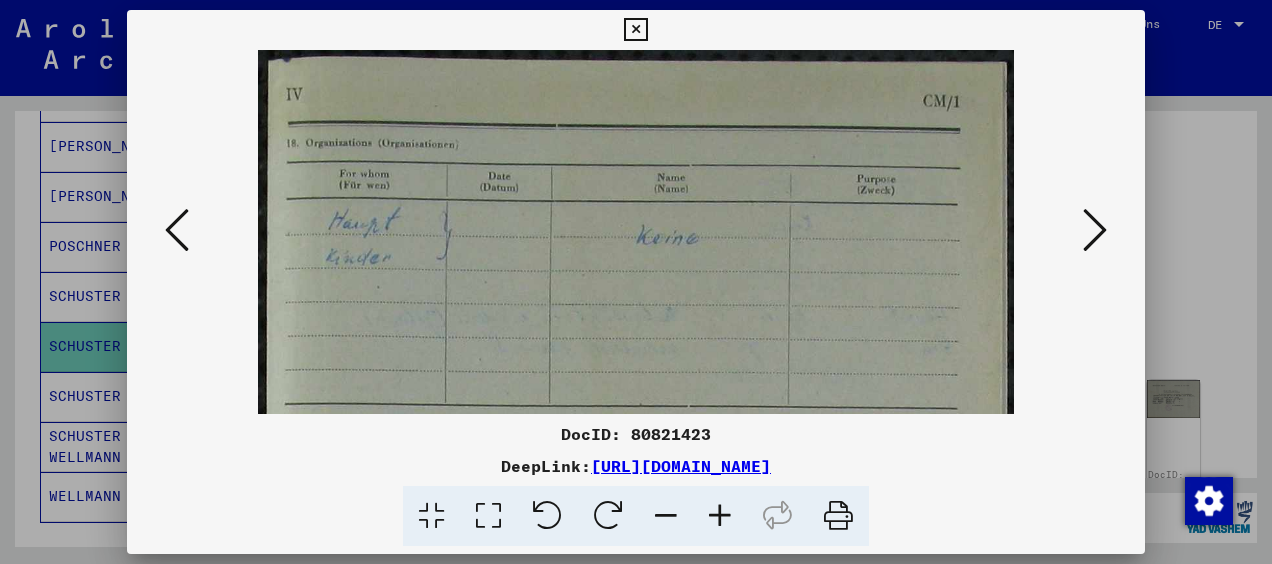 click at bounding box center (720, 516) 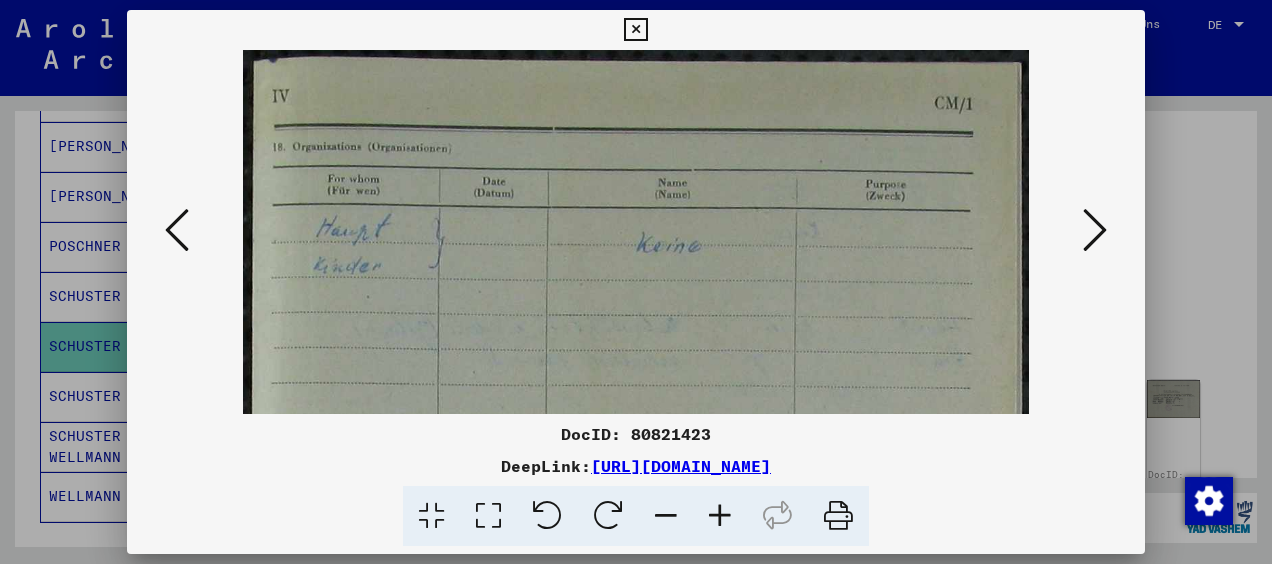 click at bounding box center (720, 516) 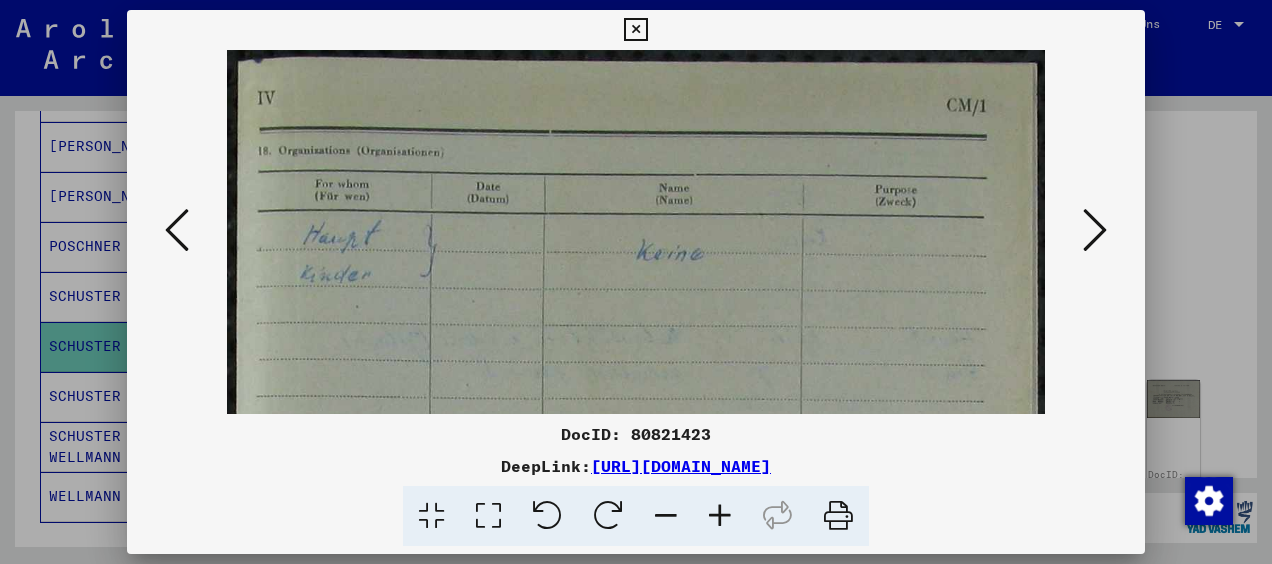 click at bounding box center (720, 516) 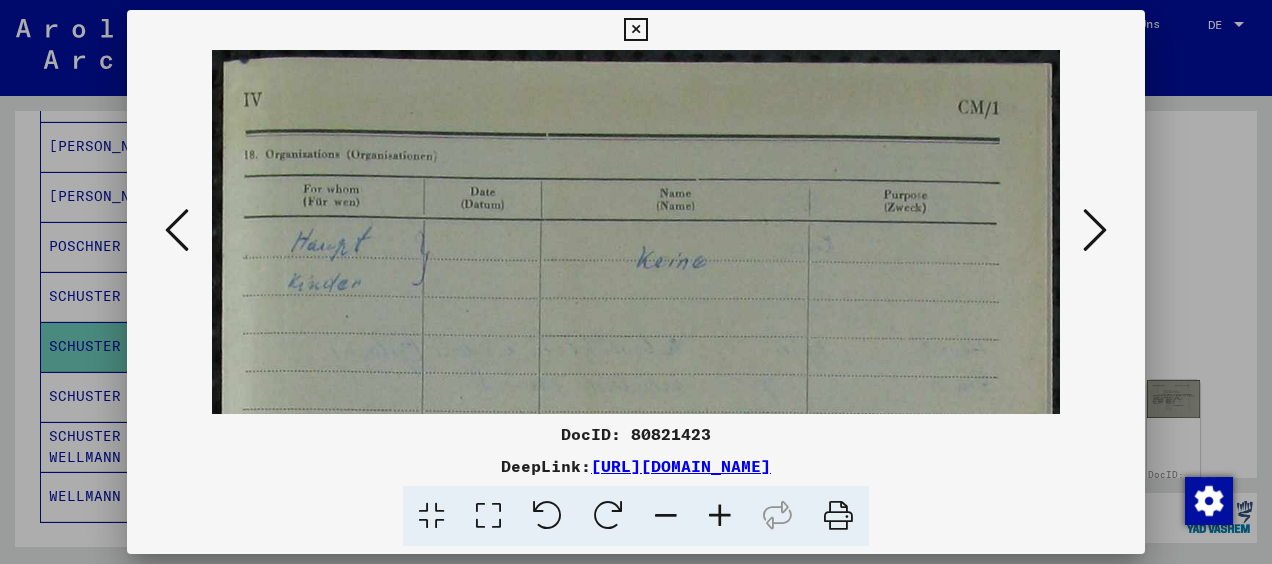 click at bounding box center (720, 516) 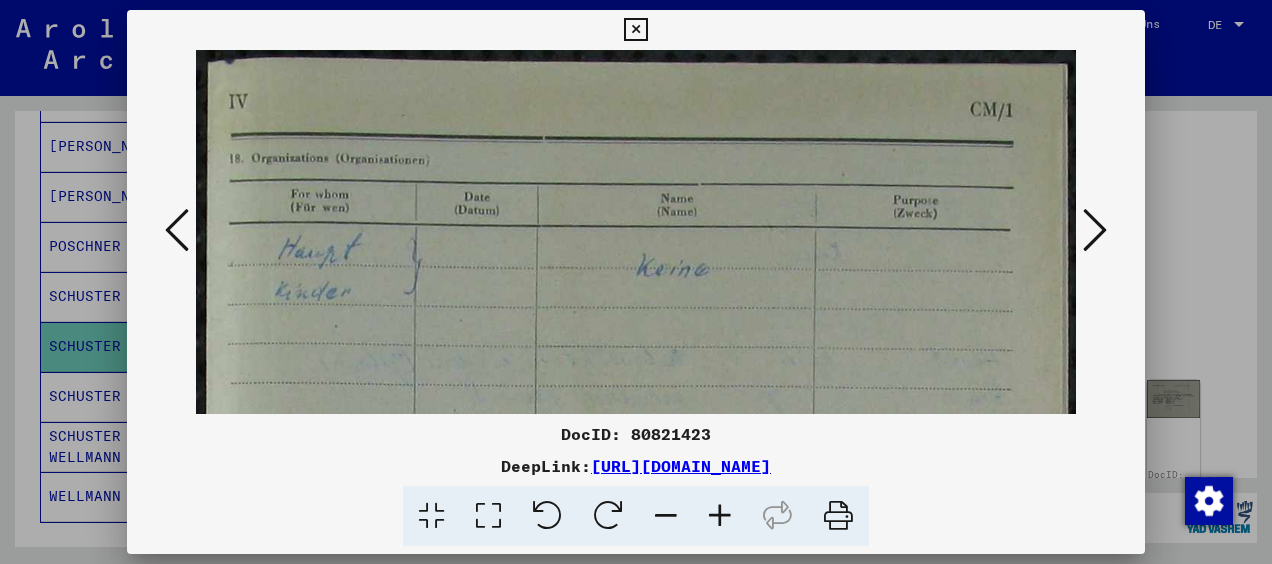 click at bounding box center (720, 516) 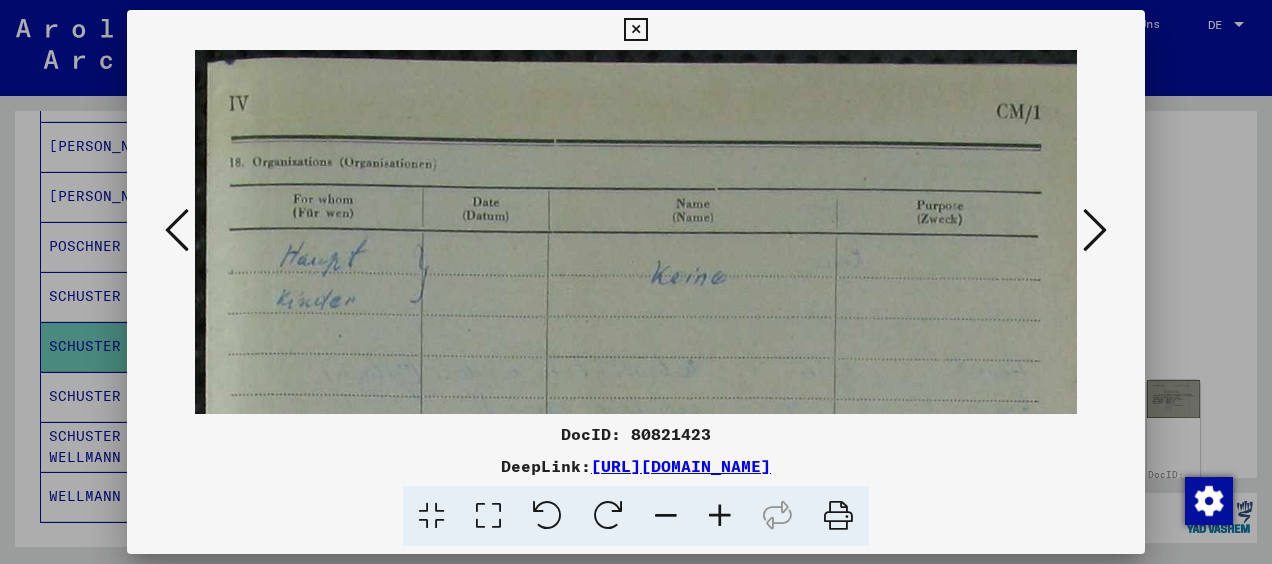 click at bounding box center [720, 516] 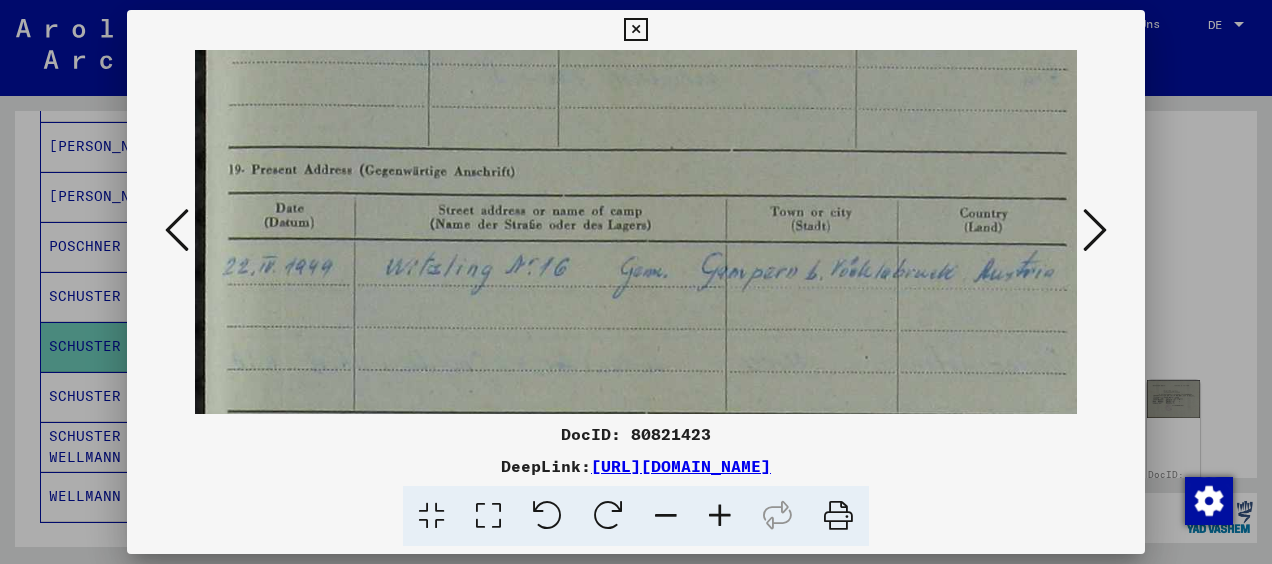 drag, startPoint x: 713, startPoint y: 345, endPoint x: 737, endPoint y: 0, distance: 345.83377 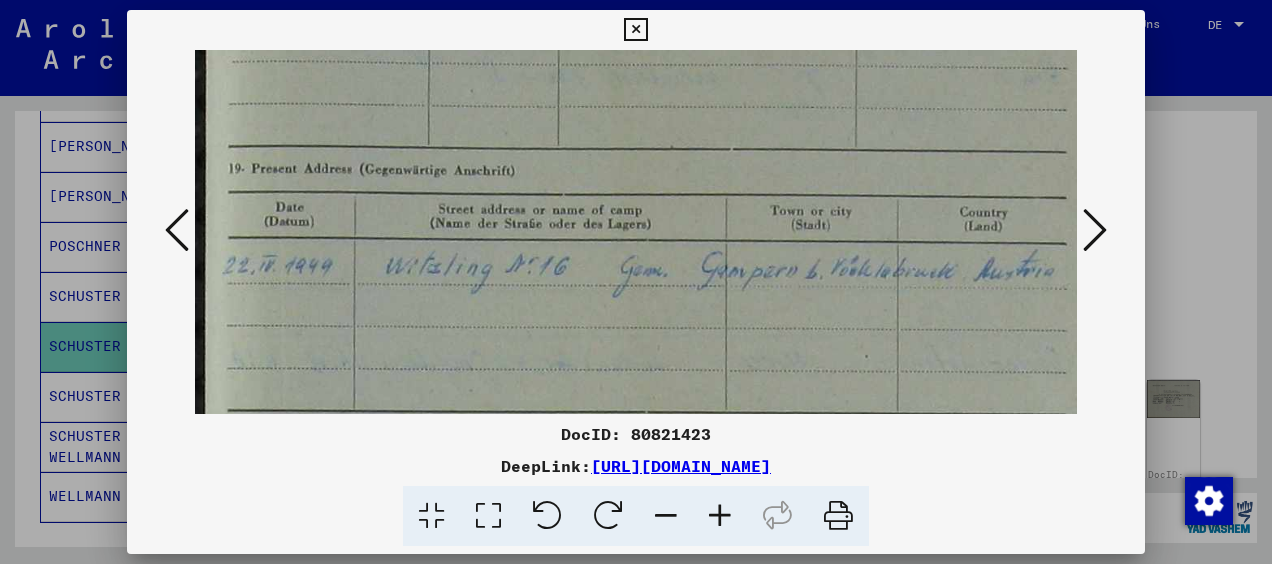 click at bounding box center (1095, 230) 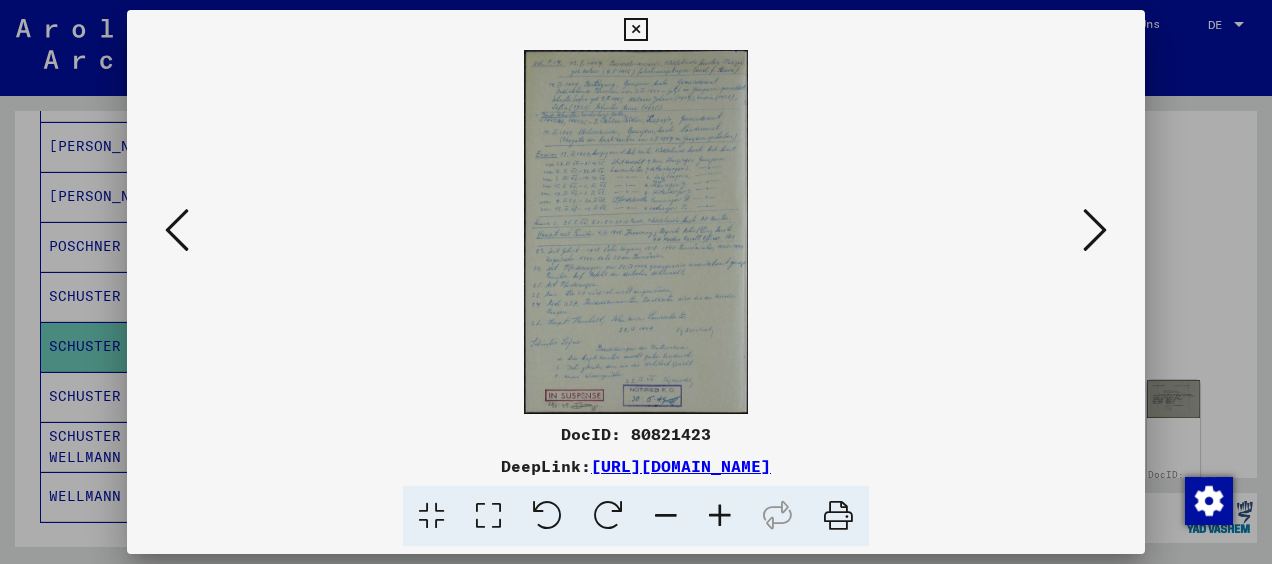scroll, scrollTop: 0, scrollLeft: 0, axis: both 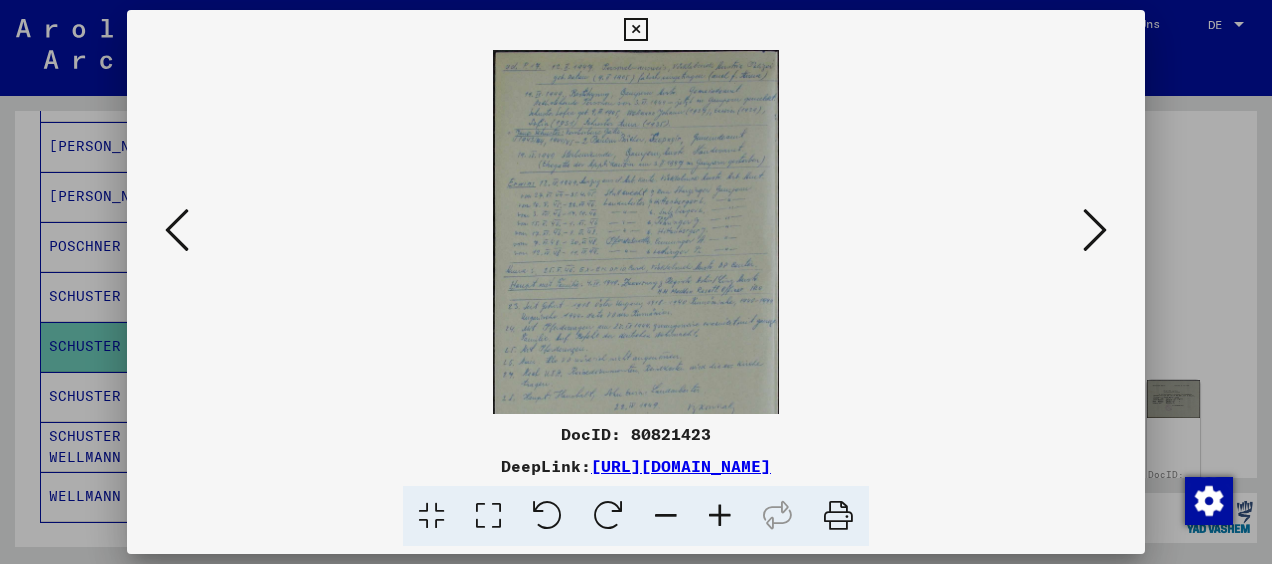 click at bounding box center [720, 516] 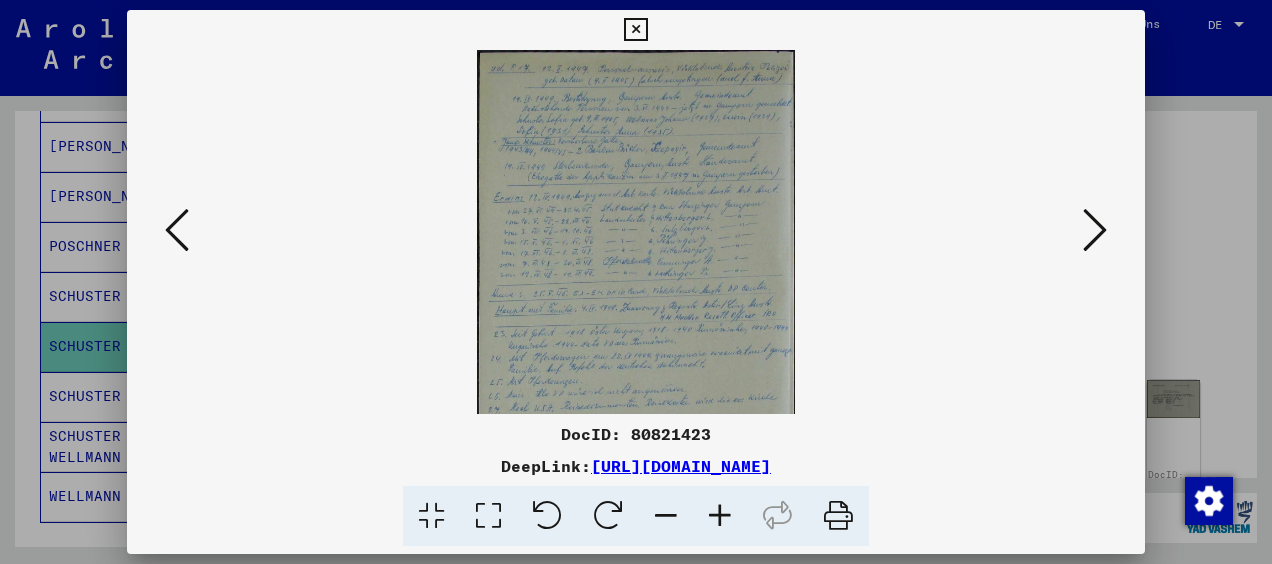 click at bounding box center [720, 516] 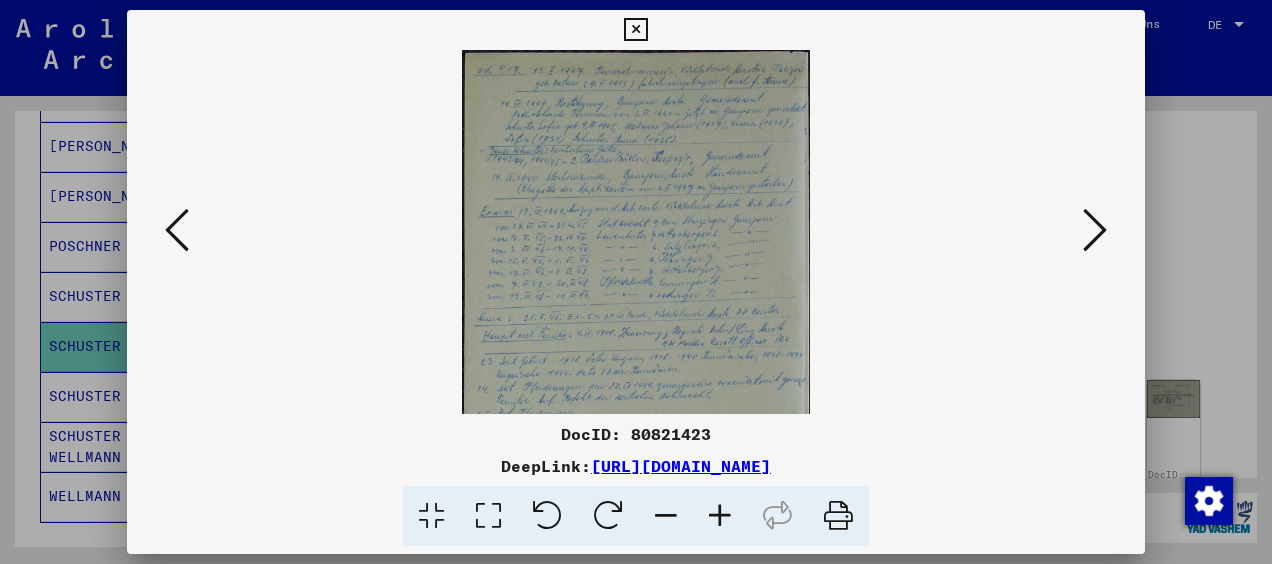 click at bounding box center [720, 516] 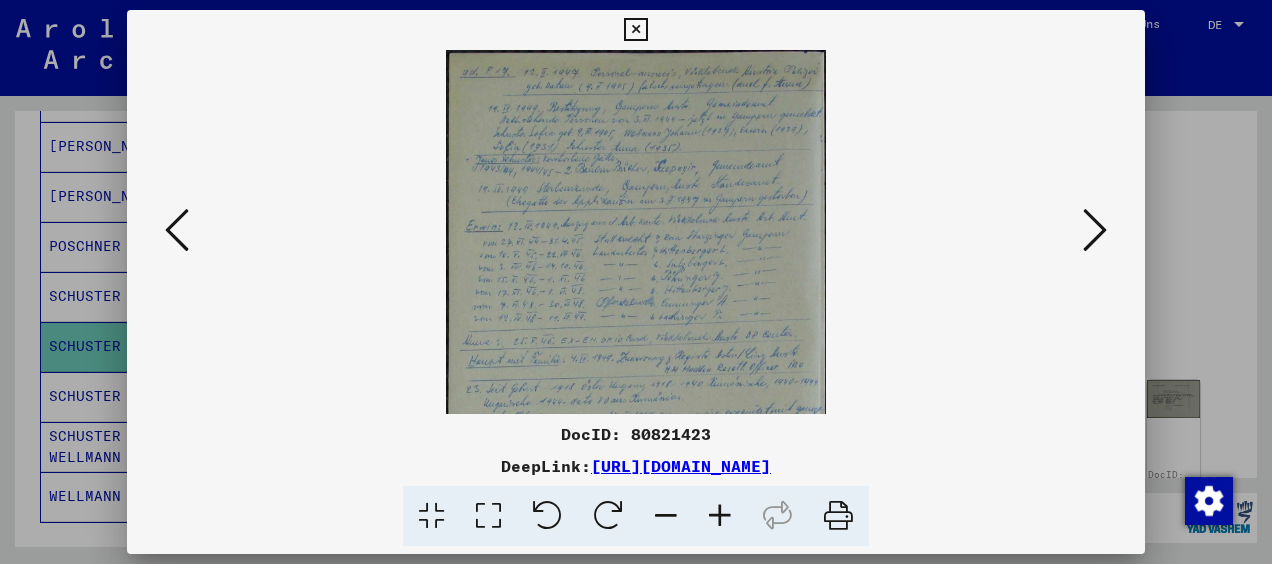 click at bounding box center (720, 516) 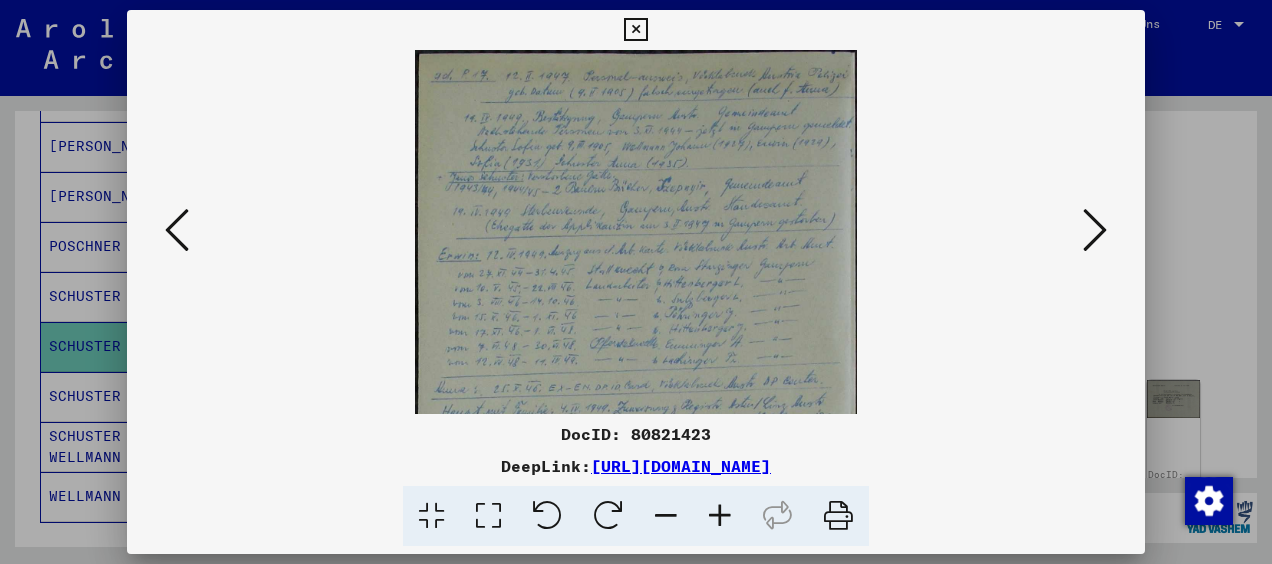 click at bounding box center (720, 516) 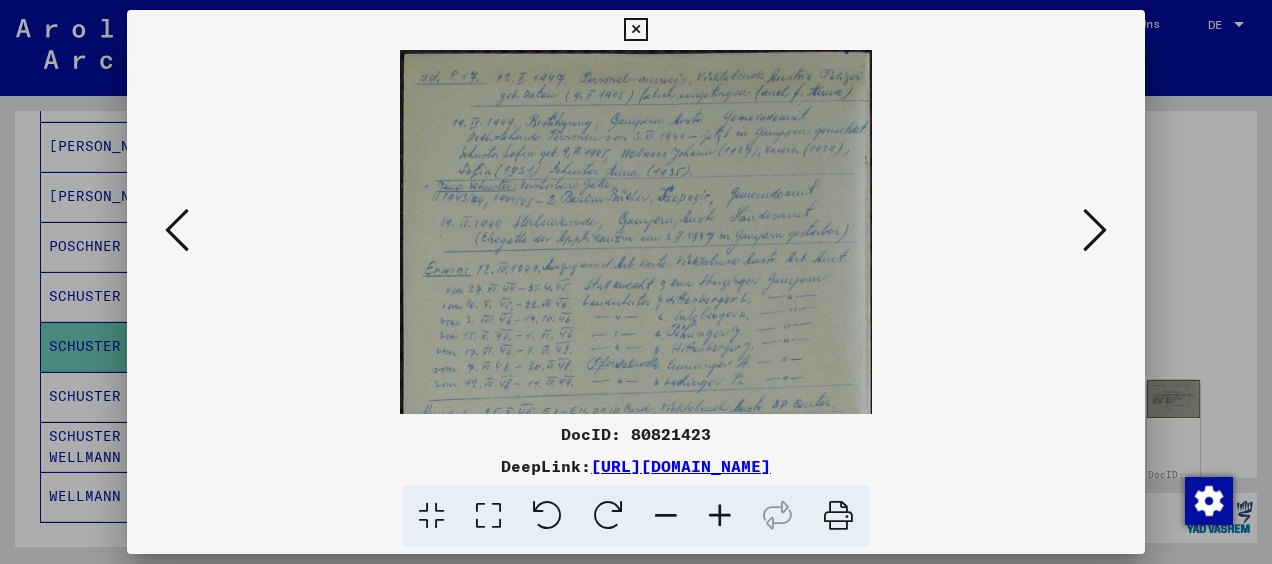 click at bounding box center [720, 516] 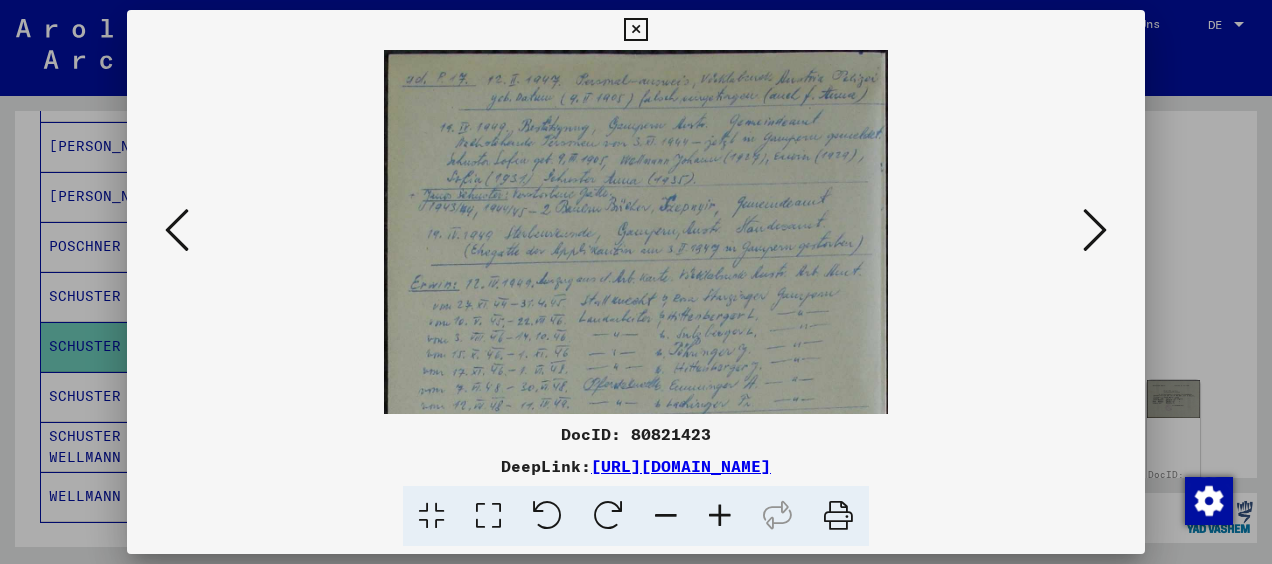 click at bounding box center (720, 516) 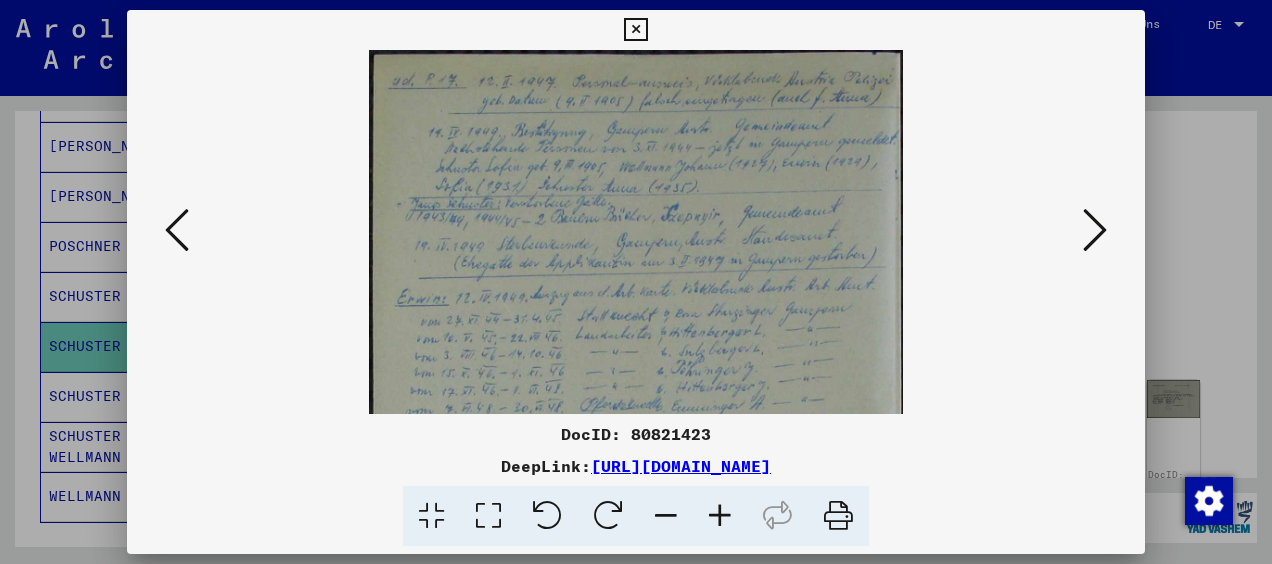 click at bounding box center (720, 516) 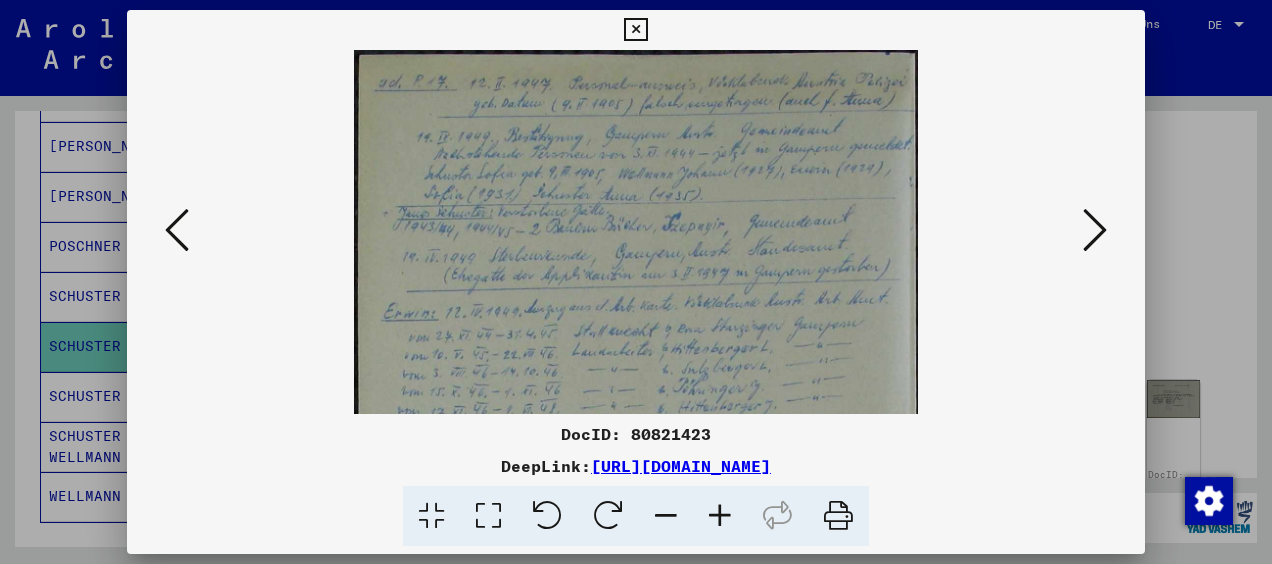 click at bounding box center (720, 516) 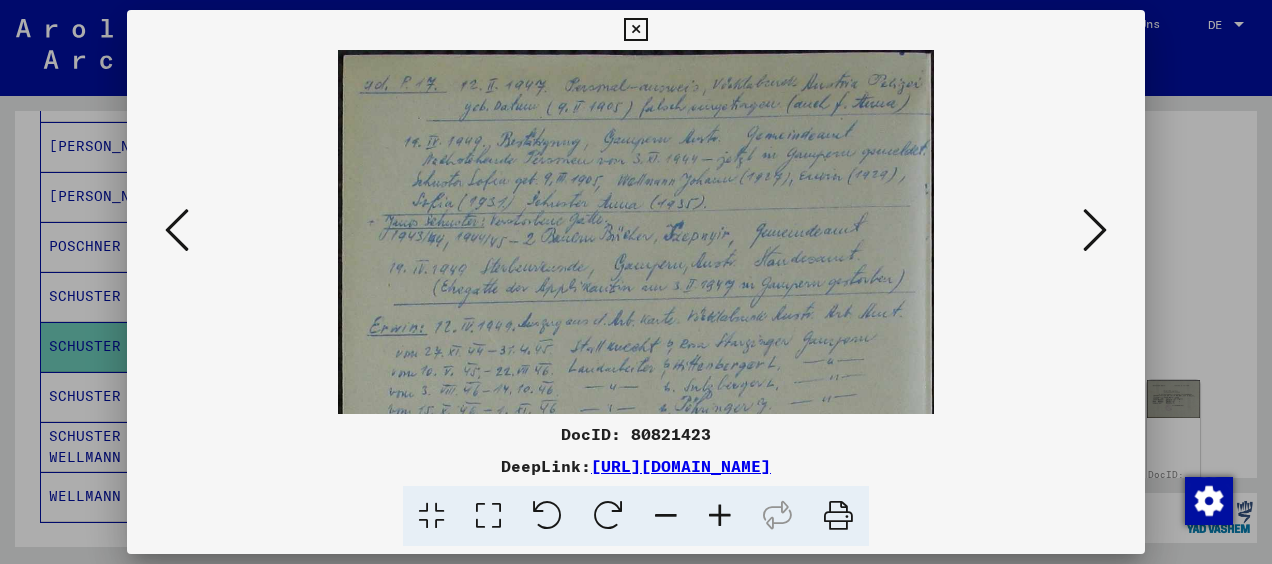 click at bounding box center (720, 516) 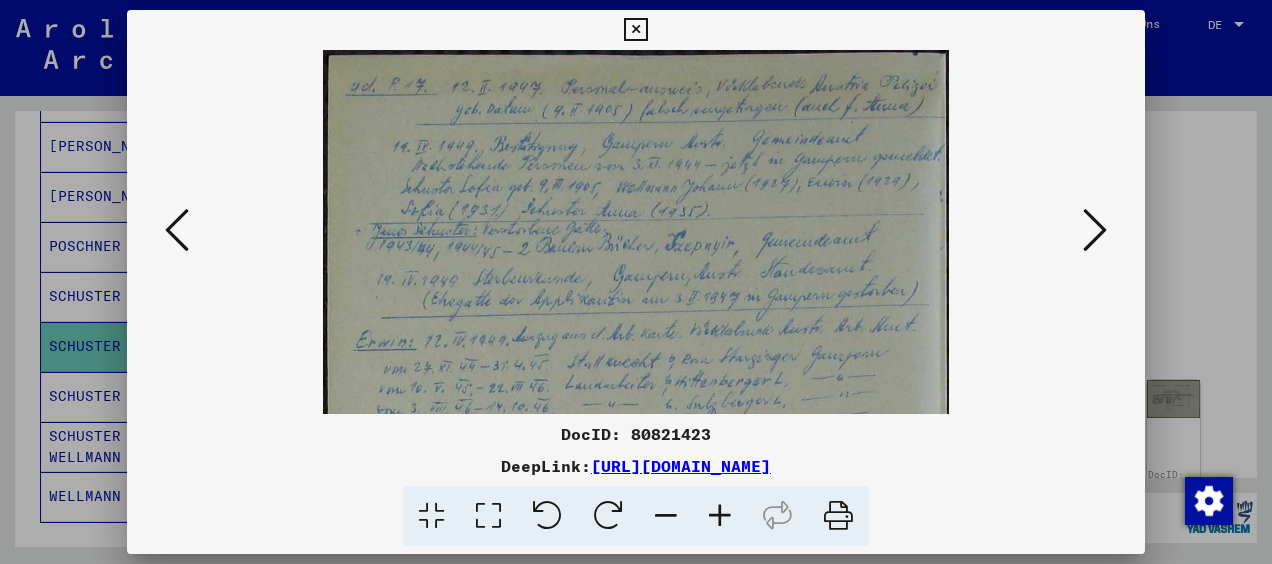 click at bounding box center (720, 516) 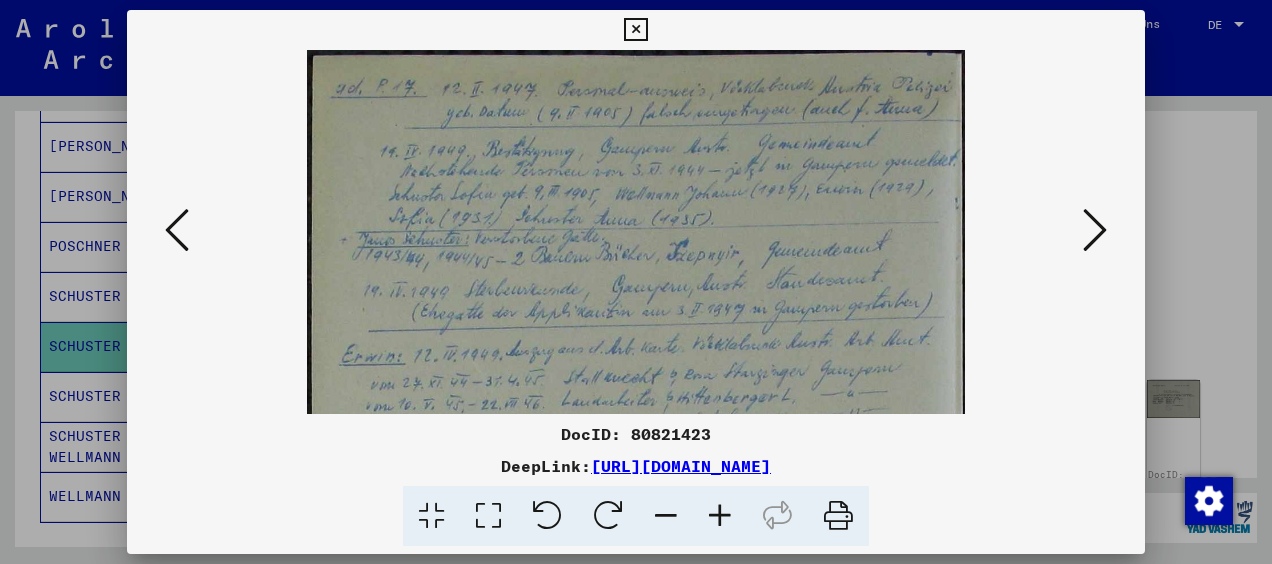 click at bounding box center [720, 516] 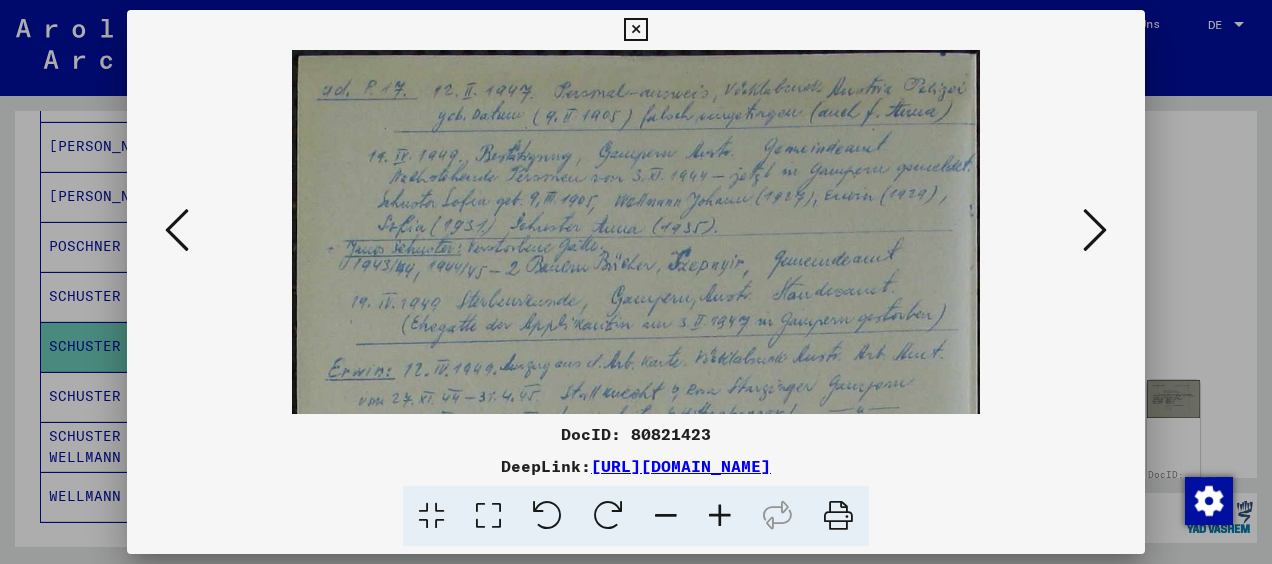 click at bounding box center [720, 516] 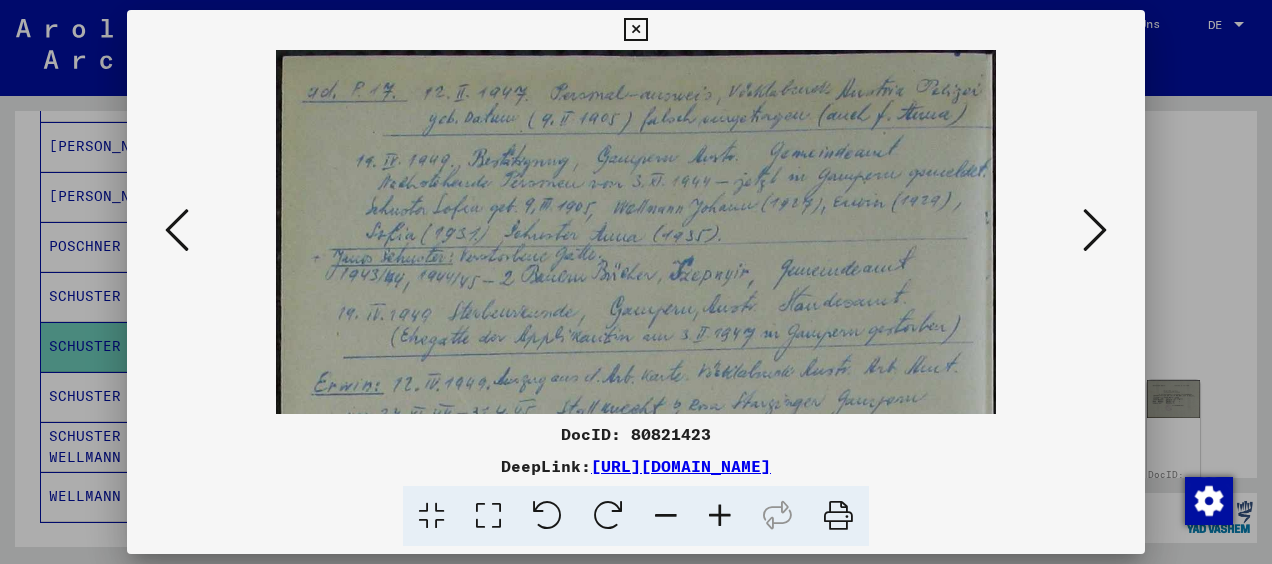 click at bounding box center [720, 516] 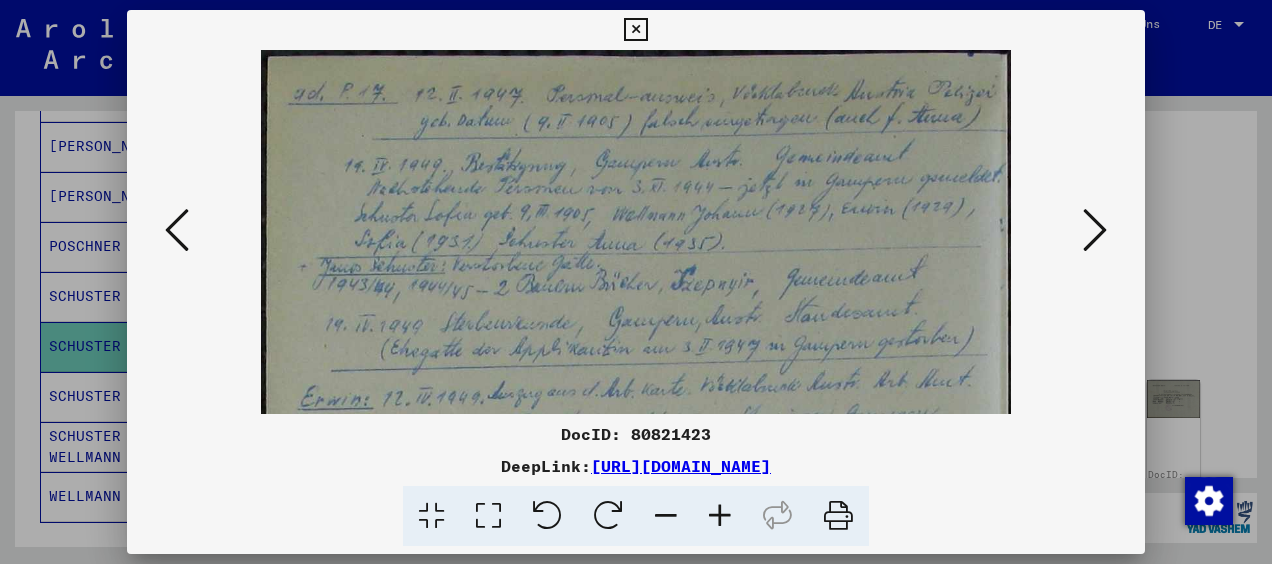 click at bounding box center (720, 516) 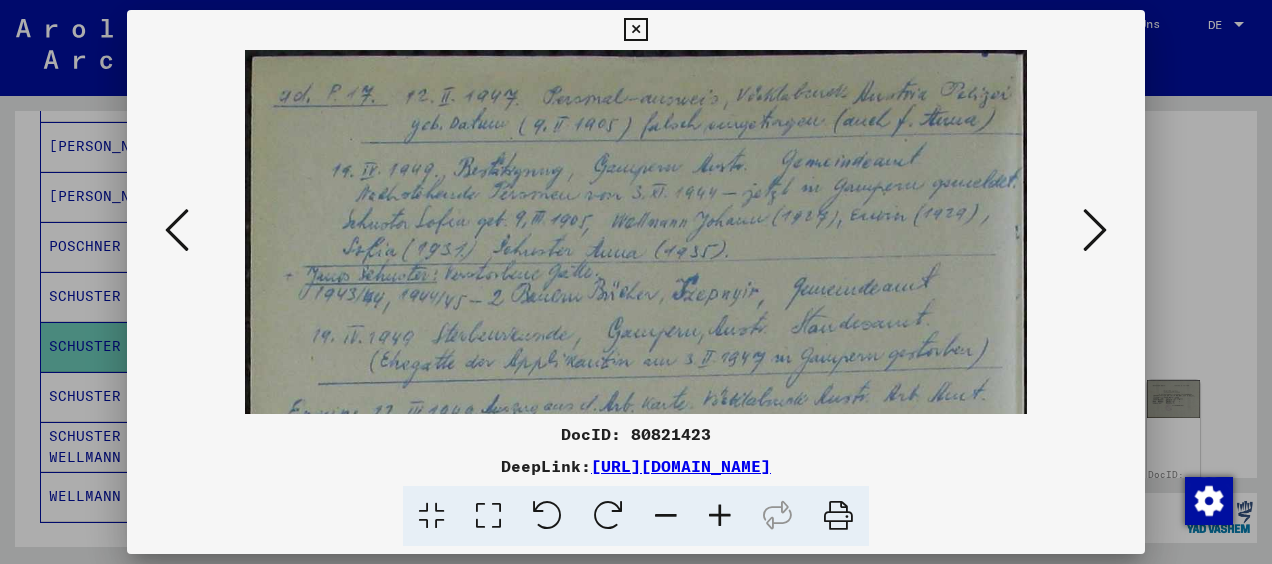click at bounding box center (720, 516) 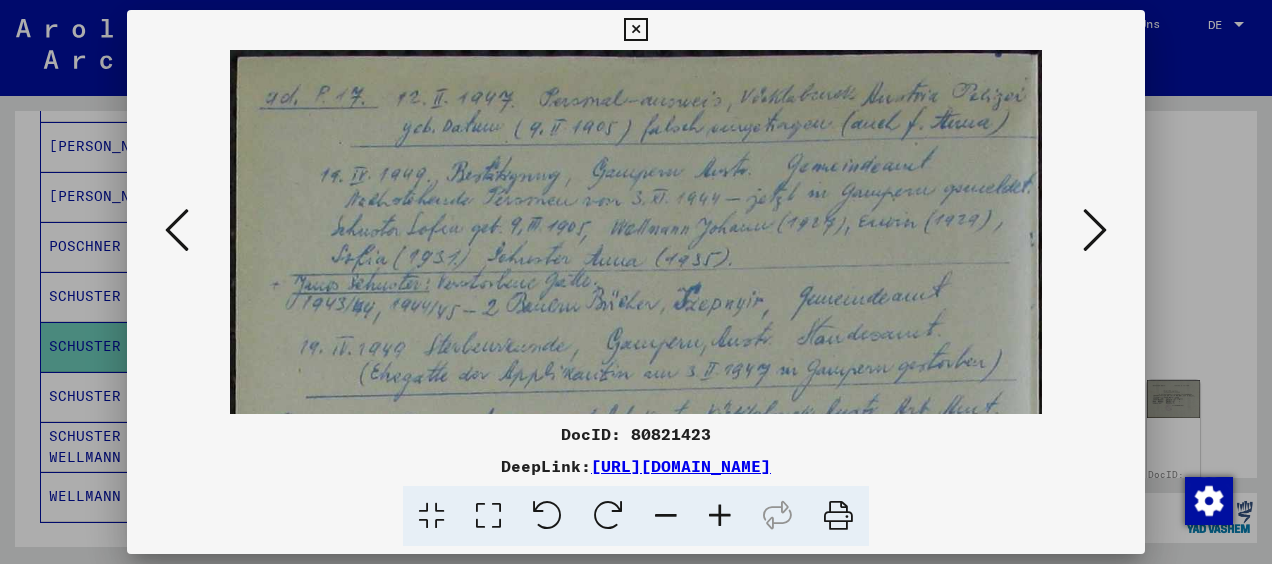 click at bounding box center (720, 516) 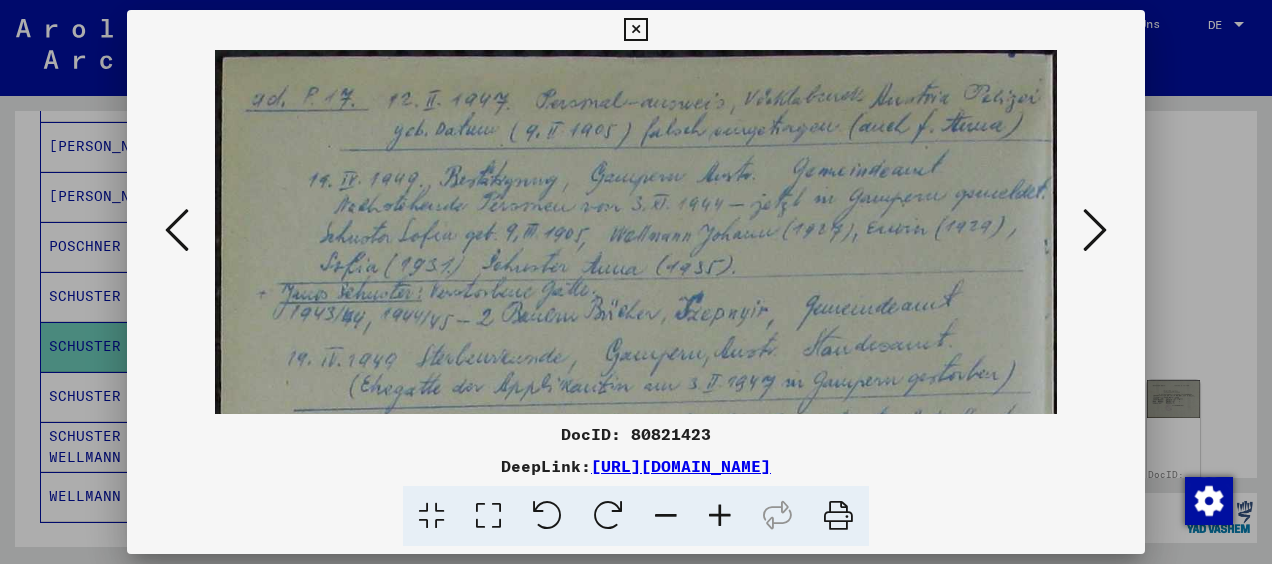 click at bounding box center (720, 516) 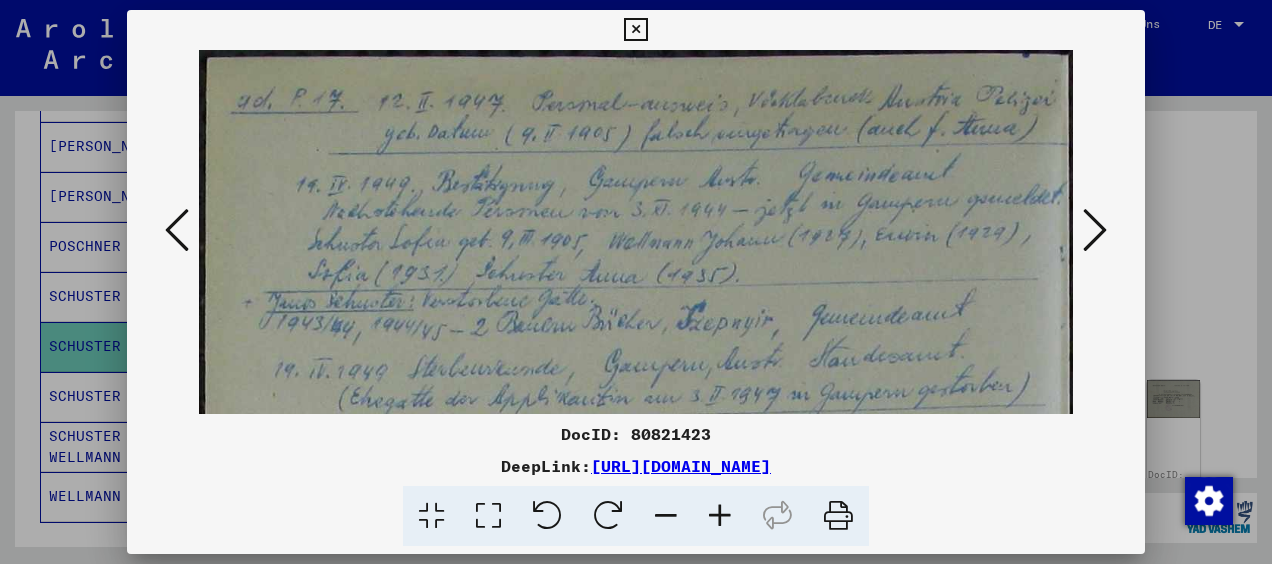 click at bounding box center (720, 516) 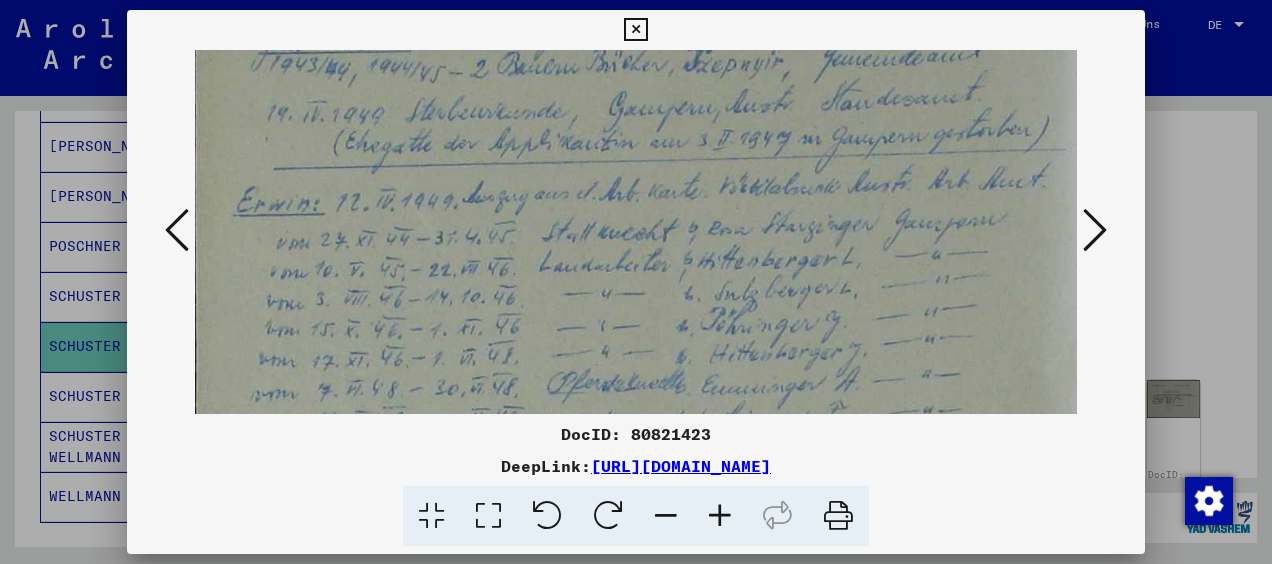 scroll, scrollTop: 270, scrollLeft: 6, axis: both 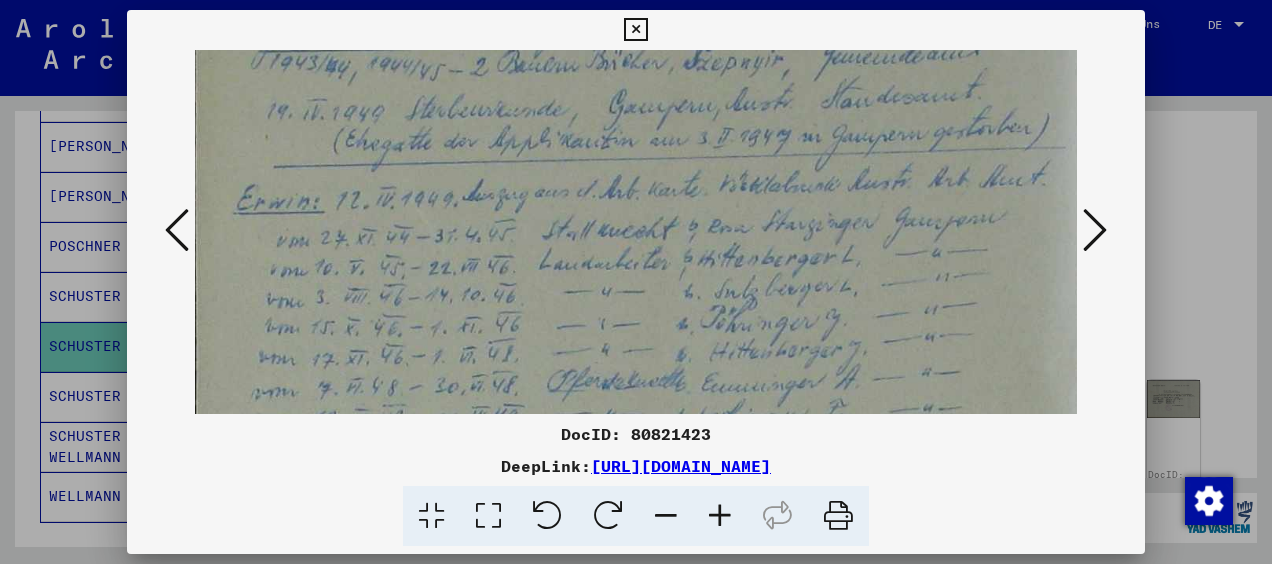 drag, startPoint x: 743, startPoint y: 340, endPoint x: 739, endPoint y: 70, distance: 270.02963 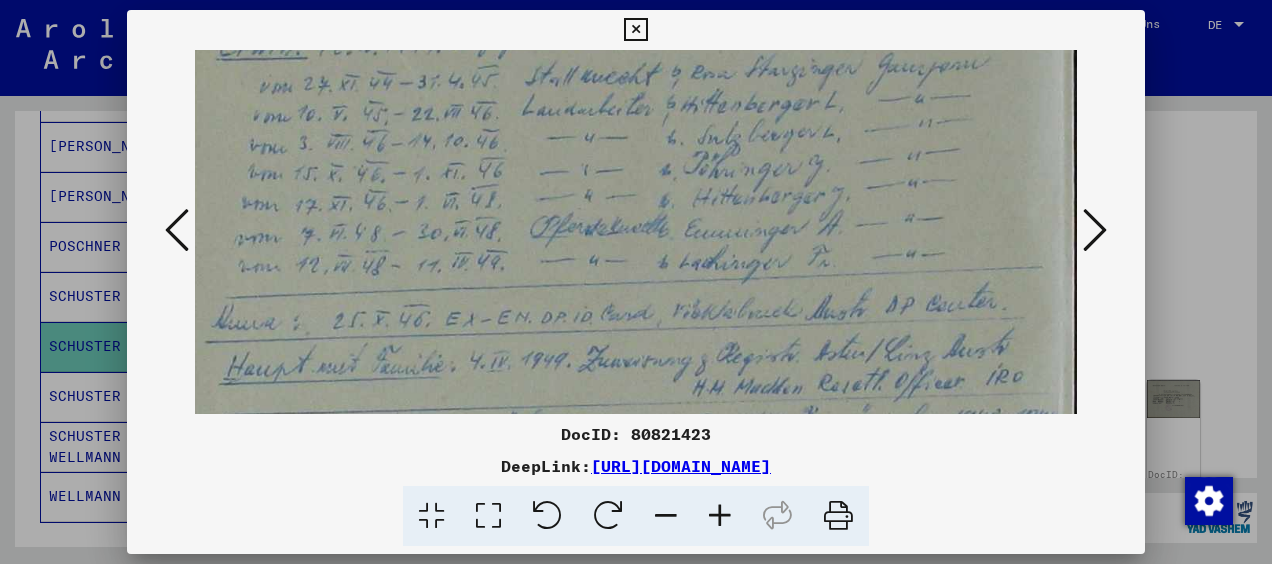 scroll, scrollTop: 429, scrollLeft: 23, axis: both 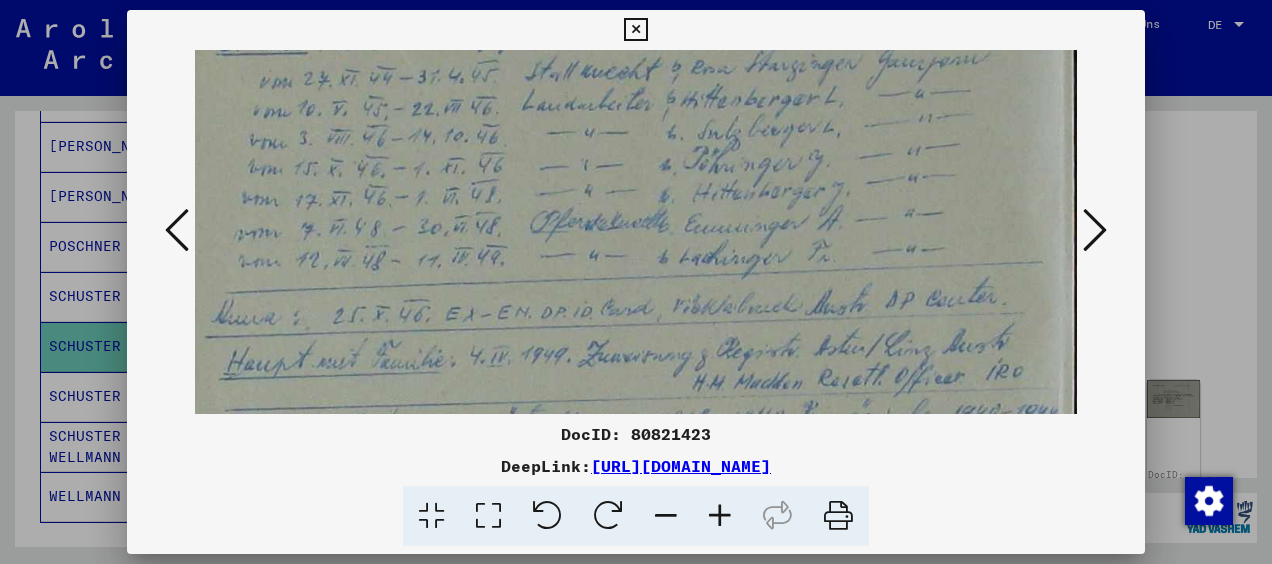 drag, startPoint x: 765, startPoint y: 236, endPoint x: 750, endPoint y: 141, distance: 96.17692 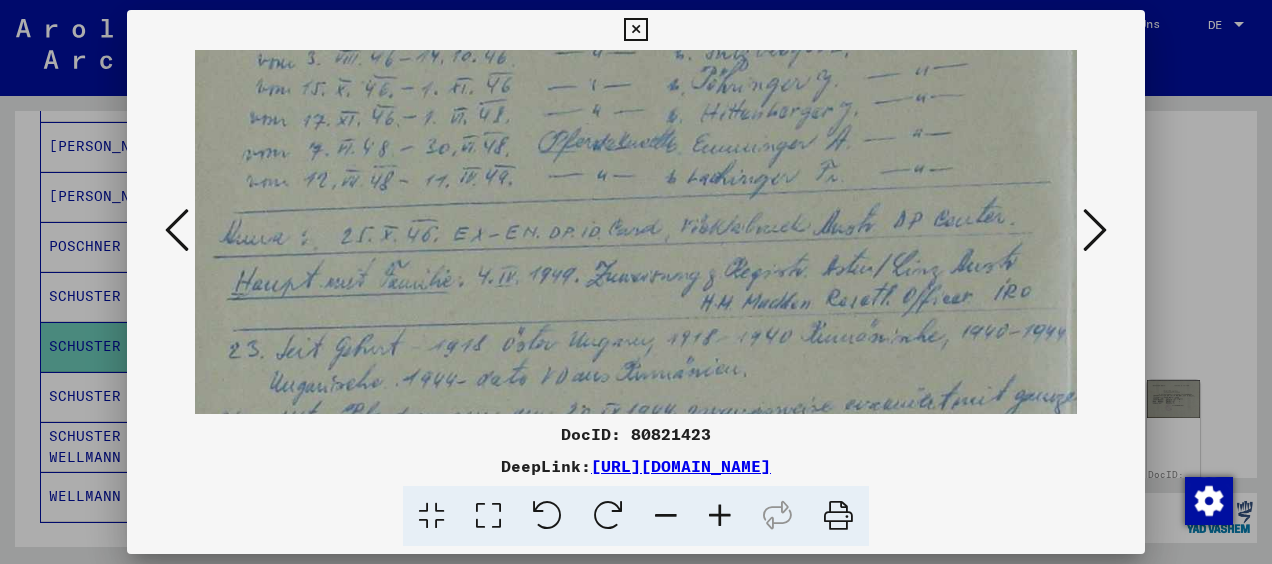 drag, startPoint x: 792, startPoint y: 223, endPoint x: 795, endPoint y: 172, distance: 51.088158 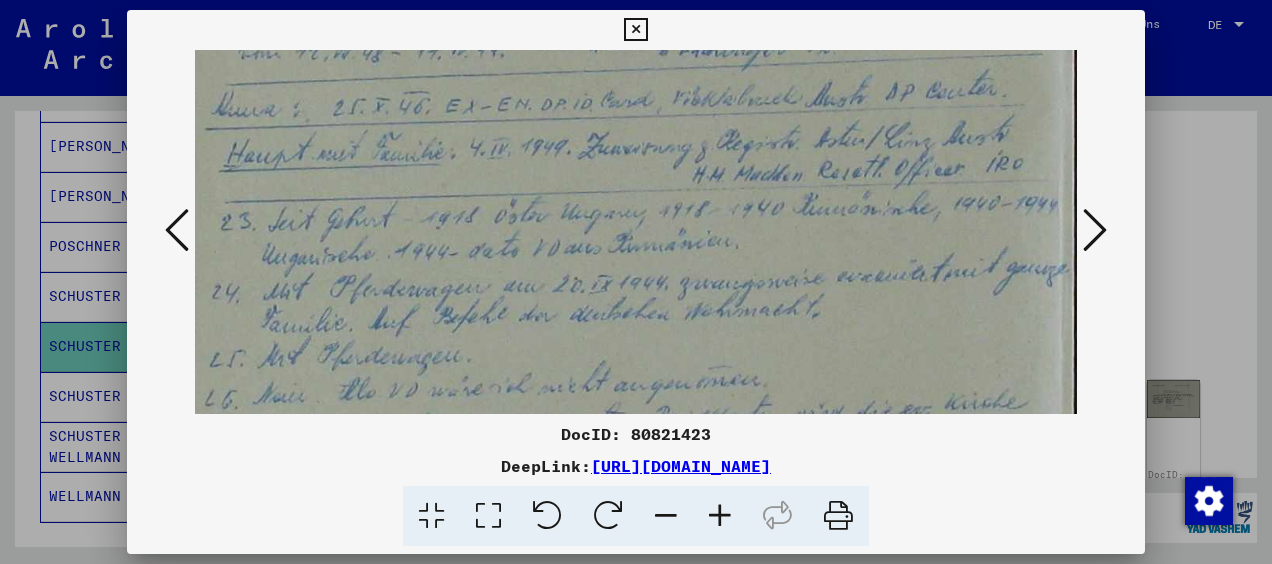 scroll, scrollTop: 671, scrollLeft: 23, axis: both 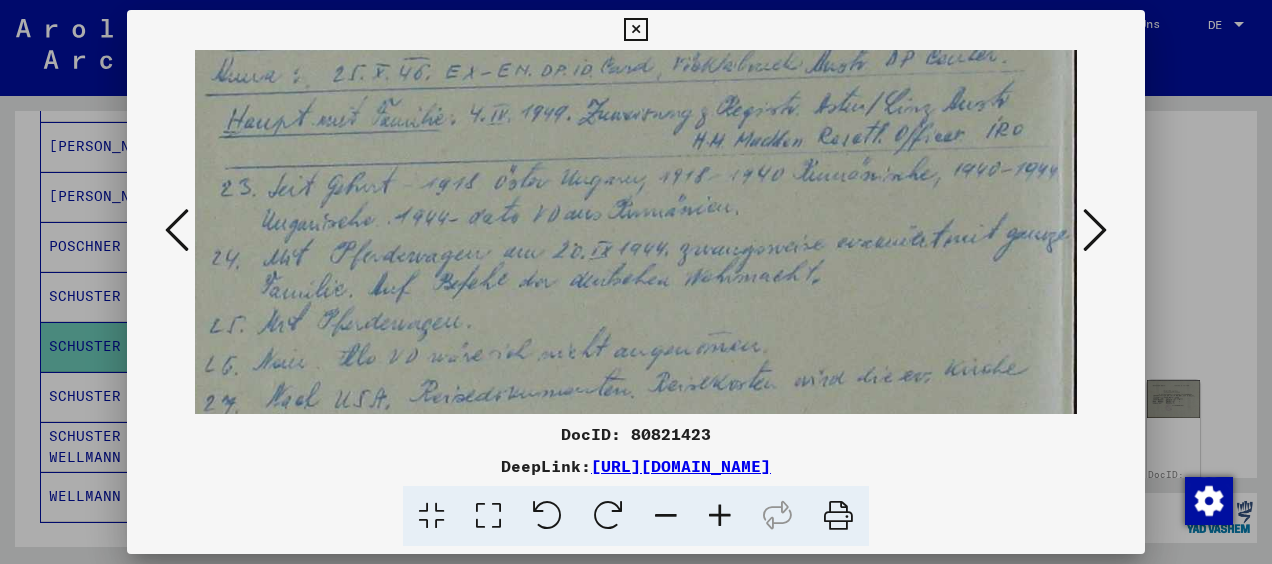 drag, startPoint x: 796, startPoint y: 281, endPoint x: 776, endPoint y: 126, distance: 156.285 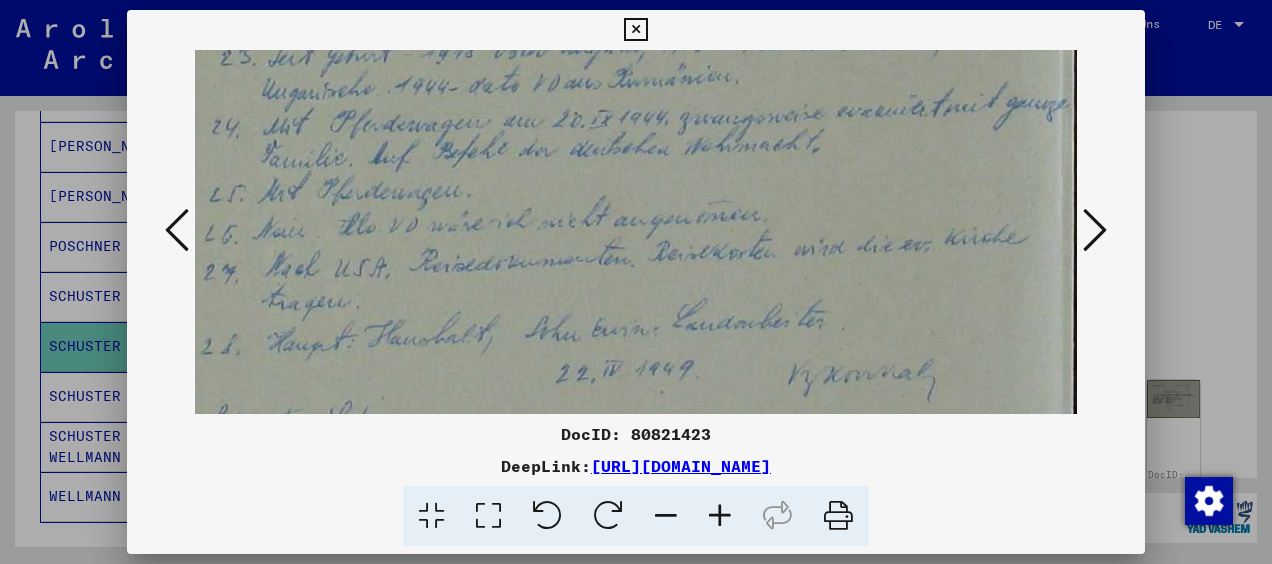 drag, startPoint x: 748, startPoint y: 361, endPoint x: 748, endPoint y: 228, distance: 133 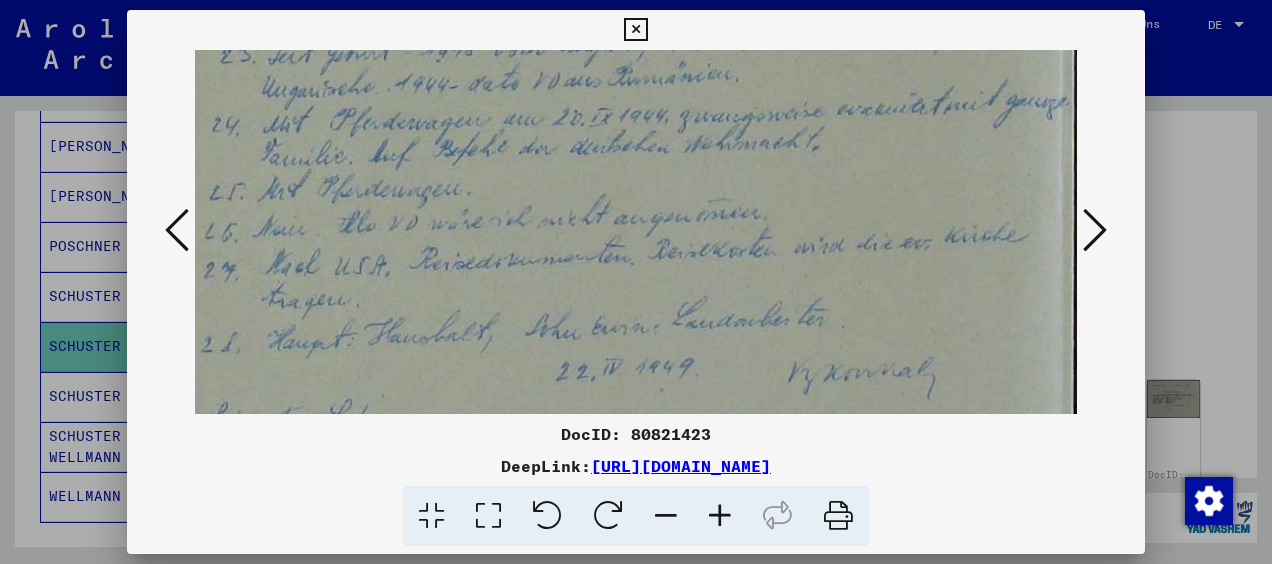 click at bounding box center (1095, 230) 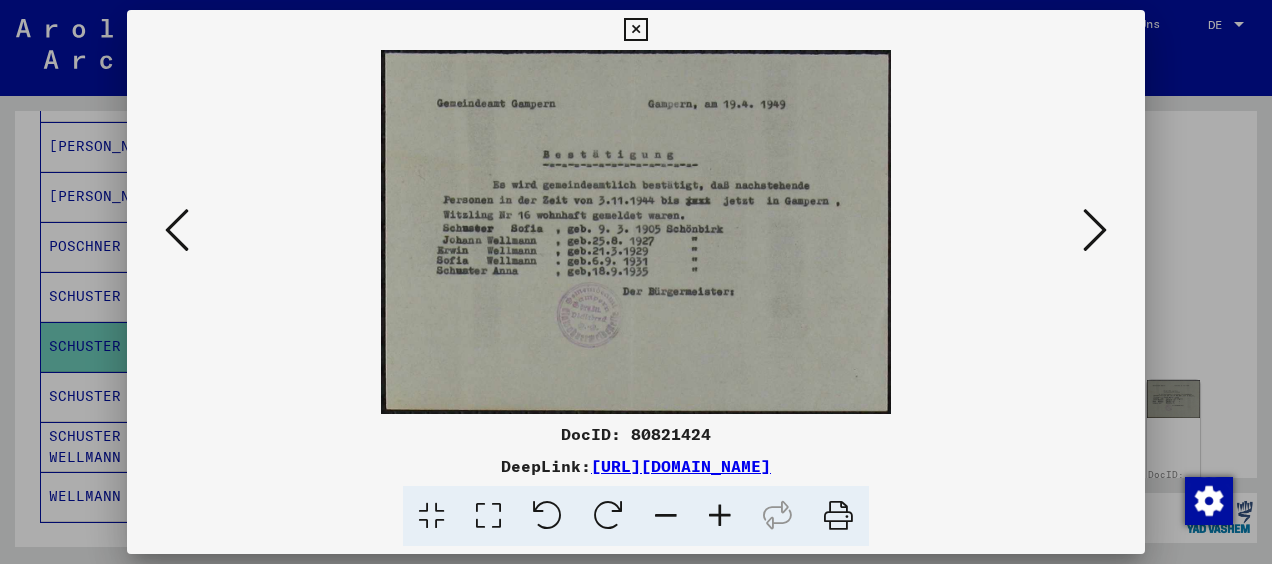 click at bounding box center [720, 516] 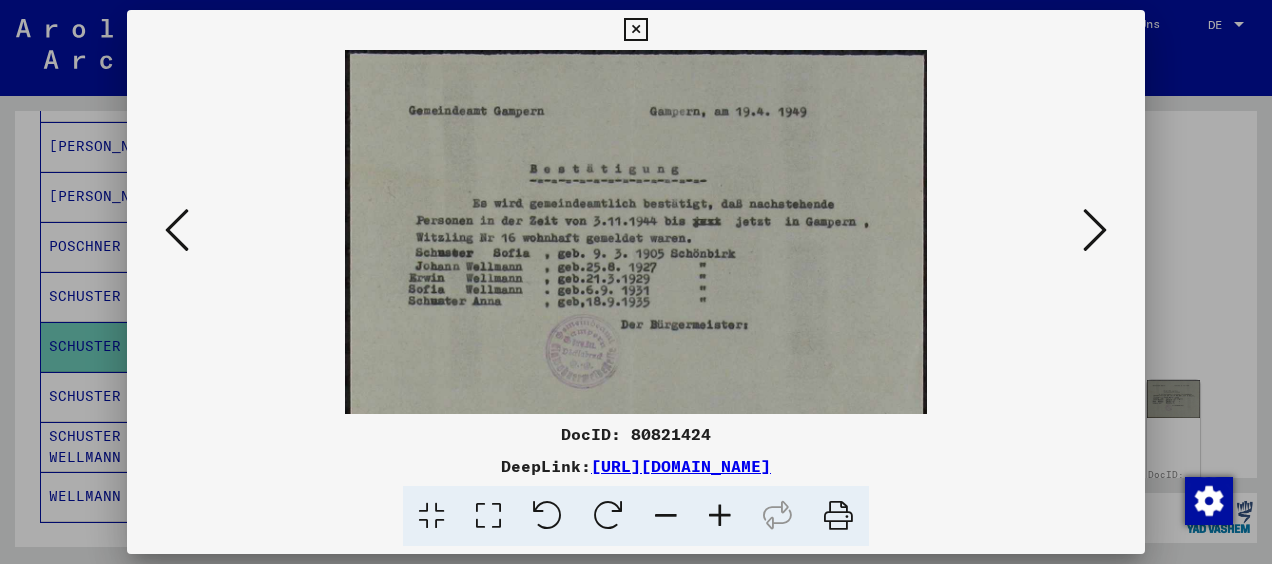 click at bounding box center (720, 516) 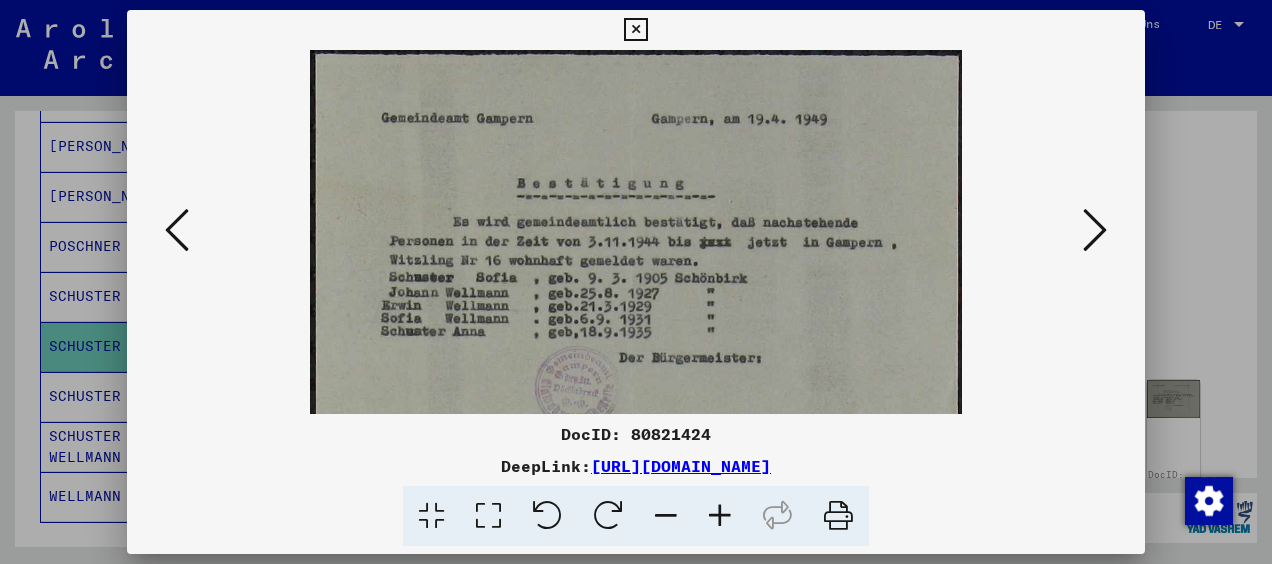 click at bounding box center (720, 516) 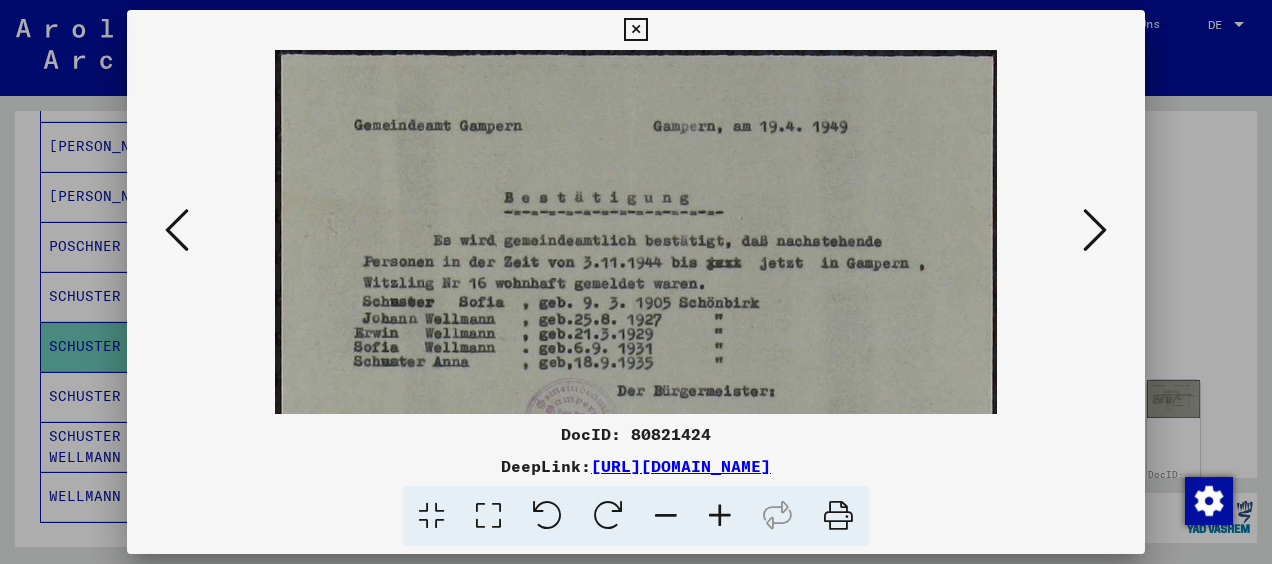 click at bounding box center (720, 516) 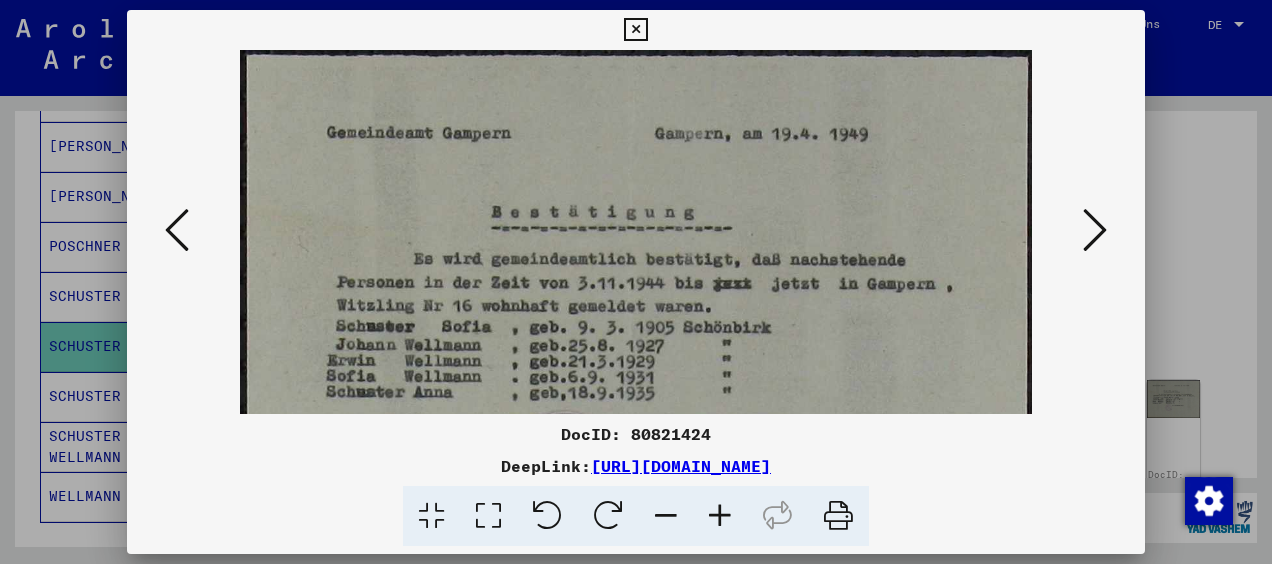 click at bounding box center [720, 516] 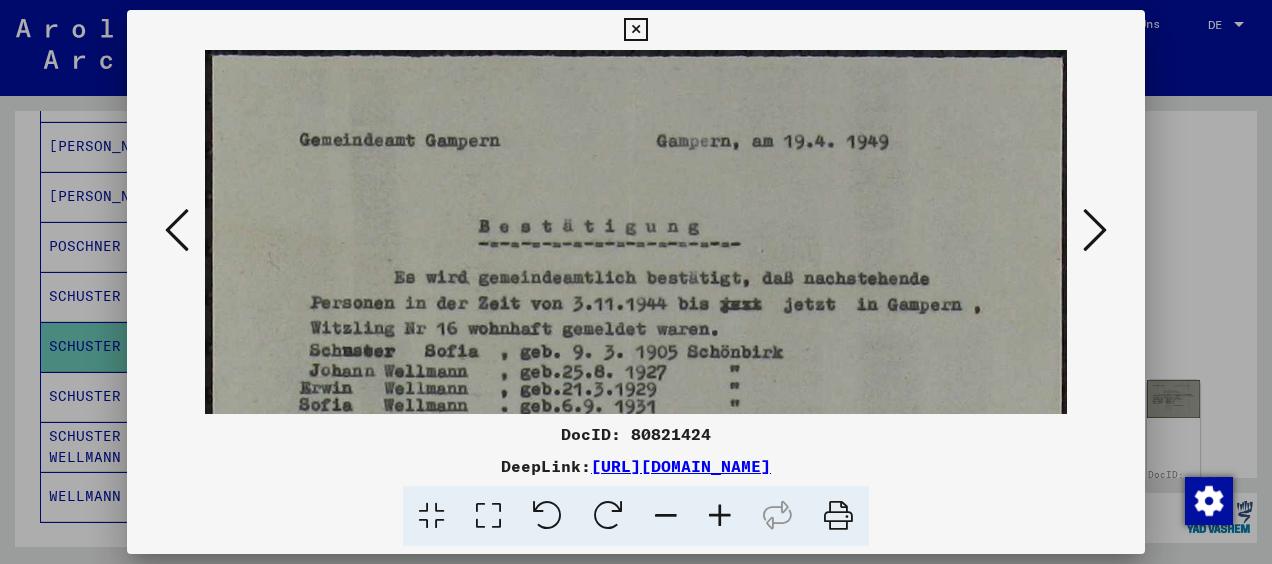 click at bounding box center [720, 516] 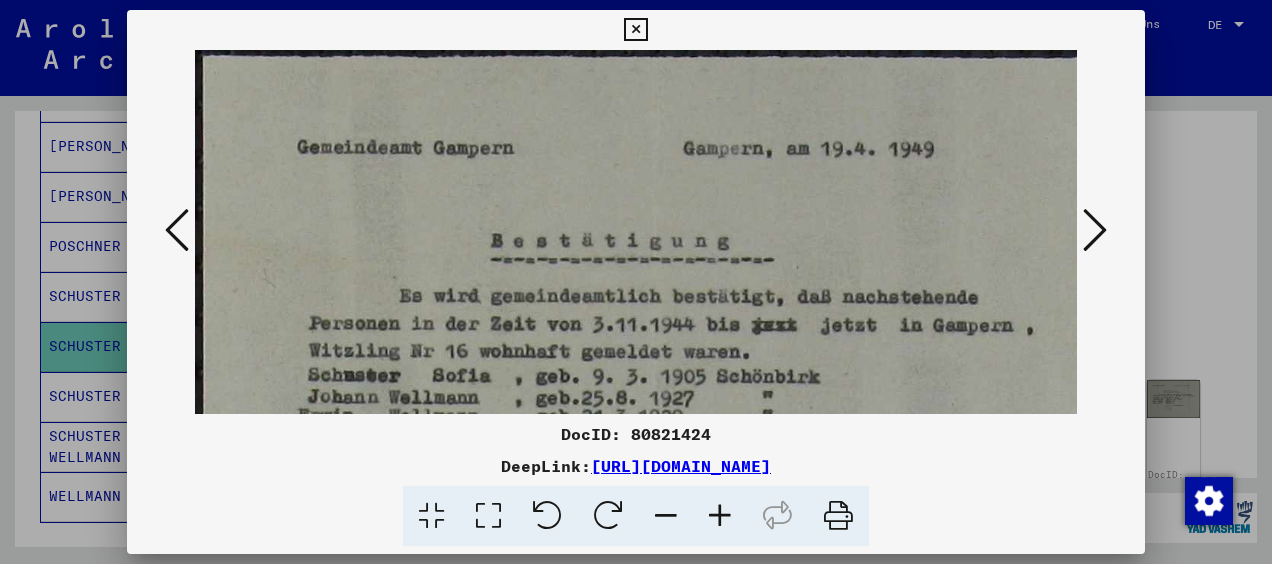 click at bounding box center (720, 516) 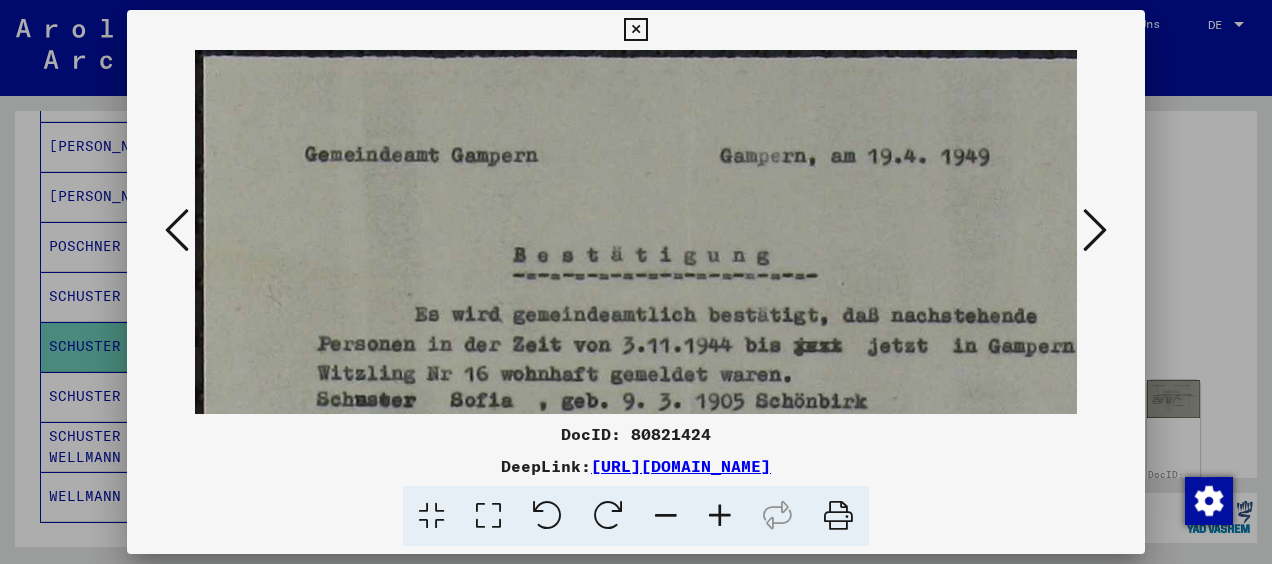 click at bounding box center (720, 516) 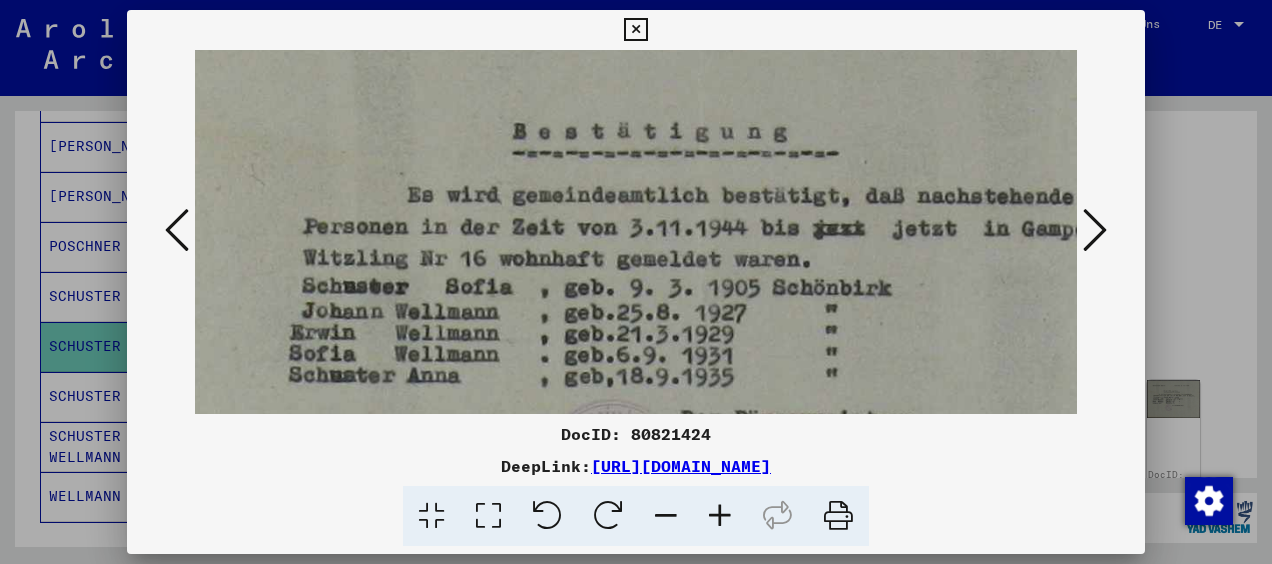 scroll, scrollTop: 154, scrollLeft: 21, axis: both 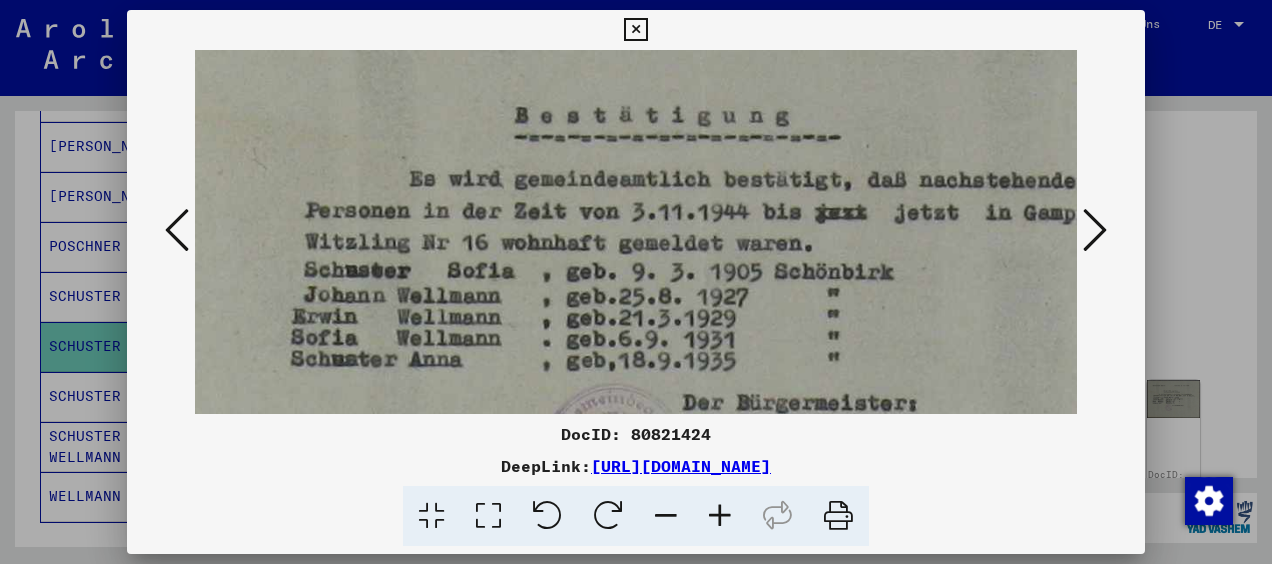 drag, startPoint x: 721, startPoint y: 390, endPoint x: 700, endPoint y: 238, distance: 153.4438 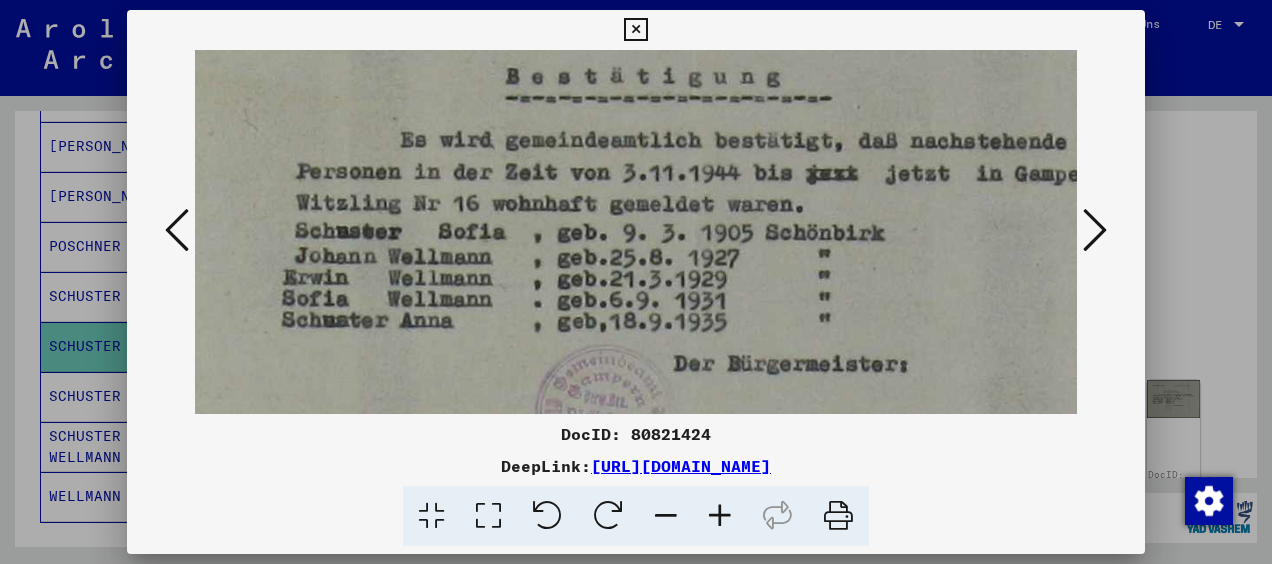 drag, startPoint x: 842, startPoint y: 332, endPoint x: 832, endPoint y: 287, distance: 46.09772 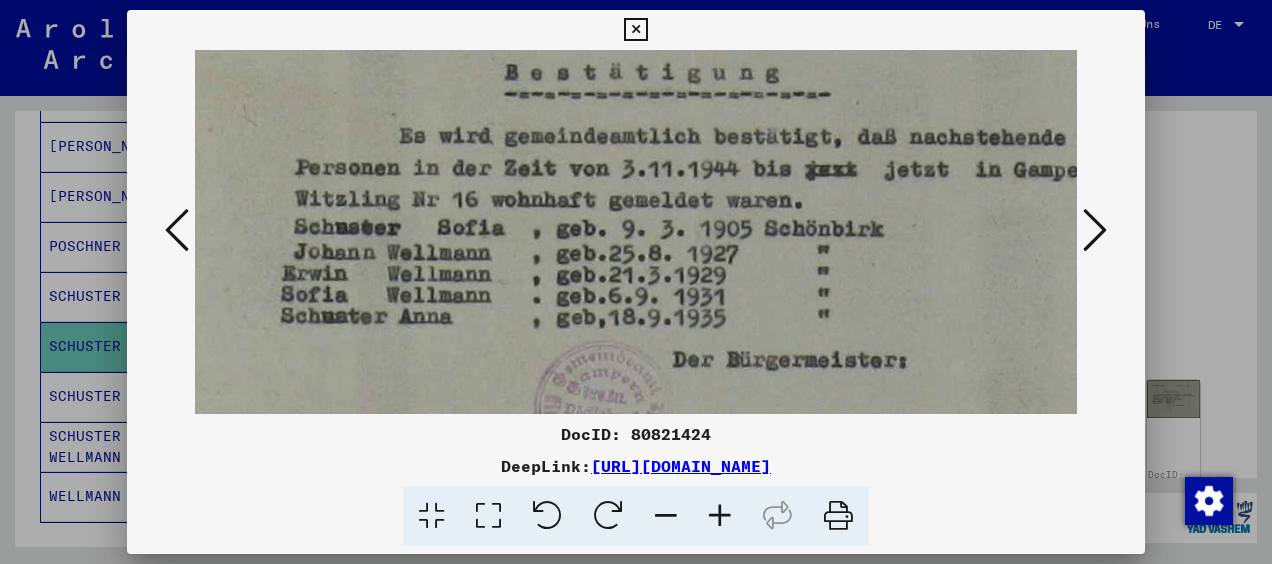 click at bounding box center [1095, 230] 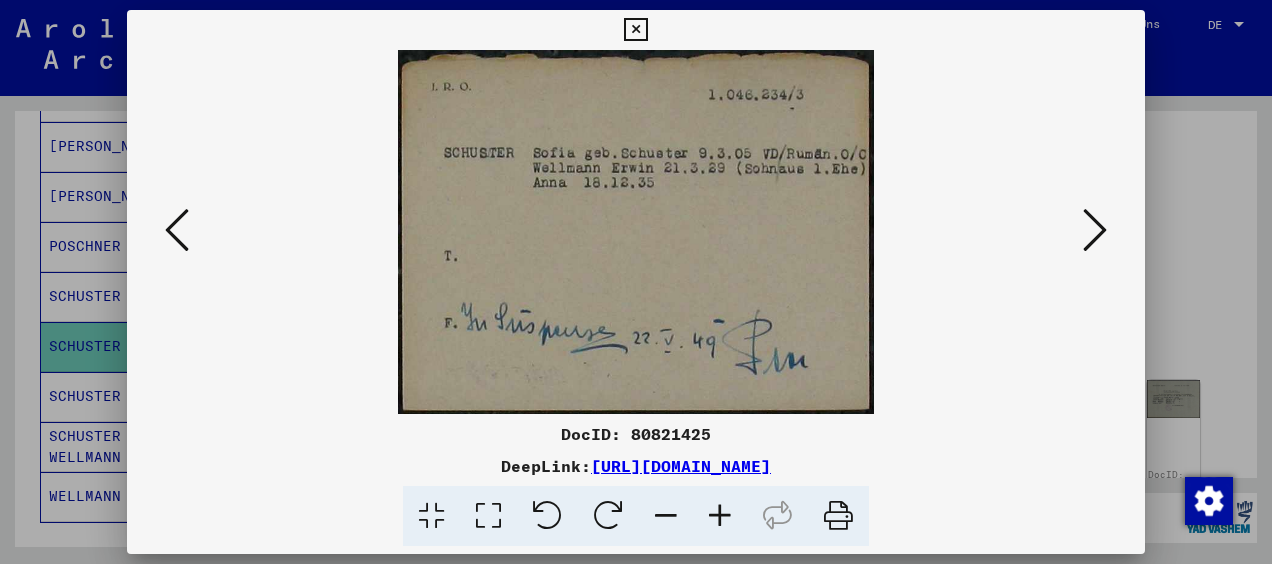 click at bounding box center [1095, 230] 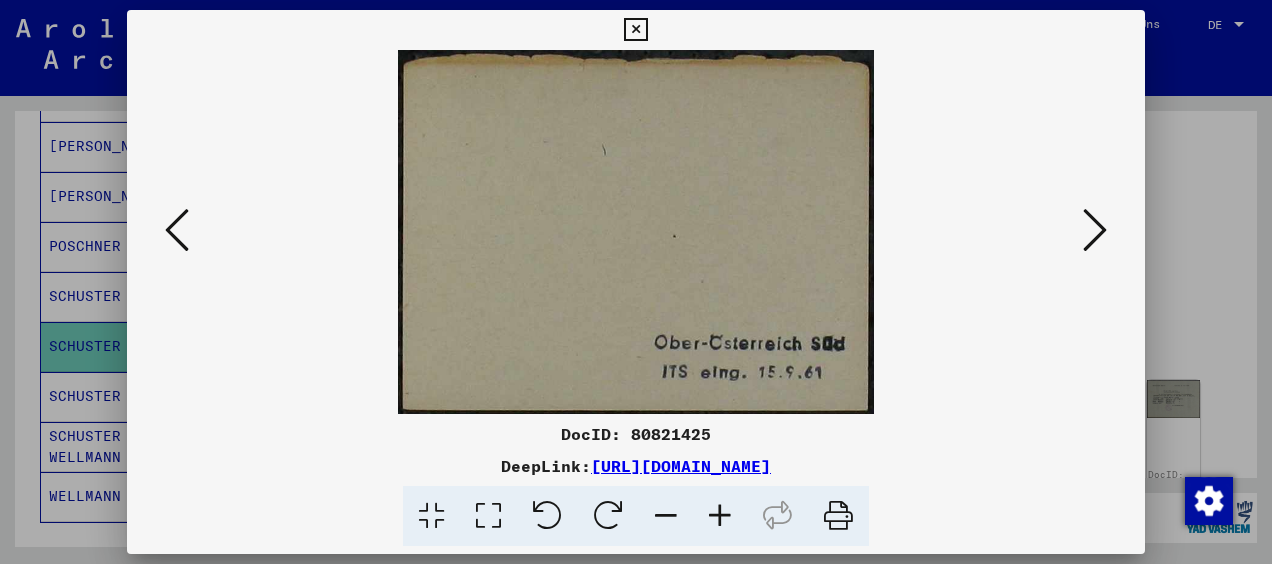 click at bounding box center [1095, 230] 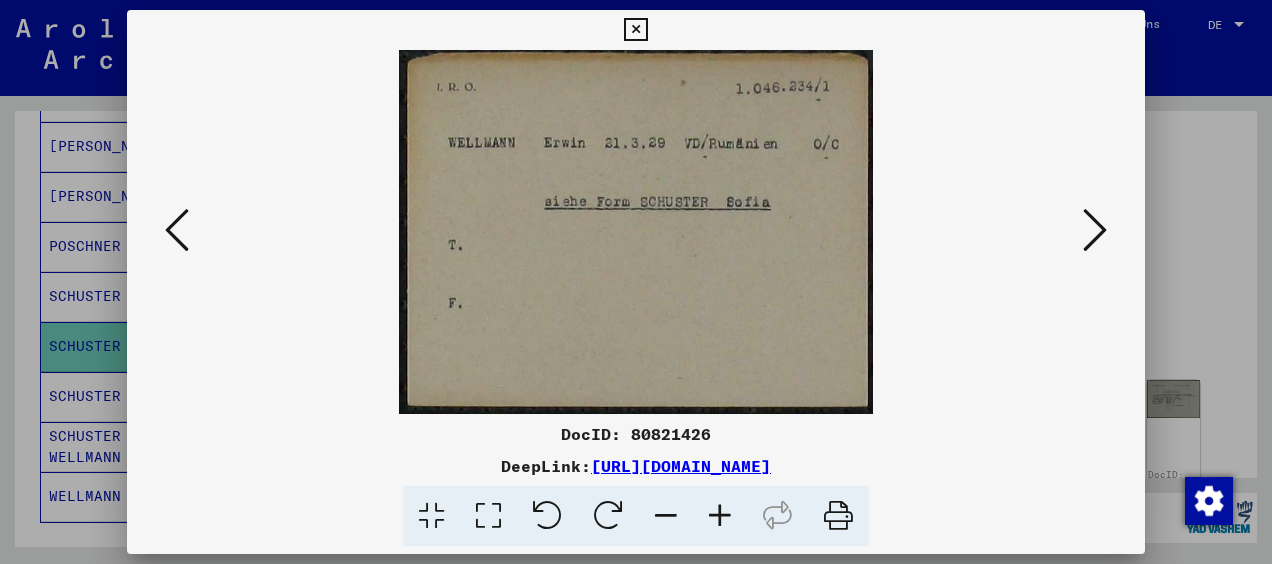 click at bounding box center (1095, 230) 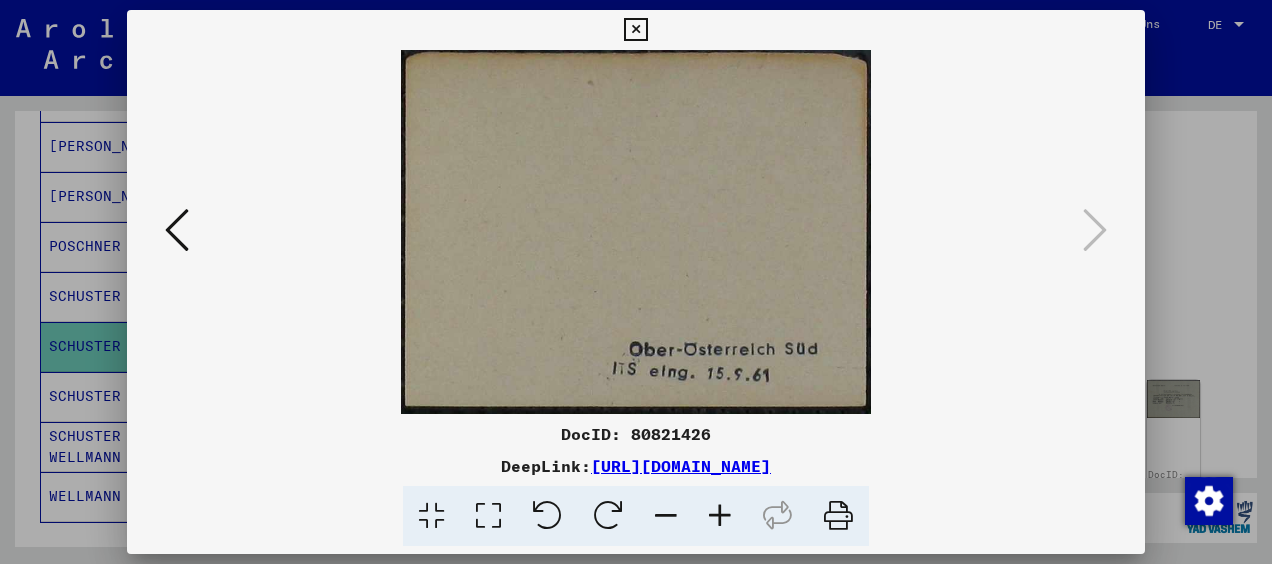 click at bounding box center (635, 30) 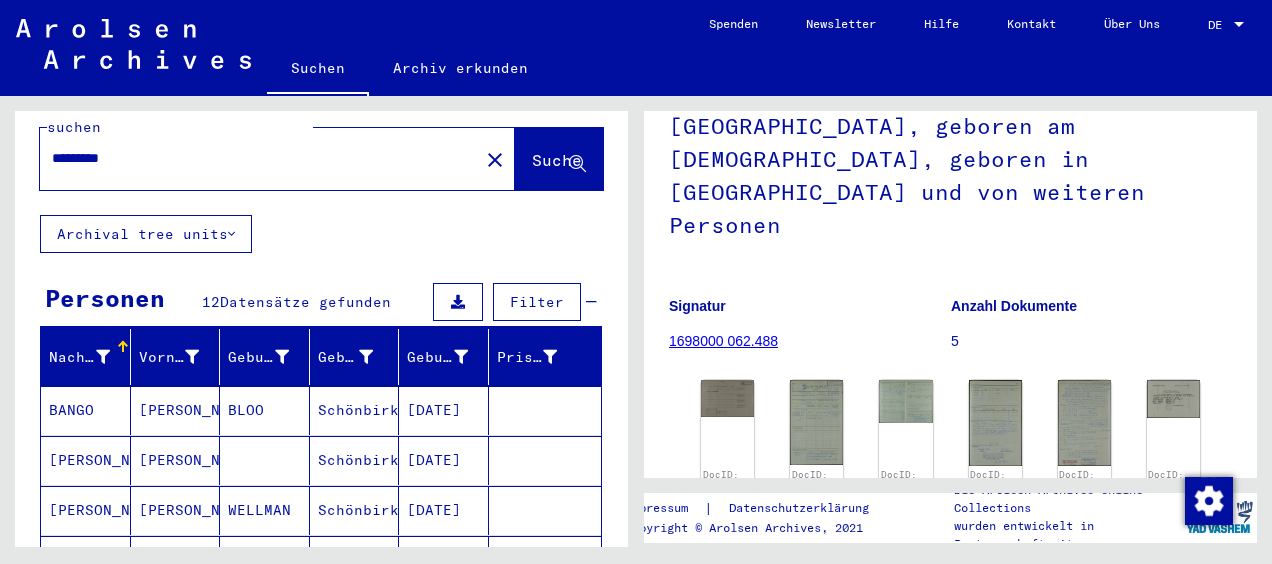 scroll, scrollTop: 4, scrollLeft: 0, axis: vertical 